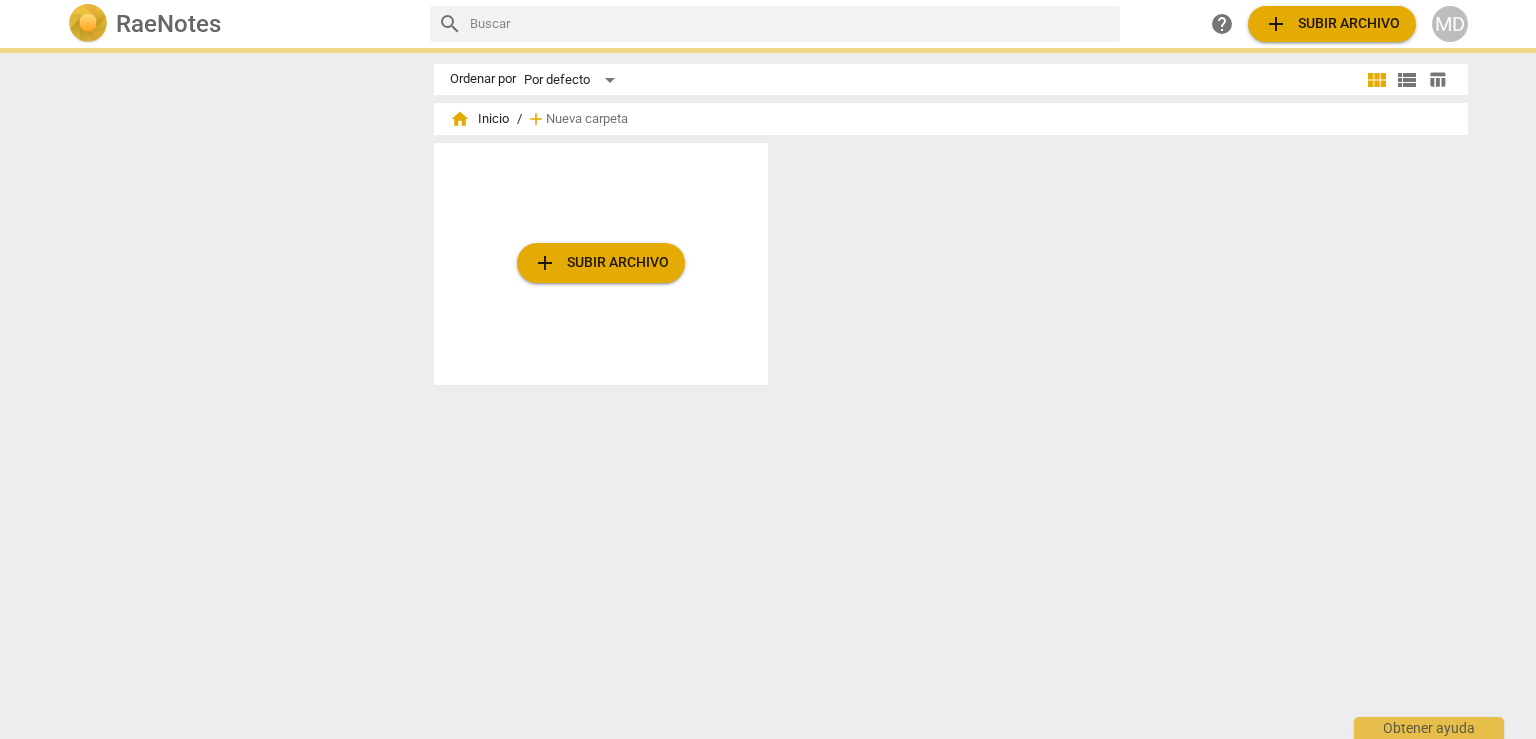 scroll, scrollTop: 0, scrollLeft: 0, axis: both 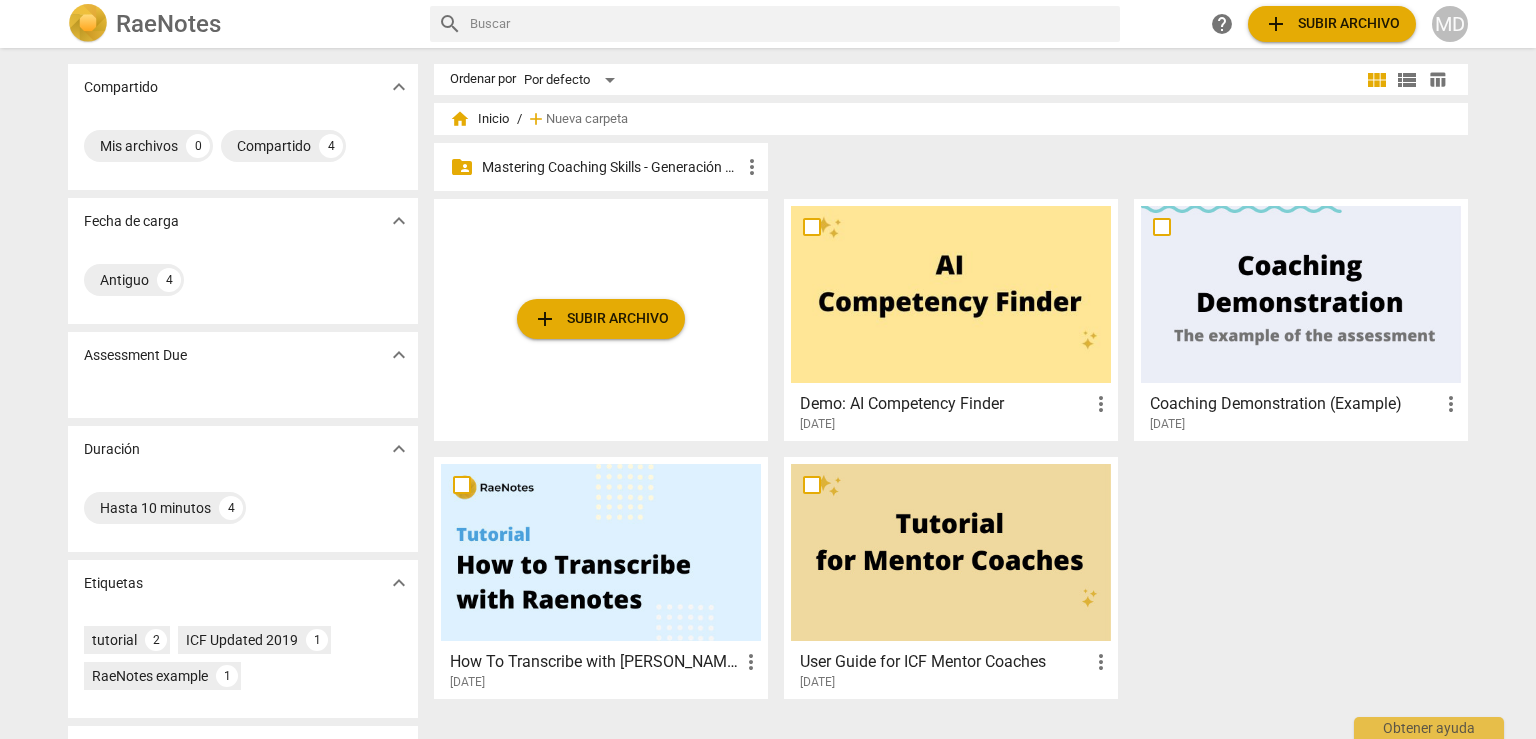 click on "Mastering Coaching Skills - Generación 31" at bounding box center (611, 167) 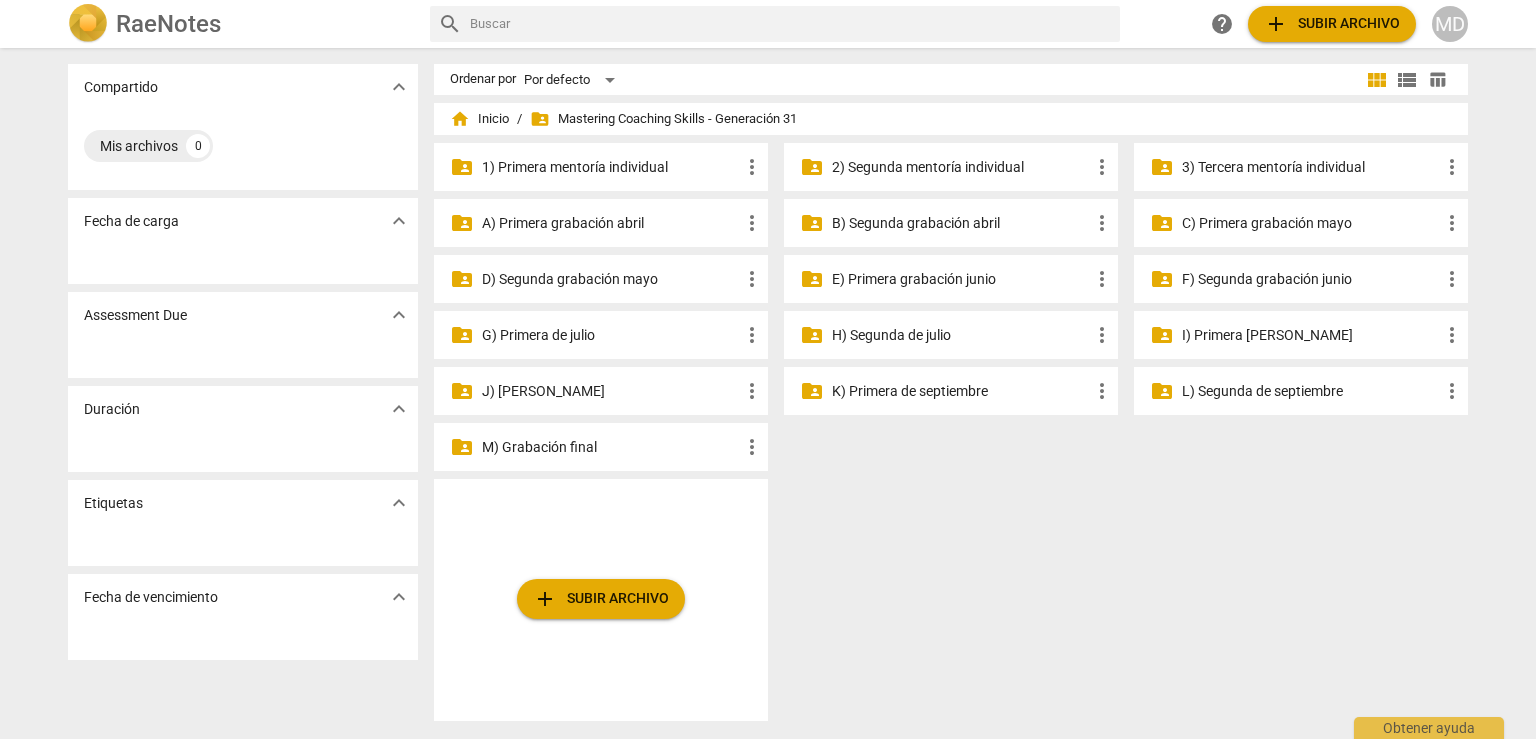 click on "F) Segunda grabación junio" at bounding box center [1311, 279] 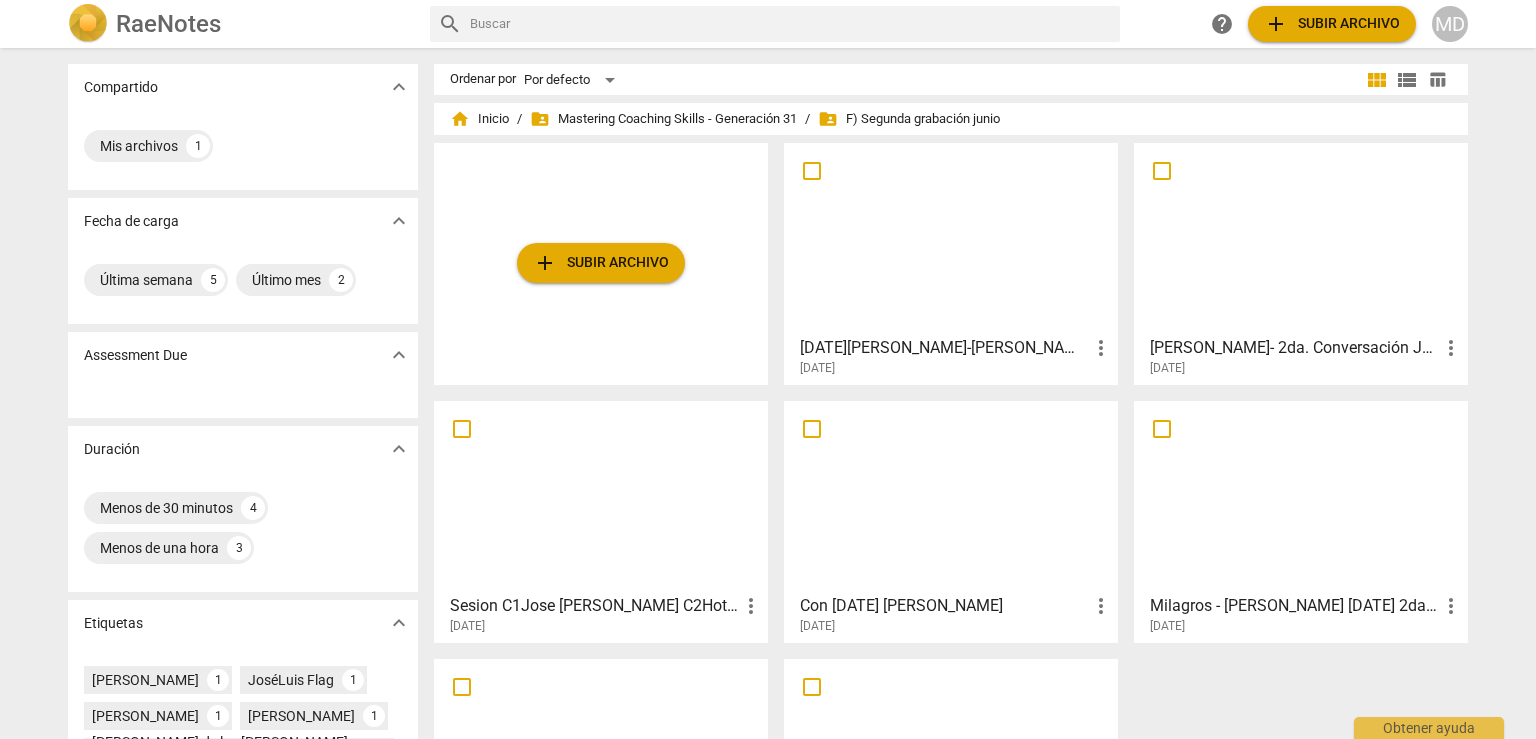 click on "[DATE][PERSON_NAME]-[PERSON_NAME]" at bounding box center (944, 348) 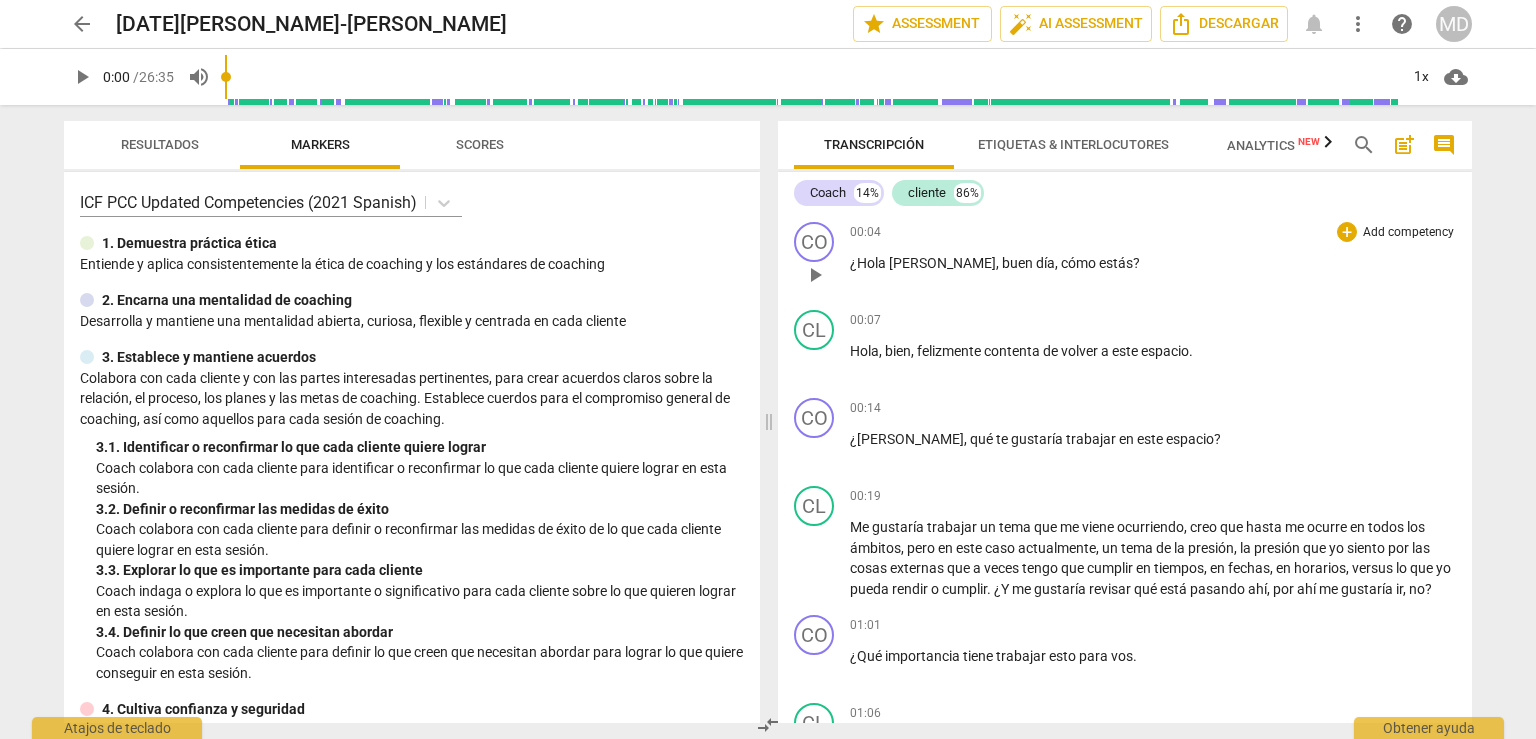 click on "Add competency" at bounding box center (1408, 233) 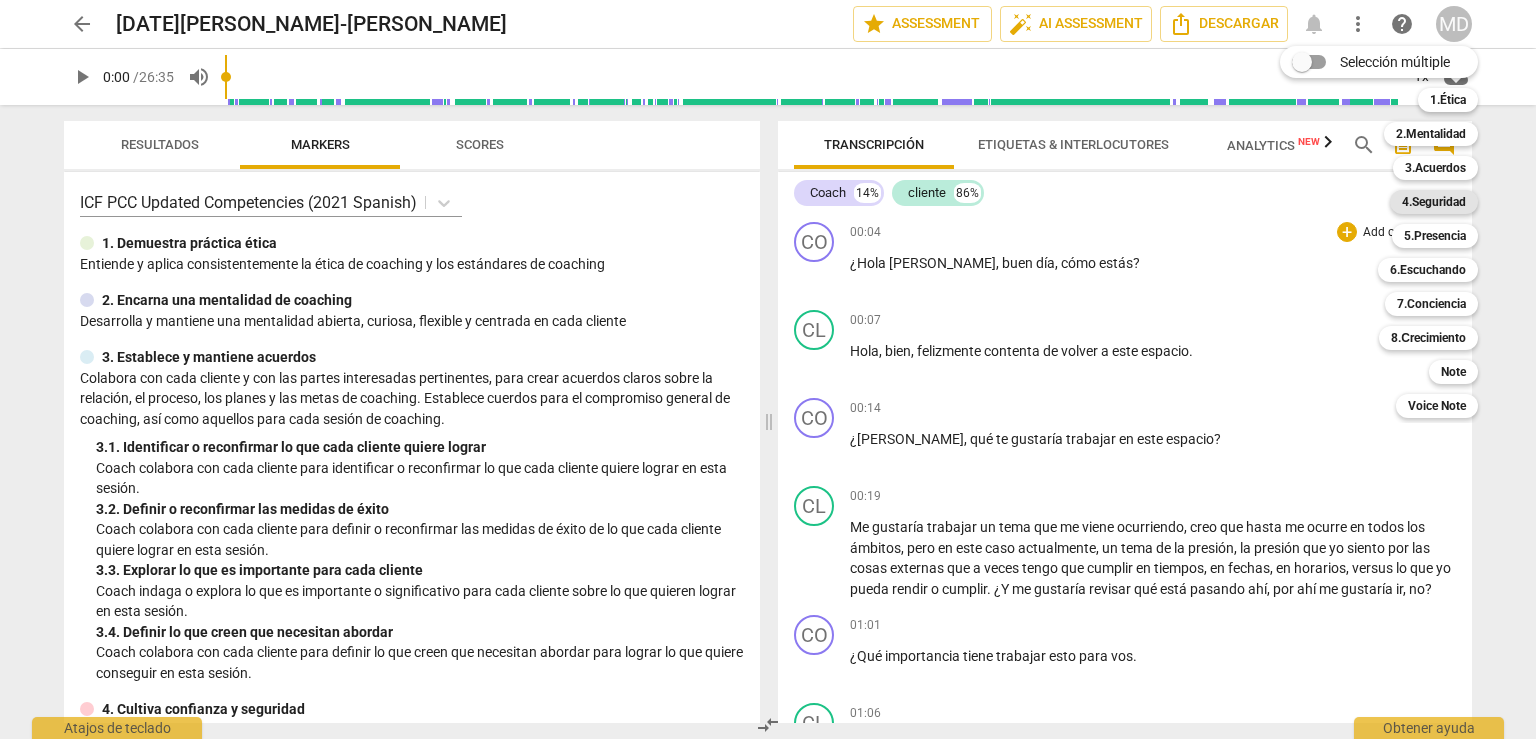 click on "4.Seguridad" at bounding box center [1434, 202] 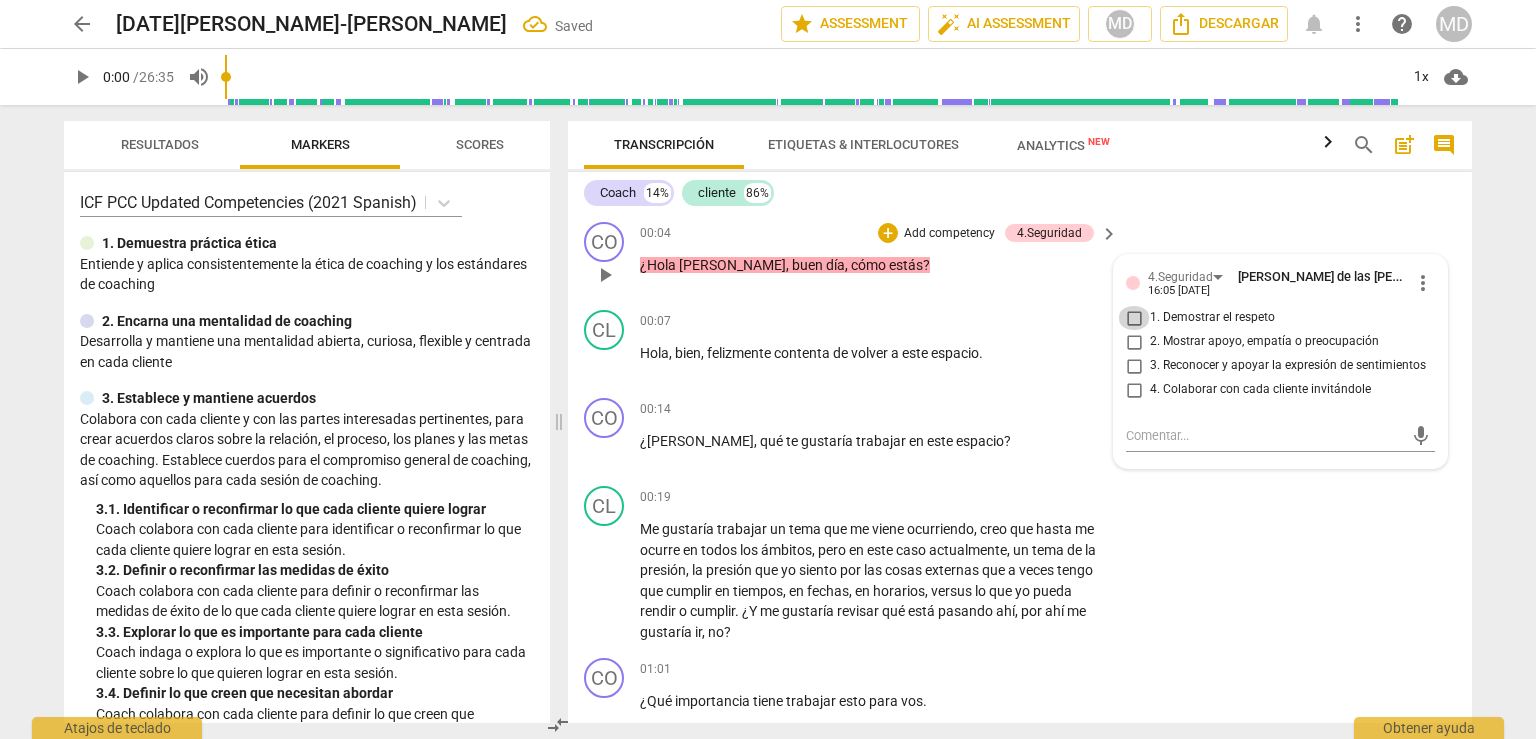 click on "1. Demostrar el respeto" at bounding box center [1134, 318] 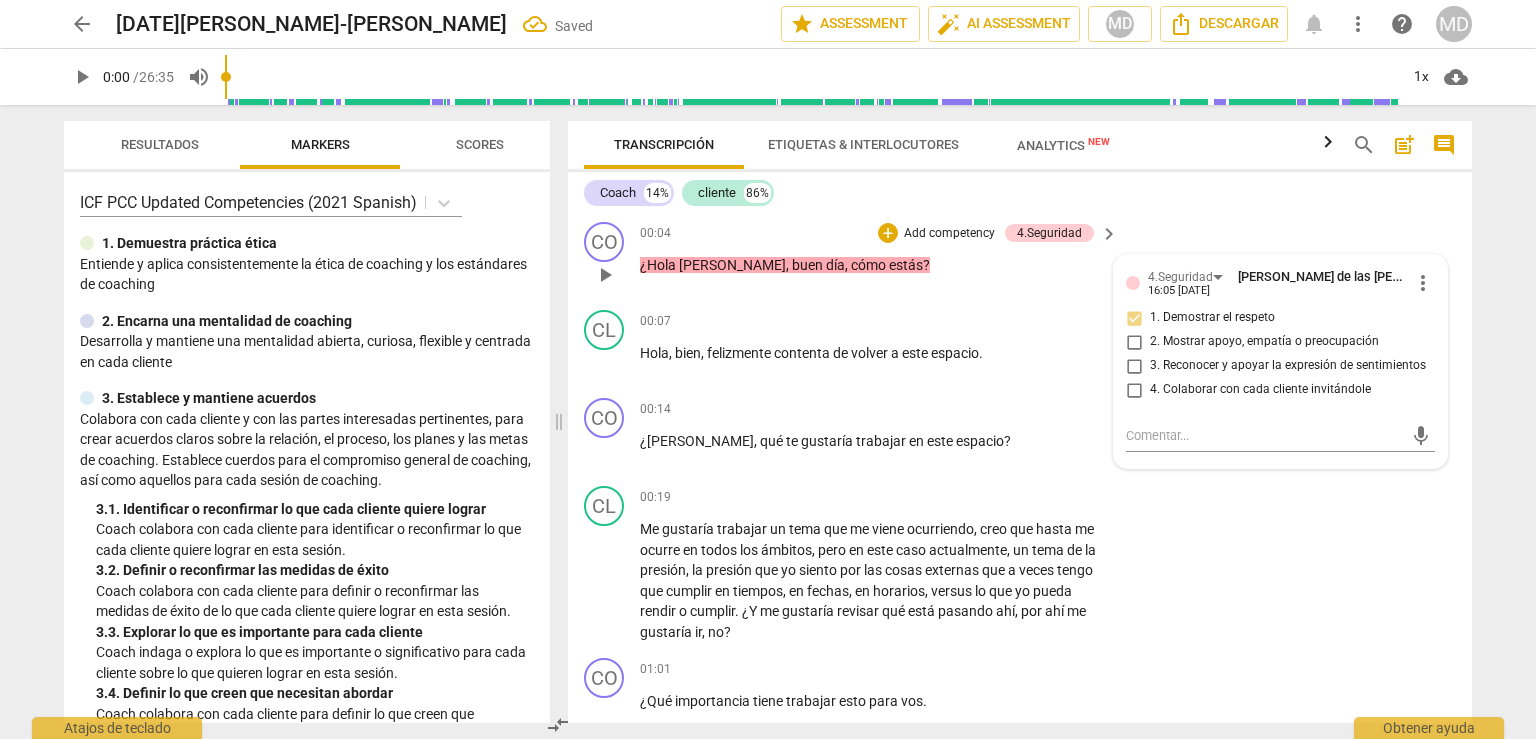 click on "00:04 + Add competency 4.Seguridad keyboard_arrow_right ¿[PERSON_NAME] ,   buen   día ,   cómo   estás ?" at bounding box center [880, 258] 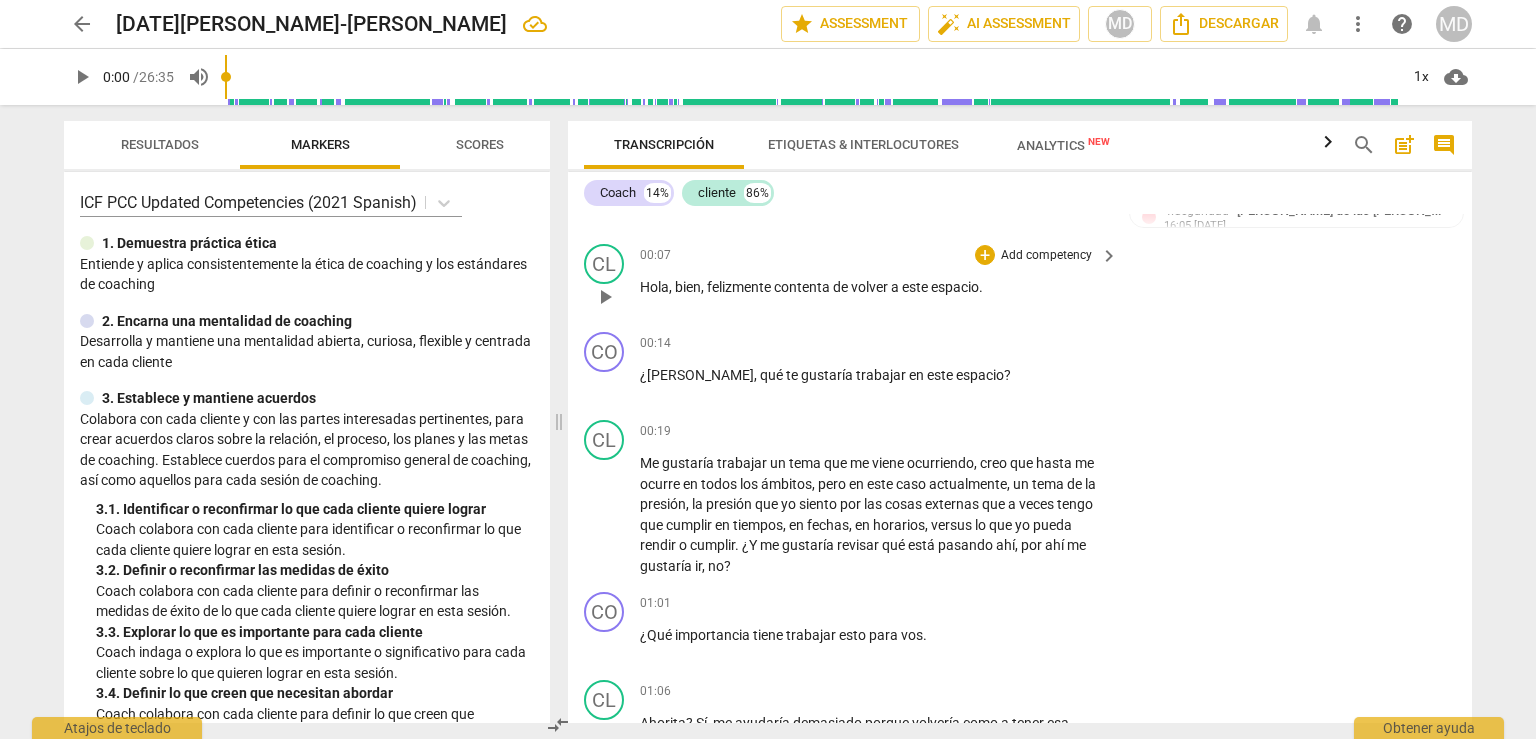 scroll, scrollTop: 100, scrollLeft: 0, axis: vertical 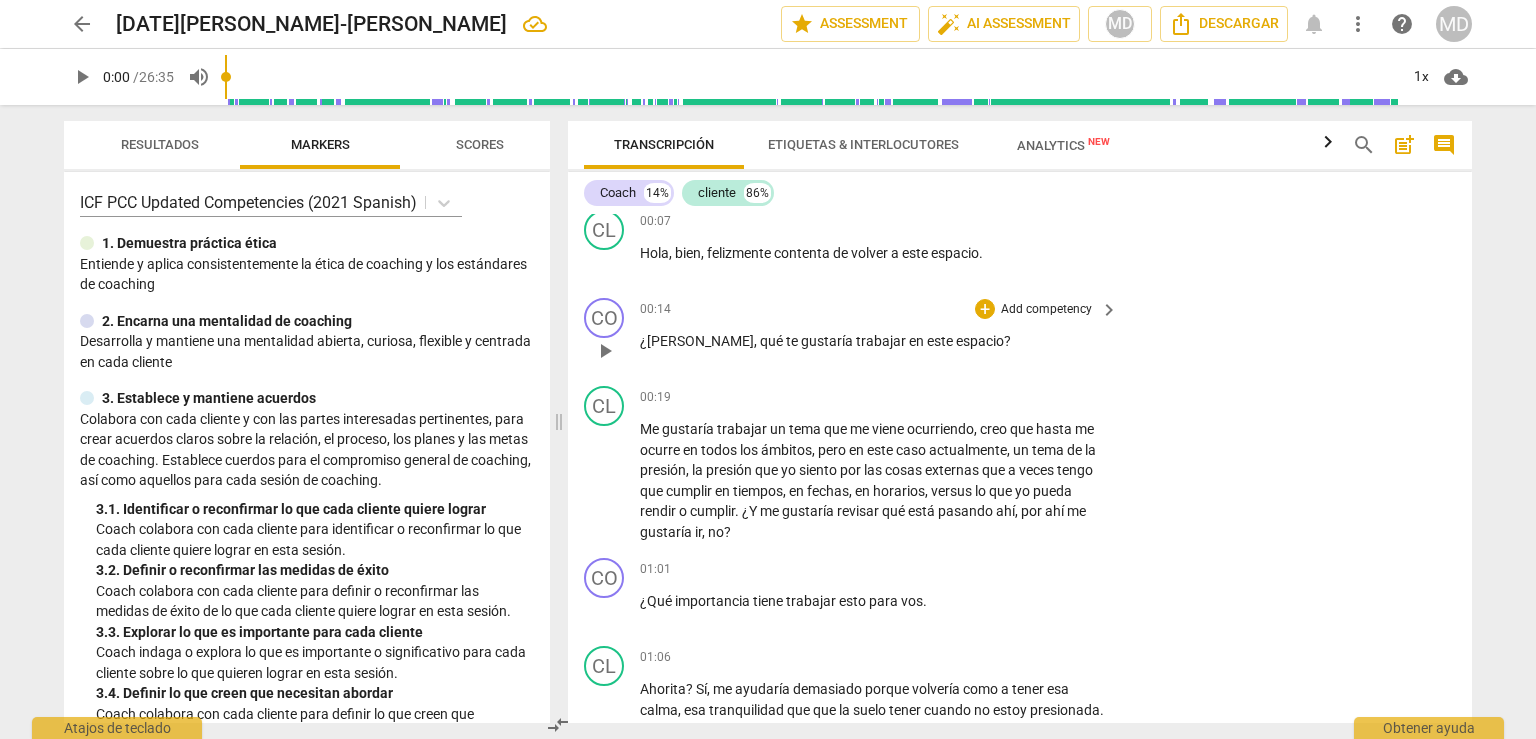 click on "Add competency" at bounding box center [1046, 310] 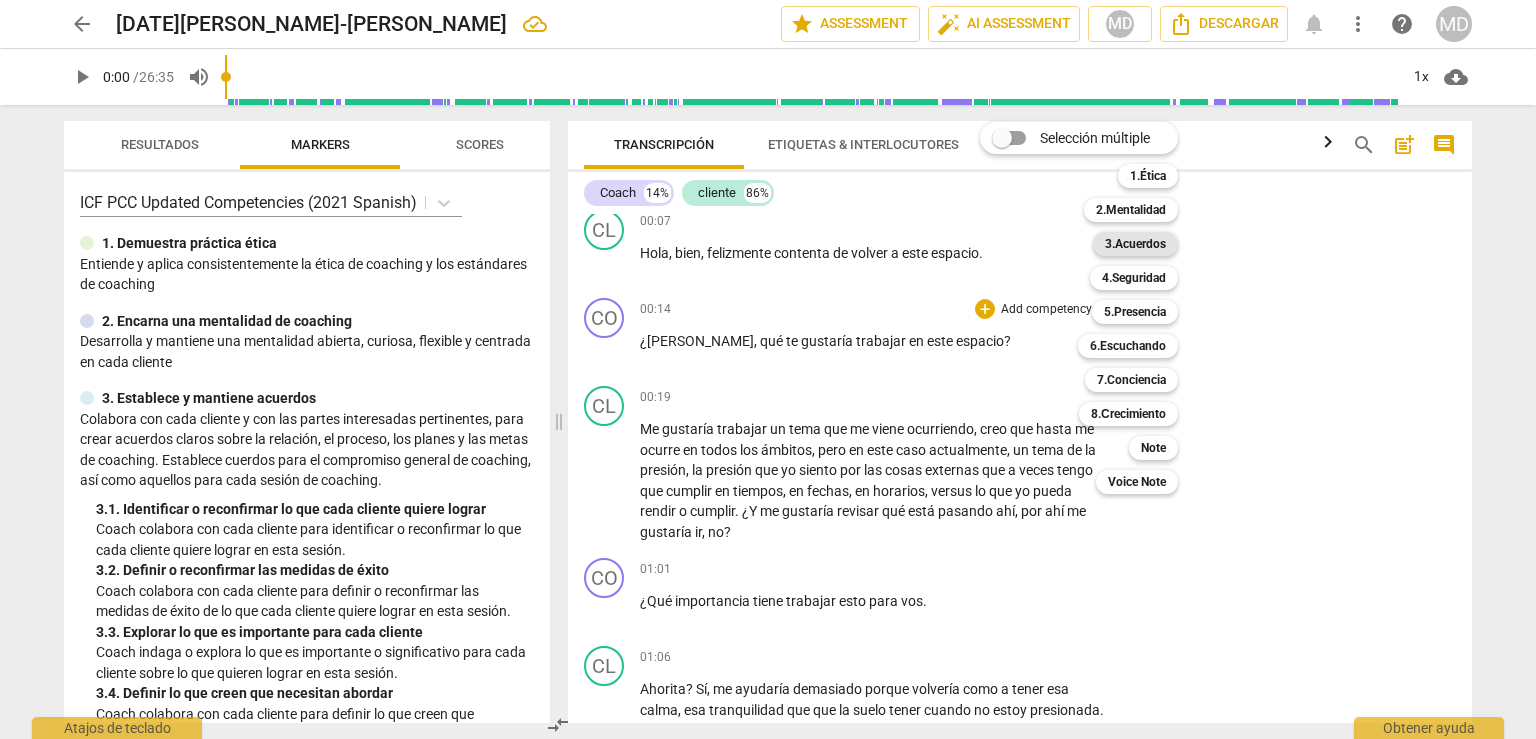 click on "3.Acuerdos" at bounding box center (1135, 244) 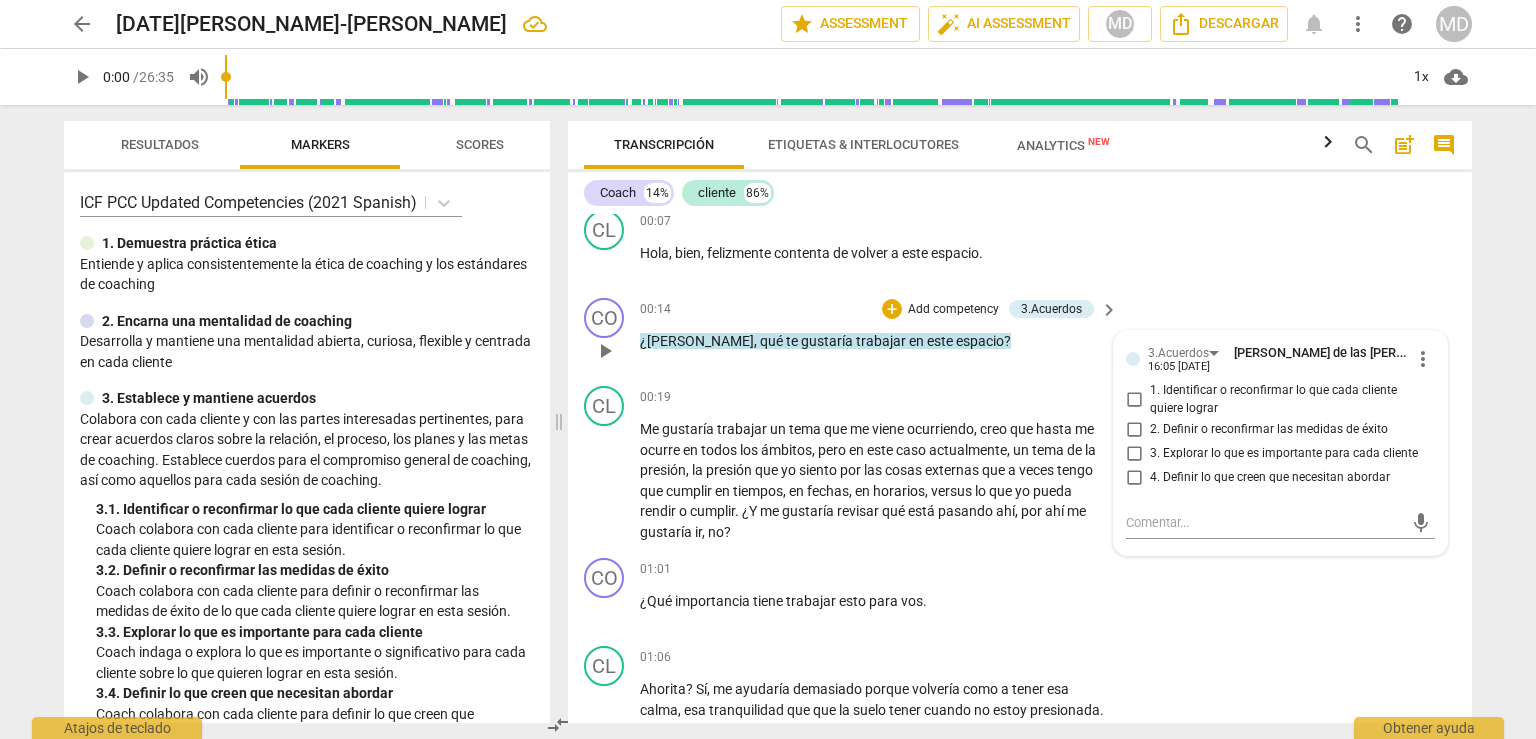 drag, startPoint x: 1145, startPoint y: 449, endPoint x: 1141, endPoint y: 481, distance: 32.24903 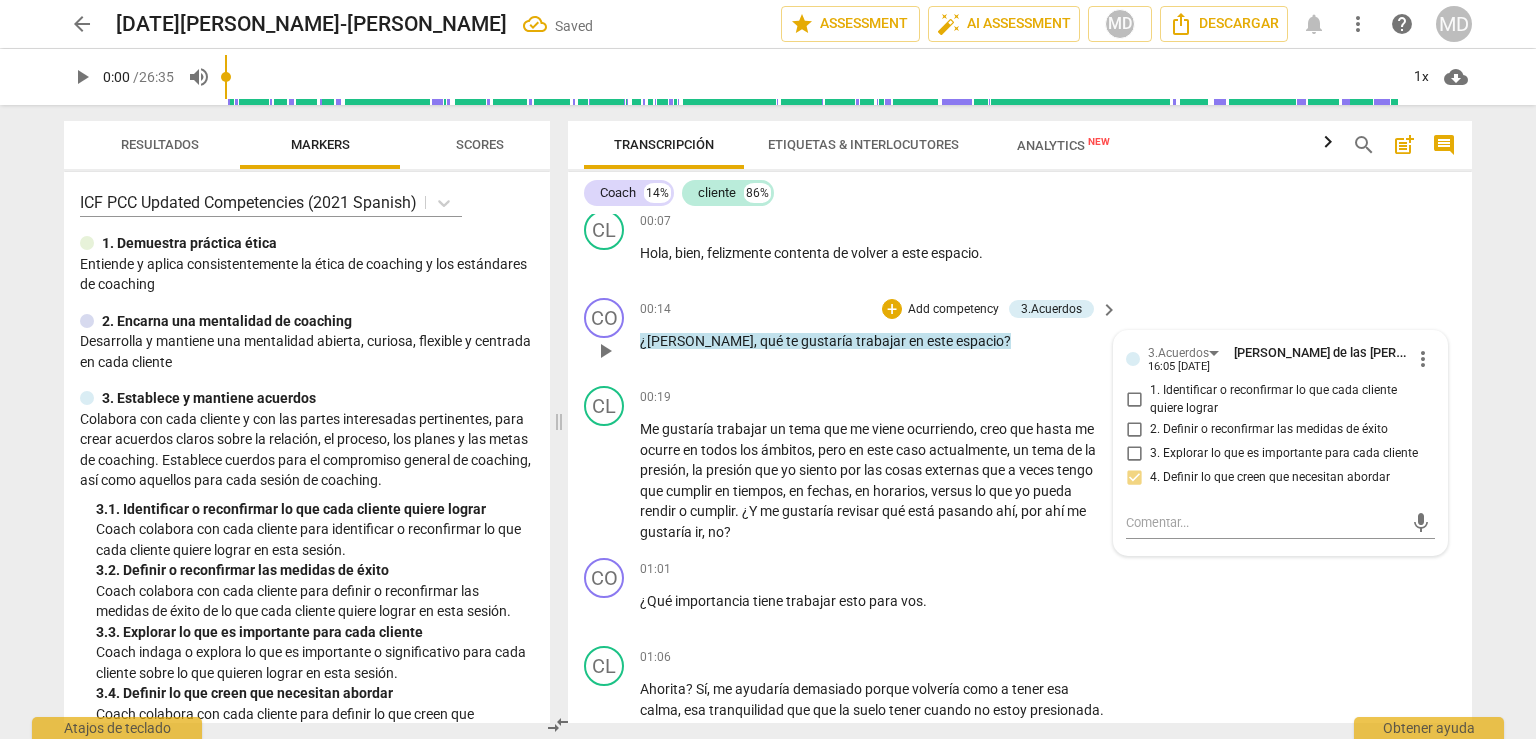 click on "4. Definir lo que creen que necesitan abordar" at bounding box center (1134, 477) 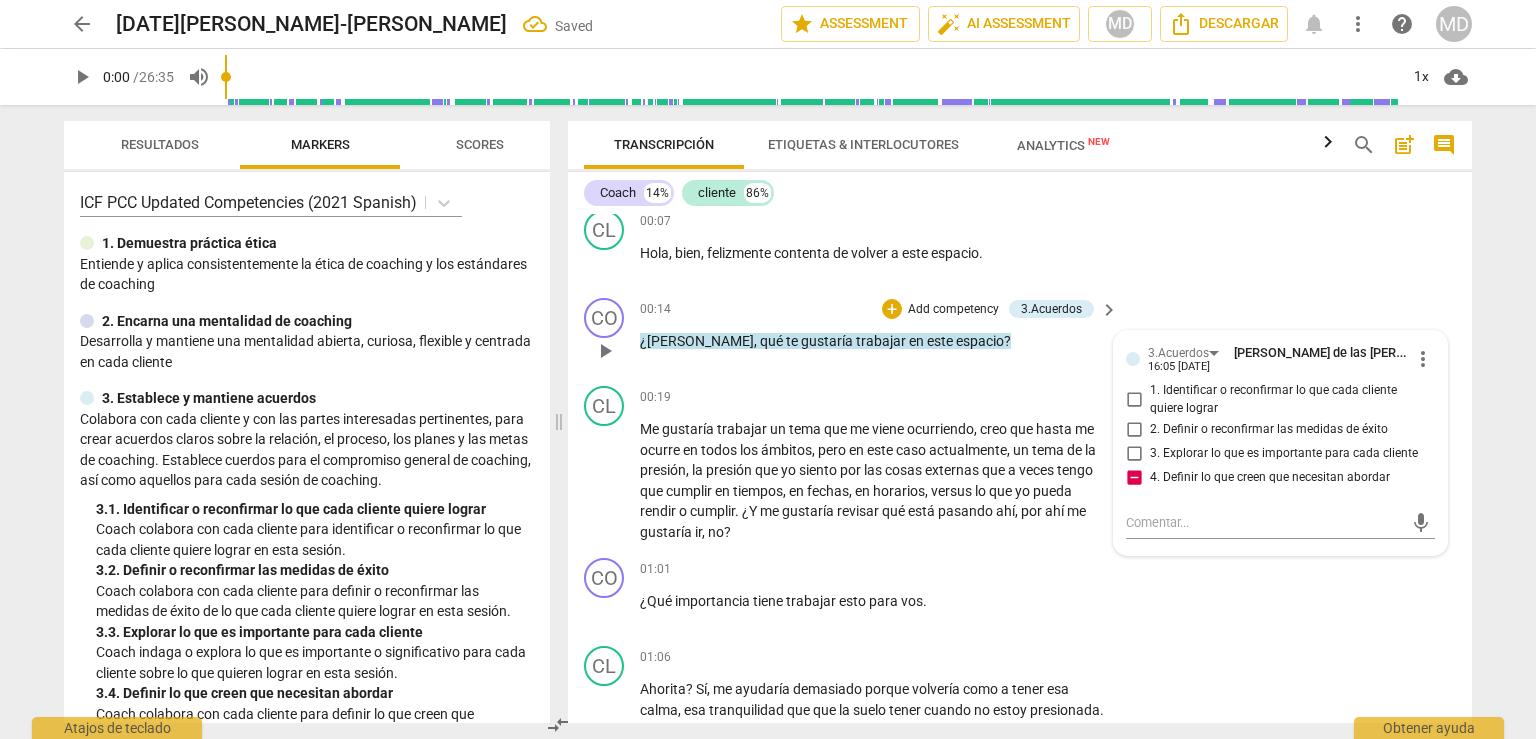 click on "4. Definir lo que creen que necesitan abordar" at bounding box center (1134, 477) 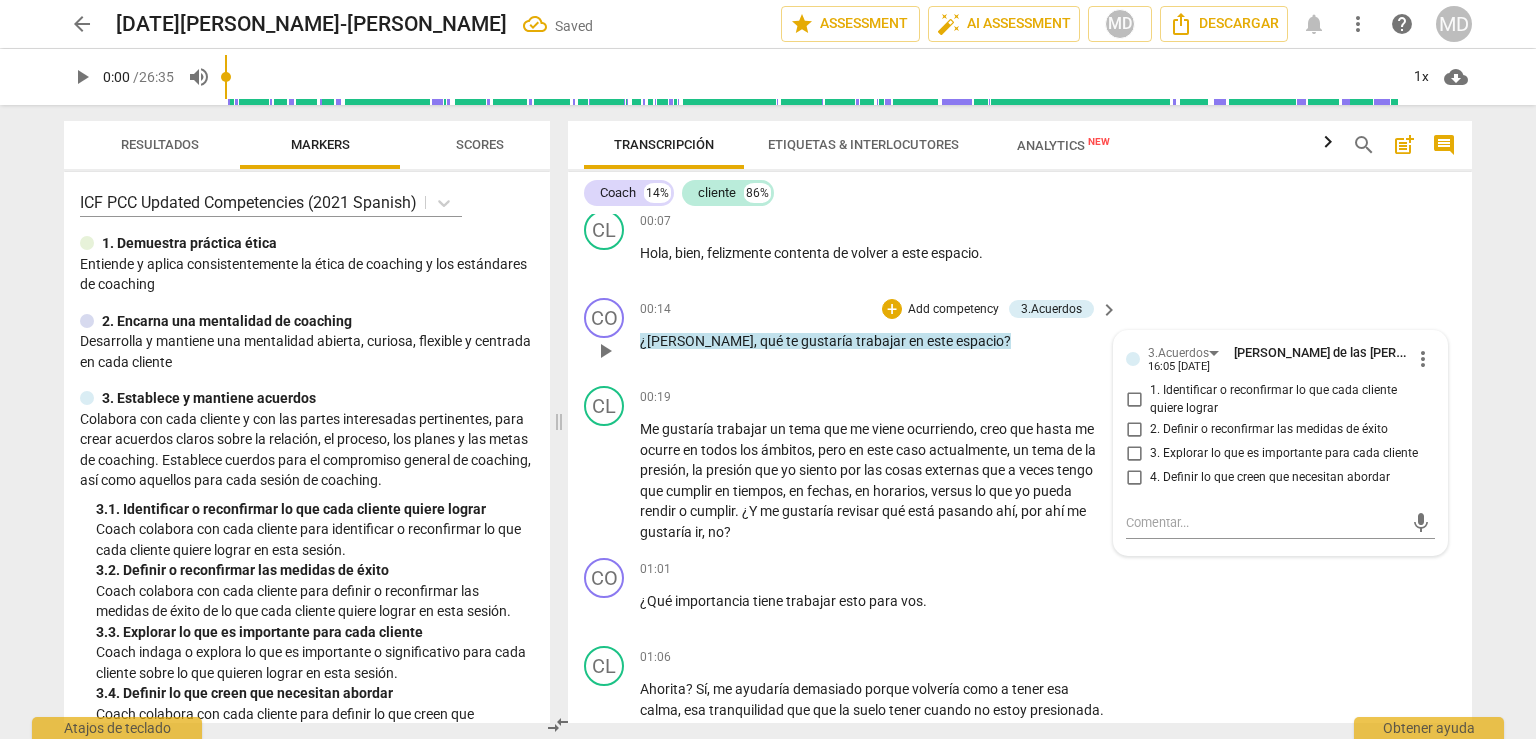click on "1. Identificar o reconfirmar lo que cada cliente quiere lograr" at bounding box center (1134, 400) 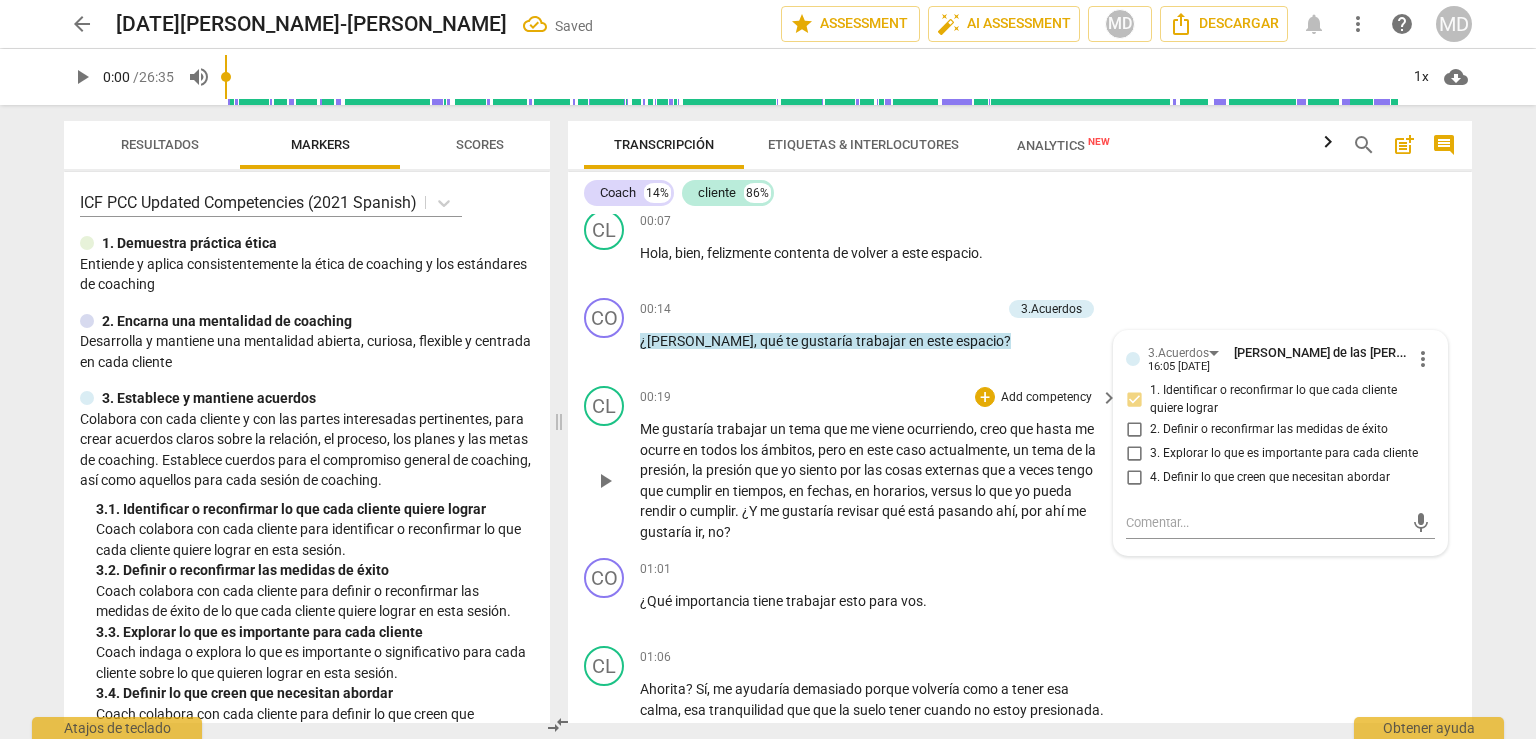 click on "CL play_arrow pause 00:19 + Add competency keyboard_arrow_right Me   gustaría   trabajar   un   tema   que   me   viene   ocurriendo ,   creo   que   hasta   me   ocurre   en   todos   los   ámbitos ,   pero   en   este   caso   actualmente ,   un   tema   de   la   presión ,   la   presión   que   yo   siento   por   las   cosas   externas   que   a   veces   tengo   que   cumplir   en   tiempos ,   en   fechas ,   en   horarios ,   versus   lo   que   yo   pueda   rendir   o   cumplir .   ¿Y   me   gustaría   revisar   qué   está   pasando   ahí ,   por   ahí   me   gustaría   ir ,   no ?" at bounding box center [1020, 464] 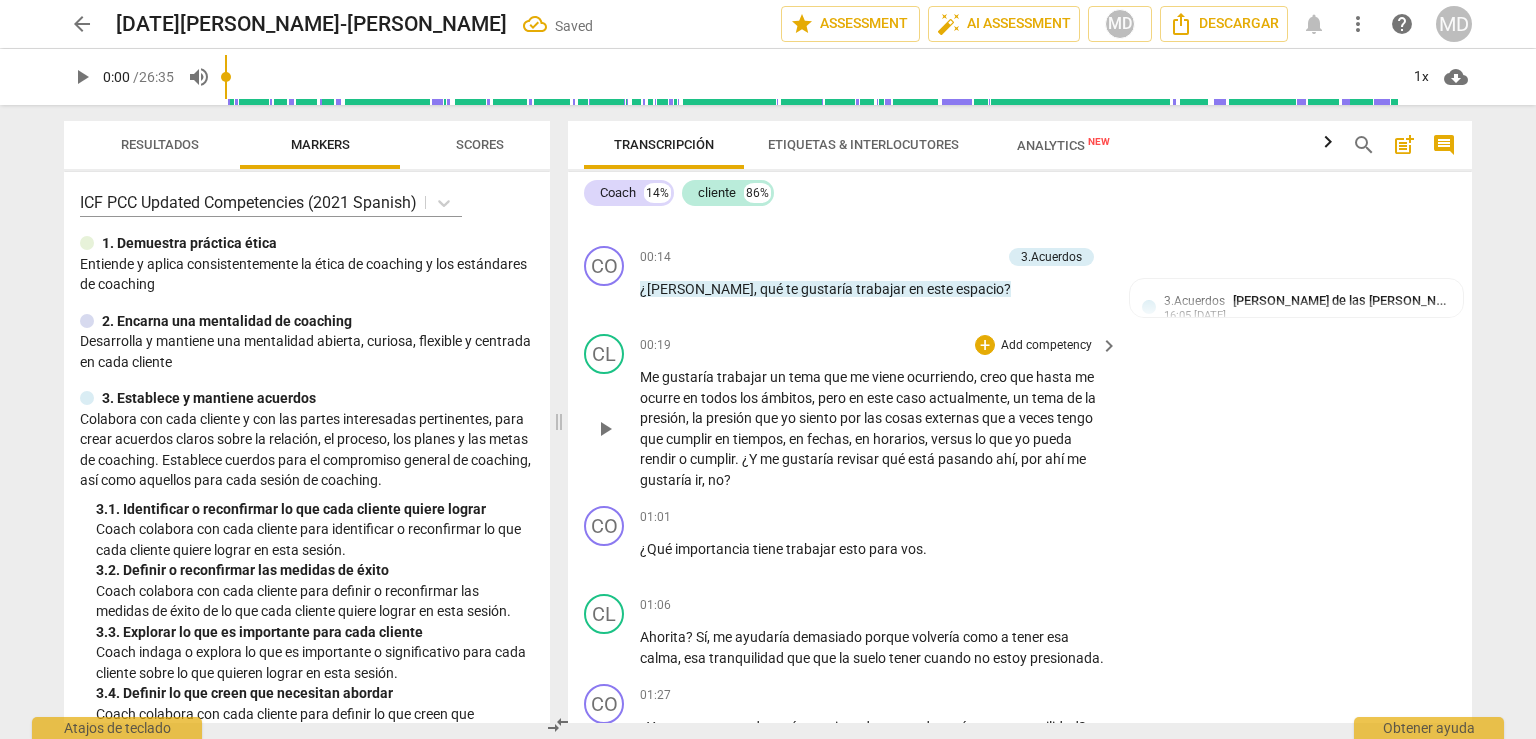 scroll, scrollTop: 200, scrollLeft: 0, axis: vertical 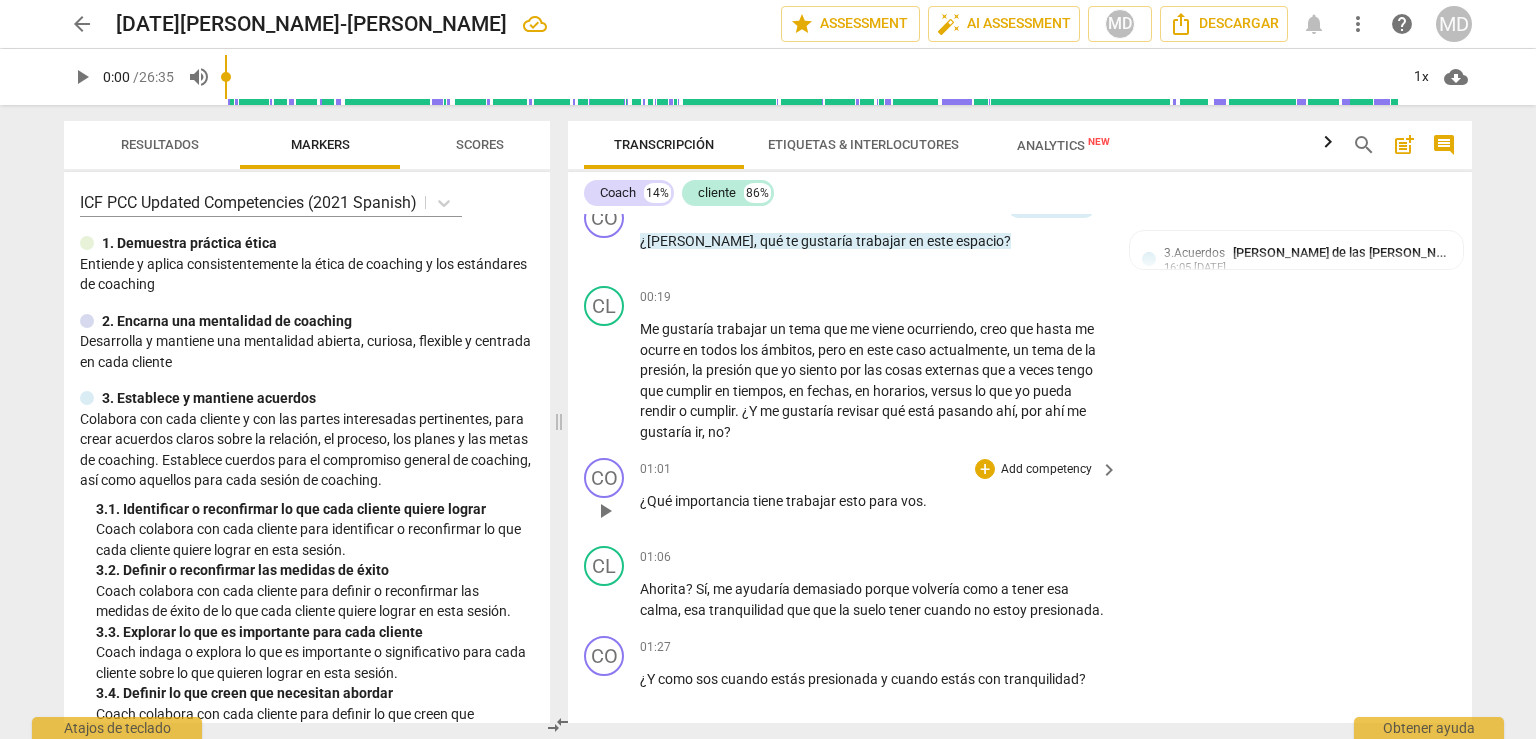 click on "Add competency" at bounding box center [1046, 470] 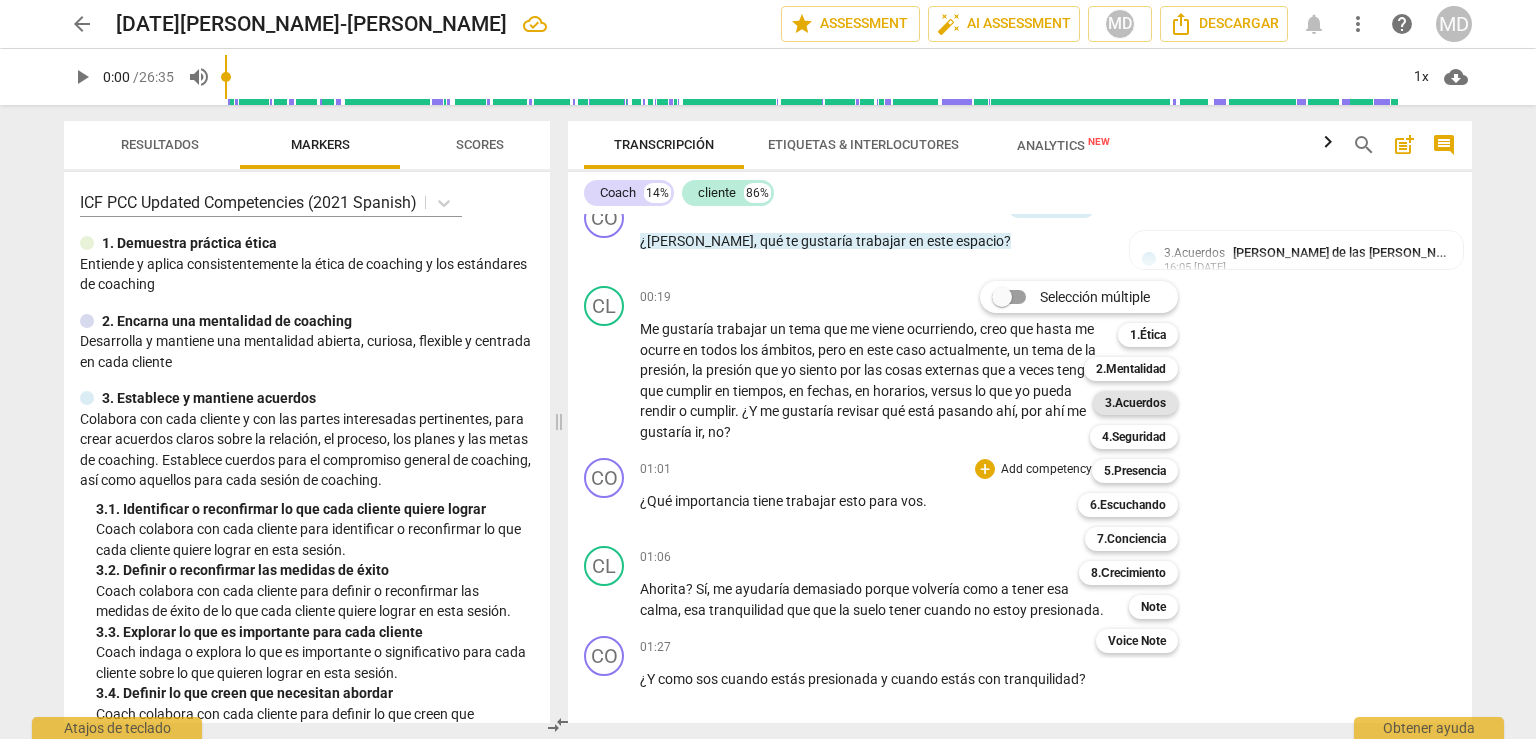 click on "3.Acuerdos" at bounding box center (1135, 403) 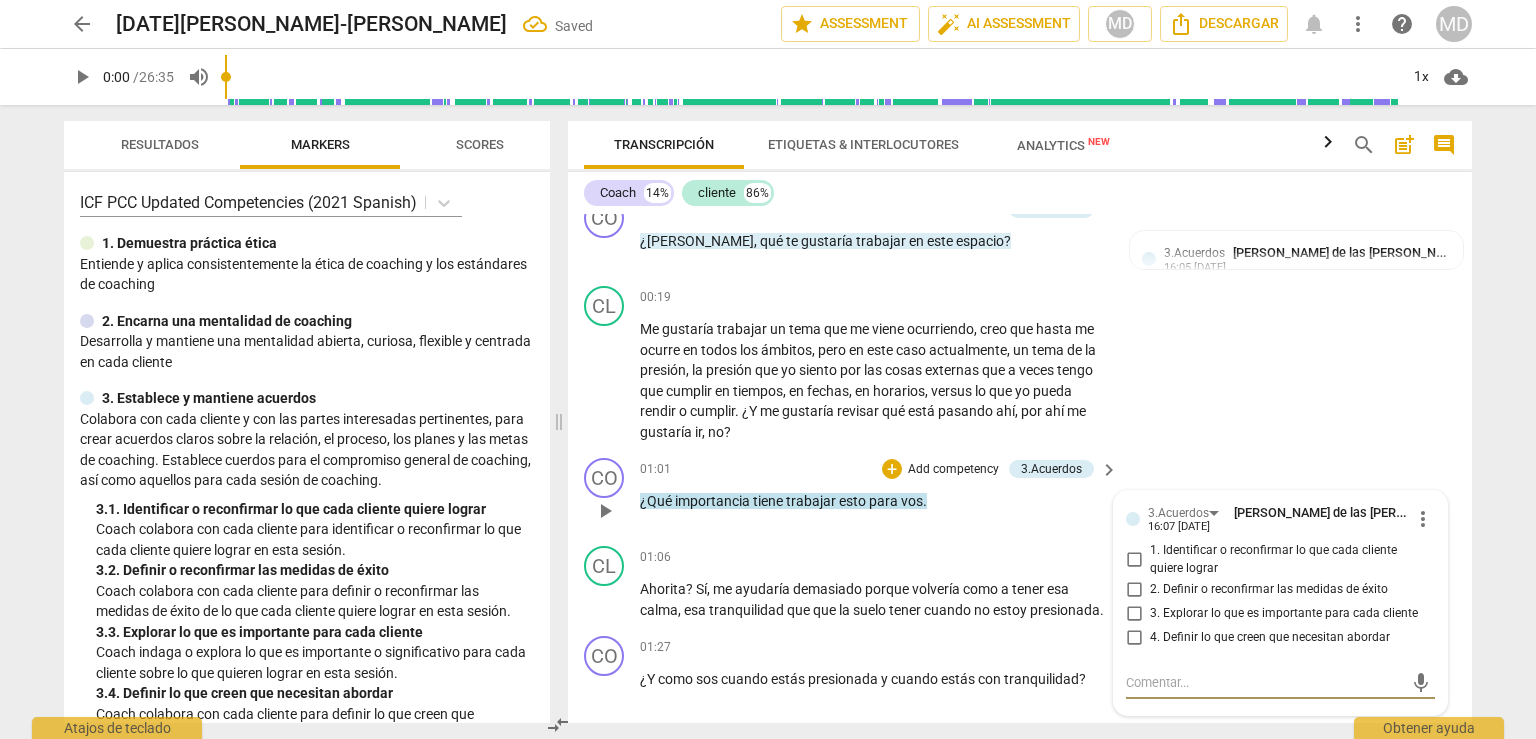 click on "3. Explorar lo que es importante para cada cliente" at bounding box center [1134, 613] 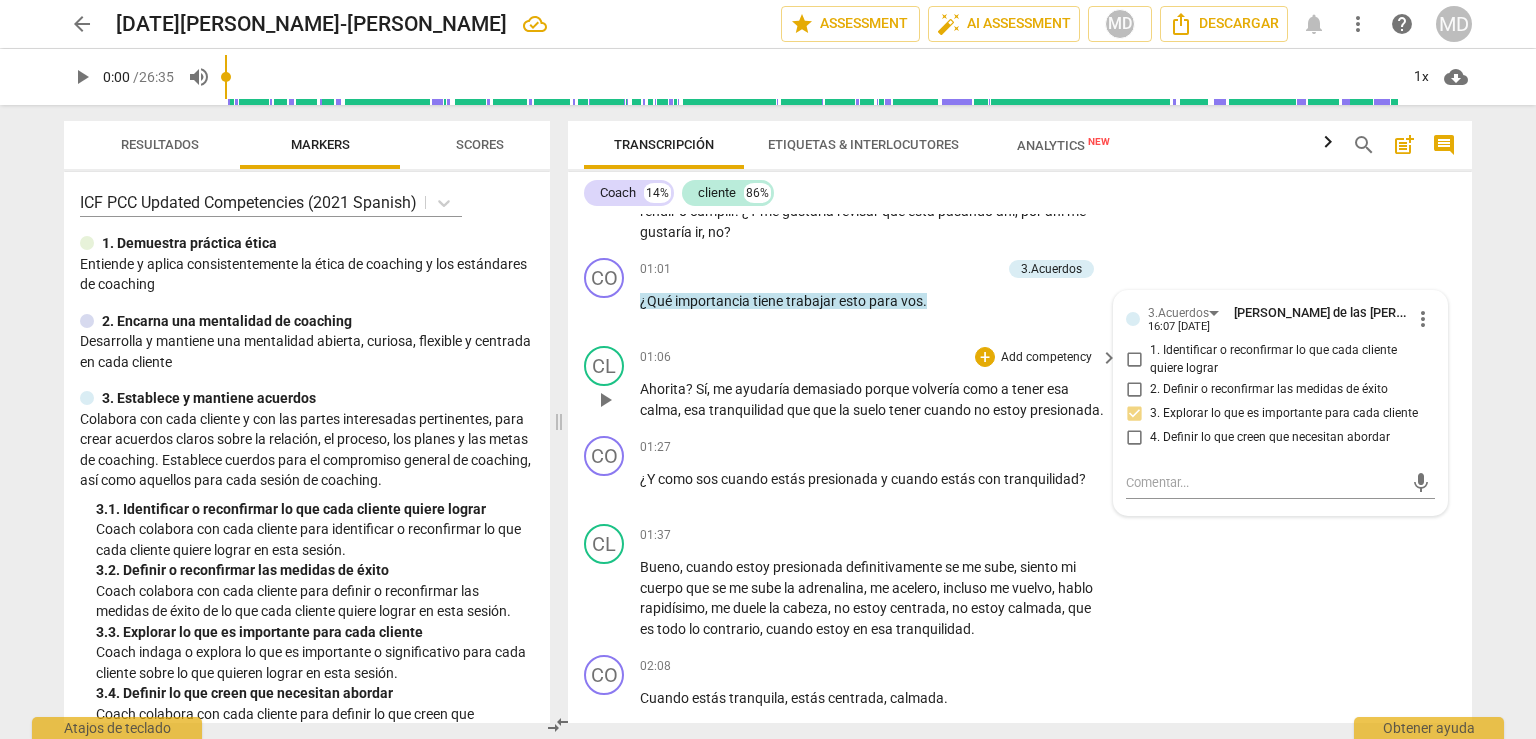 scroll, scrollTop: 500, scrollLeft: 0, axis: vertical 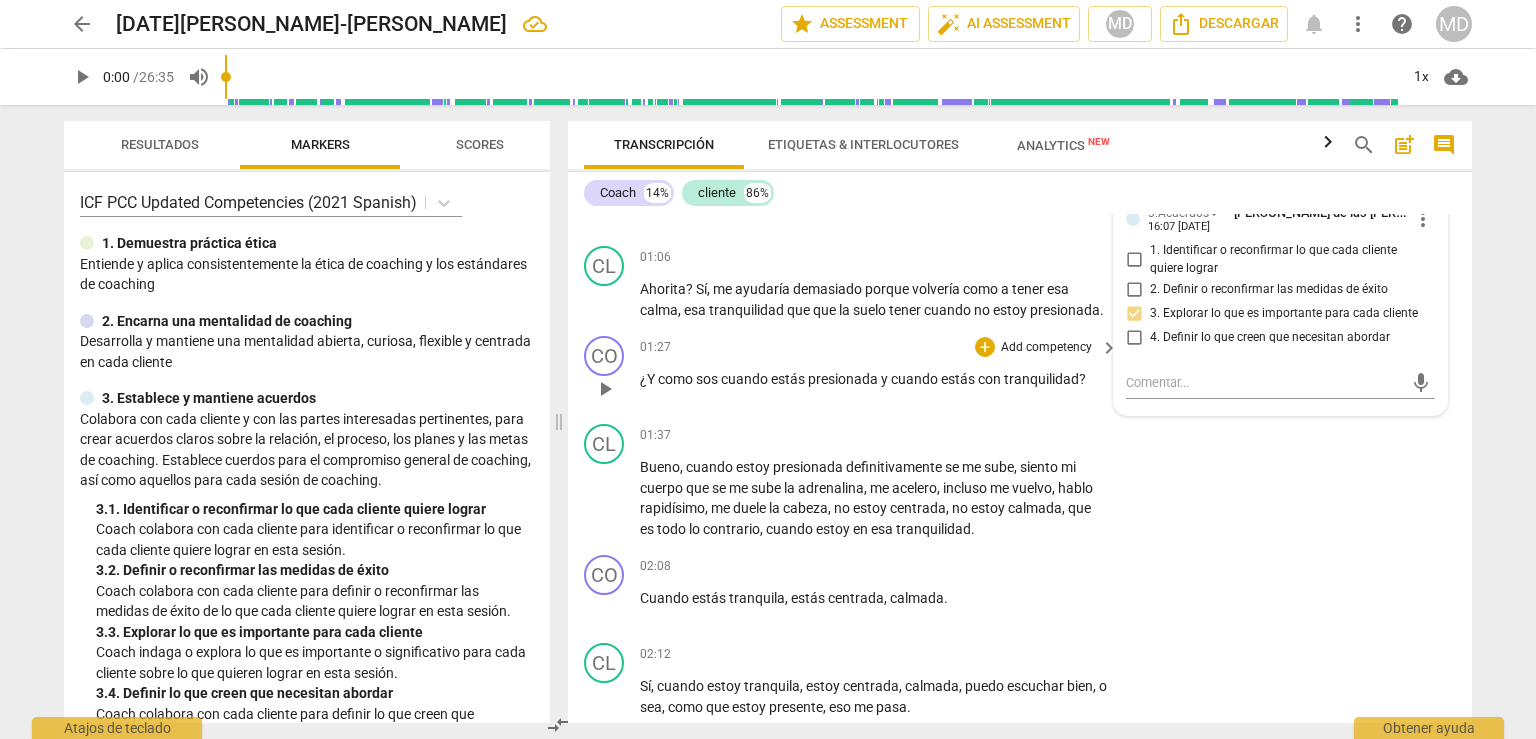 click on "Add competency" at bounding box center [1046, 348] 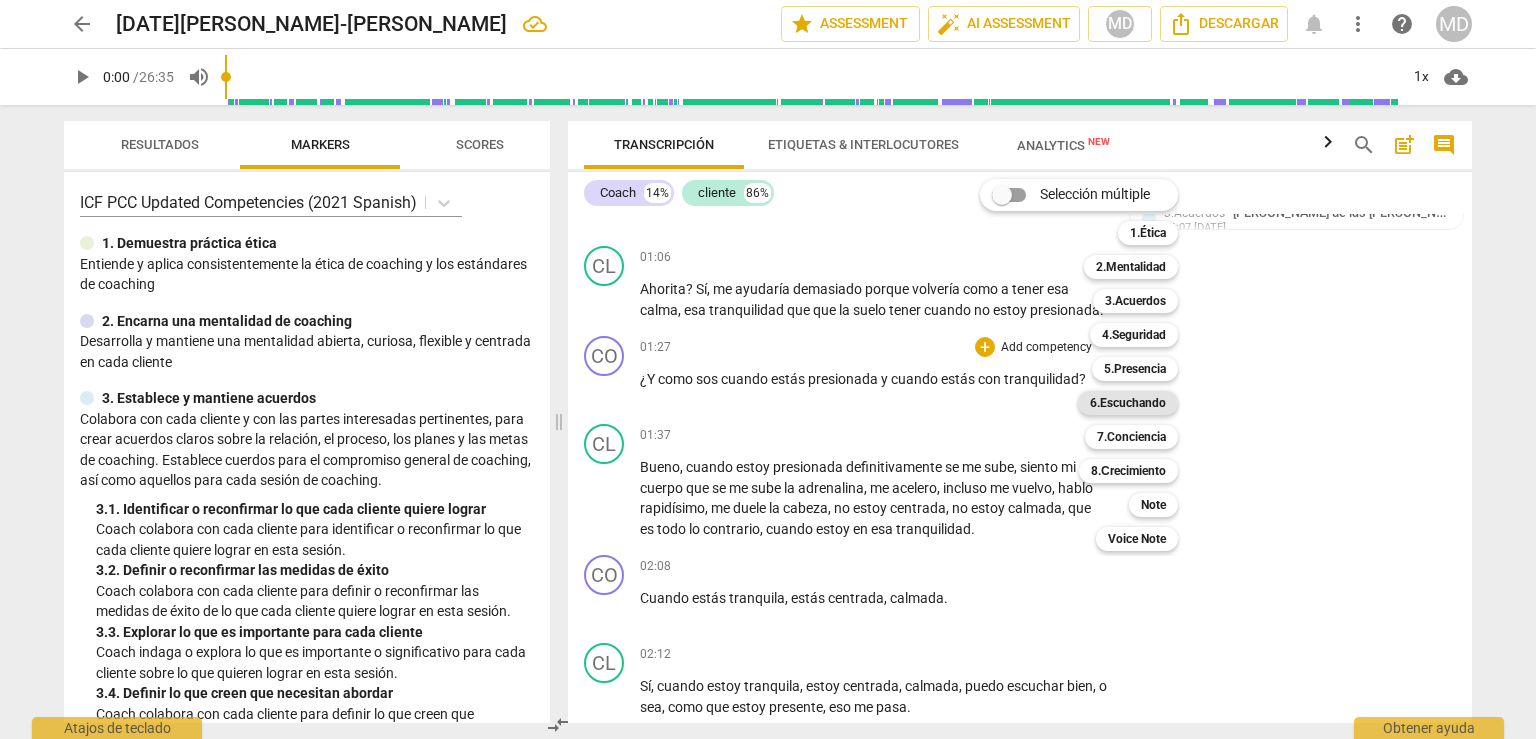click on "6.Escuchando" at bounding box center (1128, 403) 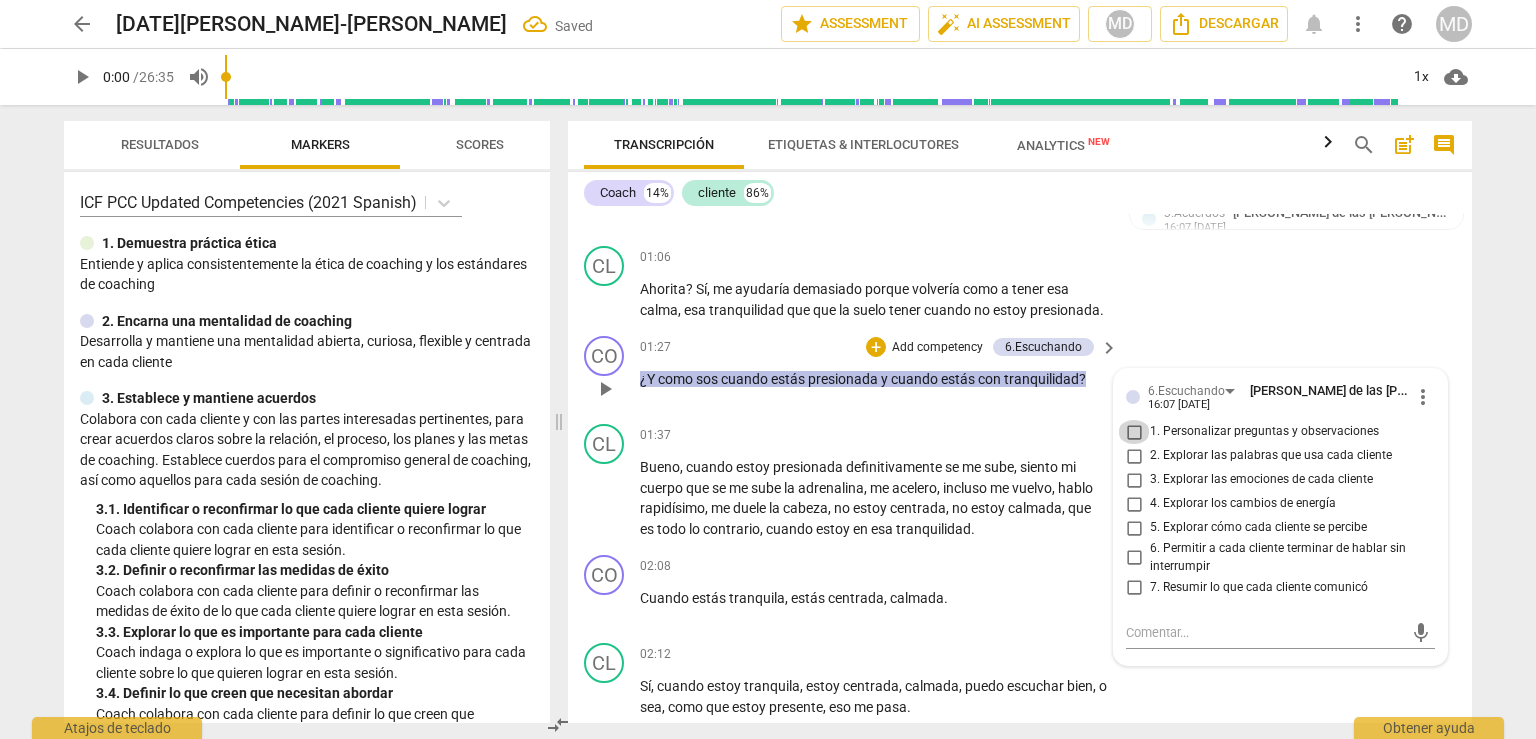 click on "1. Personalizar preguntas y observaciones" at bounding box center (1134, 432) 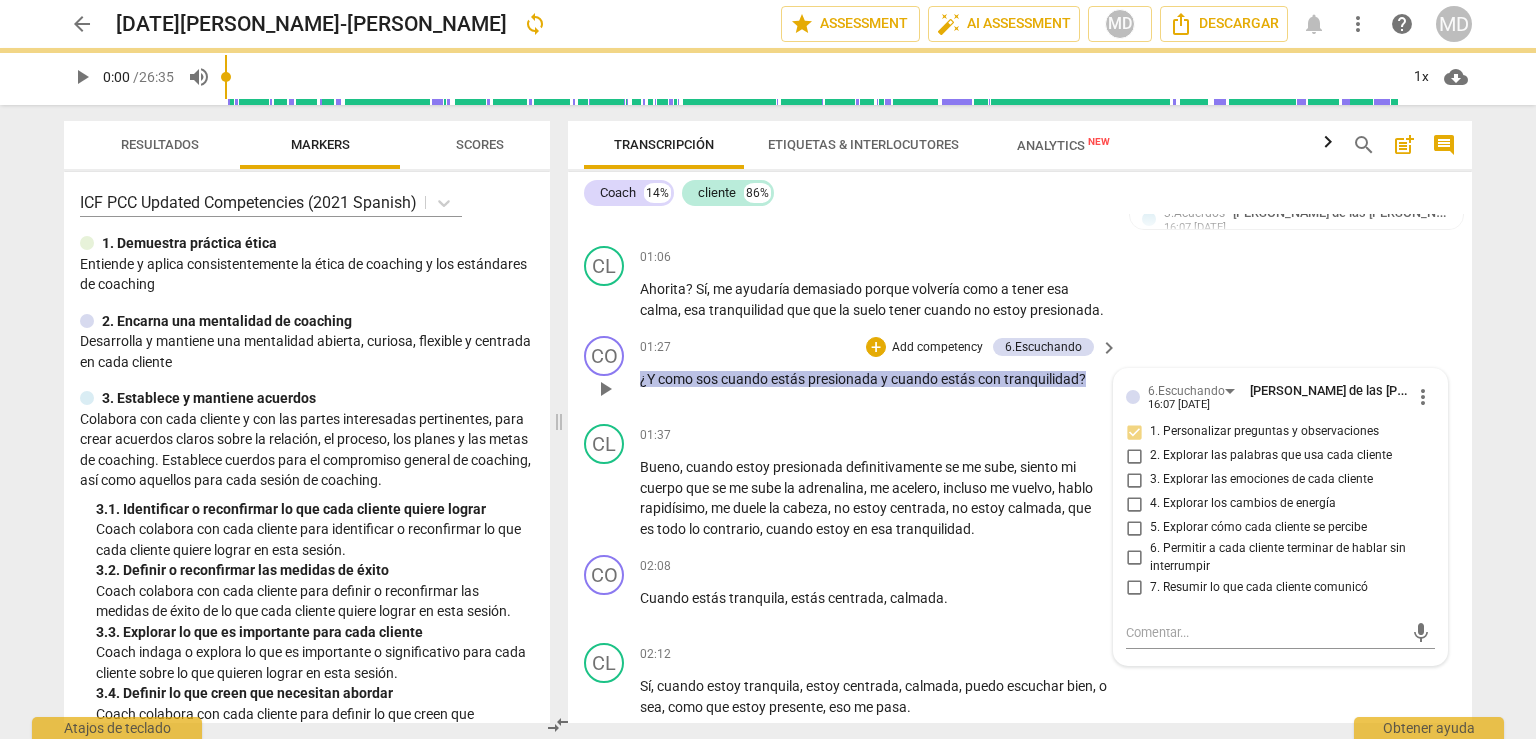 click on "2. Explorar las palabras que usa cada cliente" at bounding box center [1134, 456] 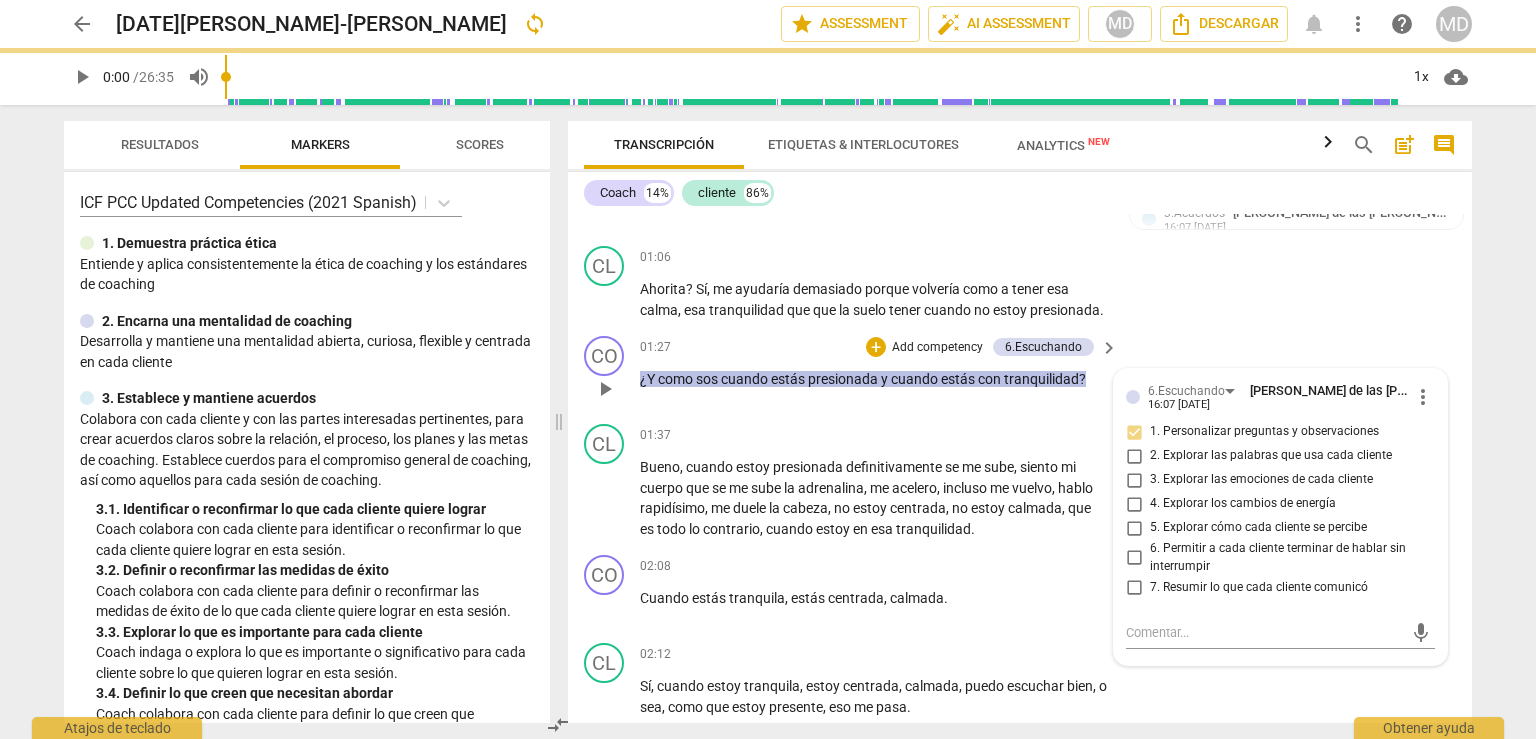 checkbox on "true" 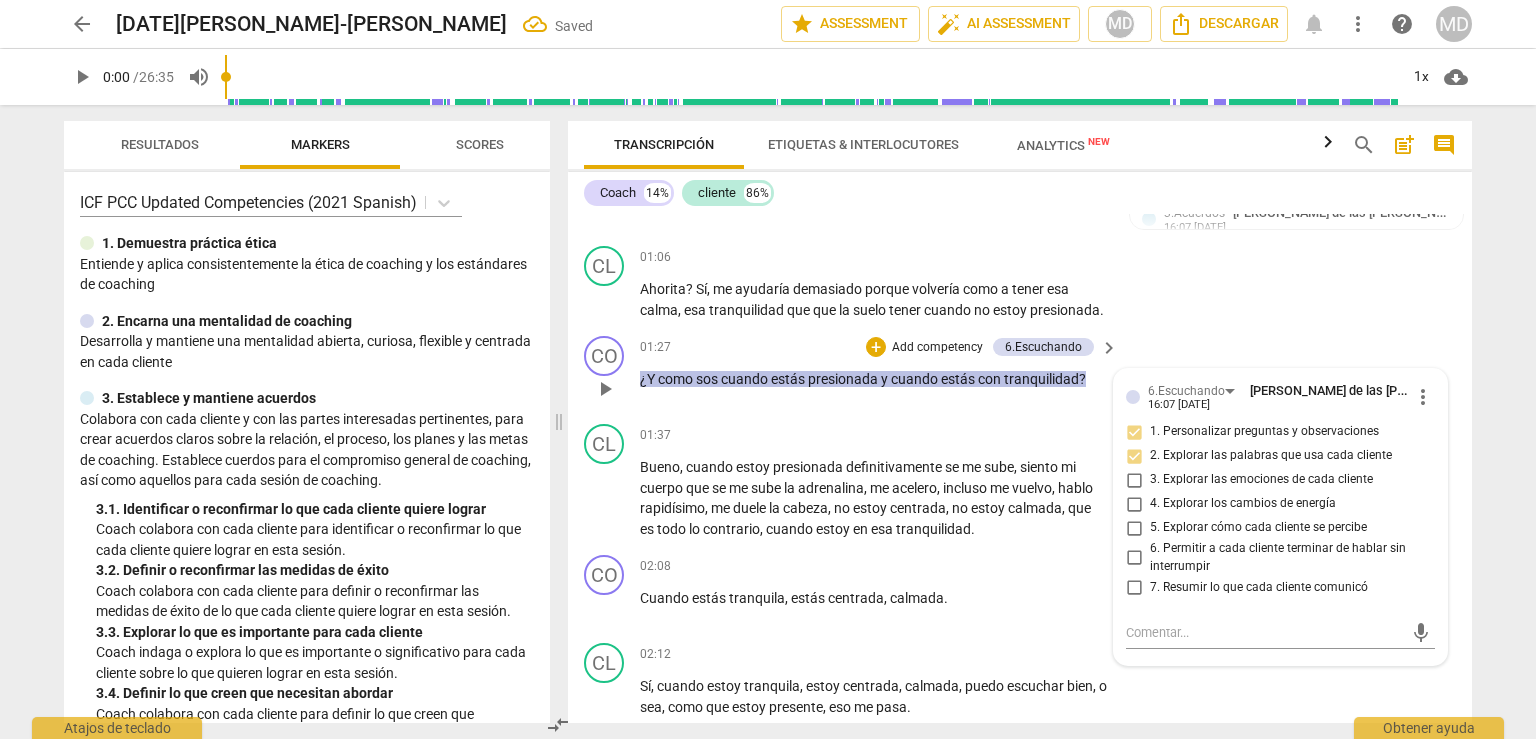click on "3. Explorar las emociones de cada cliente" at bounding box center [1134, 480] 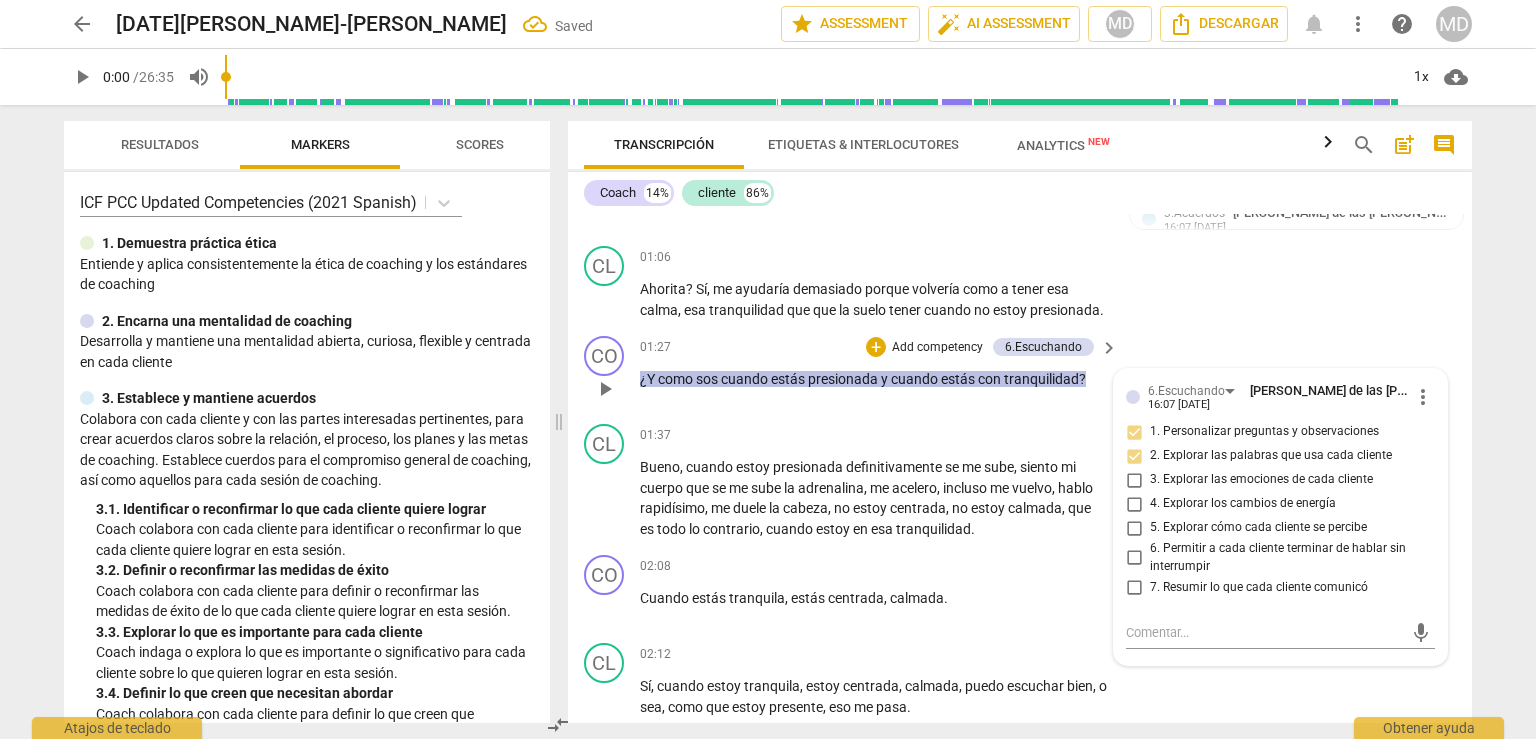 checkbox on "true" 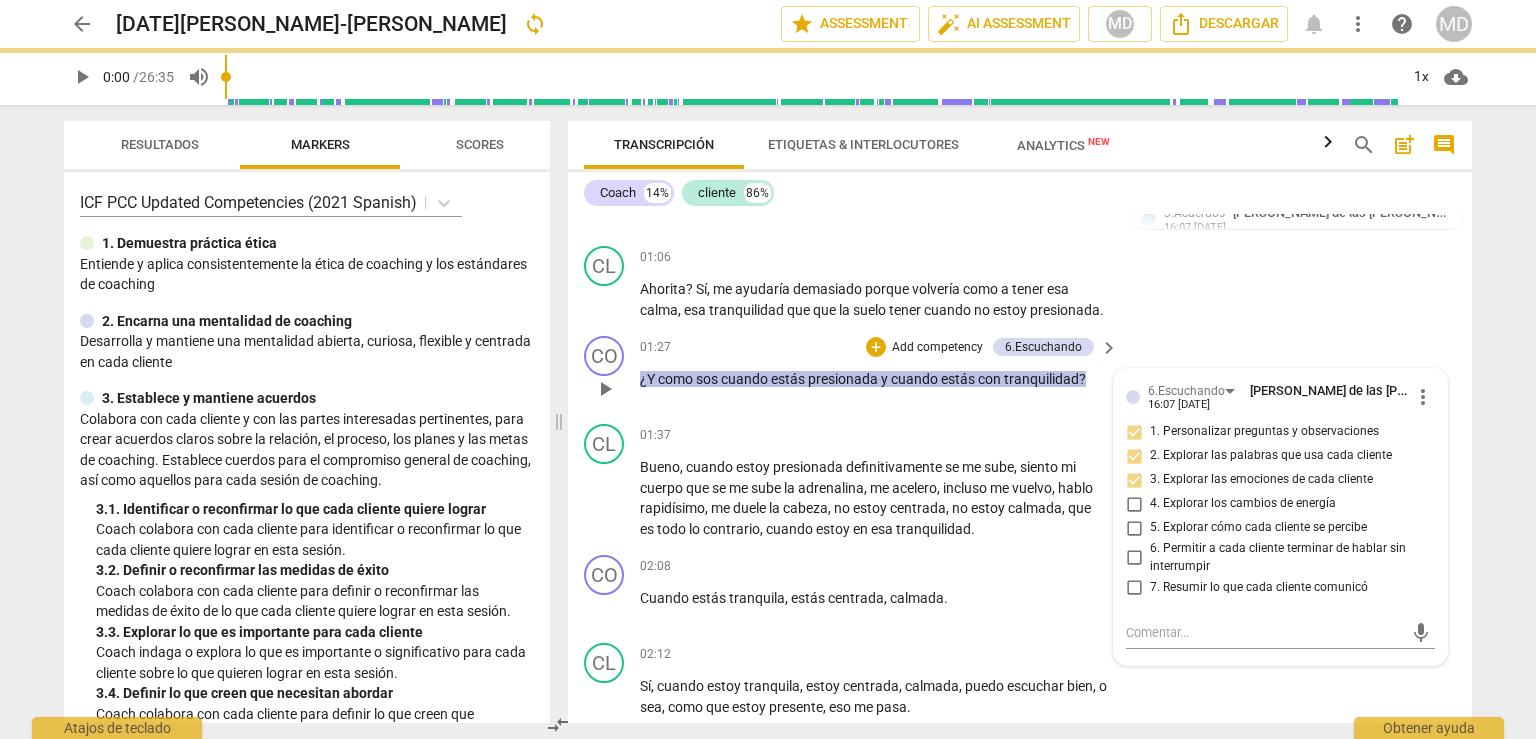 drag, startPoint x: 1139, startPoint y: 543, endPoint x: 1138, endPoint y: 553, distance: 10.049875 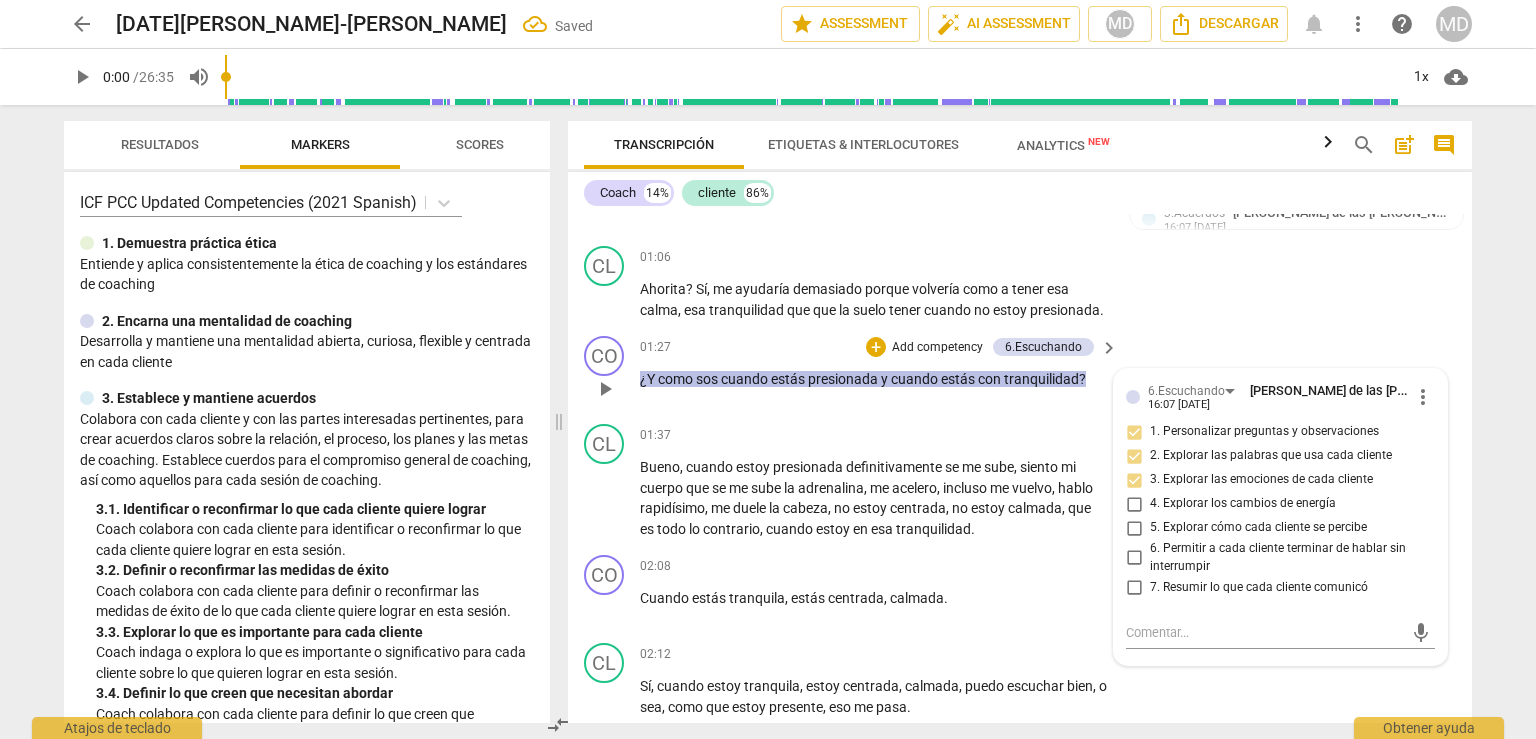 drag, startPoint x: 1138, startPoint y: 553, endPoint x: 1129, endPoint y: 547, distance: 10.816654 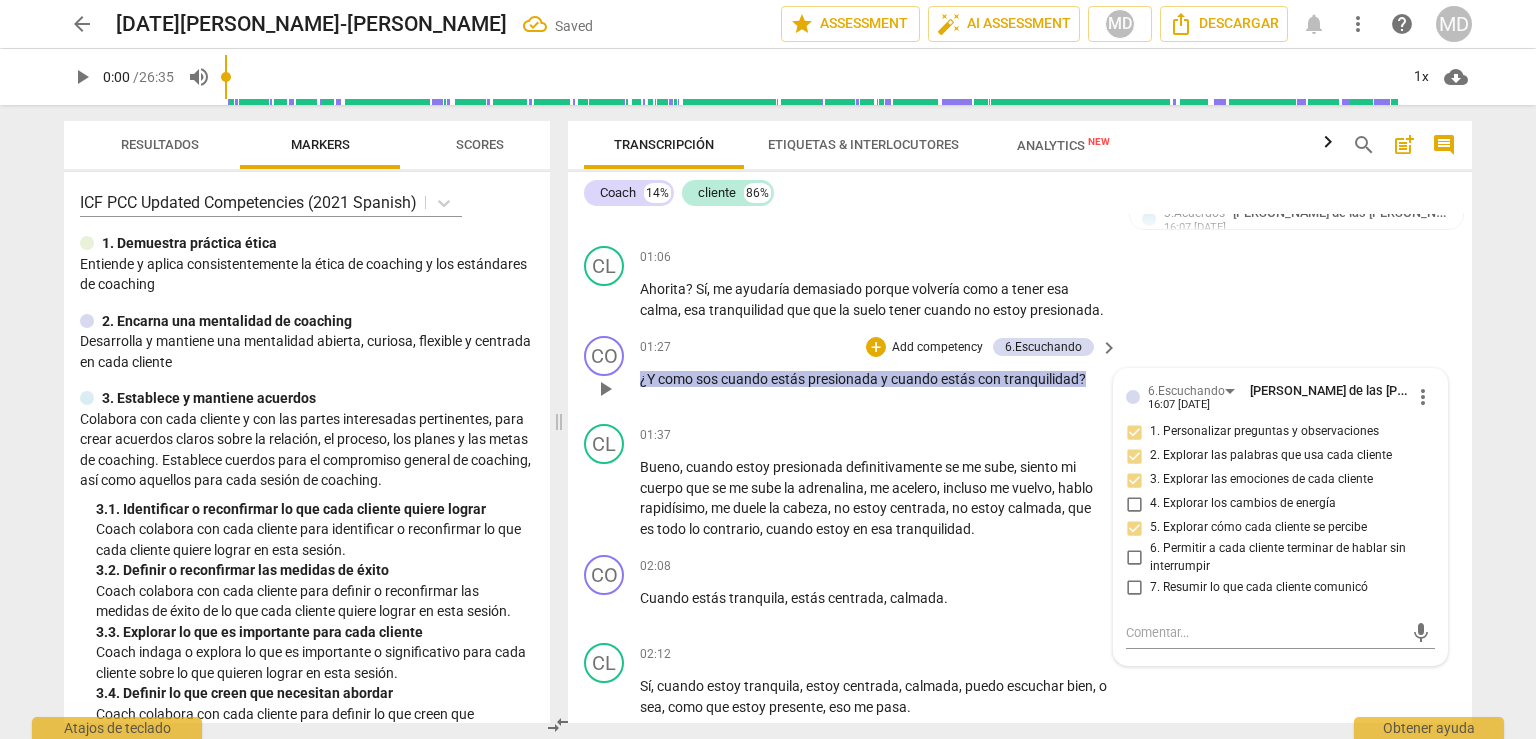click on "Add competency" at bounding box center [937, 348] 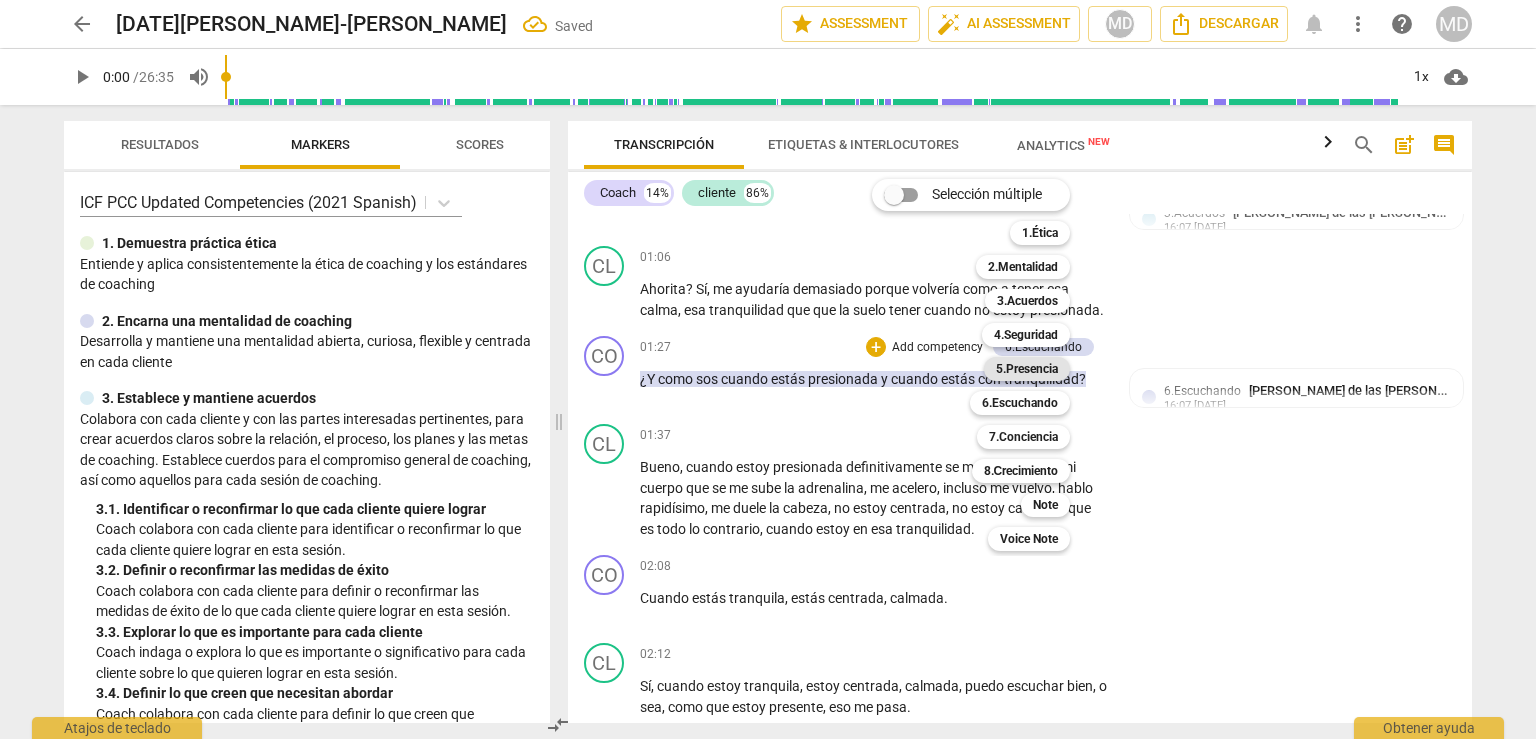 click on "5.Presencia" at bounding box center (1027, 369) 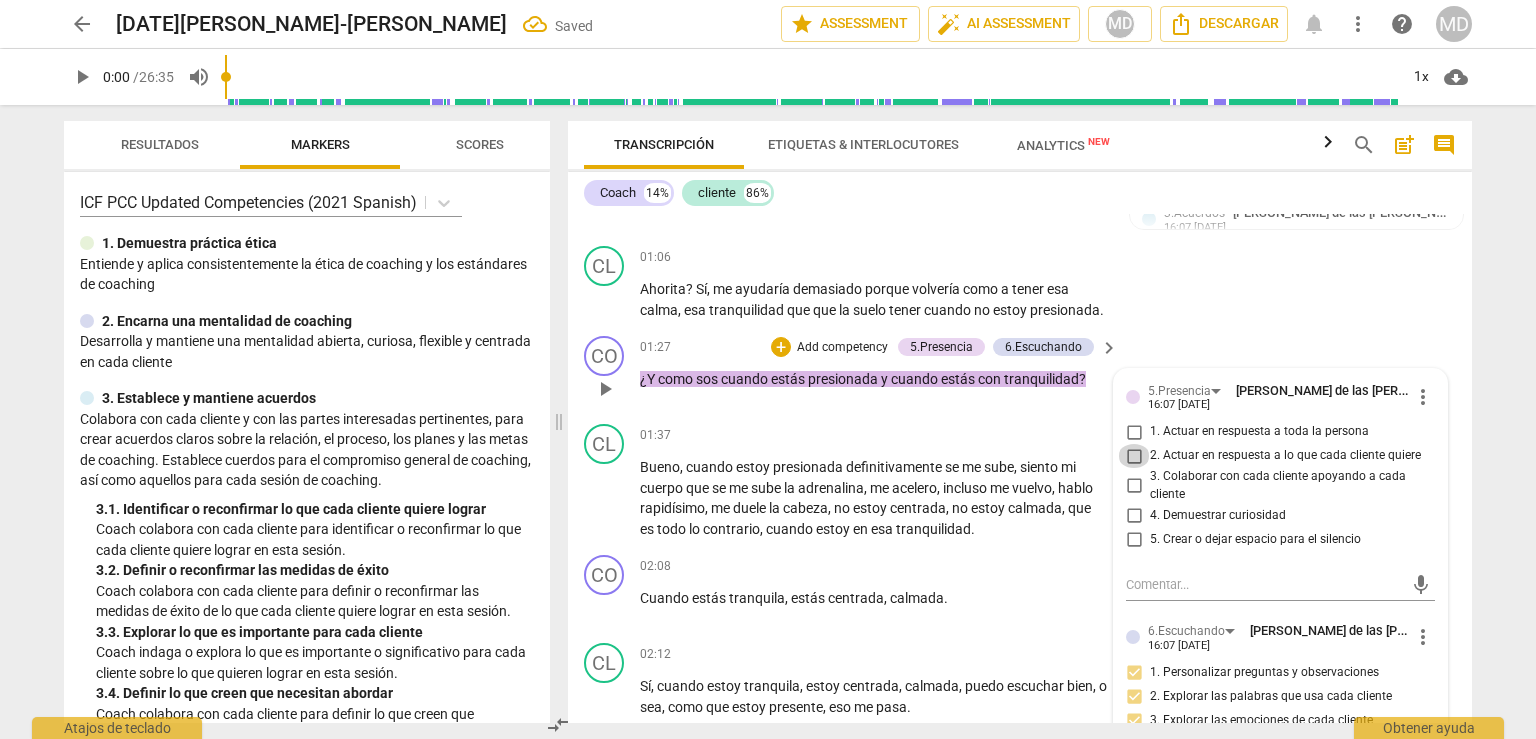 click on "2. Actuar en respuesta a lo que cada cliente quiere" at bounding box center (1134, 456) 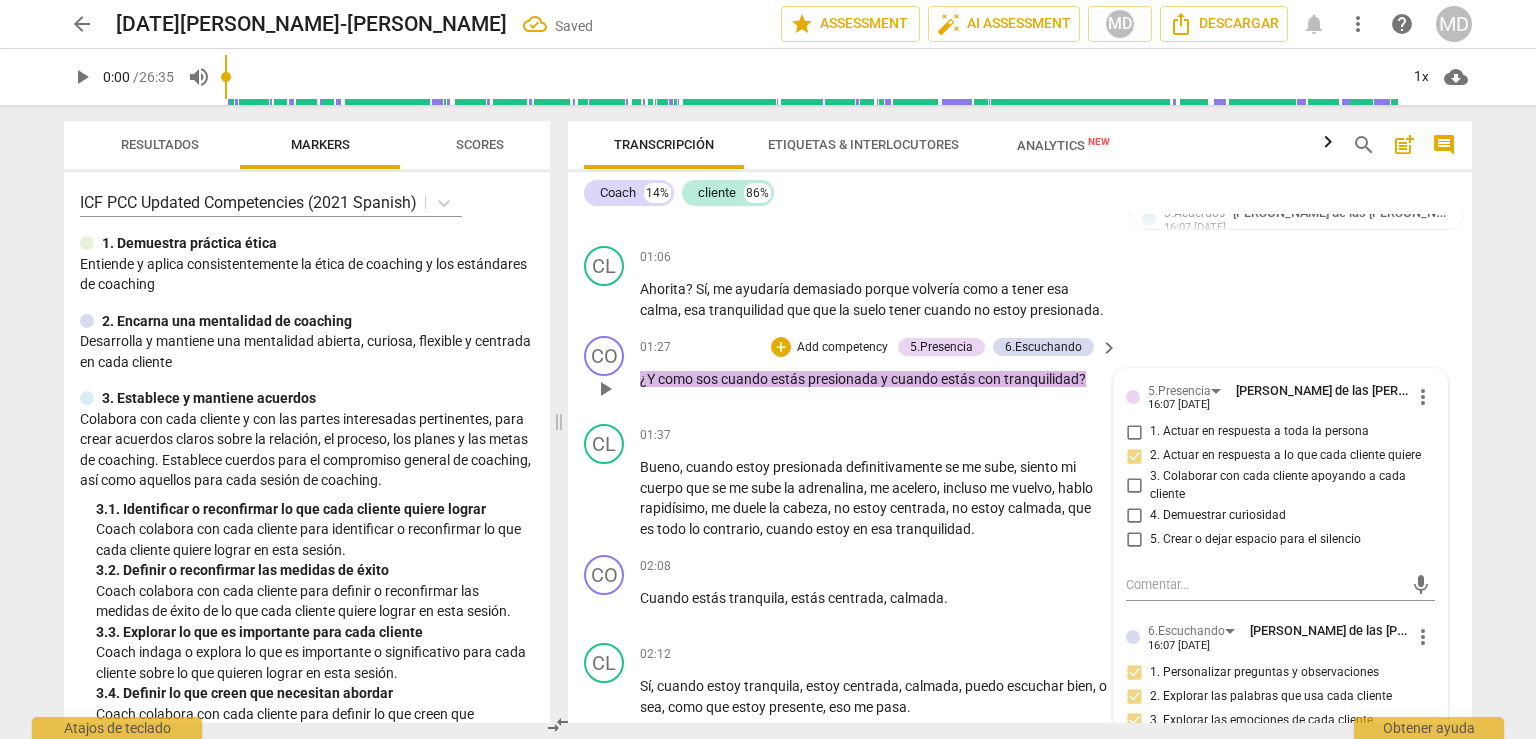 click on "4. Demuestrar curiosidad" at bounding box center [1134, 515] 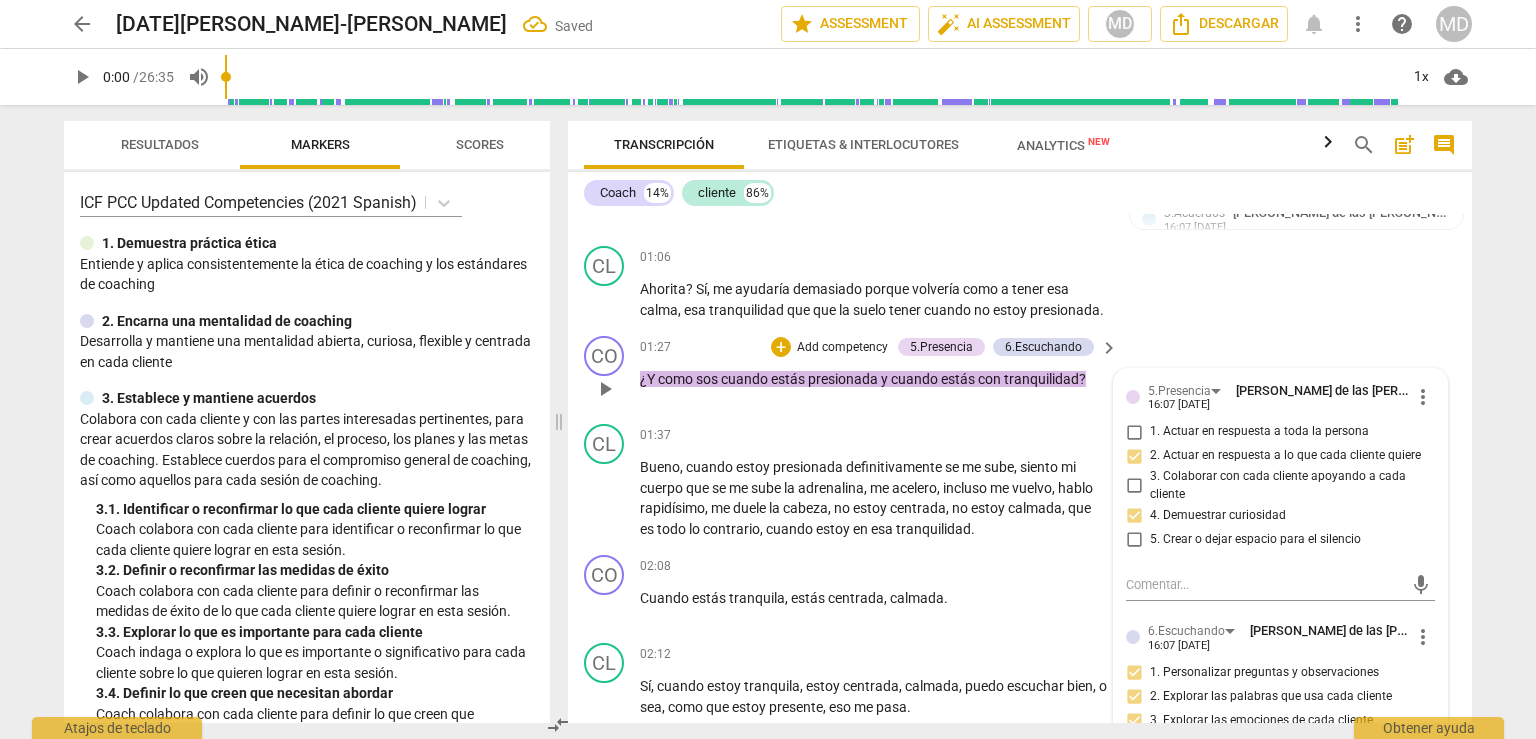 click on "Add competency" at bounding box center (842, 348) 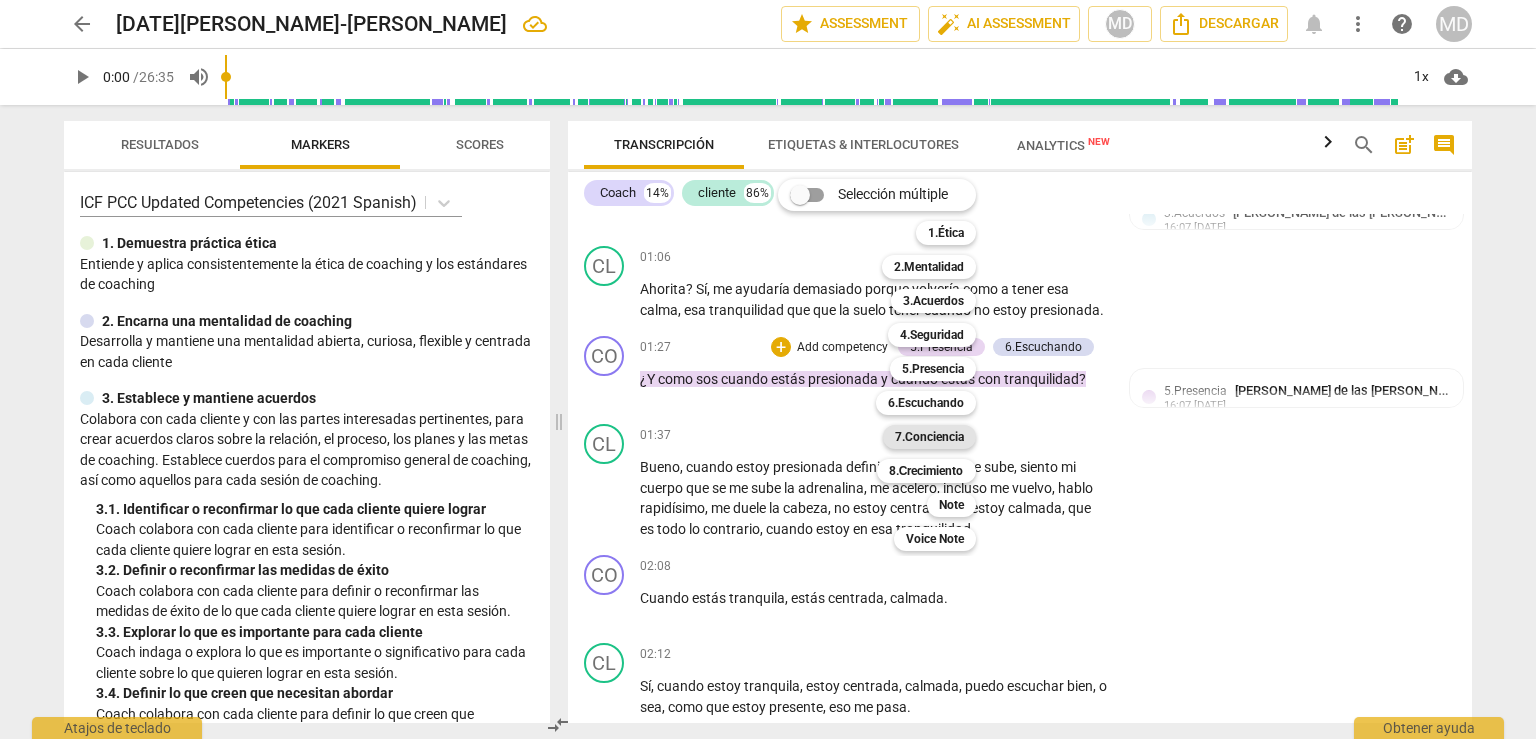 click on "7.Conciencia" at bounding box center (929, 437) 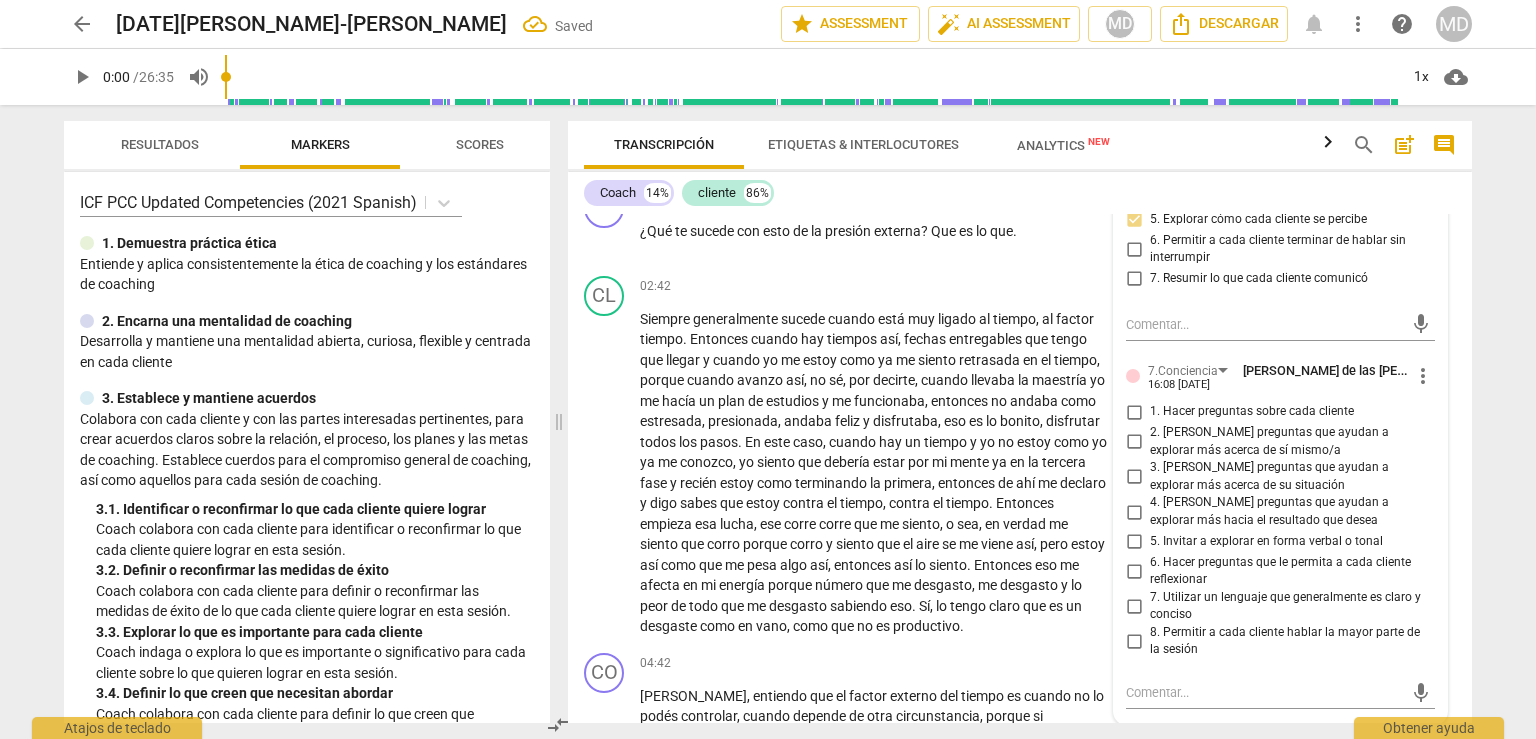scroll, scrollTop: 1100, scrollLeft: 0, axis: vertical 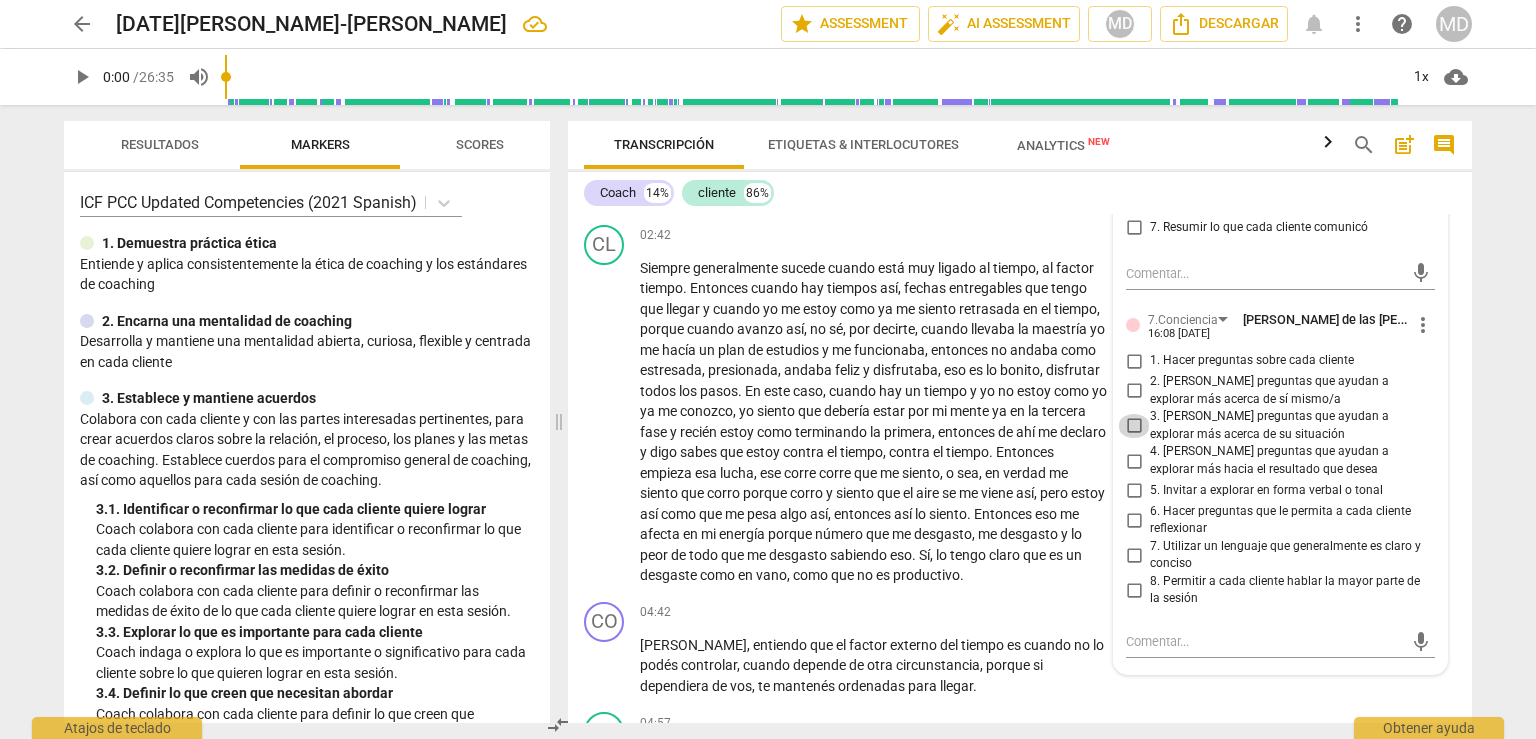 click on "3. [PERSON_NAME] preguntas que ayudan a explorar más acerca de su situación" at bounding box center [1134, 426] 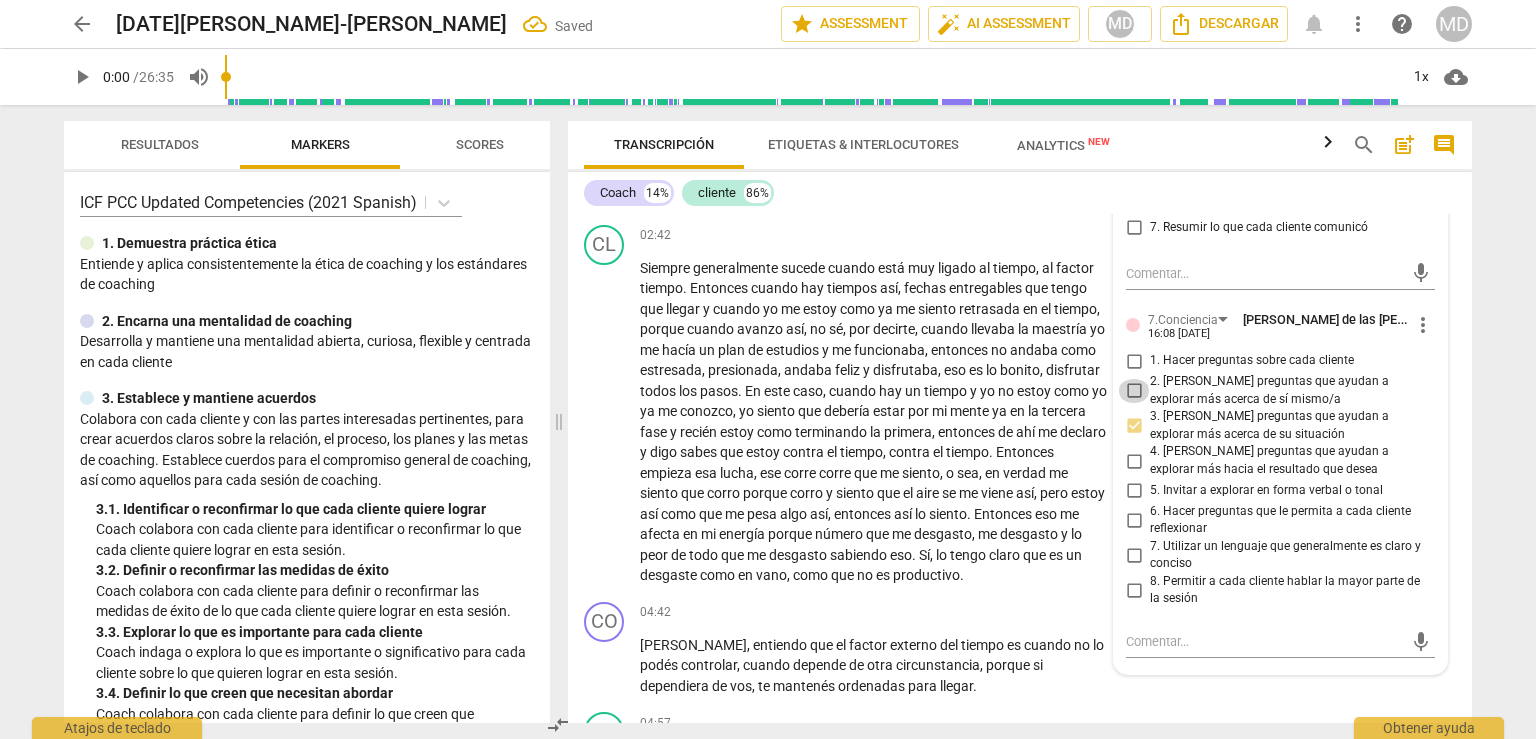 click on "2. [PERSON_NAME] preguntas que ayudan a explorar más acerca de sí mismo/a" at bounding box center [1134, 391] 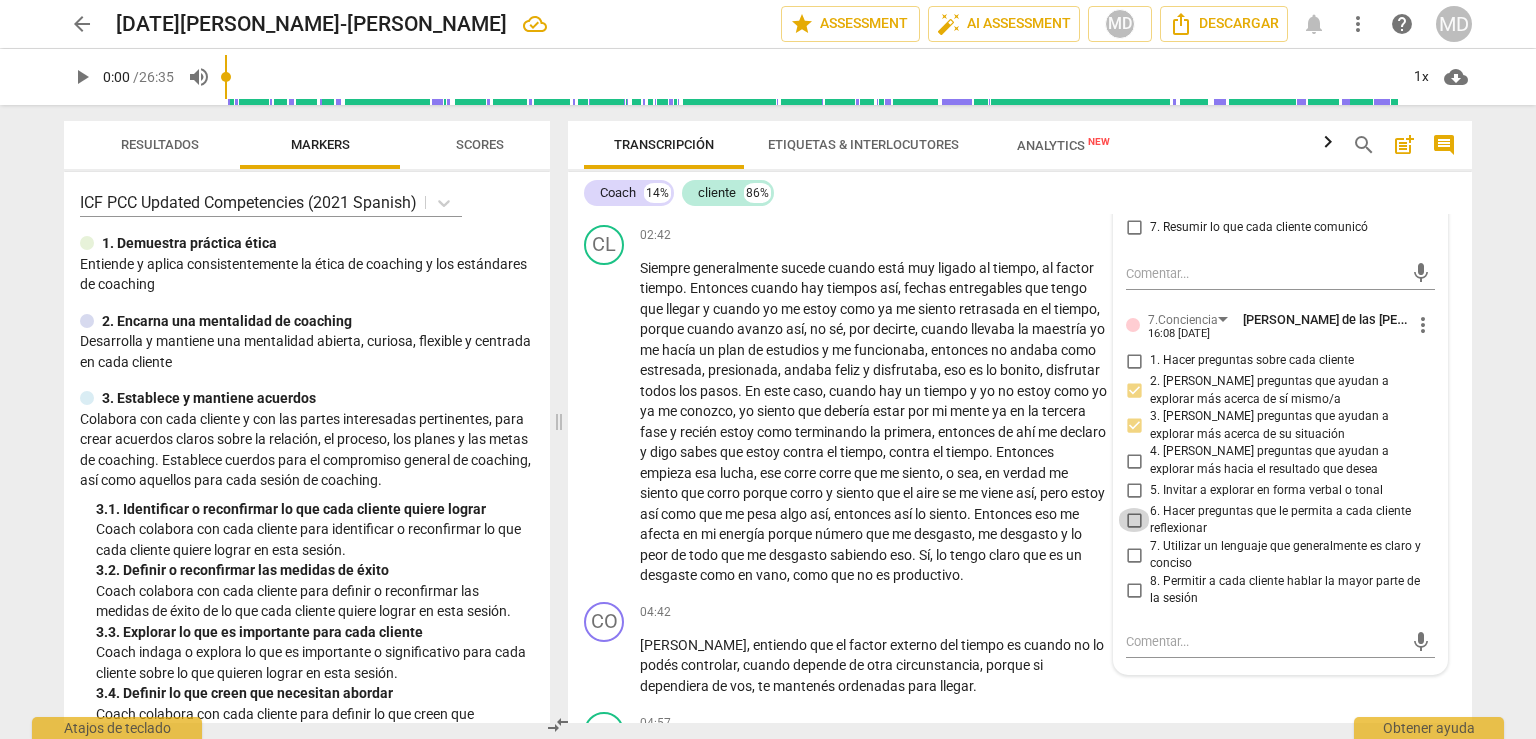 click on "6. Hacer preguntas que le permita a cada cliente reflexionar" at bounding box center [1134, 520] 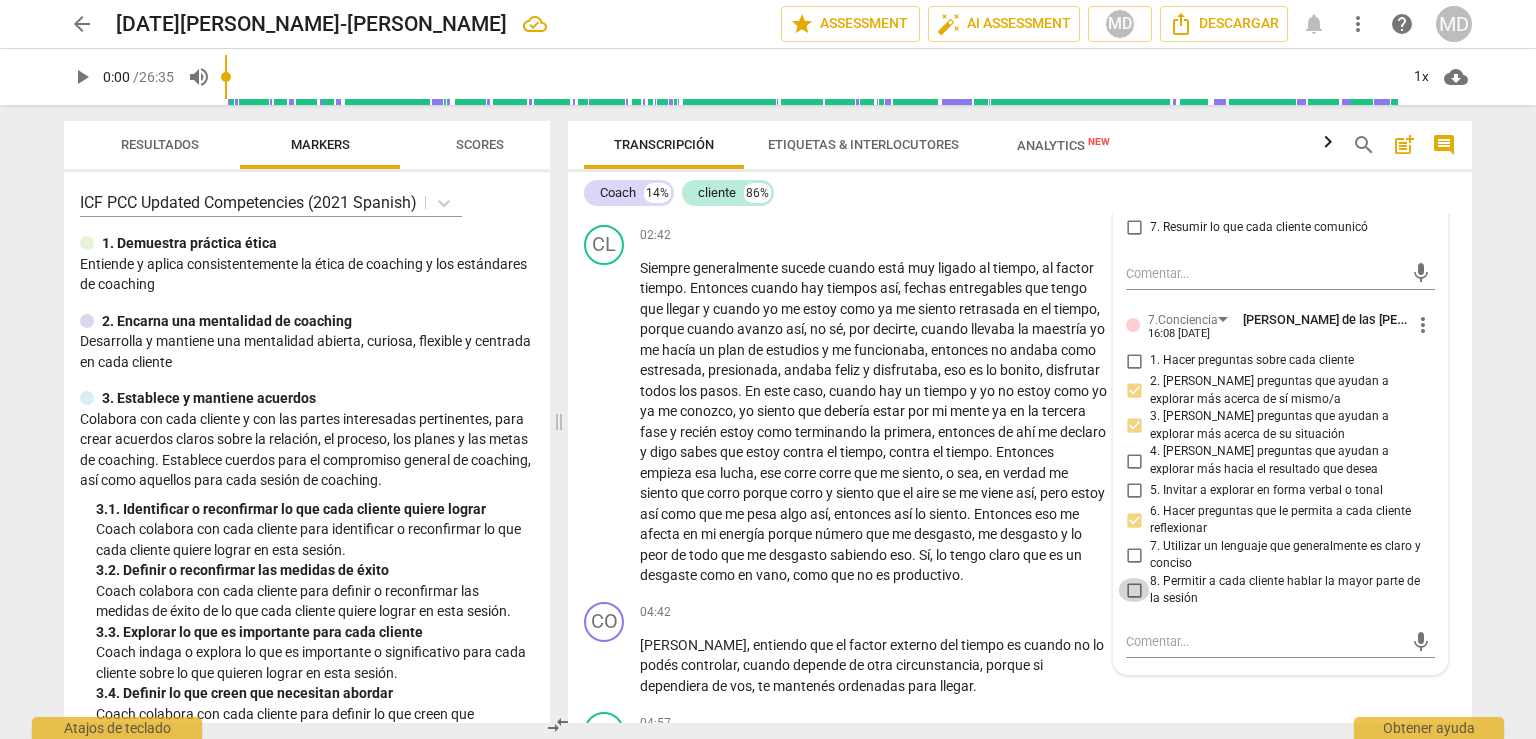 click on "8. Permitir a cada cliente hablar la mayor parte de la sesión" at bounding box center (1134, 590) 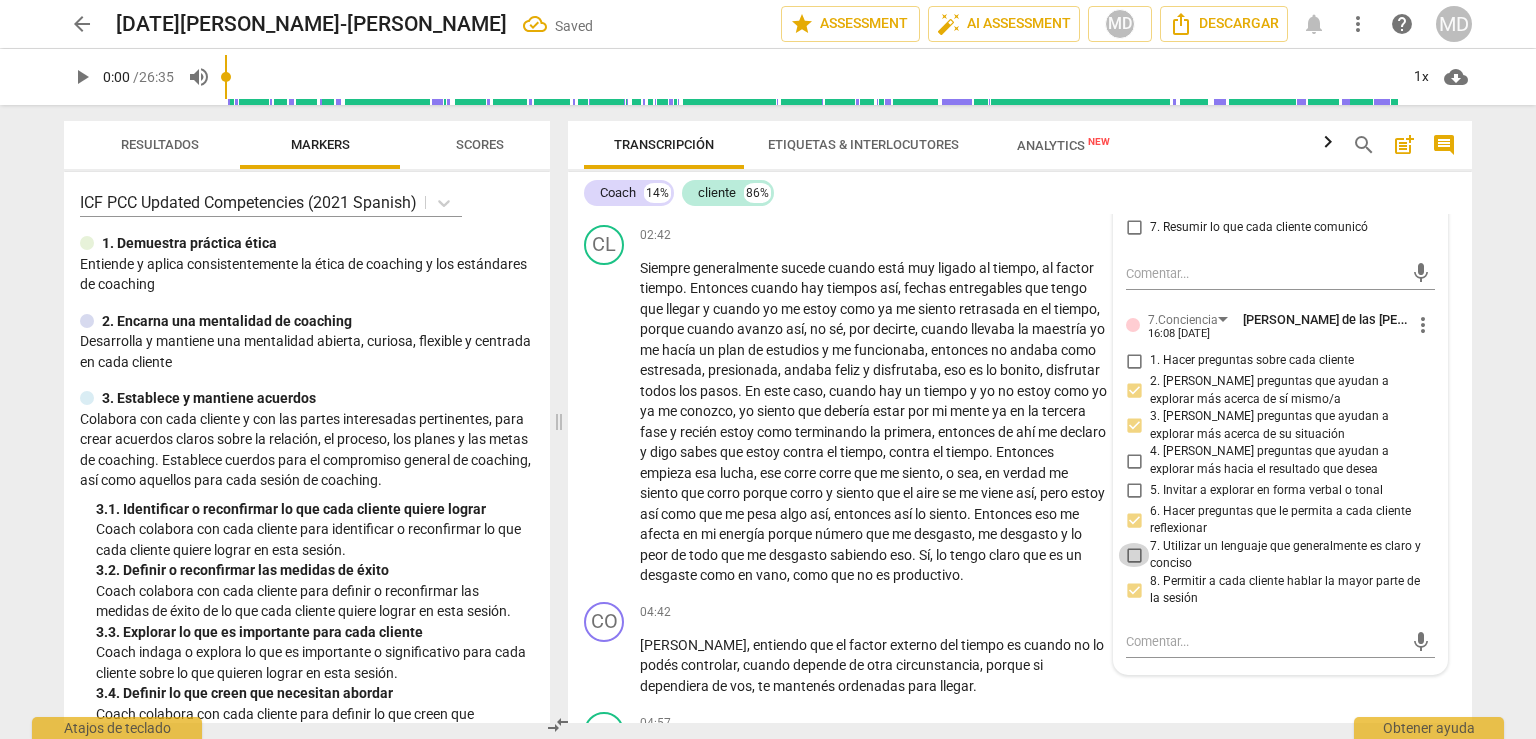 click on "7. Utilizar un lenguaje que generalmente es claro y conciso" at bounding box center [1134, 555] 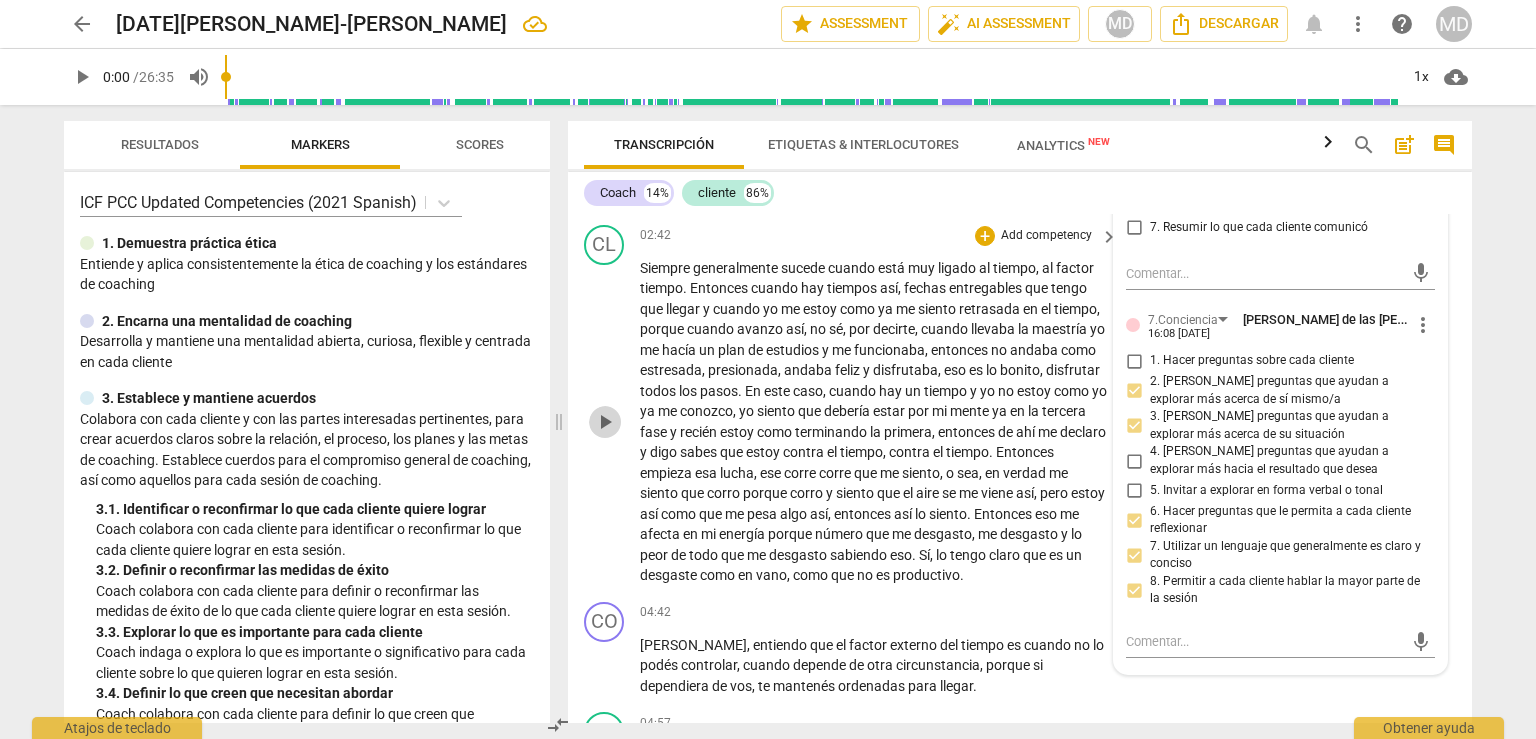 click on "play_arrow" at bounding box center (605, 422) 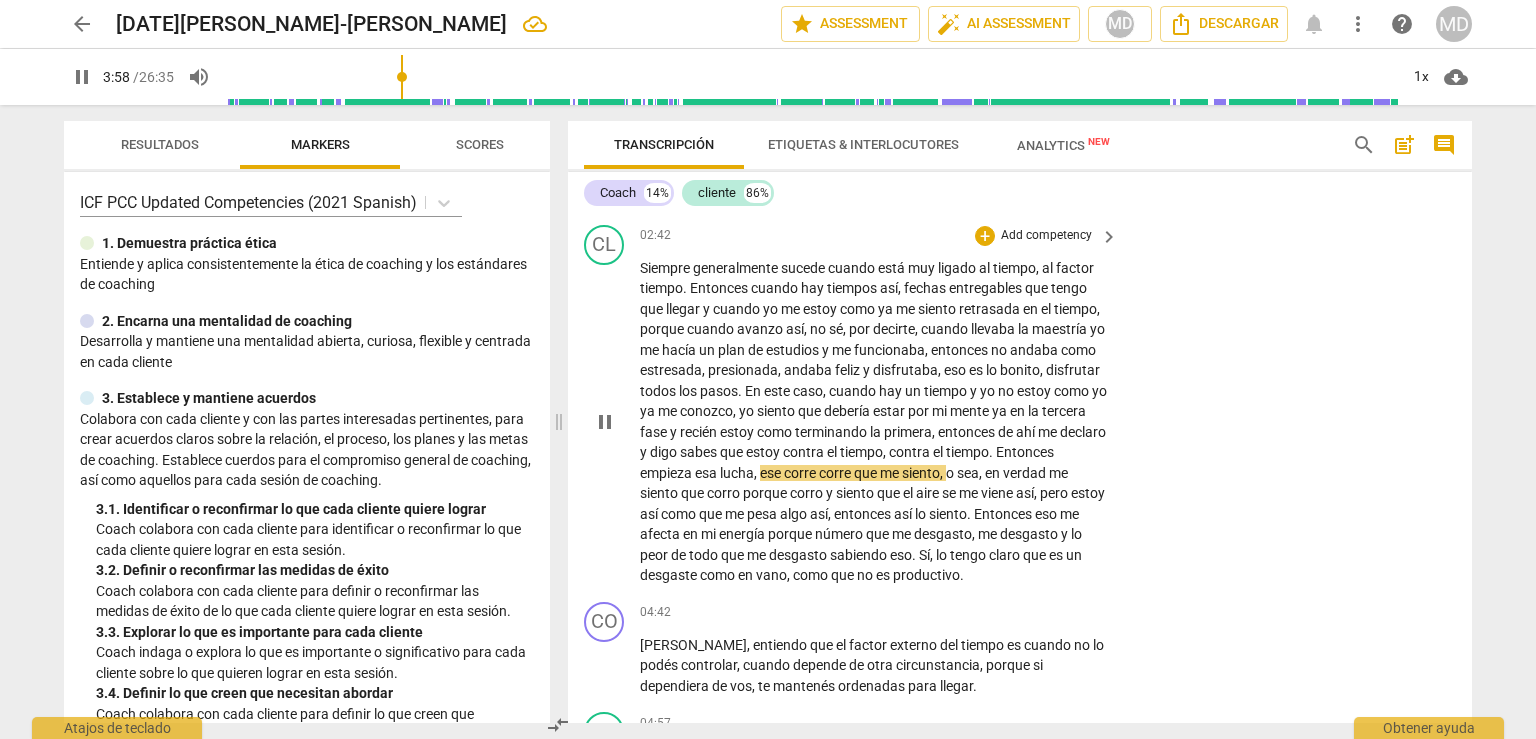 click on "pause" at bounding box center (605, 422) 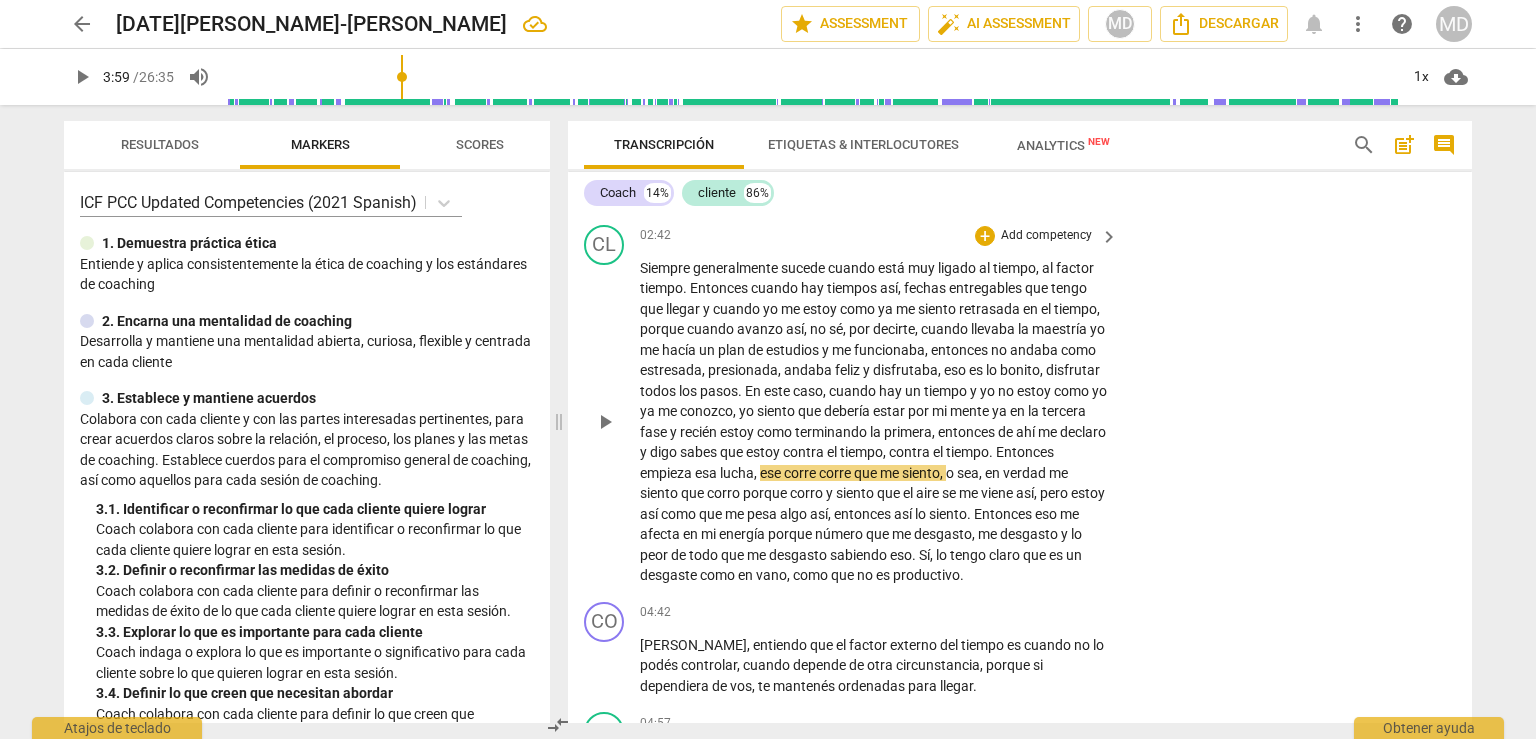 type on "239" 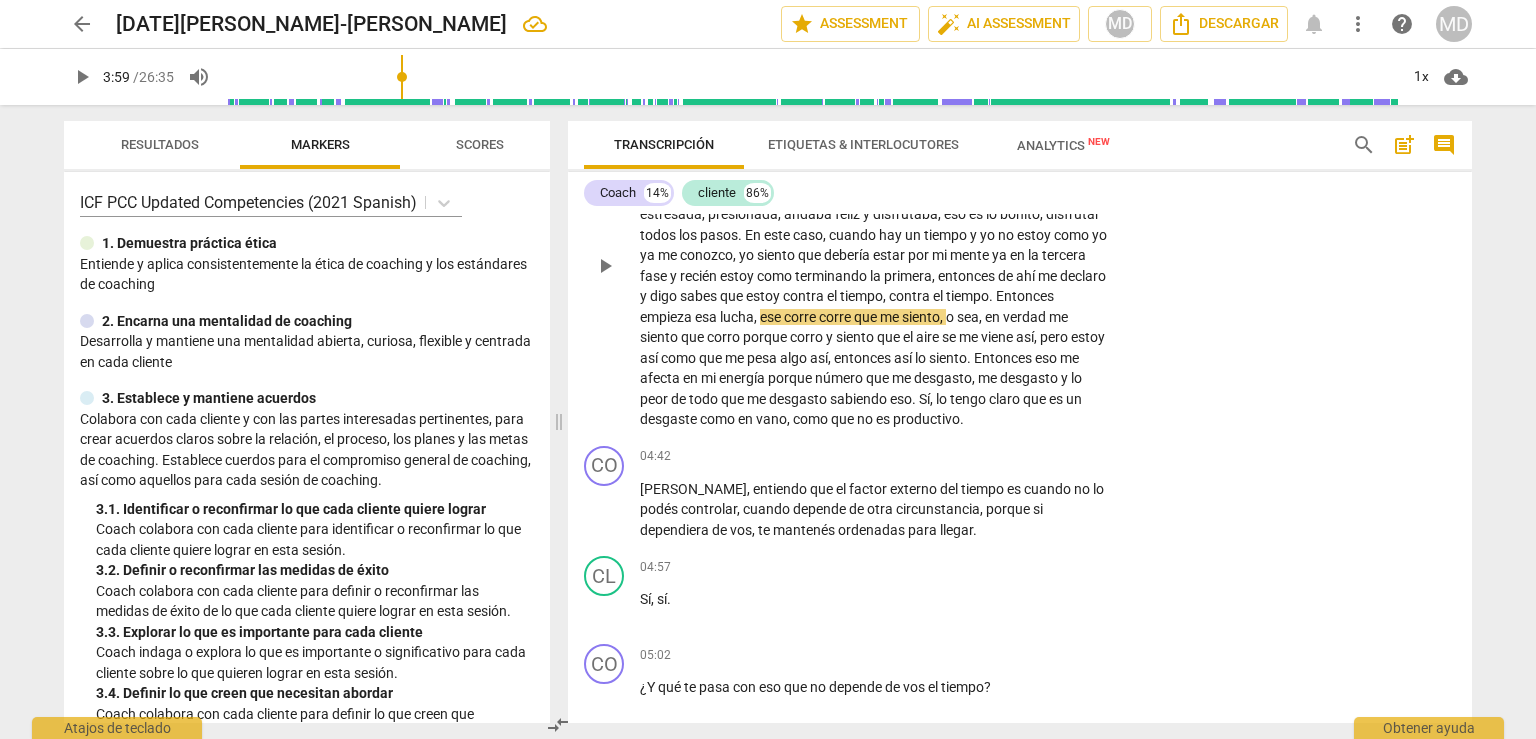 scroll, scrollTop: 1400, scrollLeft: 0, axis: vertical 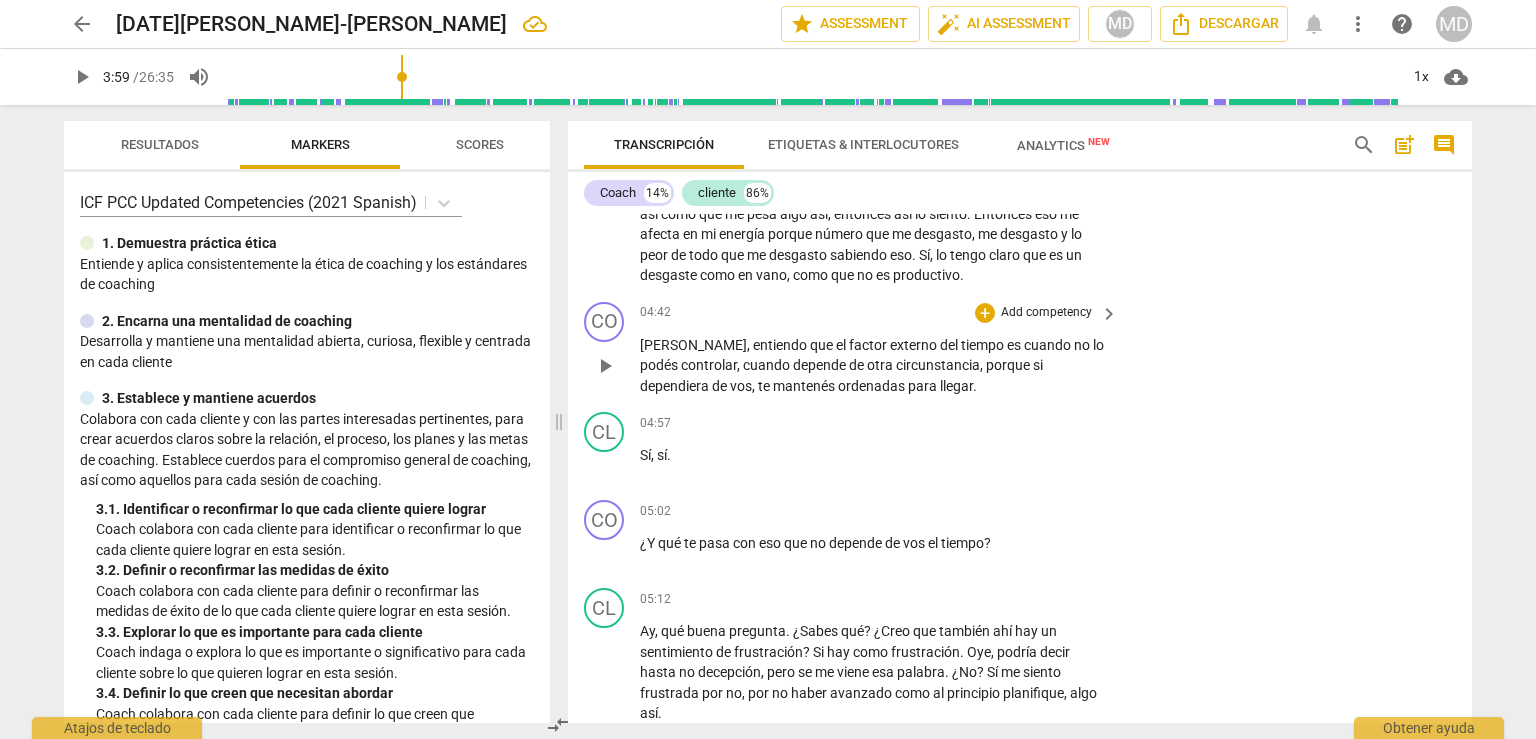 click on "Add competency" at bounding box center (1046, 313) 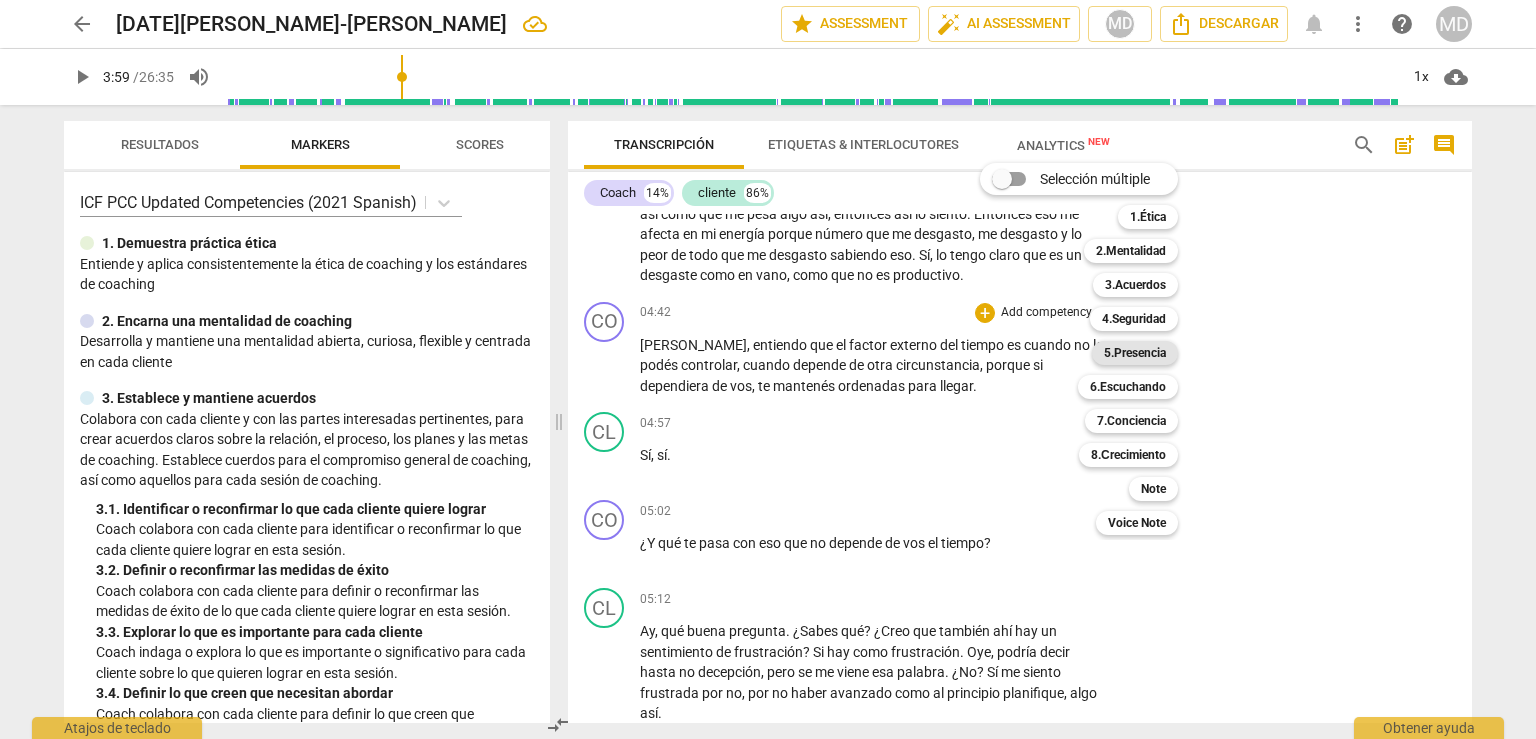 click on "5.Presencia" at bounding box center (1135, 353) 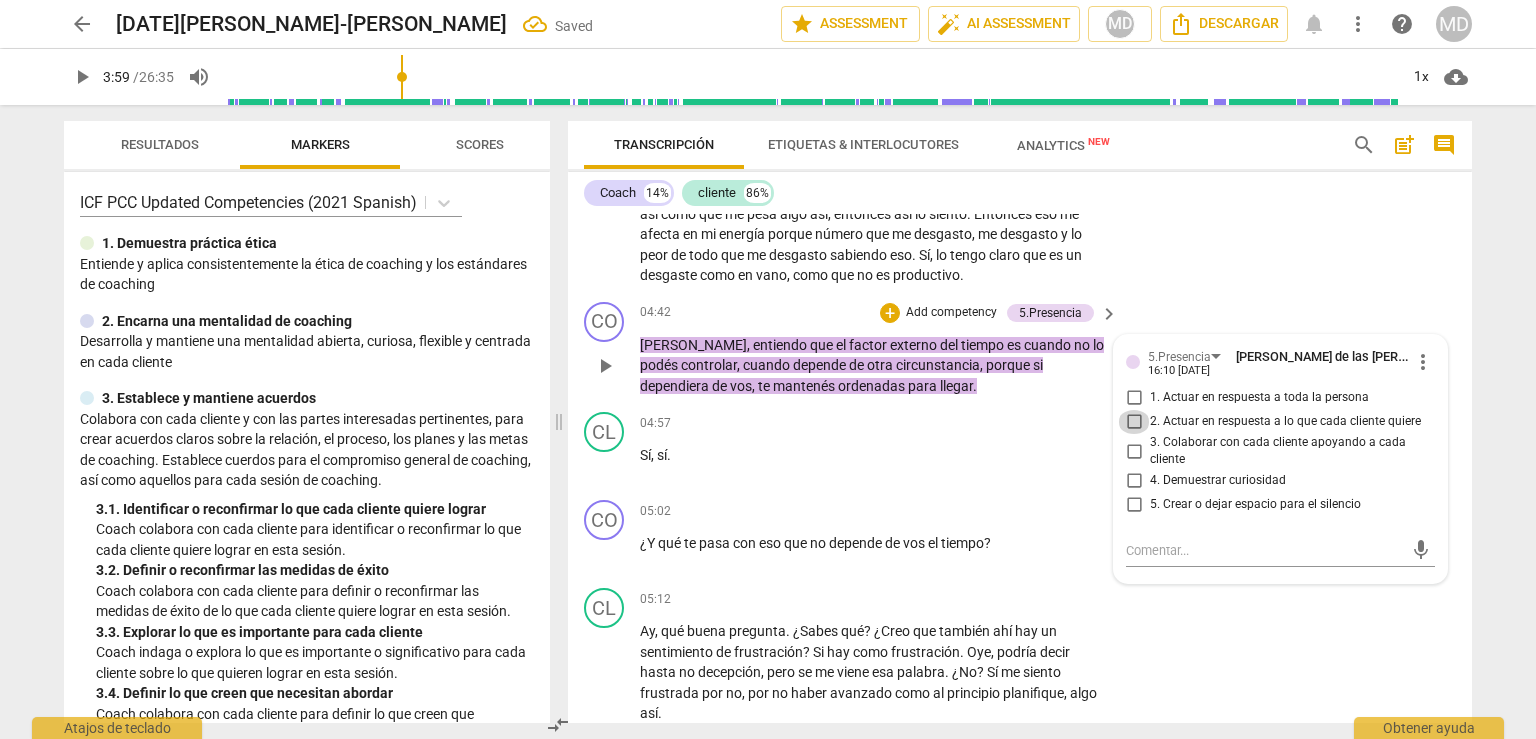 click on "2. Actuar en respuesta a lo que cada cliente quiere" at bounding box center [1134, 422] 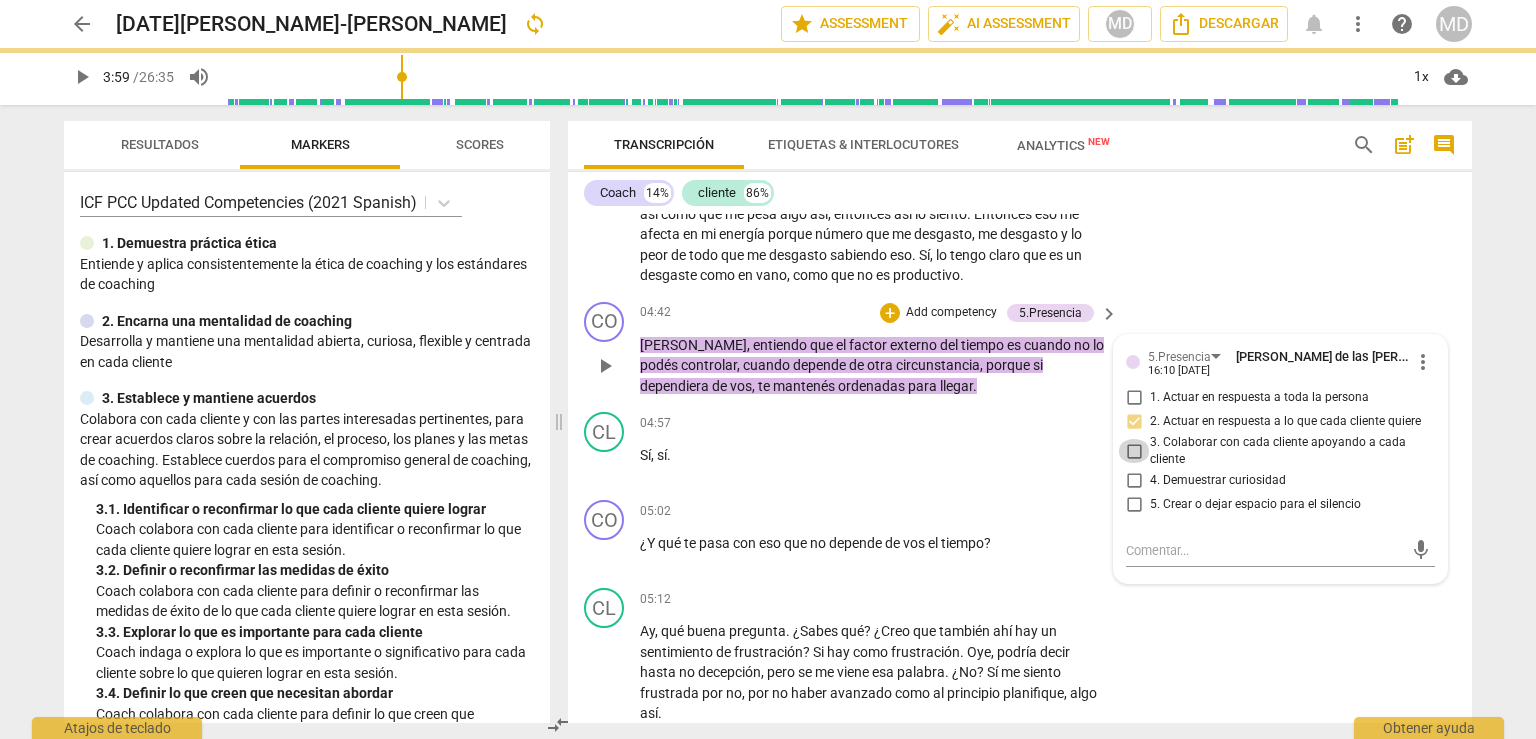 click on "3. Colaborar con cada cliente apoyando a cada cliente" at bounding box center [1134, 451] 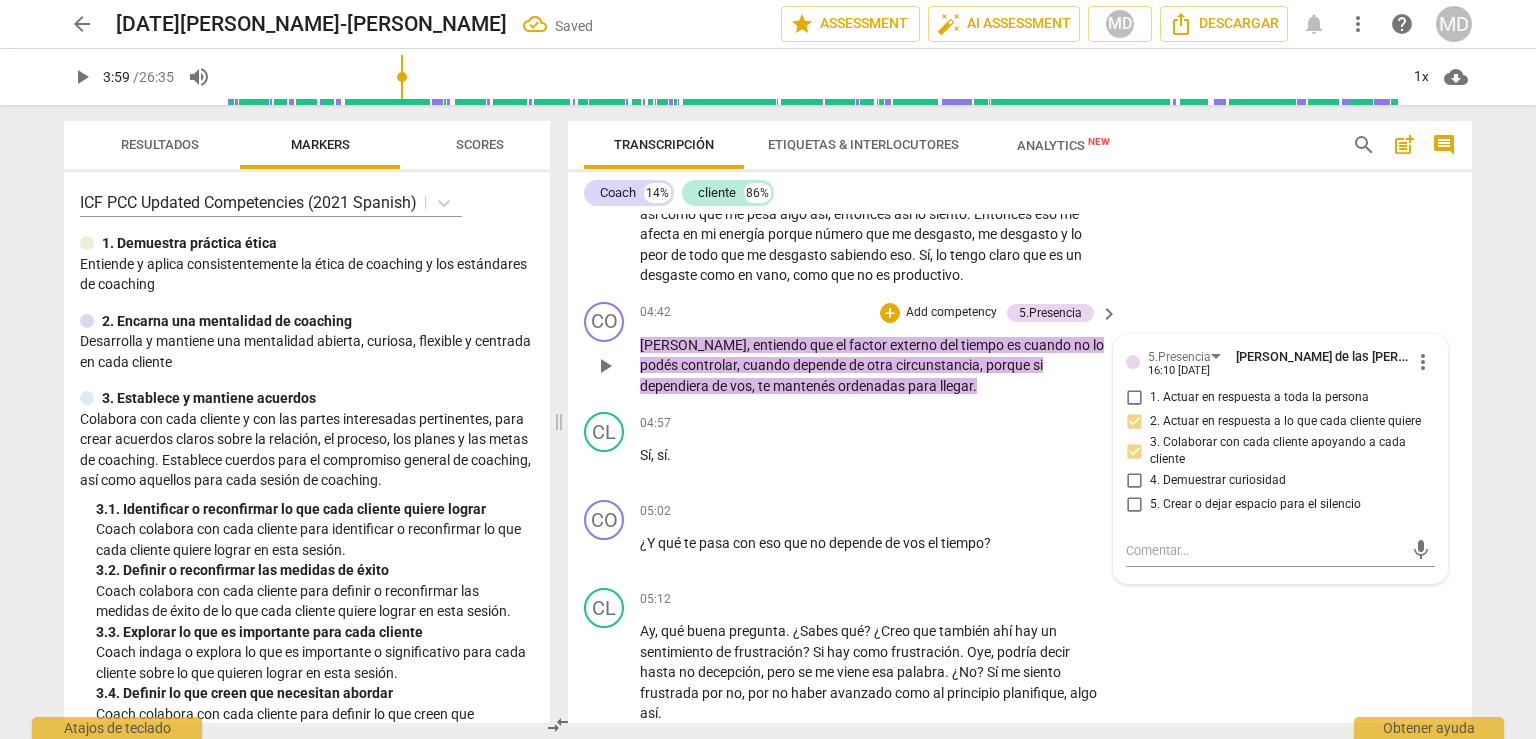click on "Add competency" at bounding box center (951, 313) 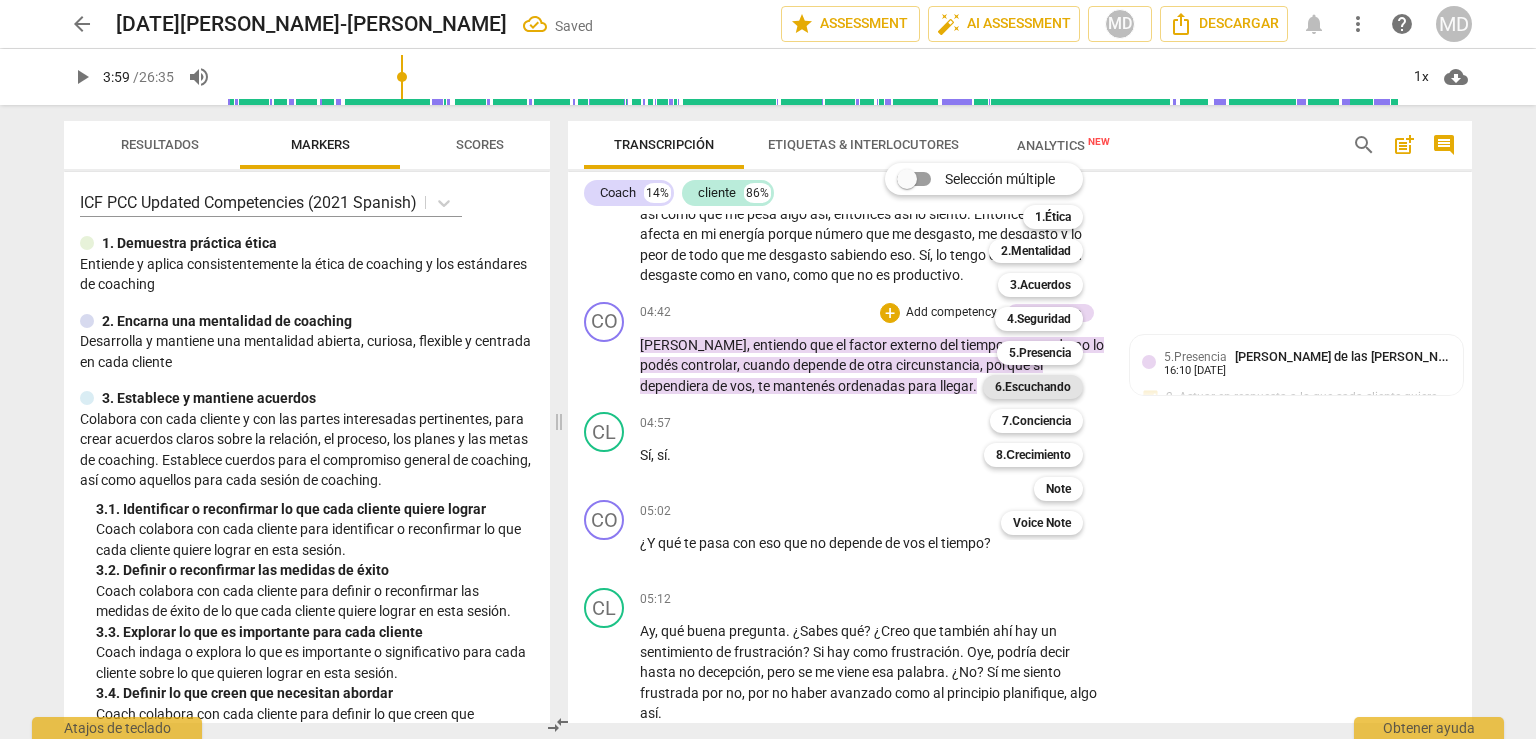 click on "6.Escuchando" at bounding box center (1033, 387) 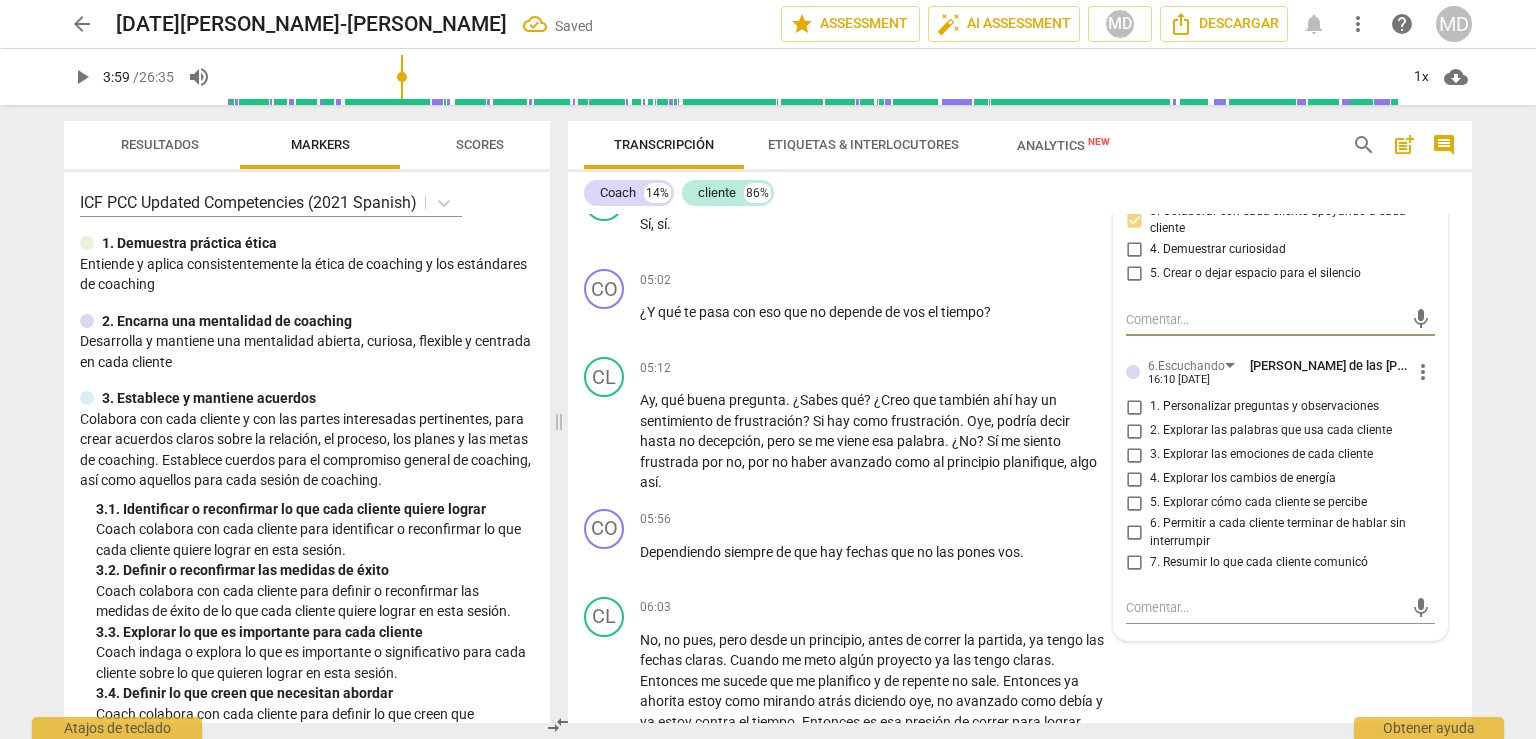 scroll, scrollTop: 1700, scrollLeft: 0, axis: vertical 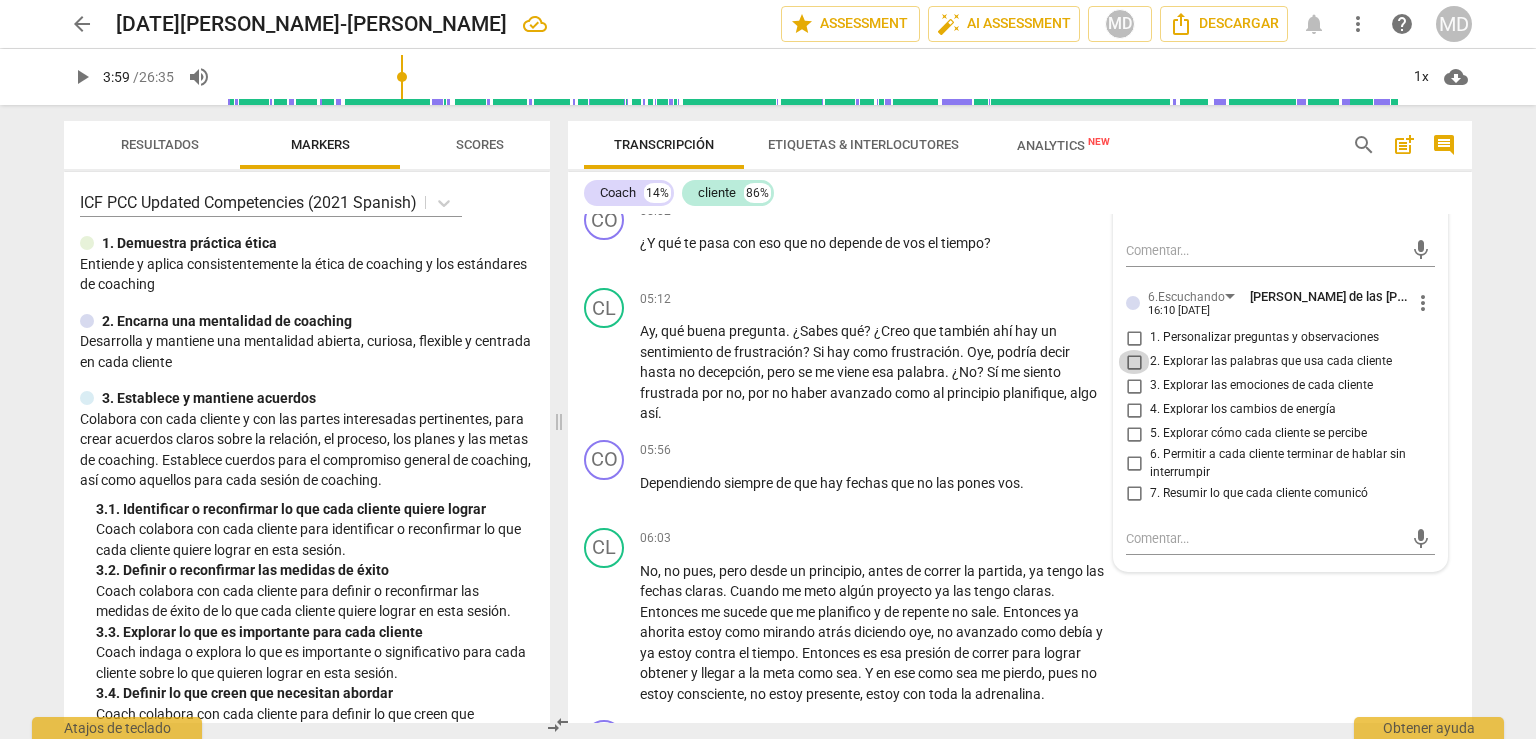 click on "2. Explorar las palabras que usa cada cliente" at bounding box center (1134, 362) 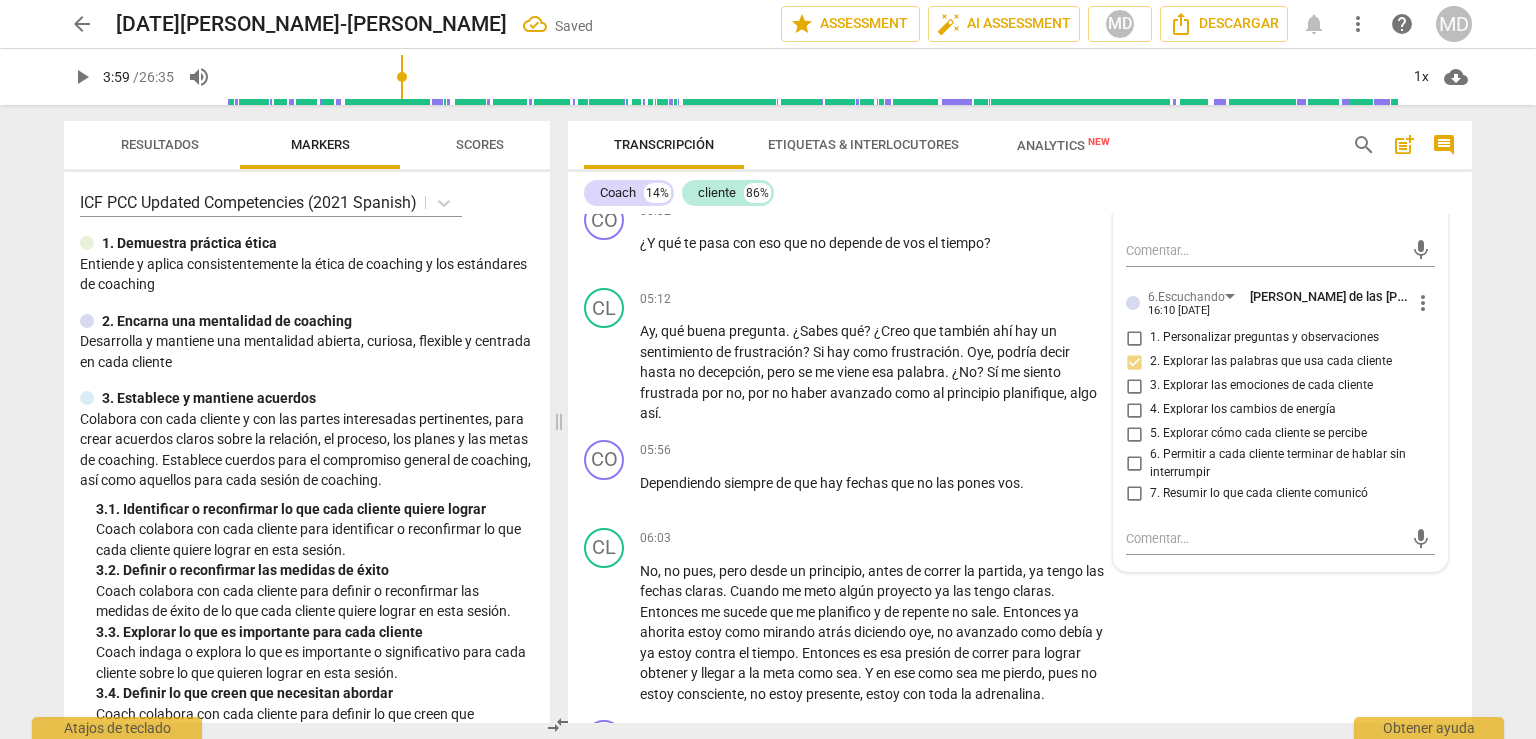 click on "1. Personalizar preguntas y observaciones" at bounding box center (1134, 338) 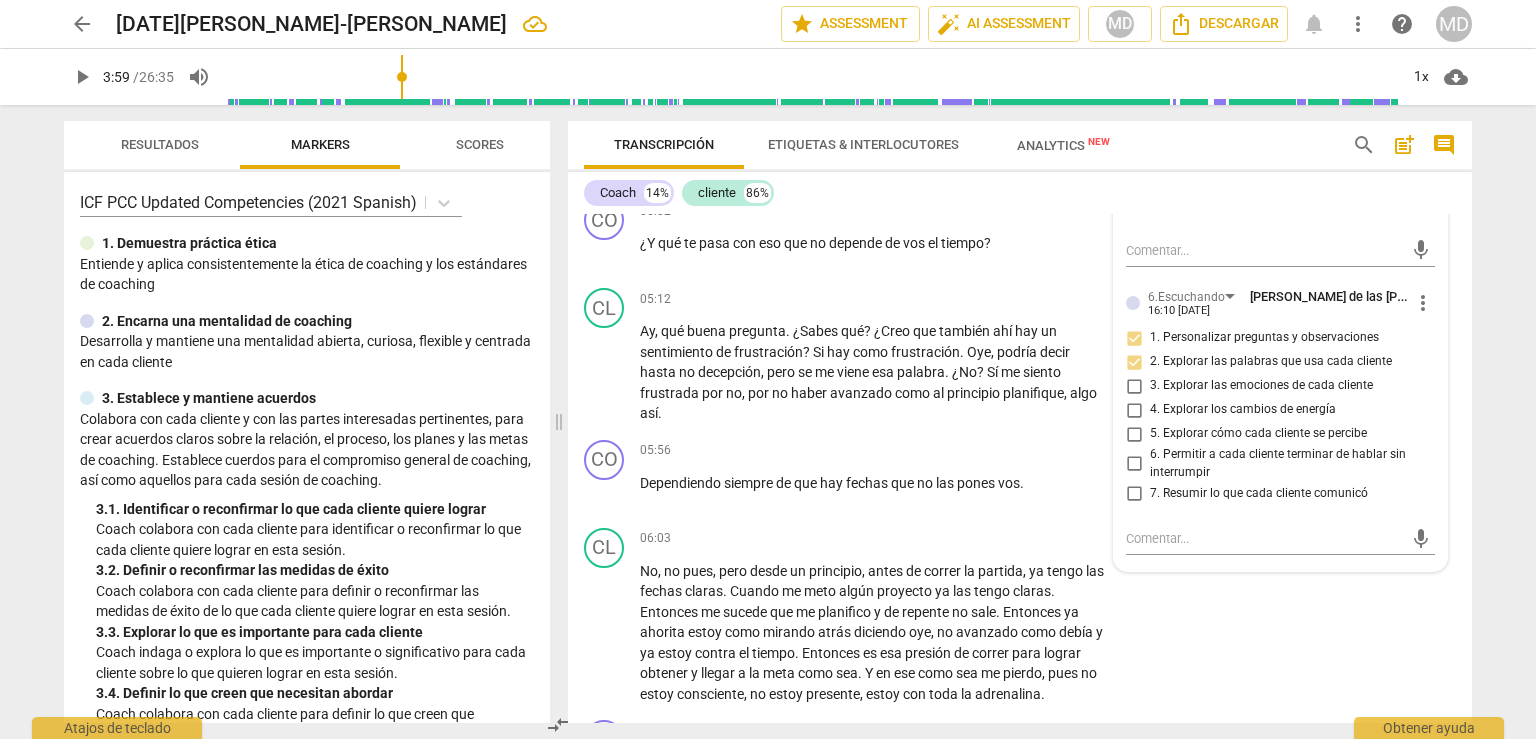 click on "6. Permitir a cada cliente terminar de hablar sin interrumpir" at bounding box center (1134, 464) 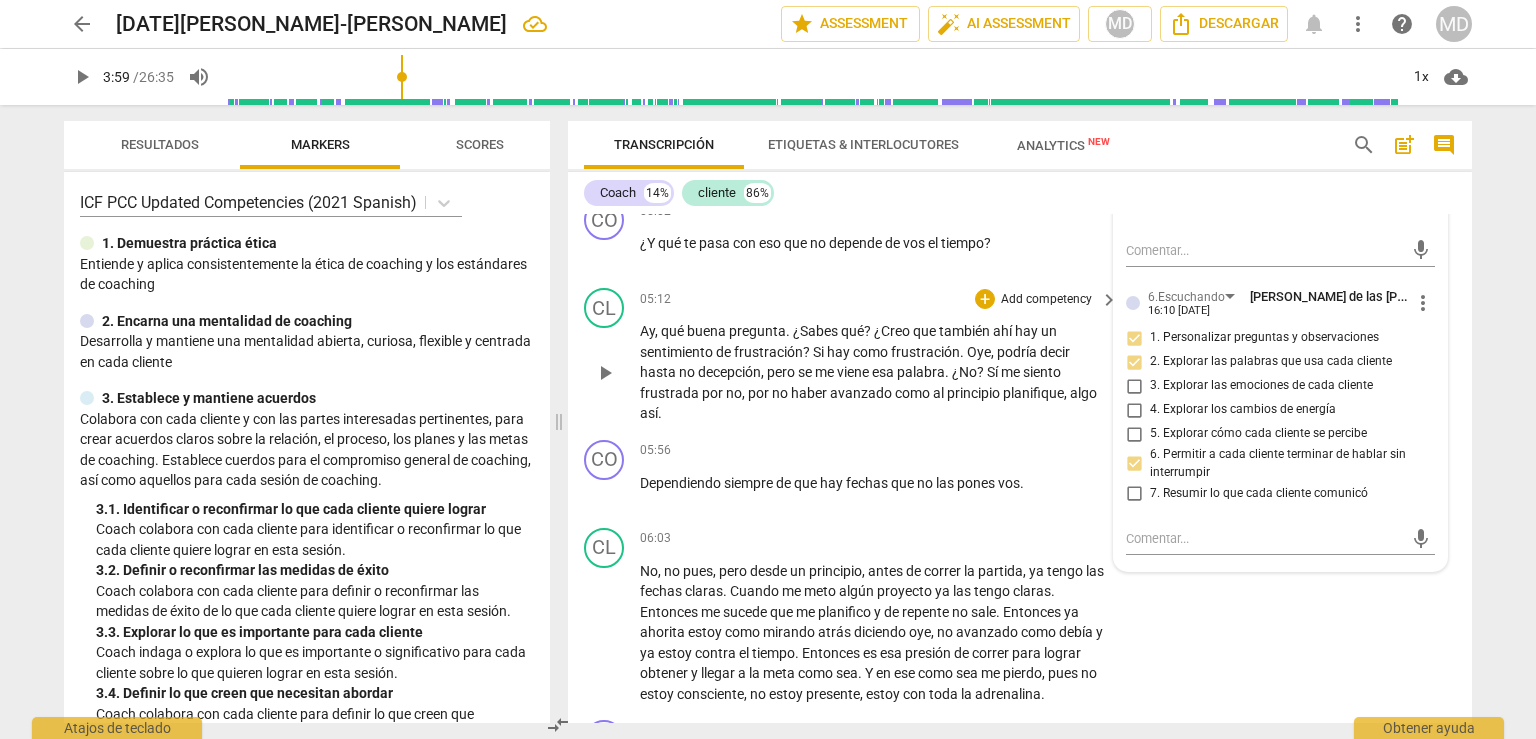 scroll, scrollTop: 1800, scrollLeft: 0, axis: vertical 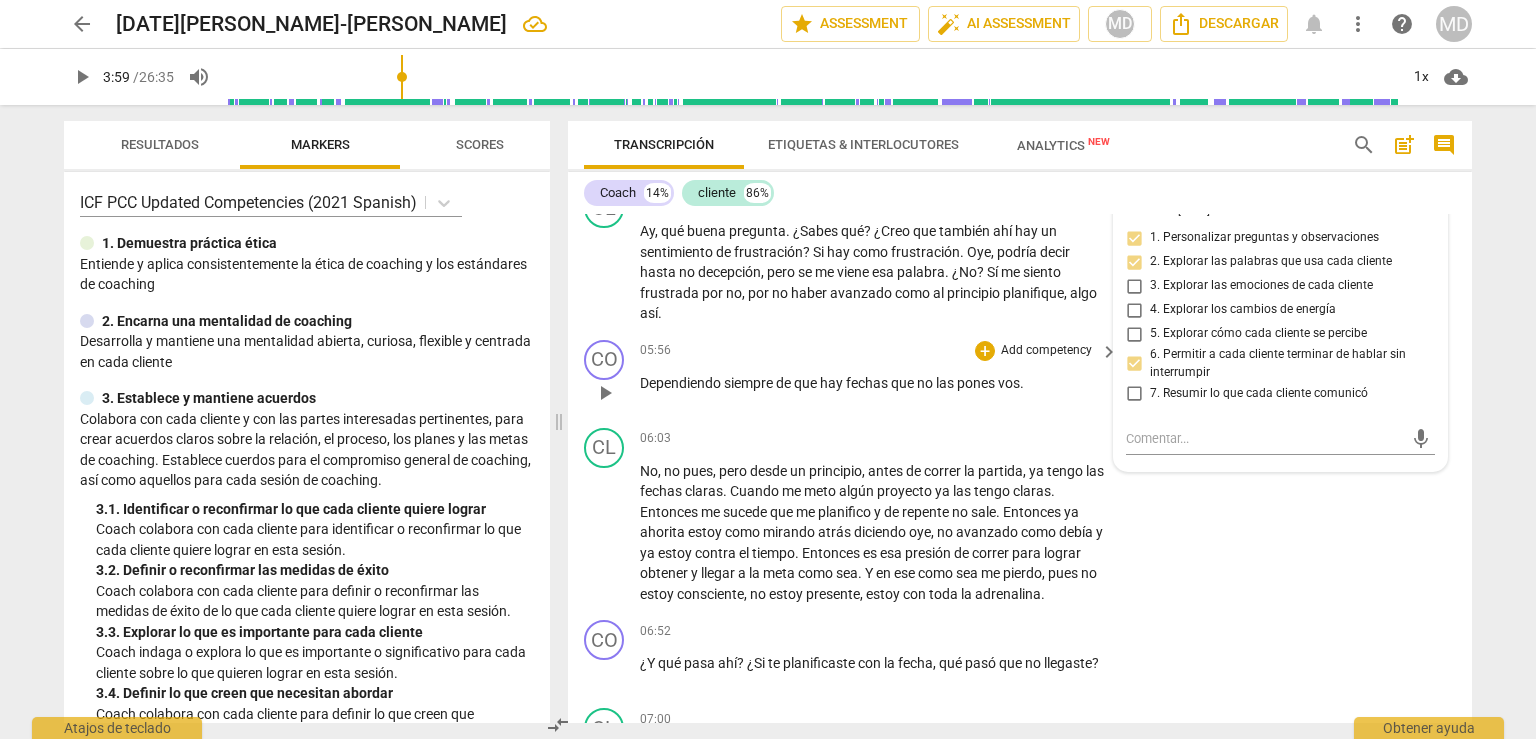 click on "play_arrow" at bounding box center [605, 393] 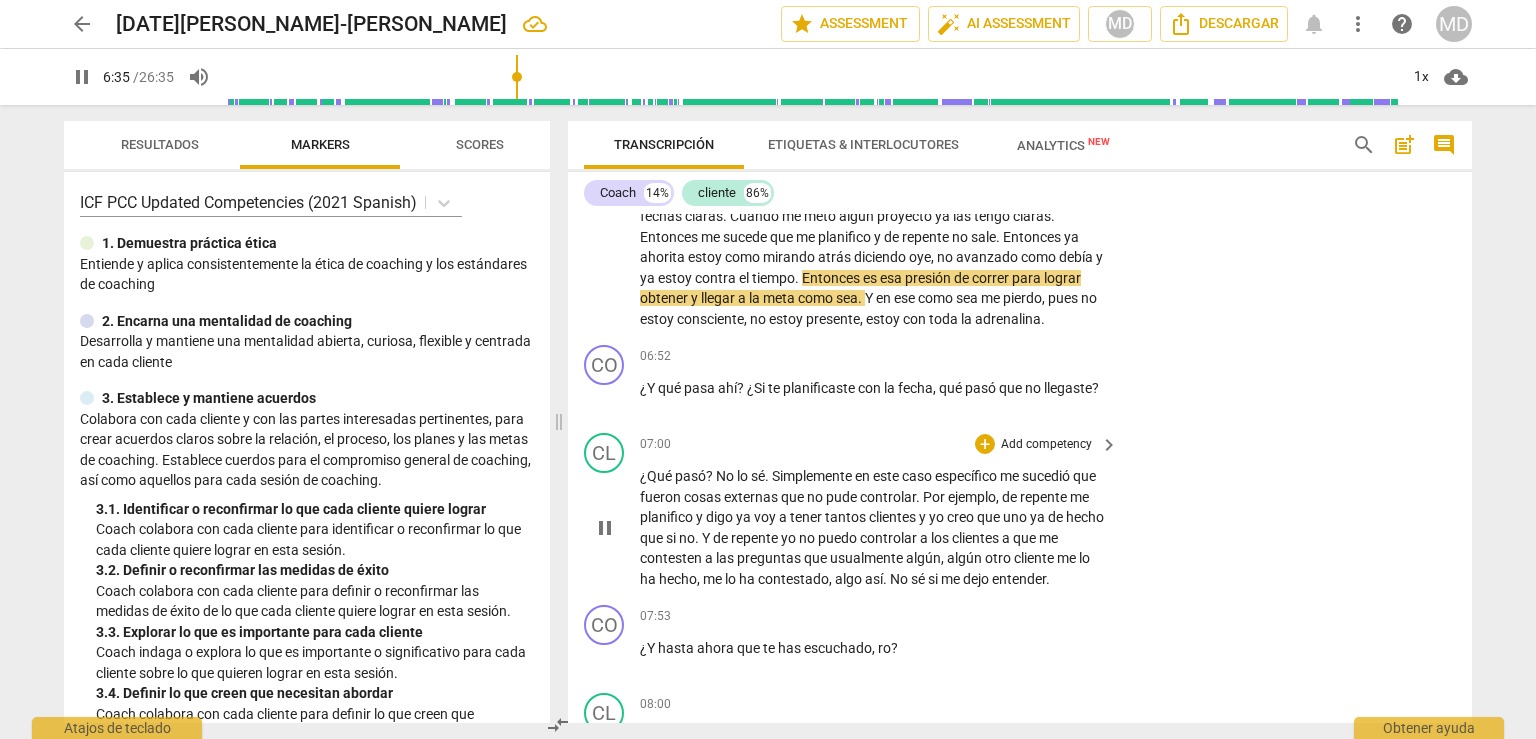 scroll, scrollTop: 2100, scrollLeft: 0, axis: vertical 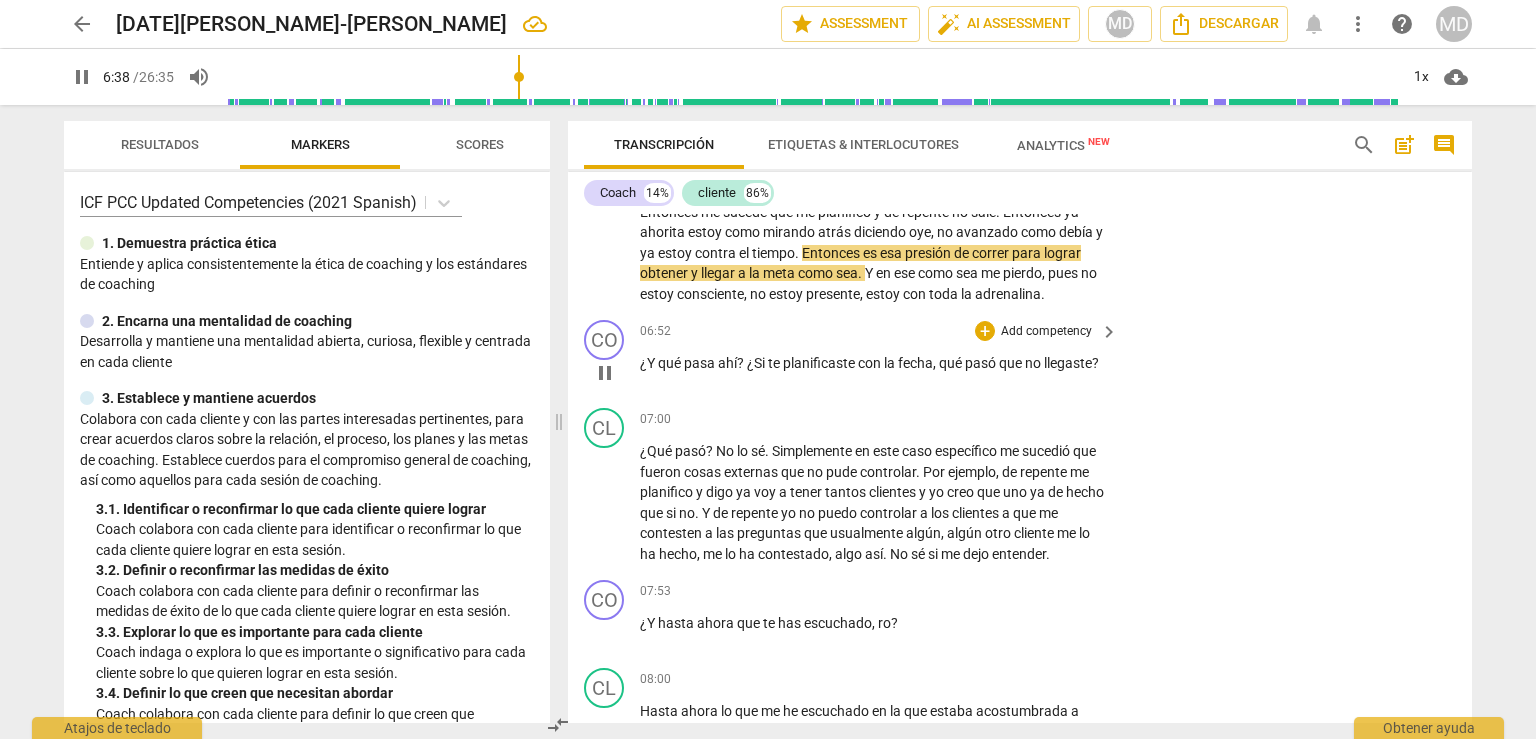 click on "Add competency" at bounding box center (1046, 332) 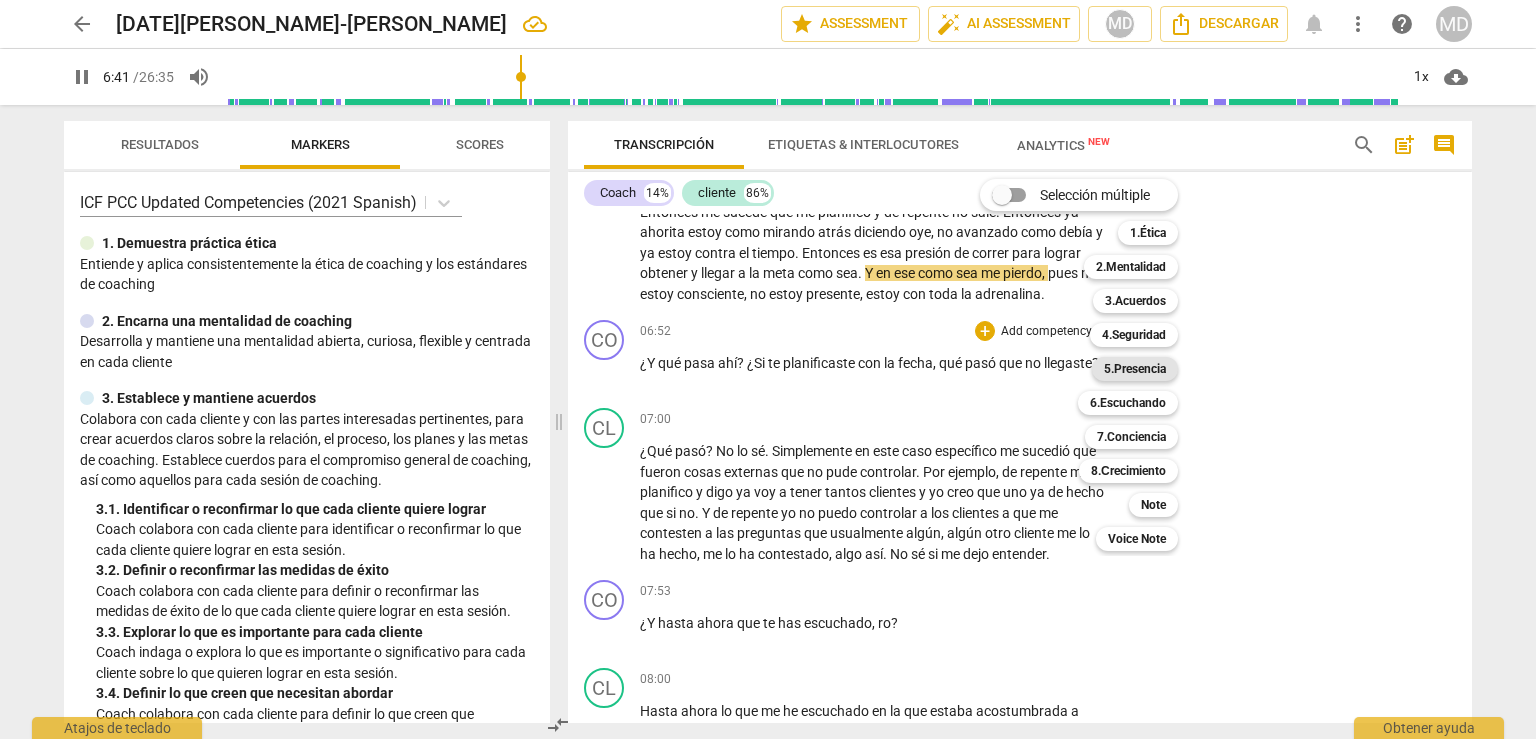 click on "5.Presencia" at bounding box center (1135, 369) 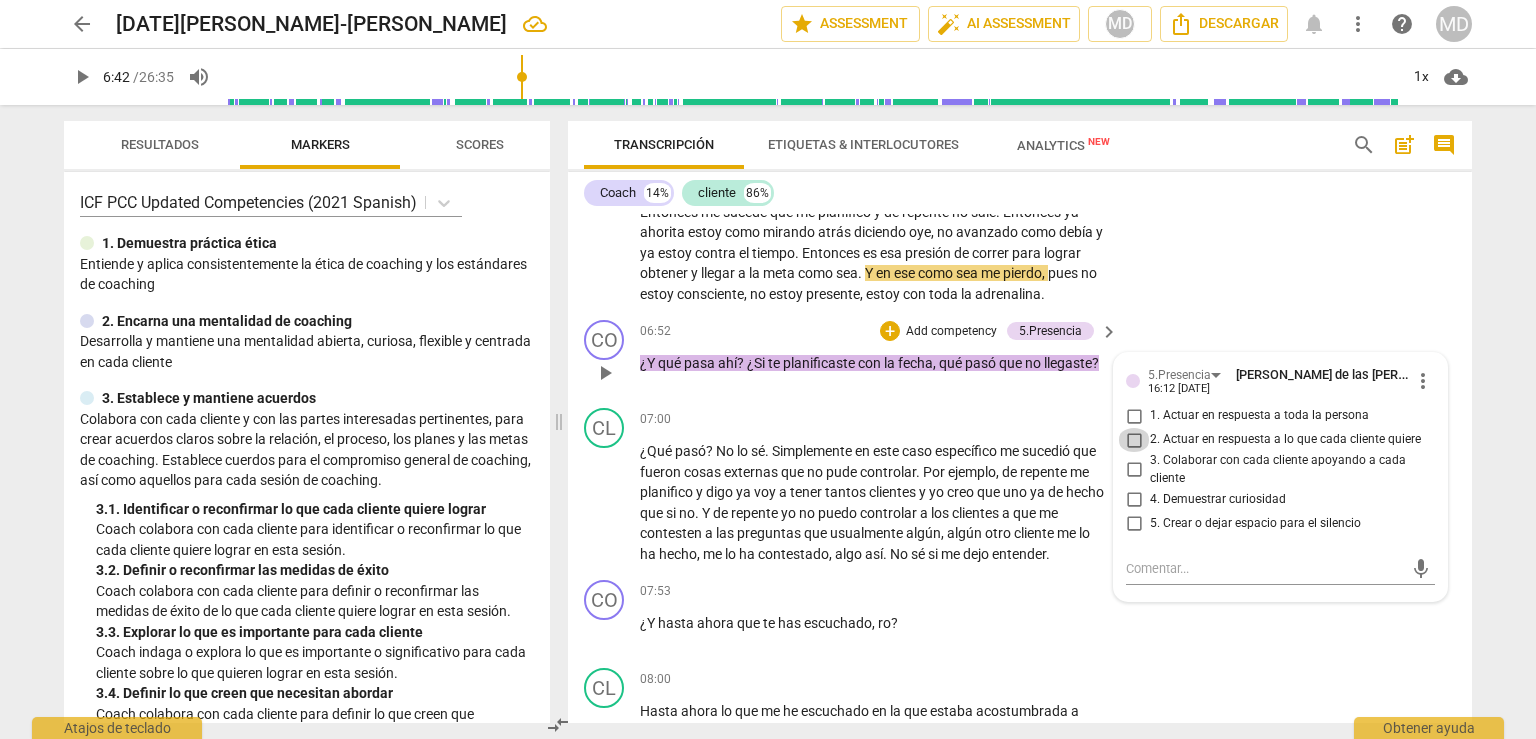 click on "2. Actuar en respuesta a lo que cada cliente quiere" at bounding box center (1134, 440) 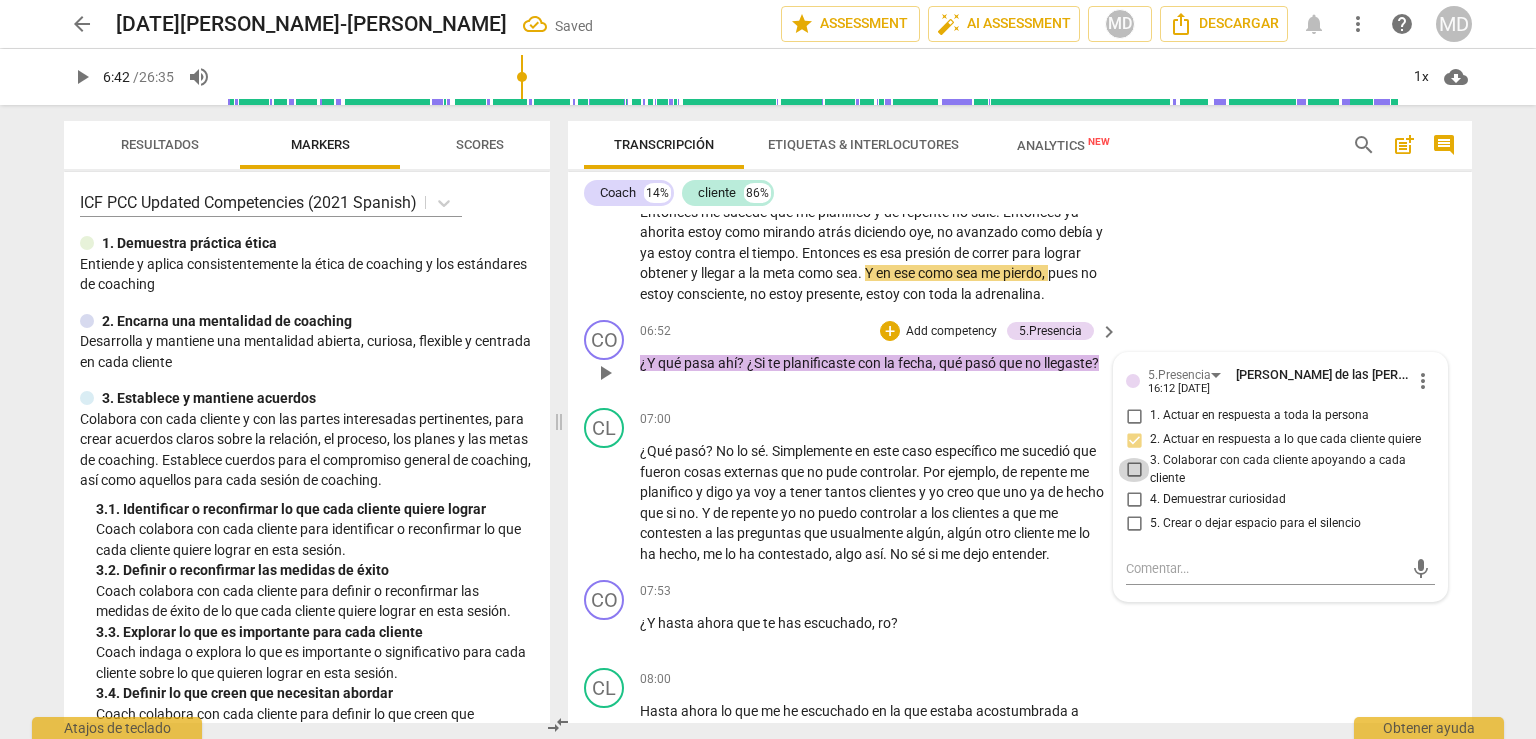click on "3. Colaborar con cada cliente apoyando a cada cliente" at bounding box center (1134, 470) 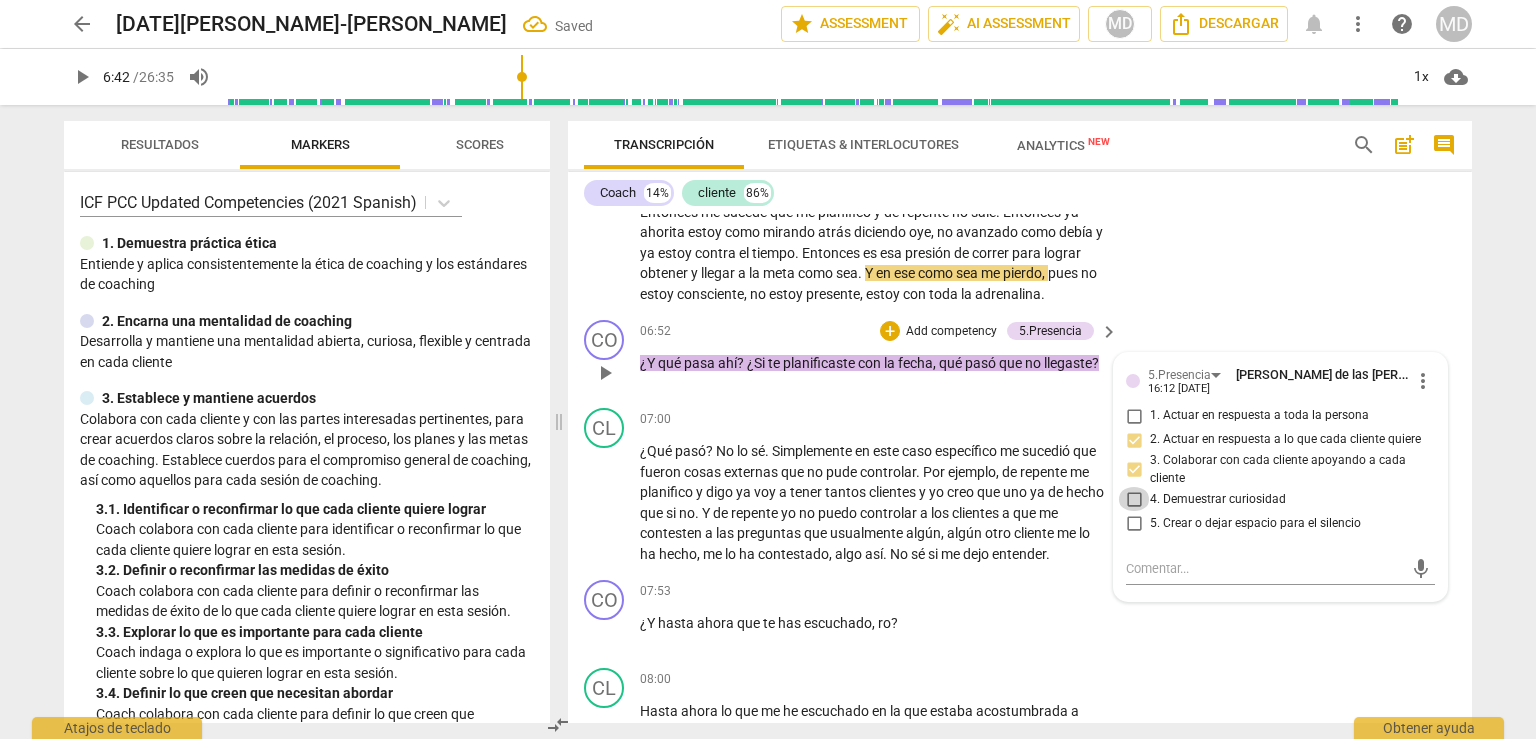 click on "4. Demuestrar curiosidad" at bounding box center [1134, 499] 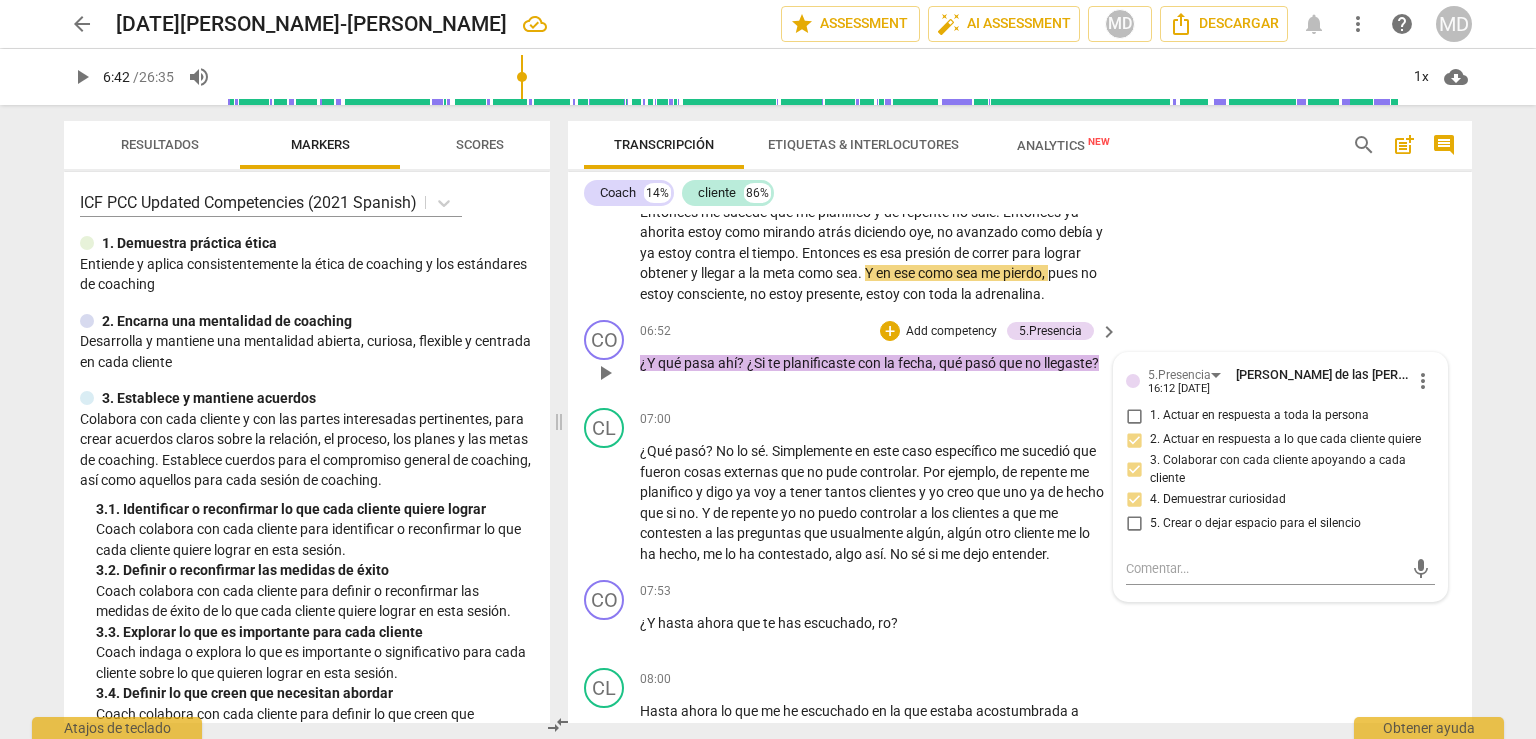 click on "Add competency" at bounding box center [951, 332] 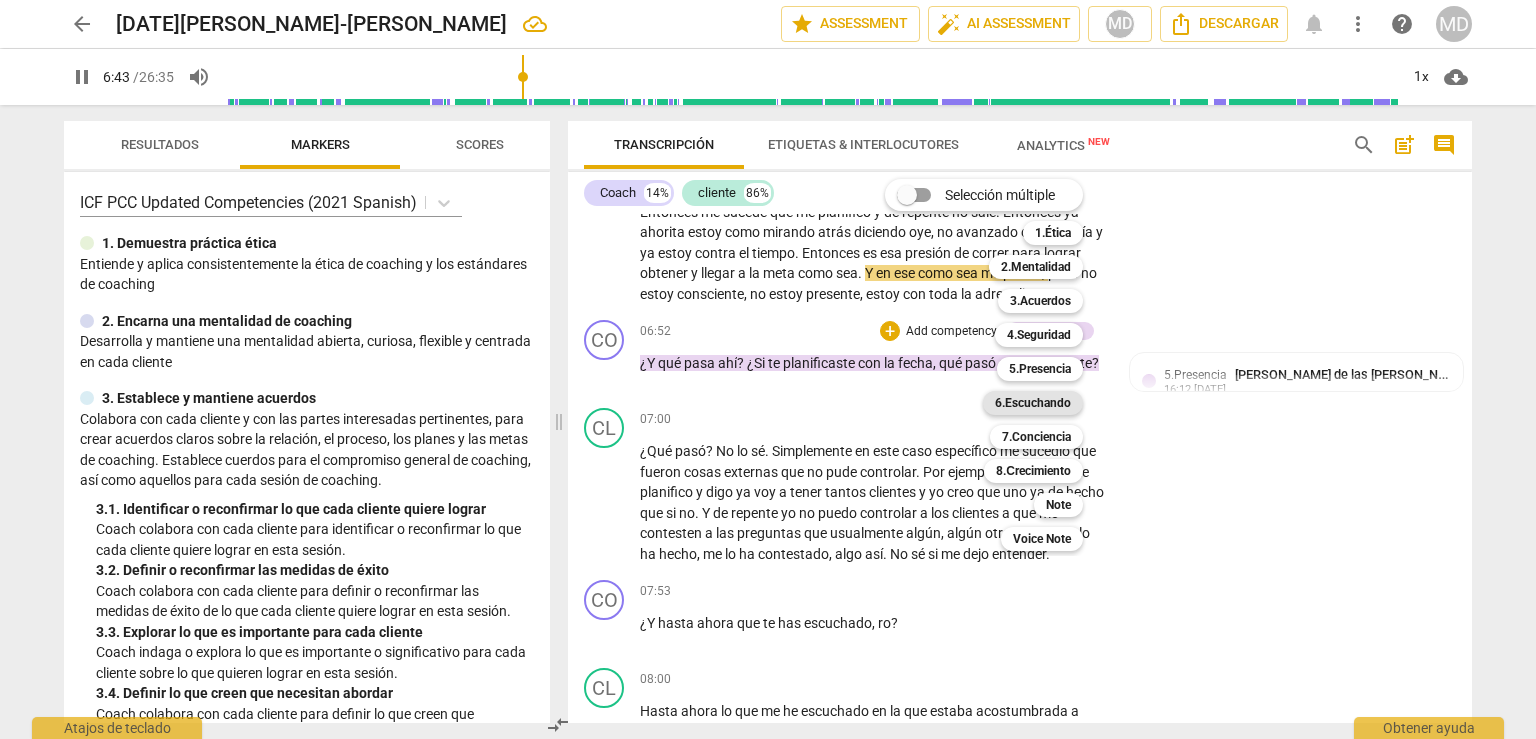click on "6.Escuchando" at bounding box center (1033, 403) 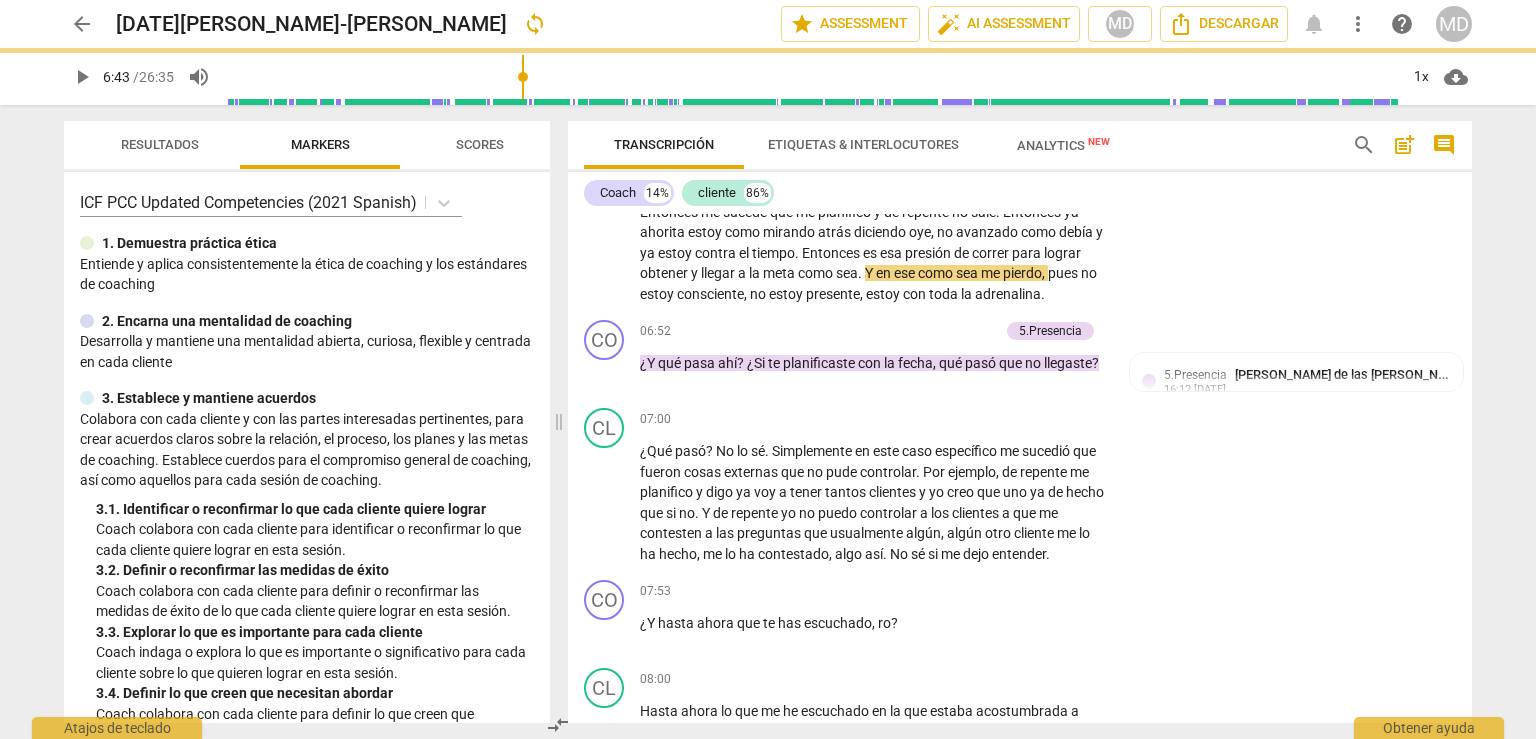 type on "404" 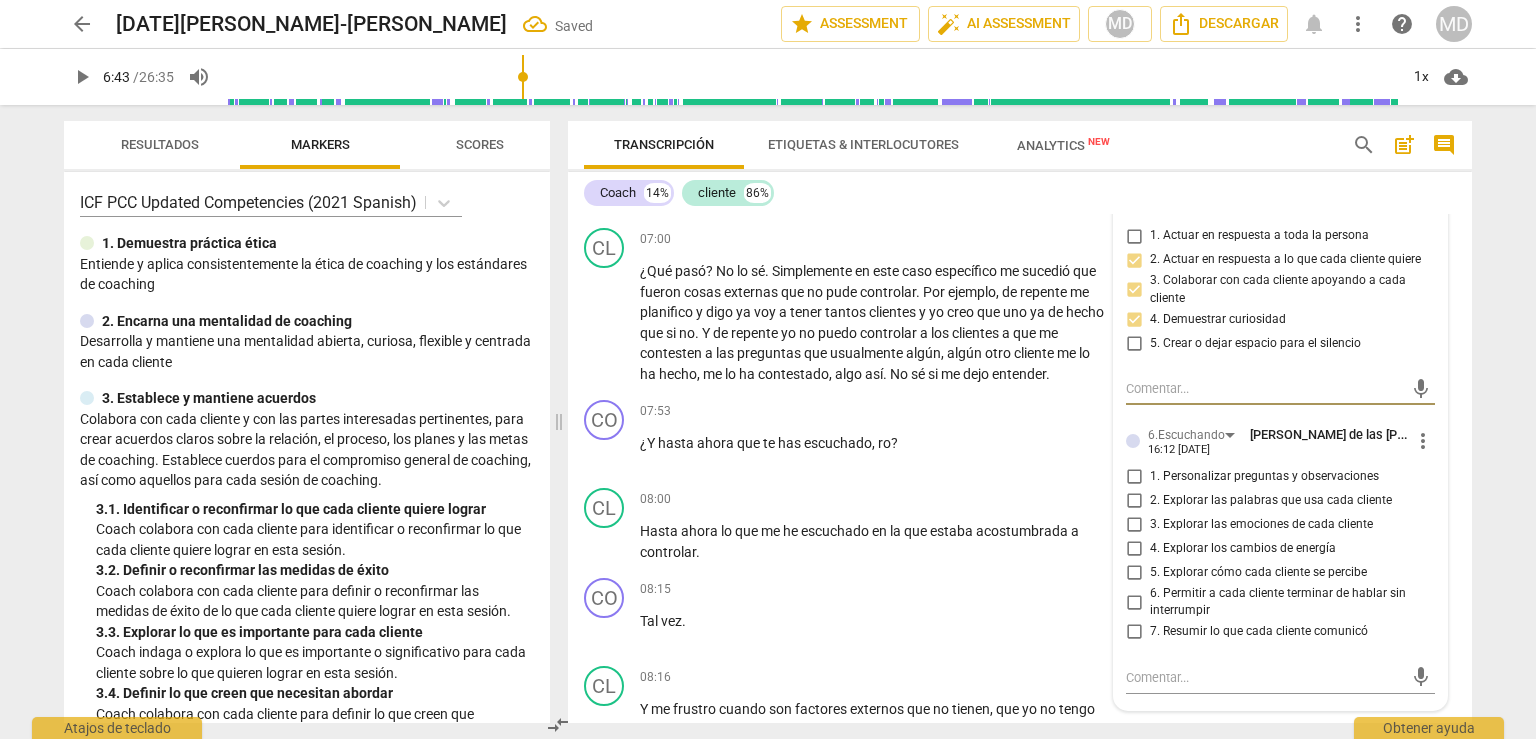 scroll, scrollTop: 2300, scrollLeft: 0, axis: vertical 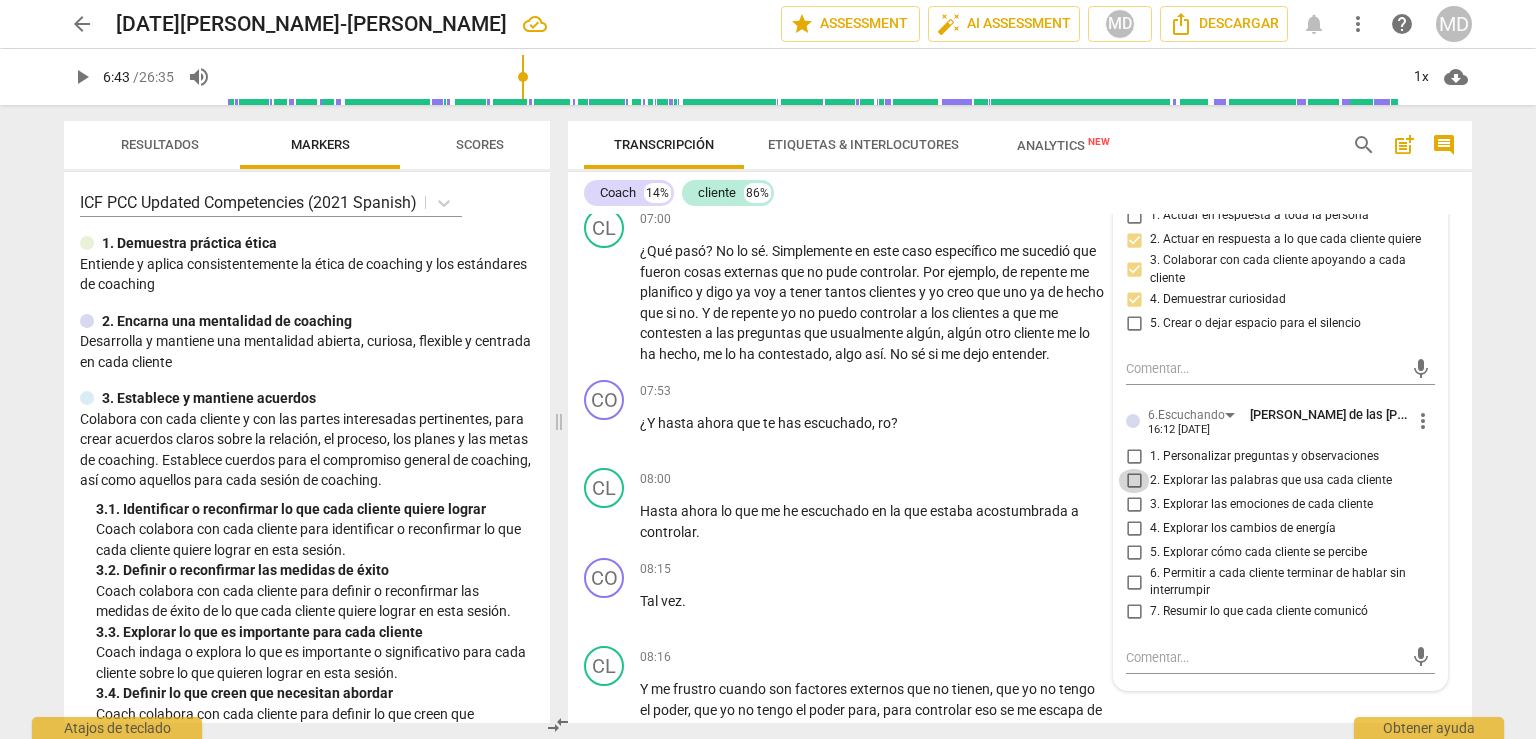 click on "2. Explorar las palabras que usa cada cliente" at bounding box center (1134, 481) 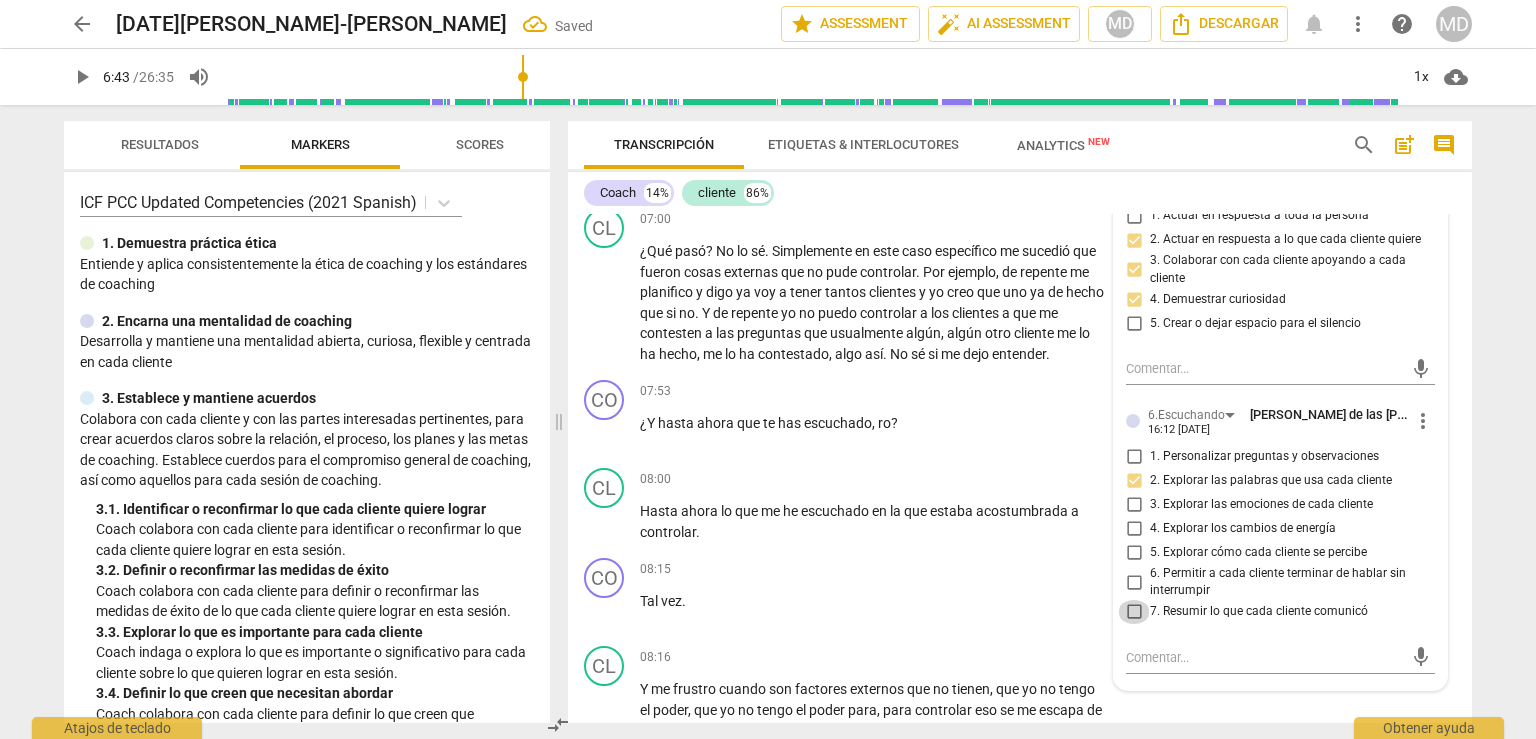 click on "7. Resumir lo que cada cliente comunicó" at bounding box center (1134, 612) 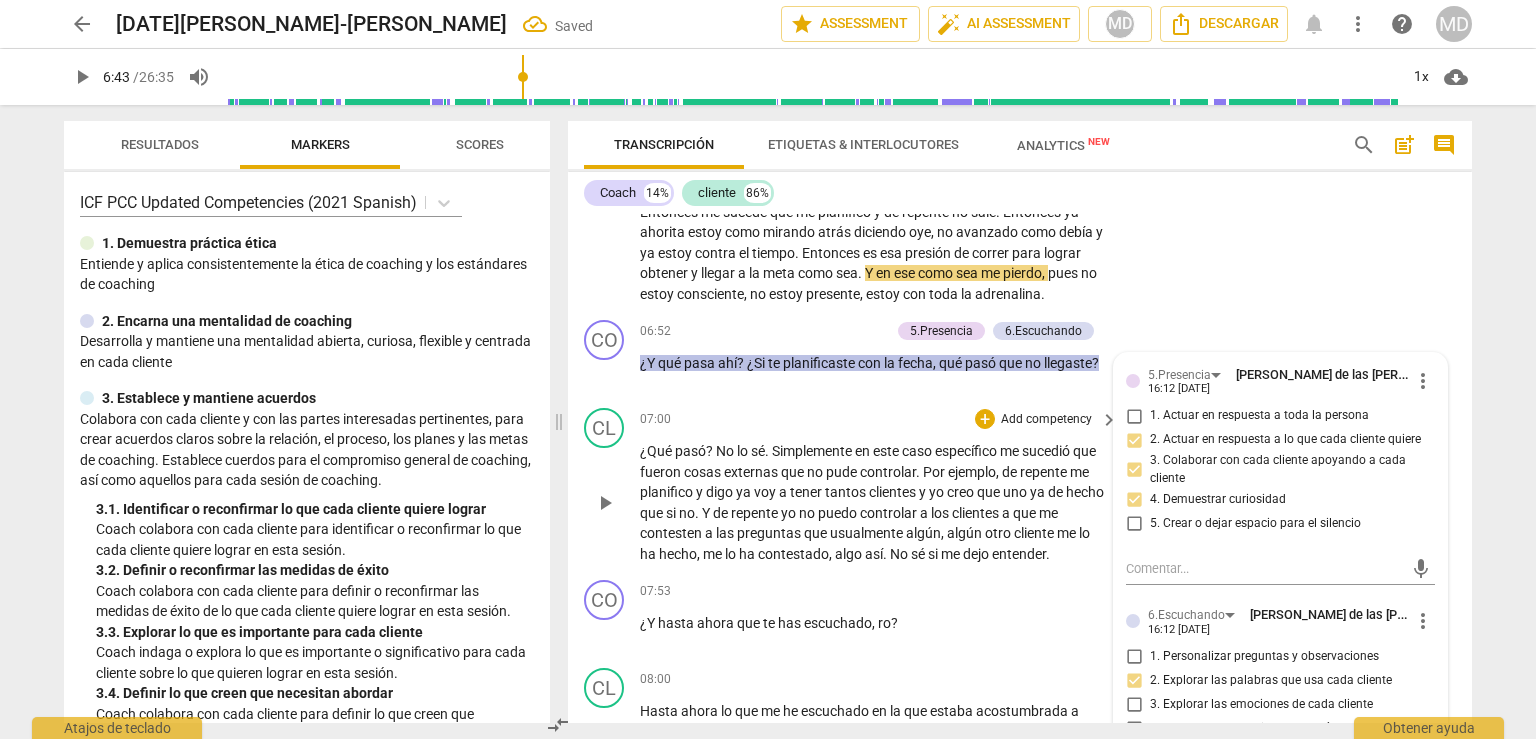 scroll, scrollTop: 2200, scrollLeft: 0, axis: vertical 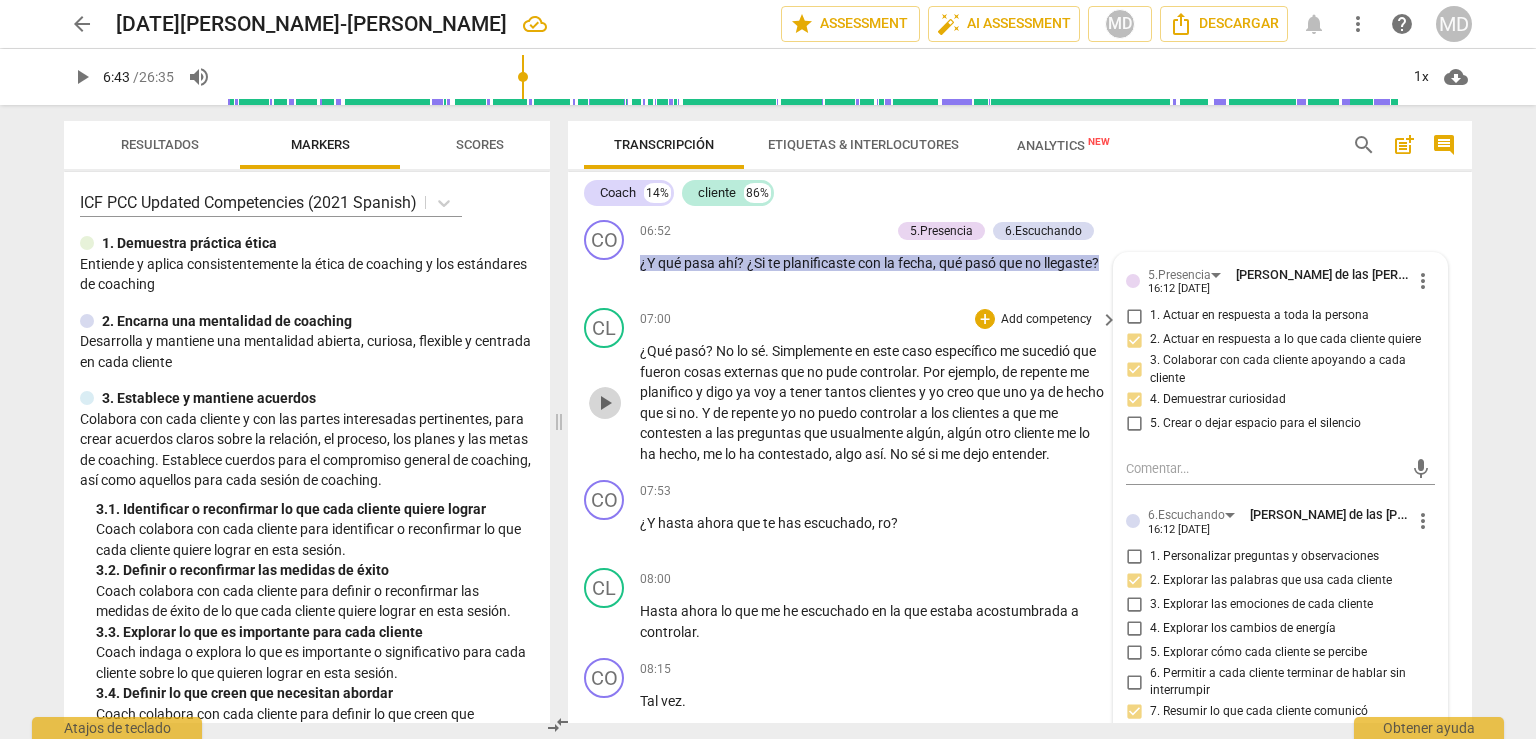 click on "play_arrow" at bounding box center (605, 403) 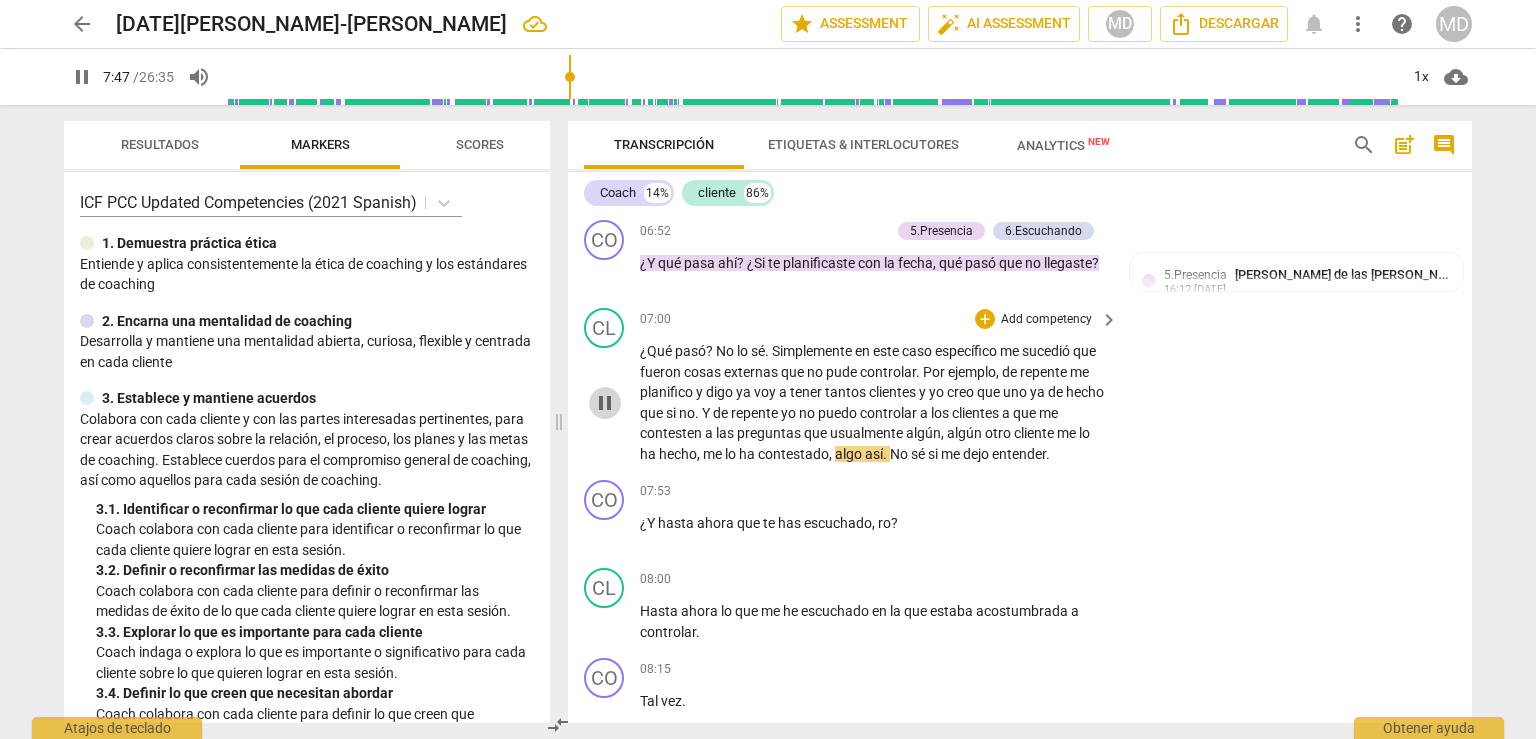 click on "pause" at bounding box center [605, 403] 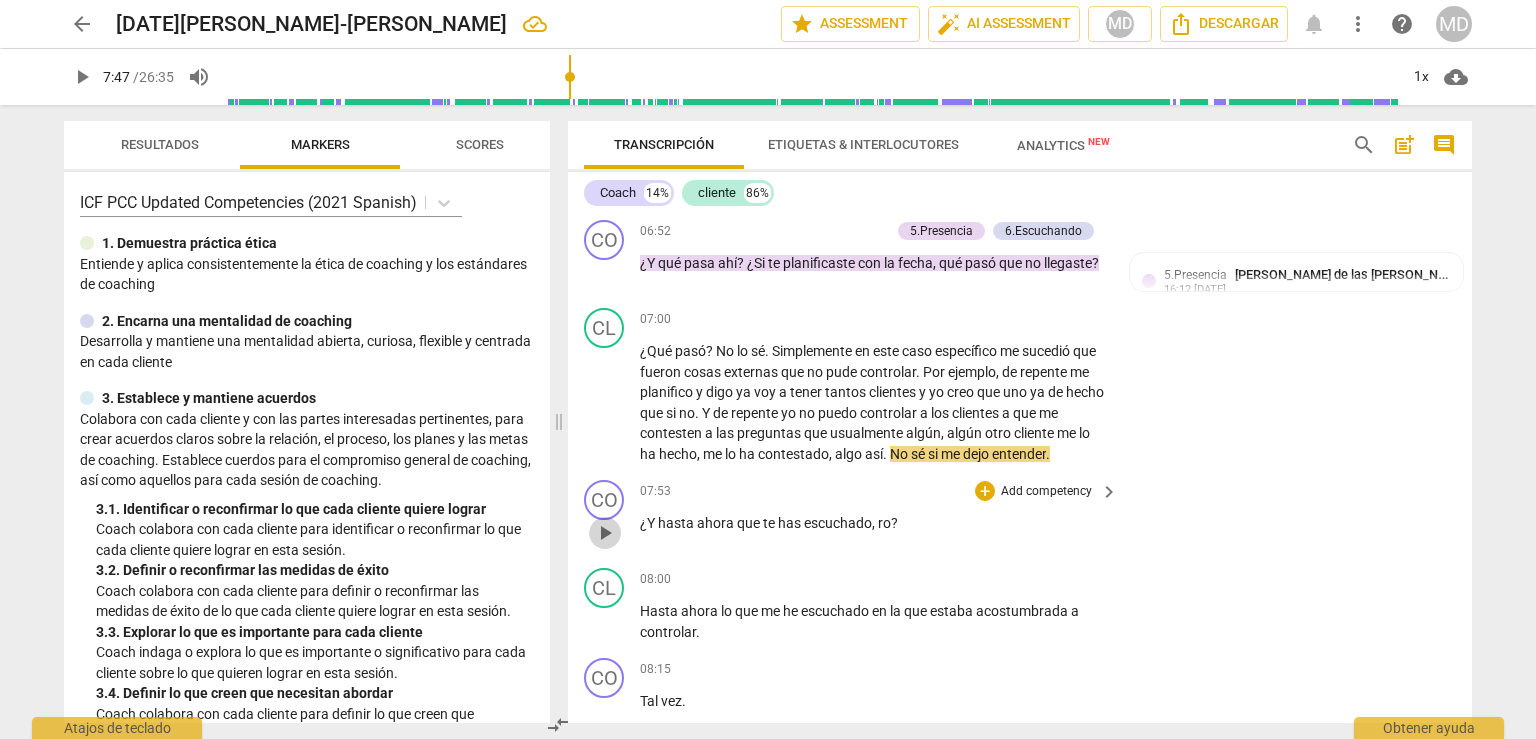 click on "play_arrow" at bounding box center (605, 533) 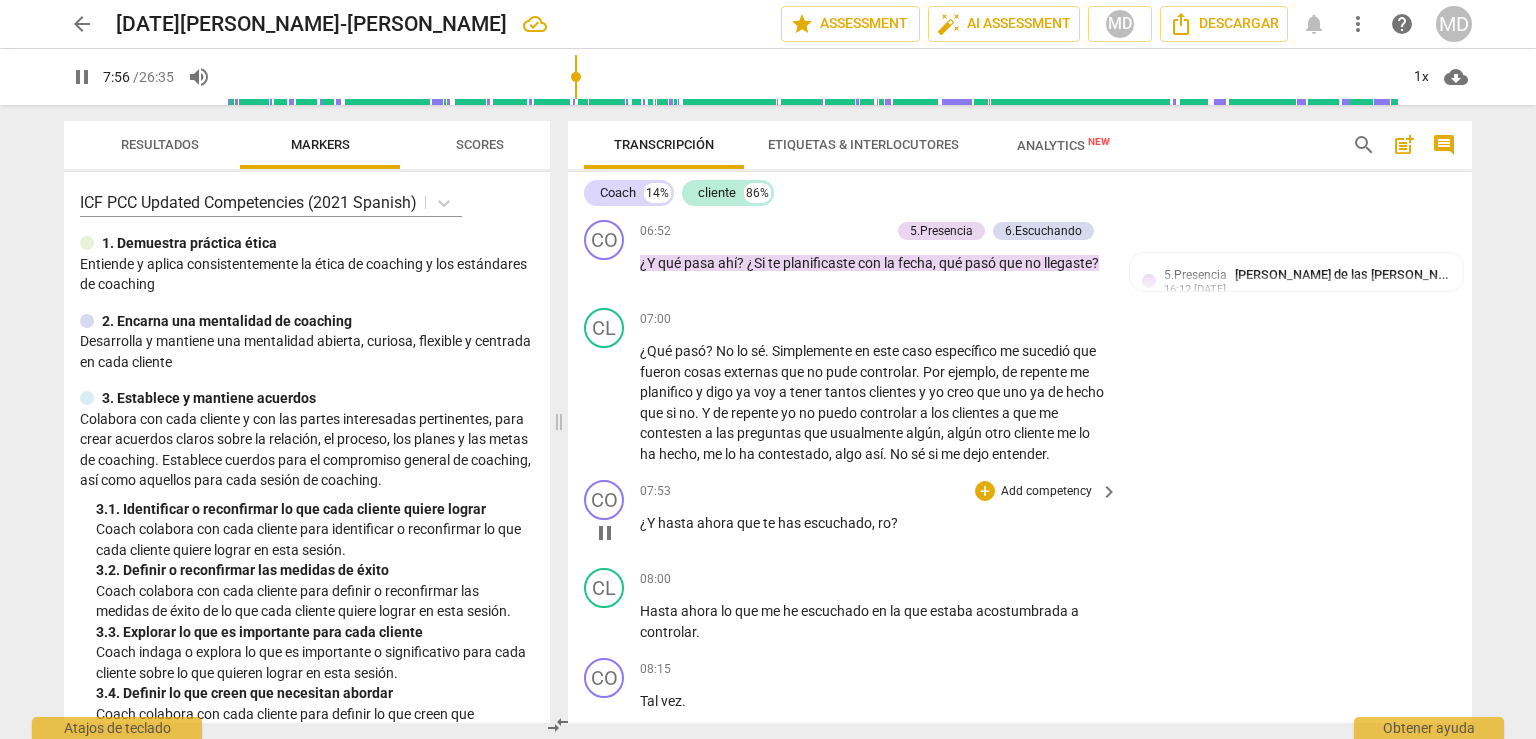click on "pause" at bounding box center (605, 533) 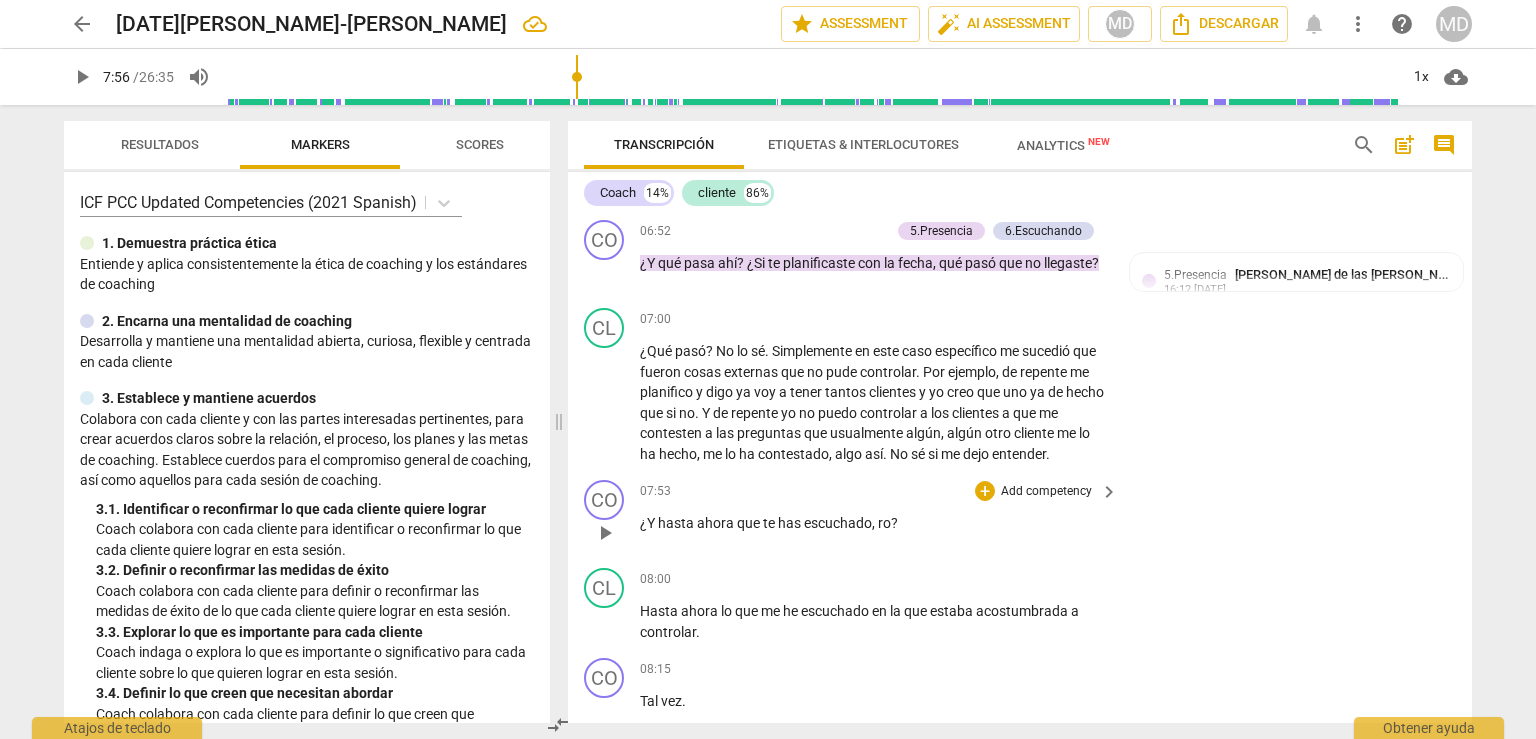 type on "477" 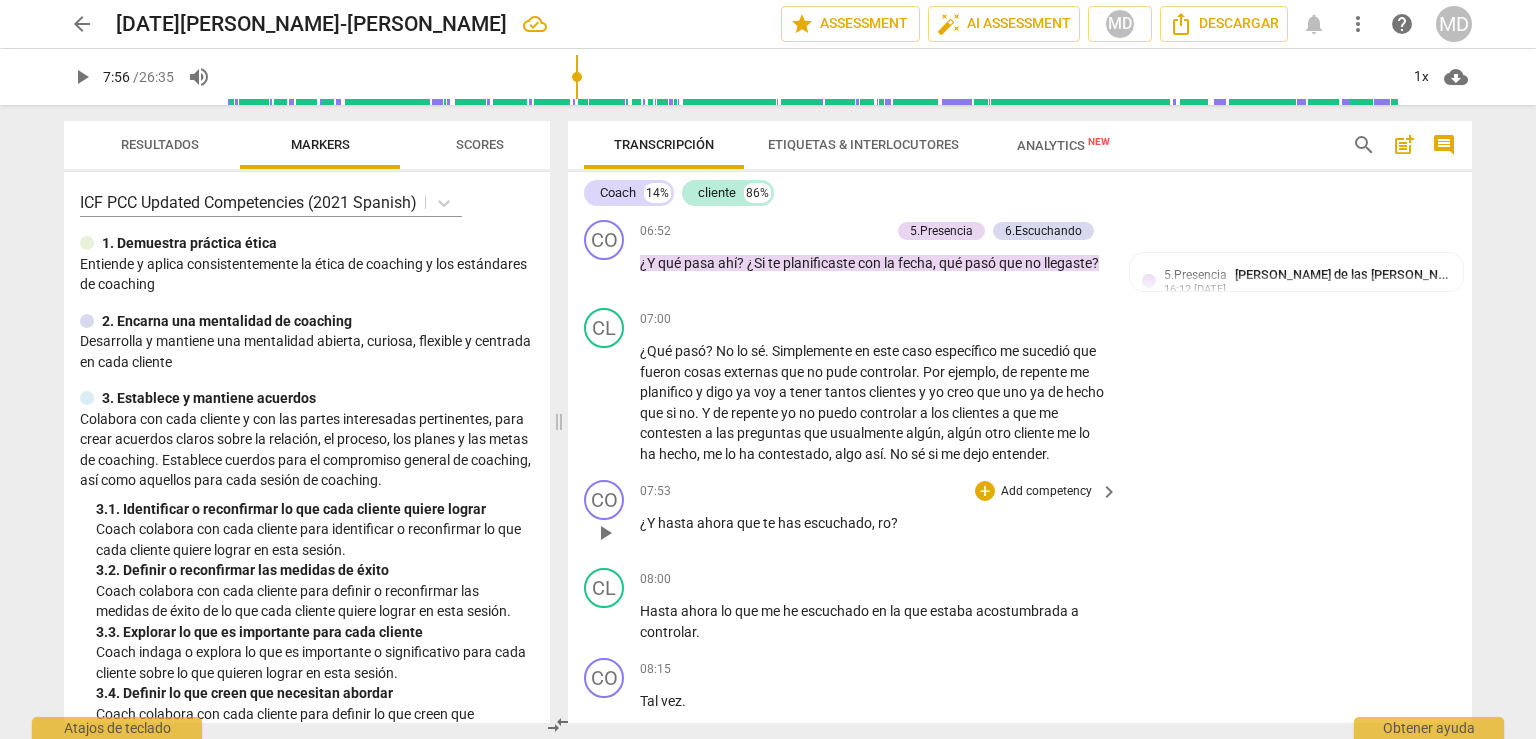 click on "Add competency" at bounding box center [1046, 492] 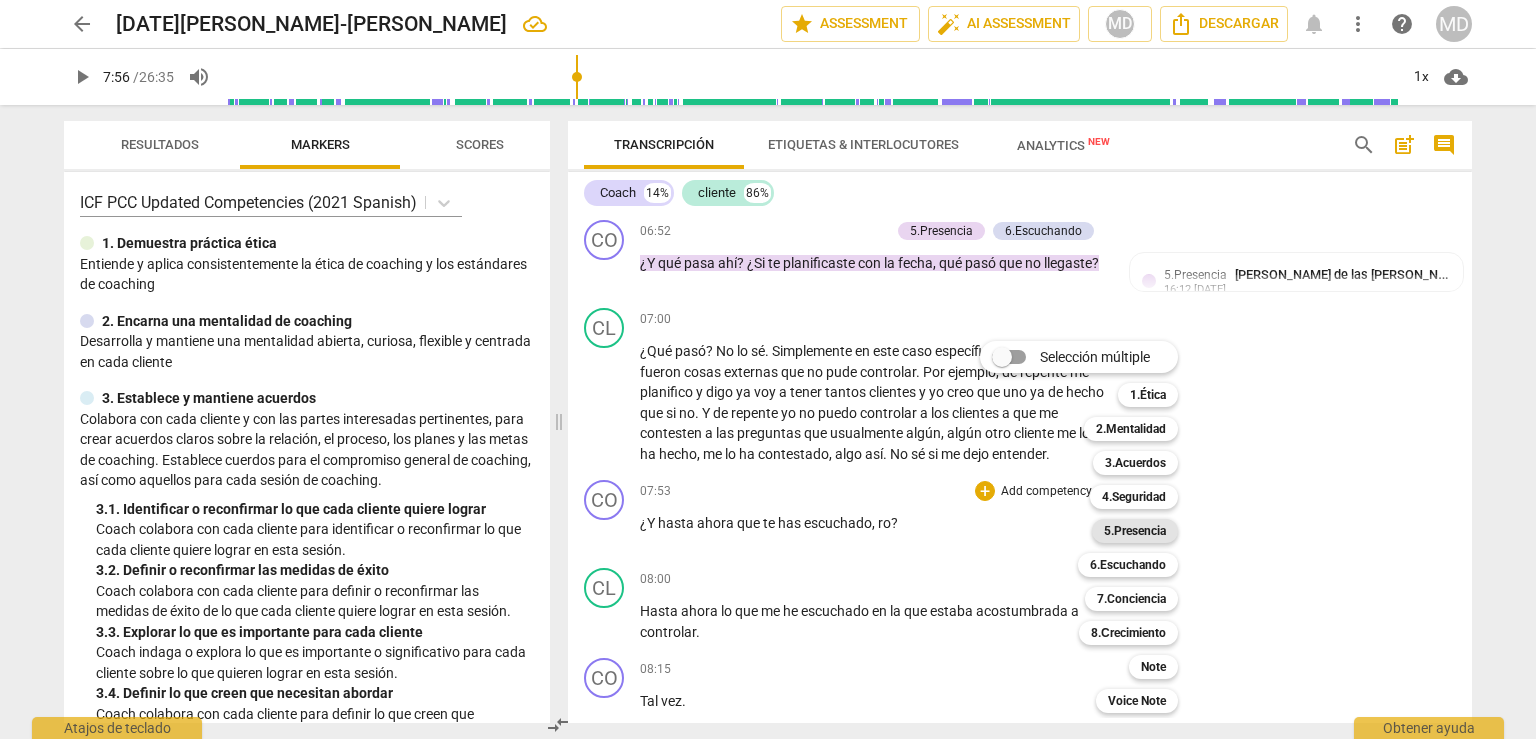 click on "5.Presencia" at bounding box center [1135, 531] 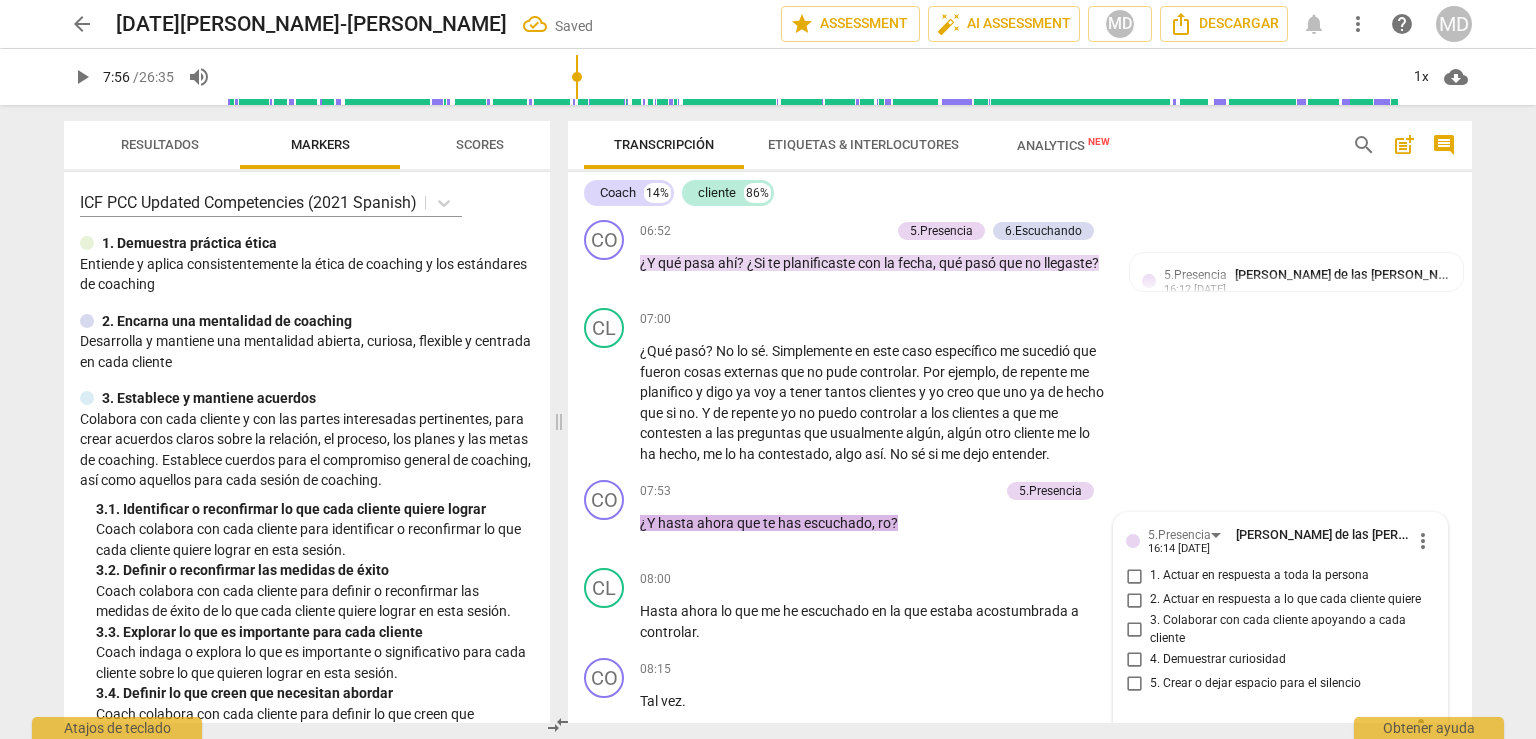 scroll, scrollTop: 2496, scrollLeft: 0, axis: vertical 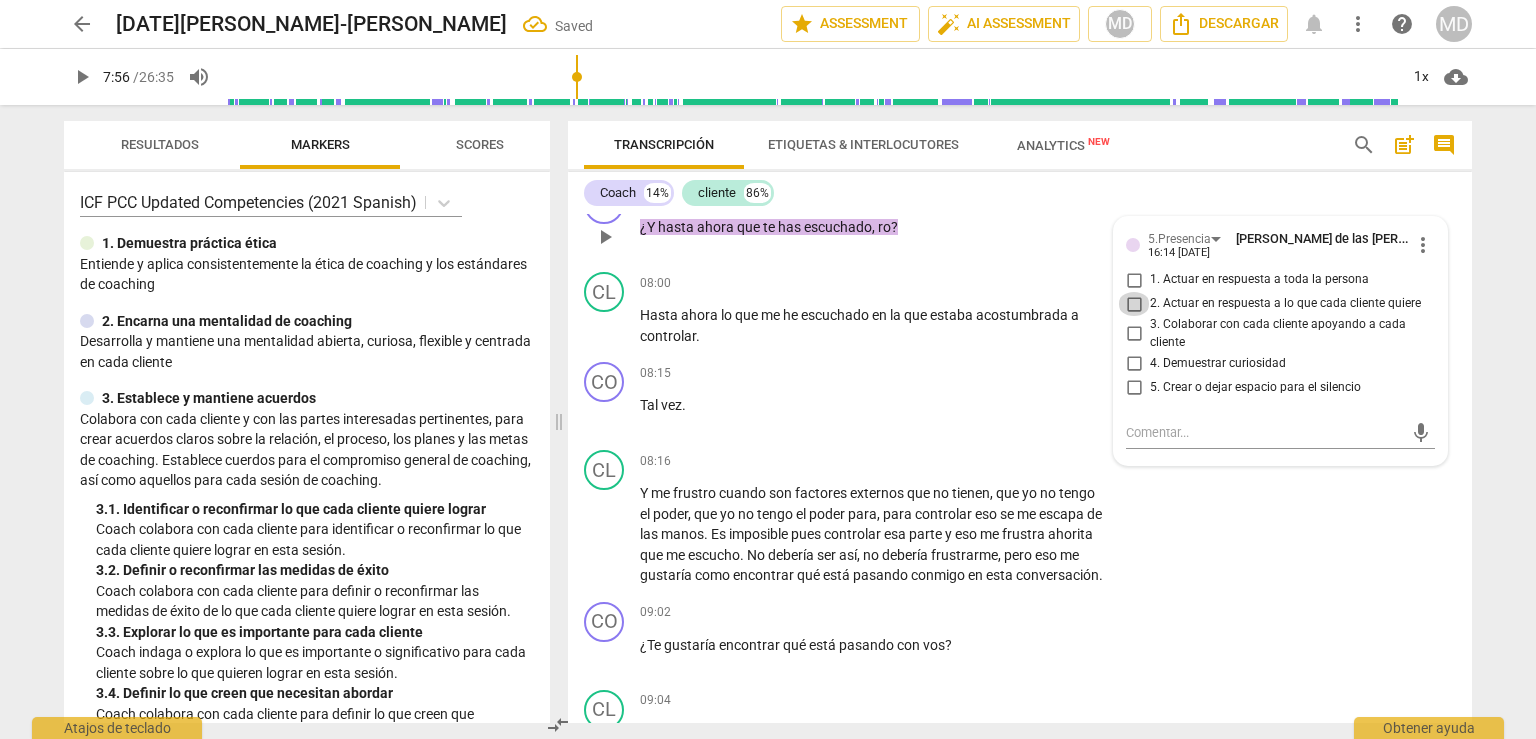 click on "2. Actuar en respuesta a lo que cada cliente quiere" at bounding box center (1134, 304) 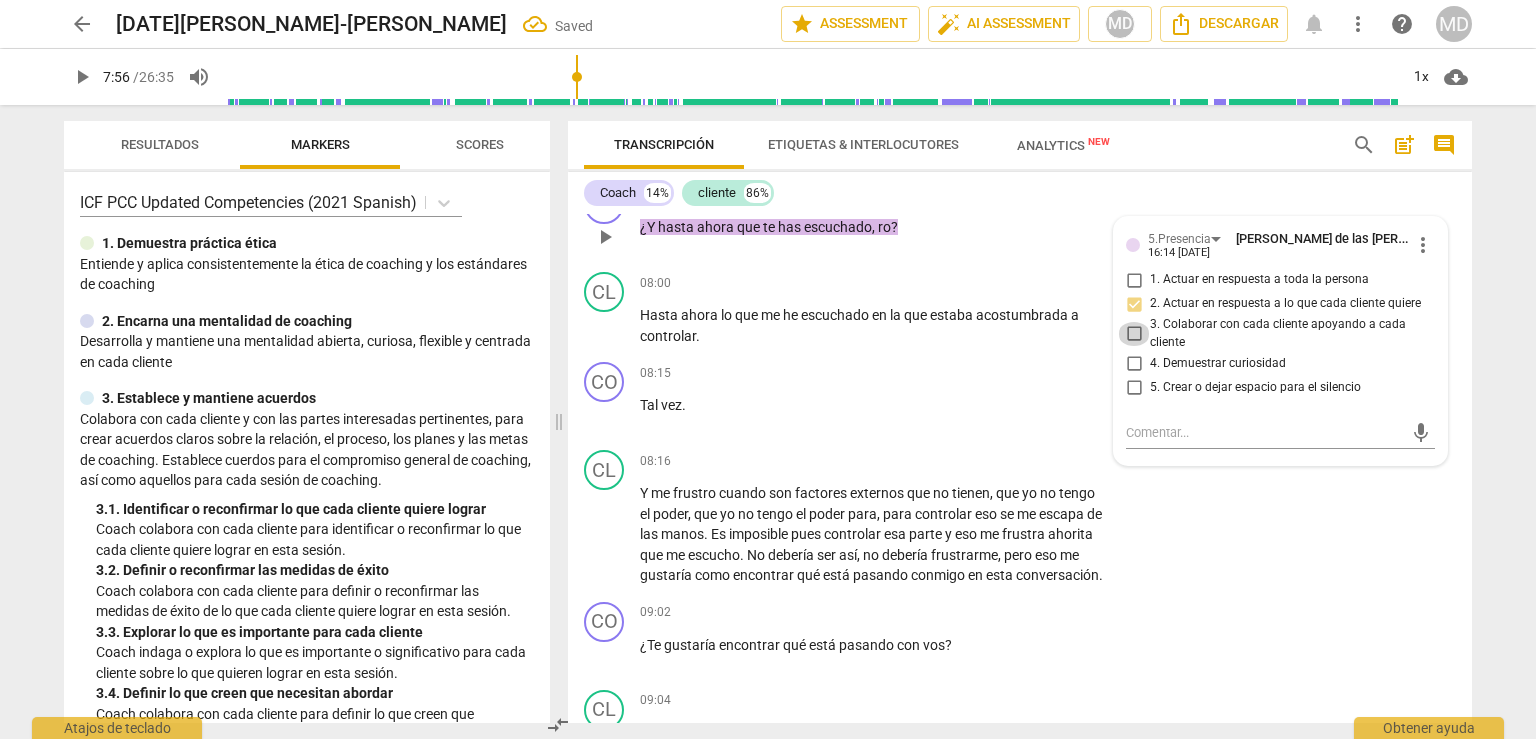 click on "3. Colaborar con cada cliente apoyando a cada cliente" at bounding box center [1134, 334] 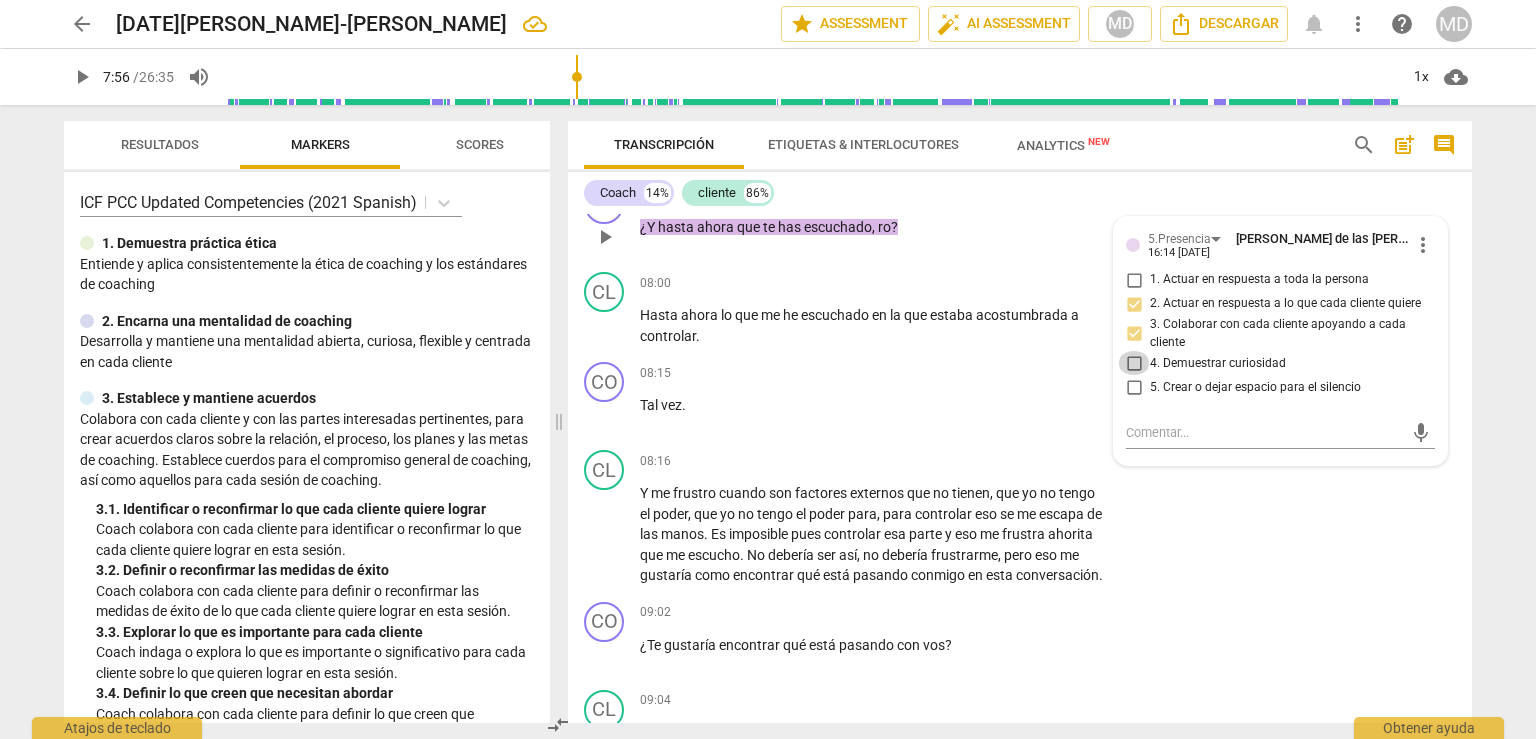 click on "4. Demuestrar curiosidad" at bounding box center [1134, 363] 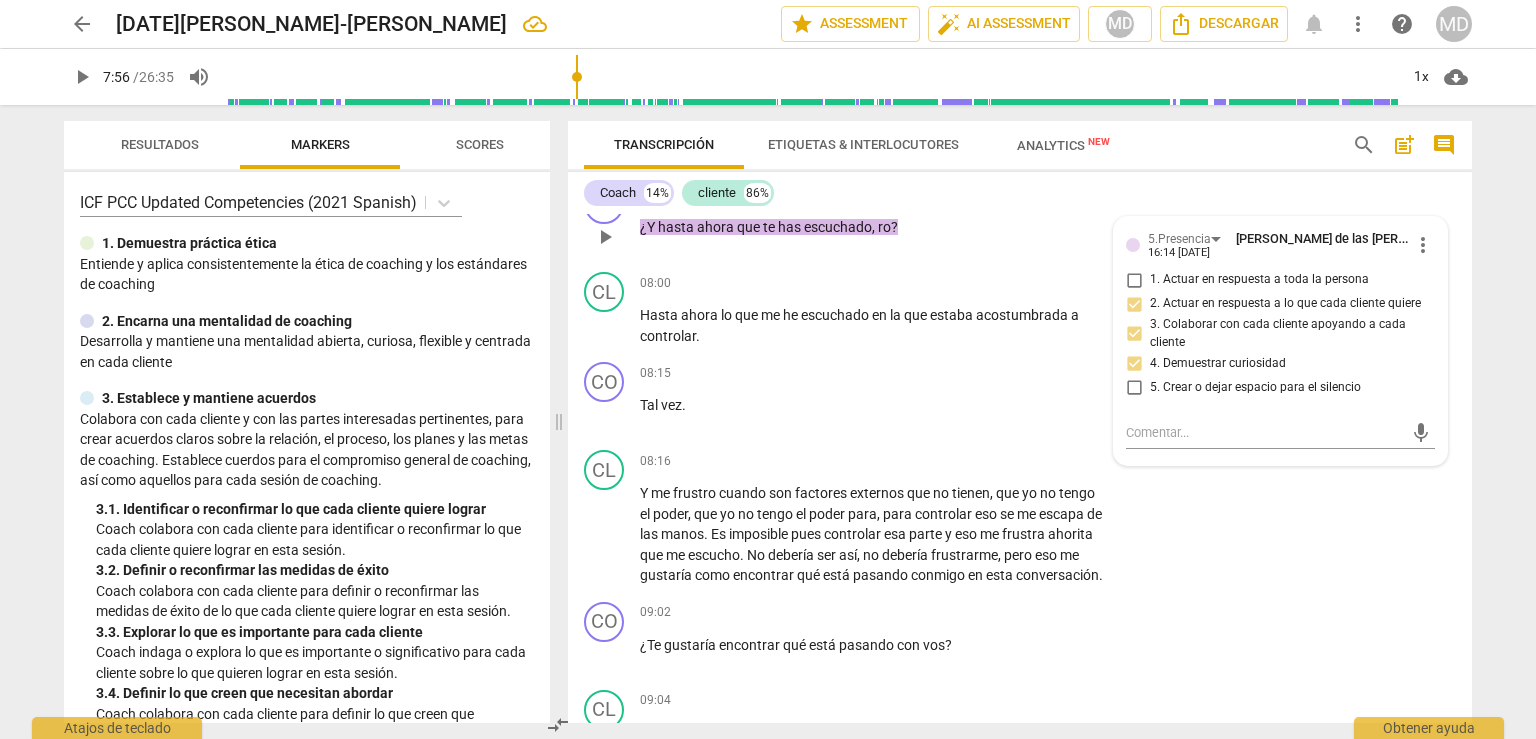click on "Add competency" at bounding box center [951, 196] 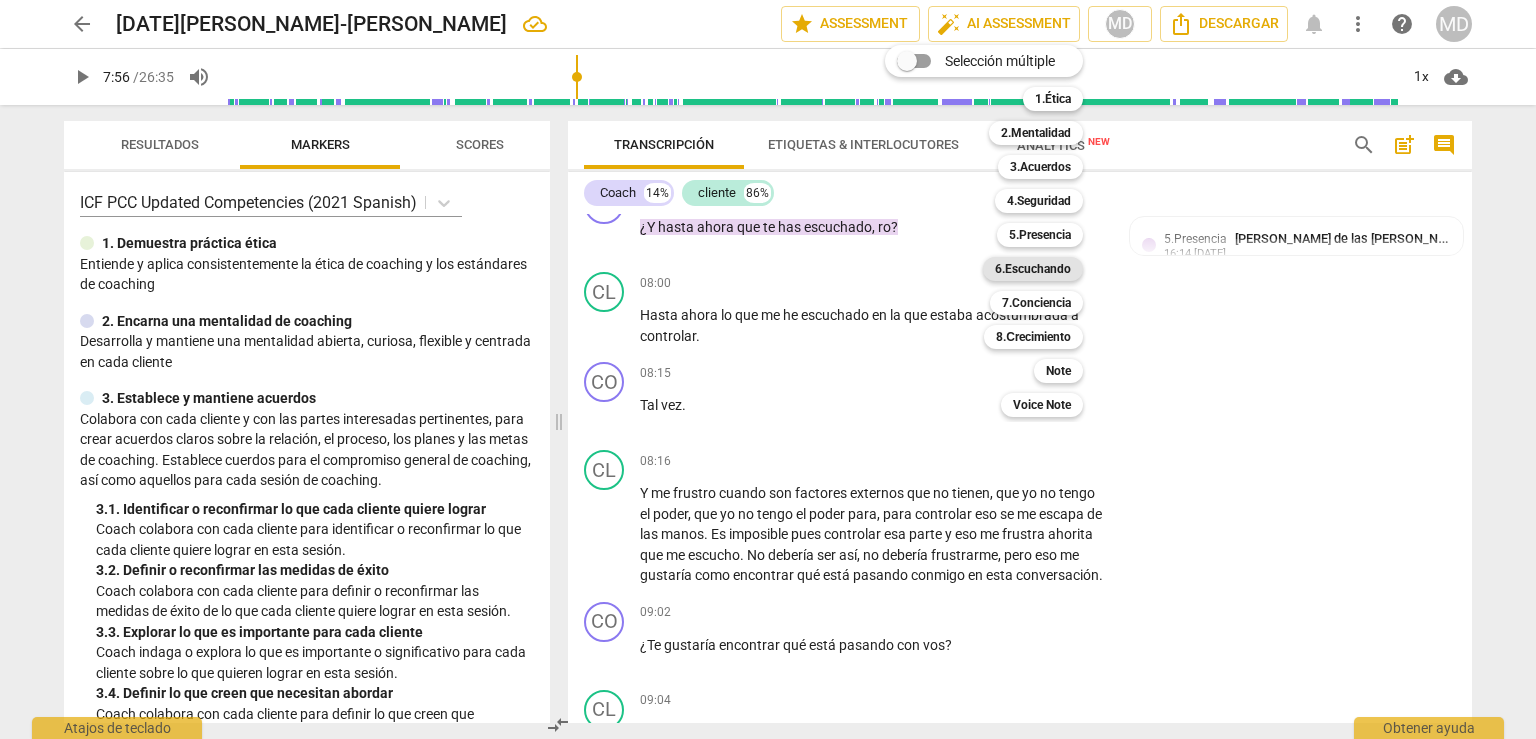 click on "6.Escuchando" at bounding box center (1033, 269) 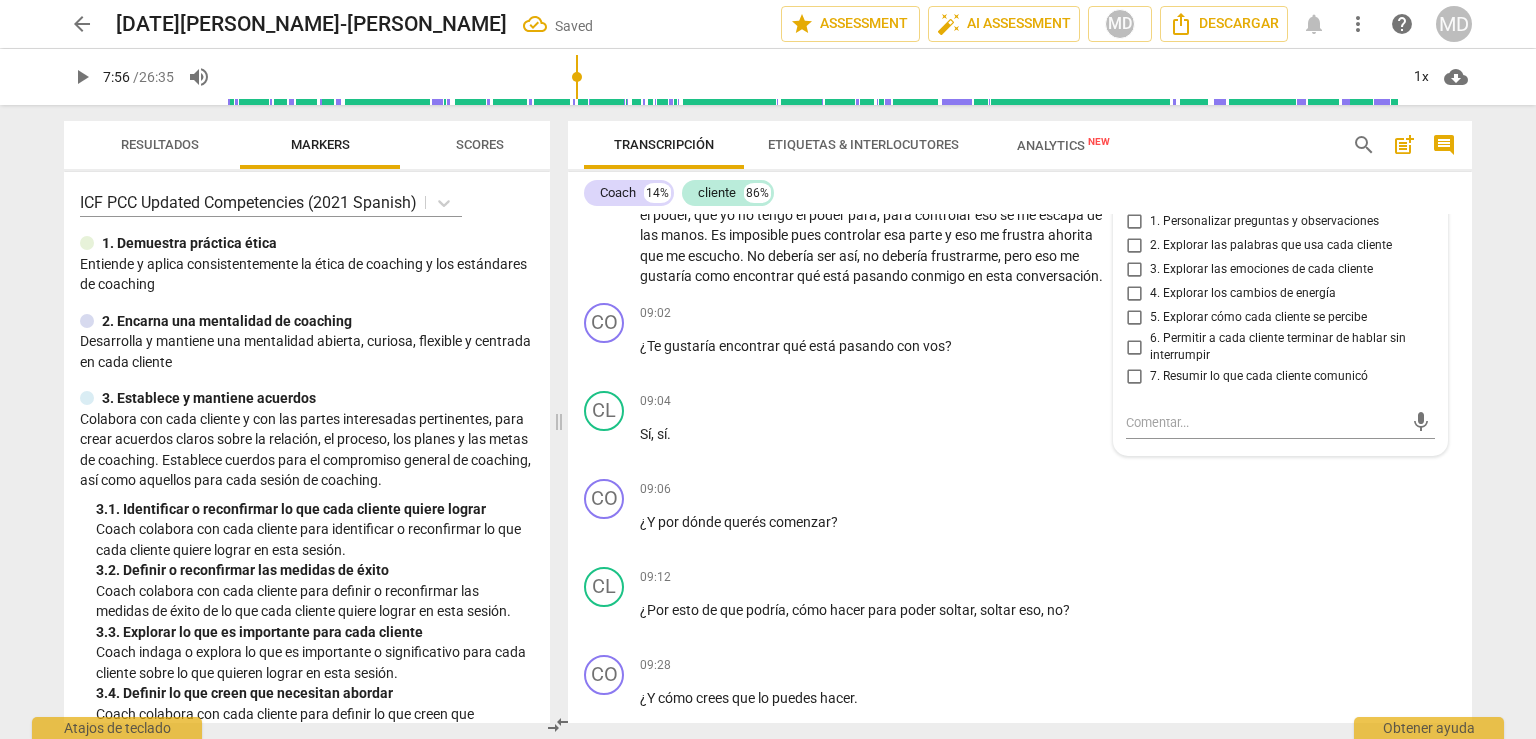scroll, scrollTop: 2796, scrollLeft: 0, axis: vertical 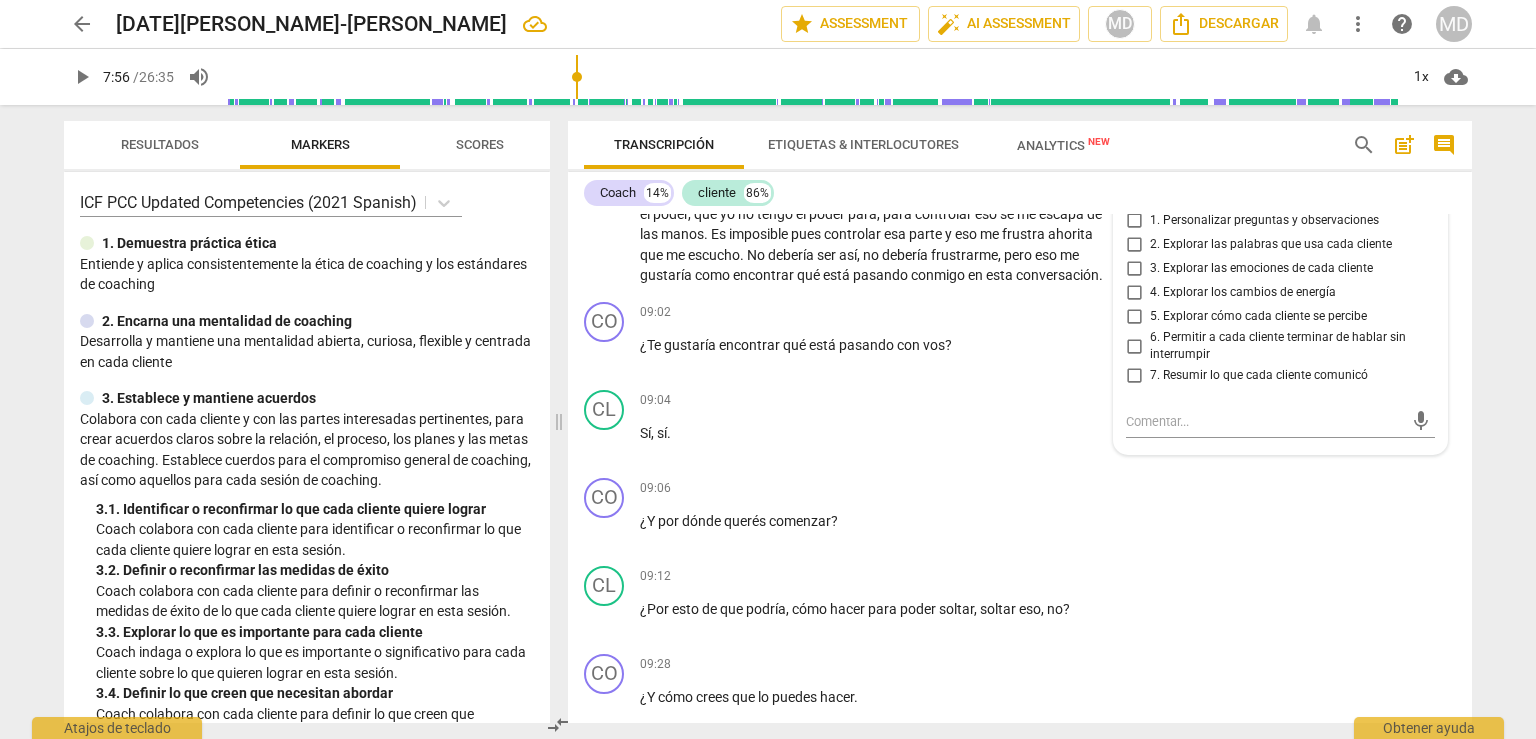 click on "5. Explorar cómo cada cliente se percibe" at bounding box center [1134, 317] 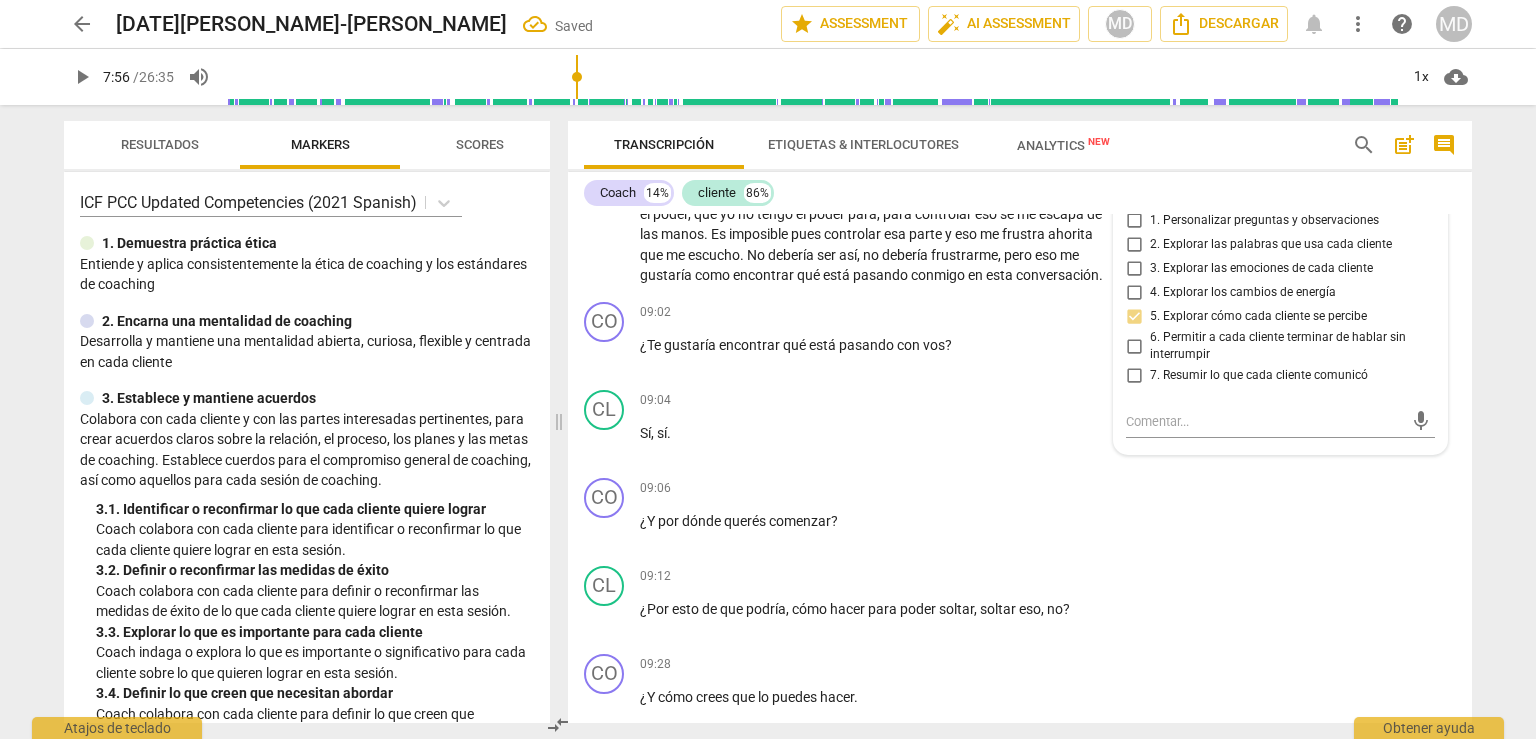 click on "6. Permitir a cada cliente terminar de hablar sin interrumpir" at bounding box center [1134, 346] 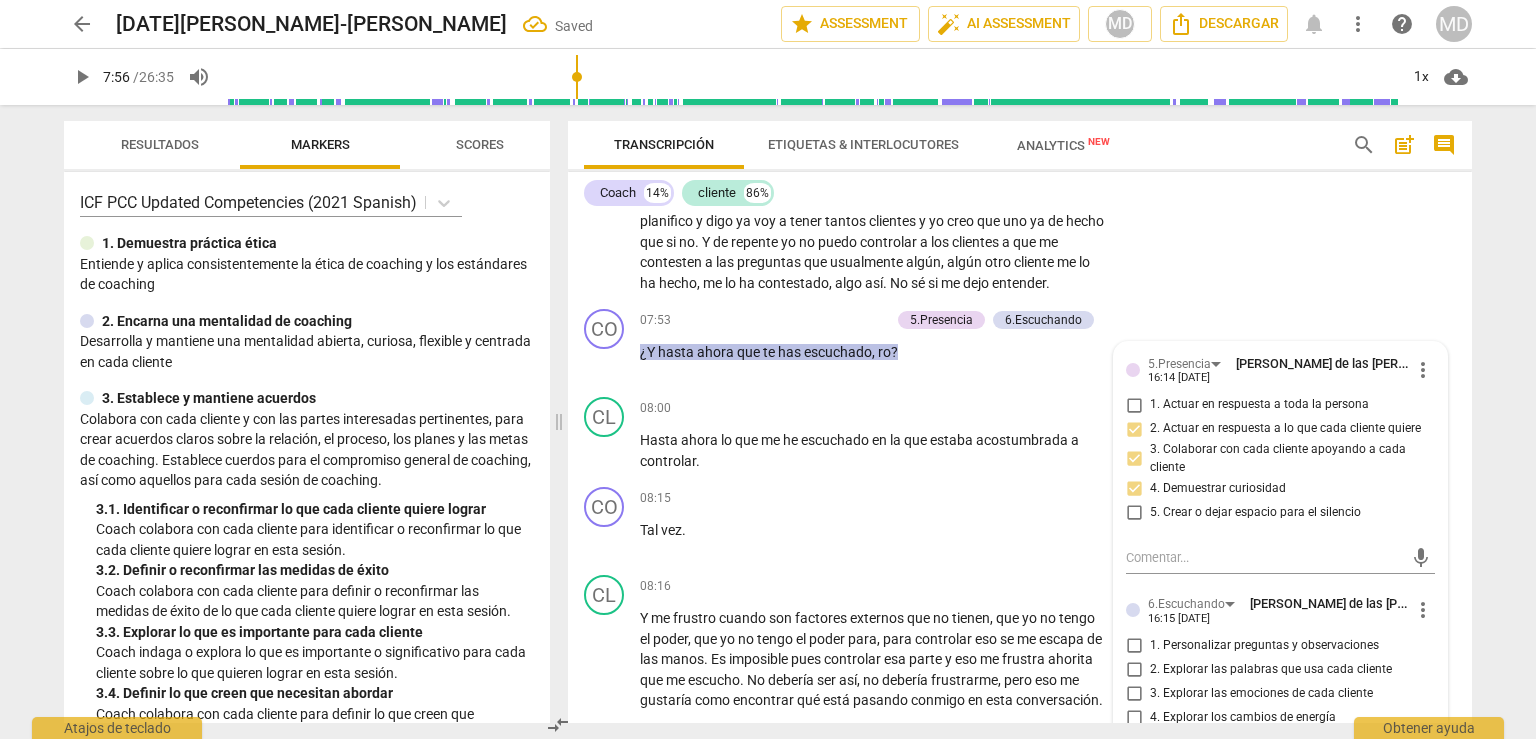 scroll, scrollTop: 2296, scrollLeft: 0, axis: vertical 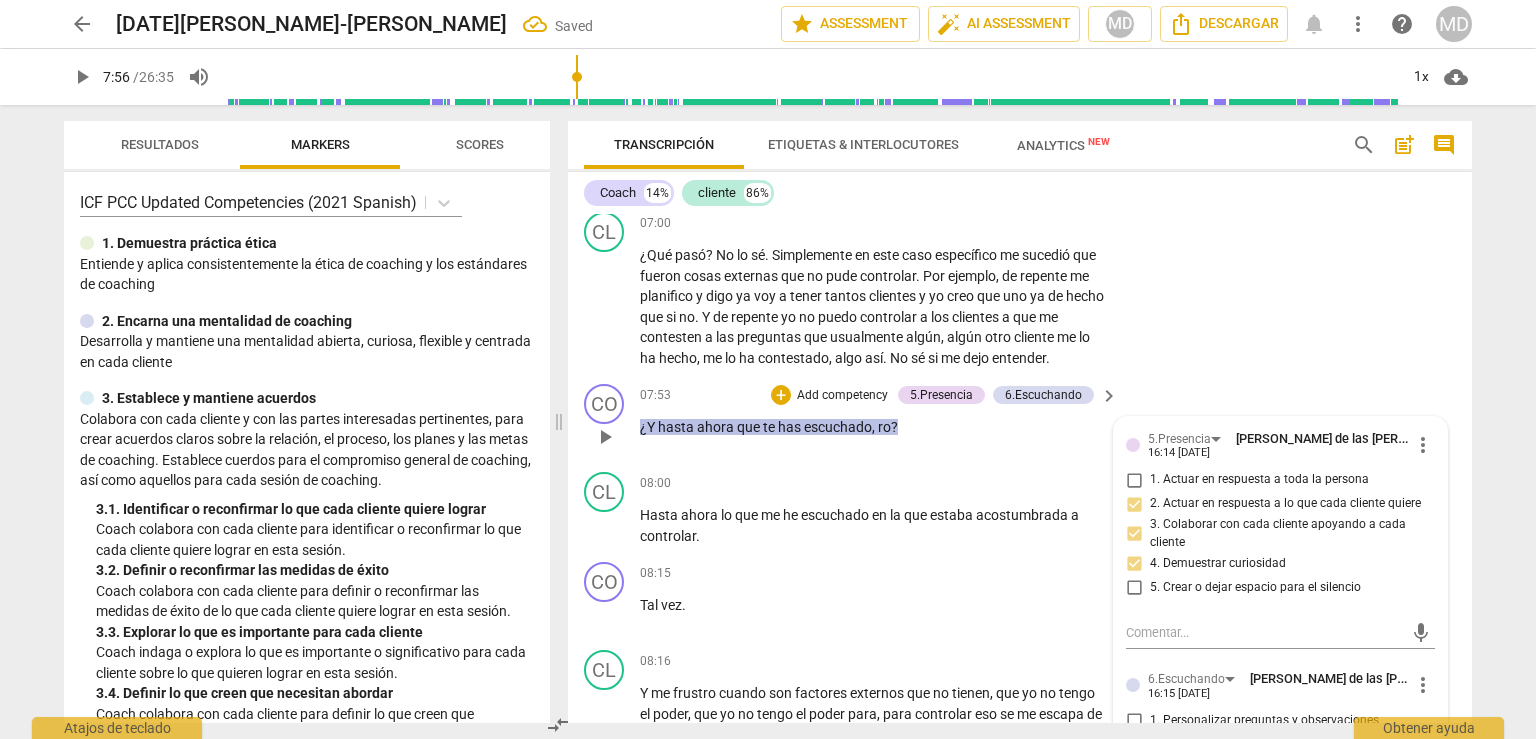 click on "Add competency" at bounding box center [842, 396] 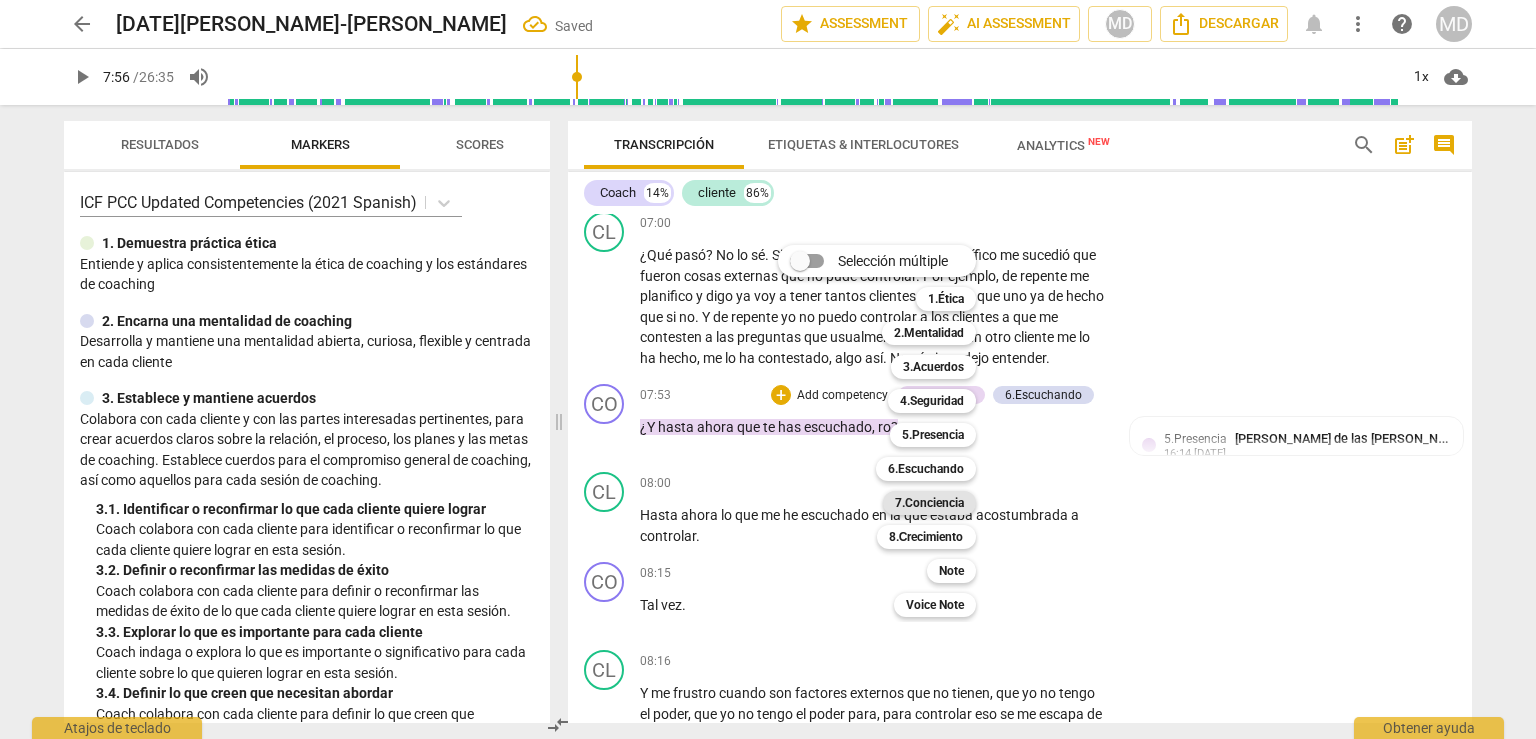 click on "7.Conciencia" at bounding box center (929, 503) 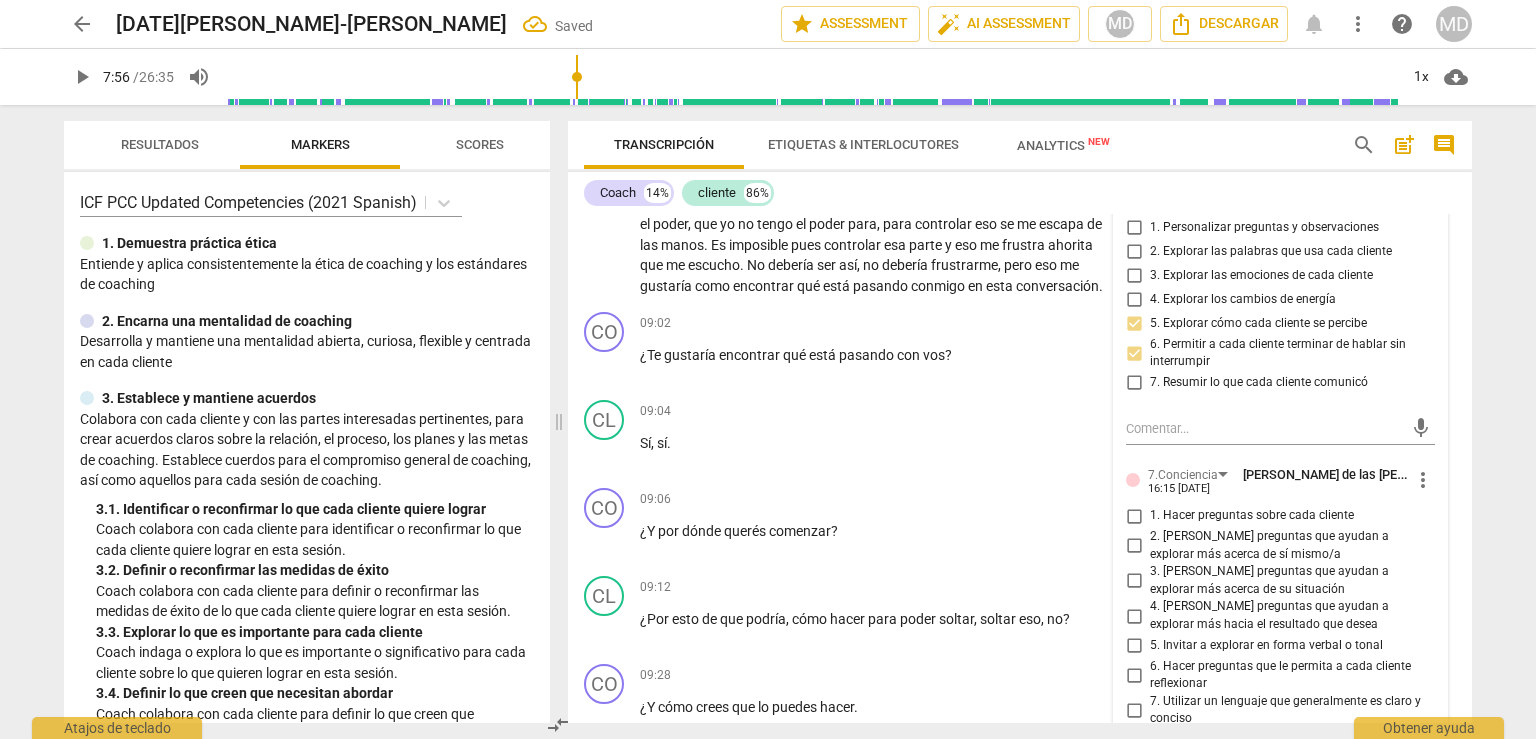 scroll, scrollTop: 2896, scrollLeft: 0, axis: vertical 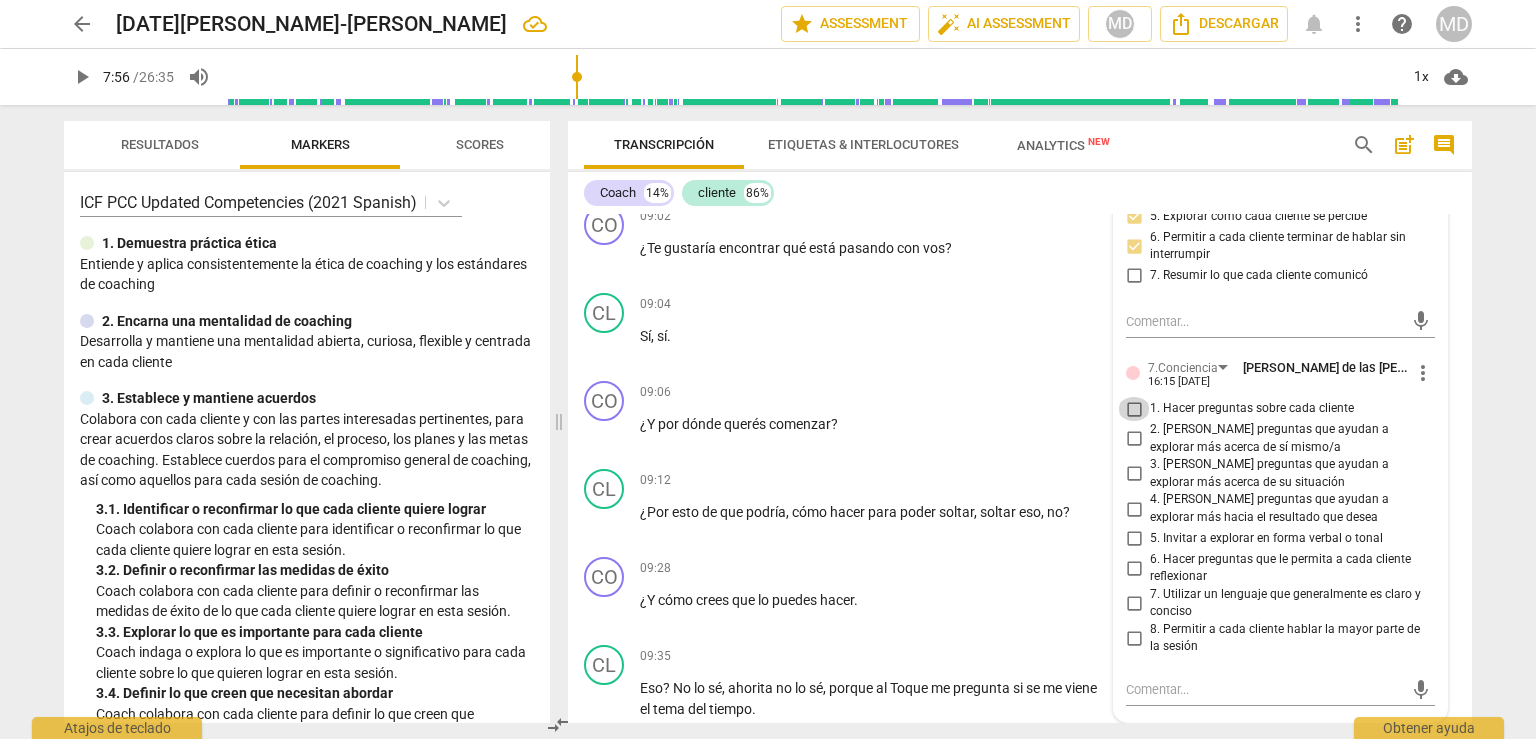 click on "1. Hacer preguntas sobre cada cliente" at bounding box center [1134, 409] 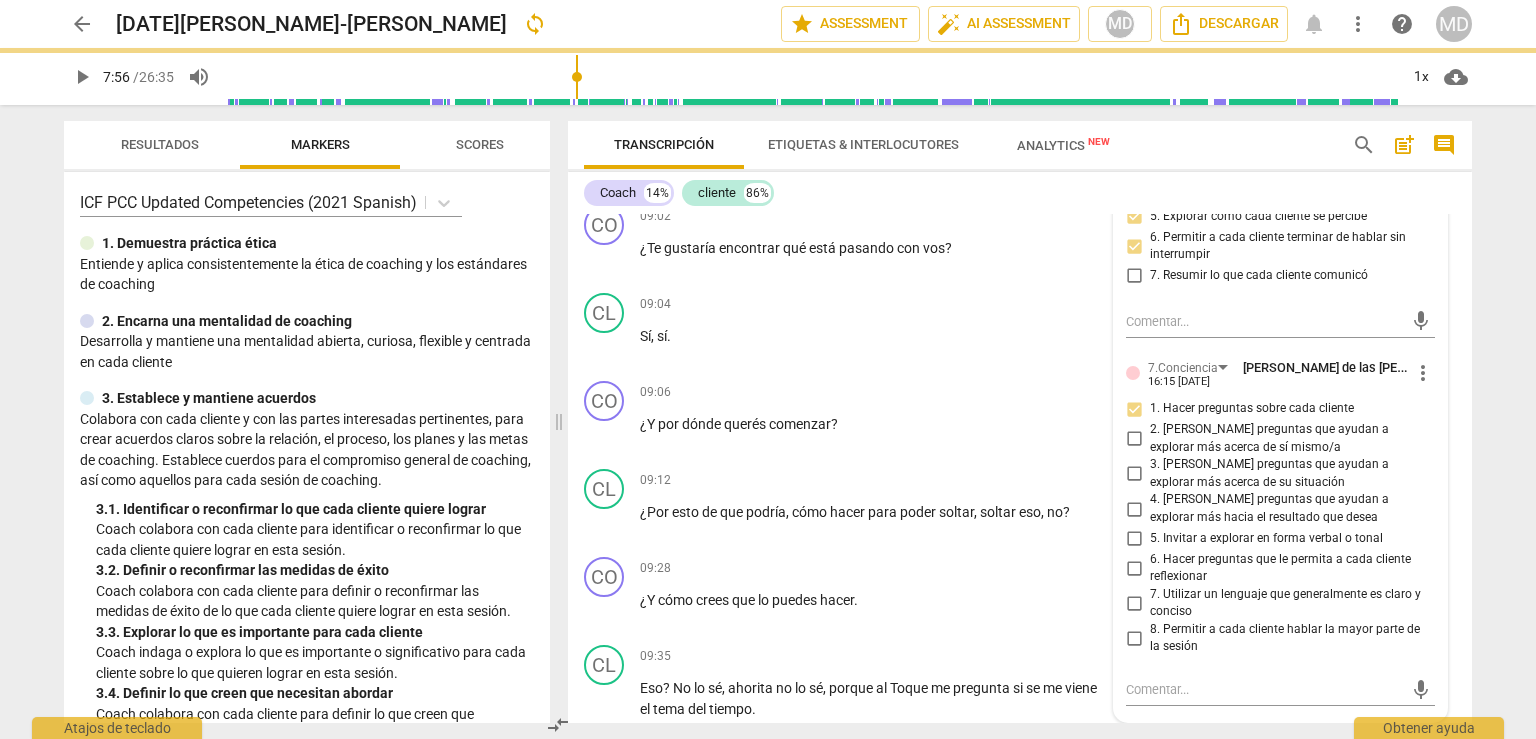 click on "1. Hacer preguntas sobre cada cliente" at bounding box center (1134, 409) 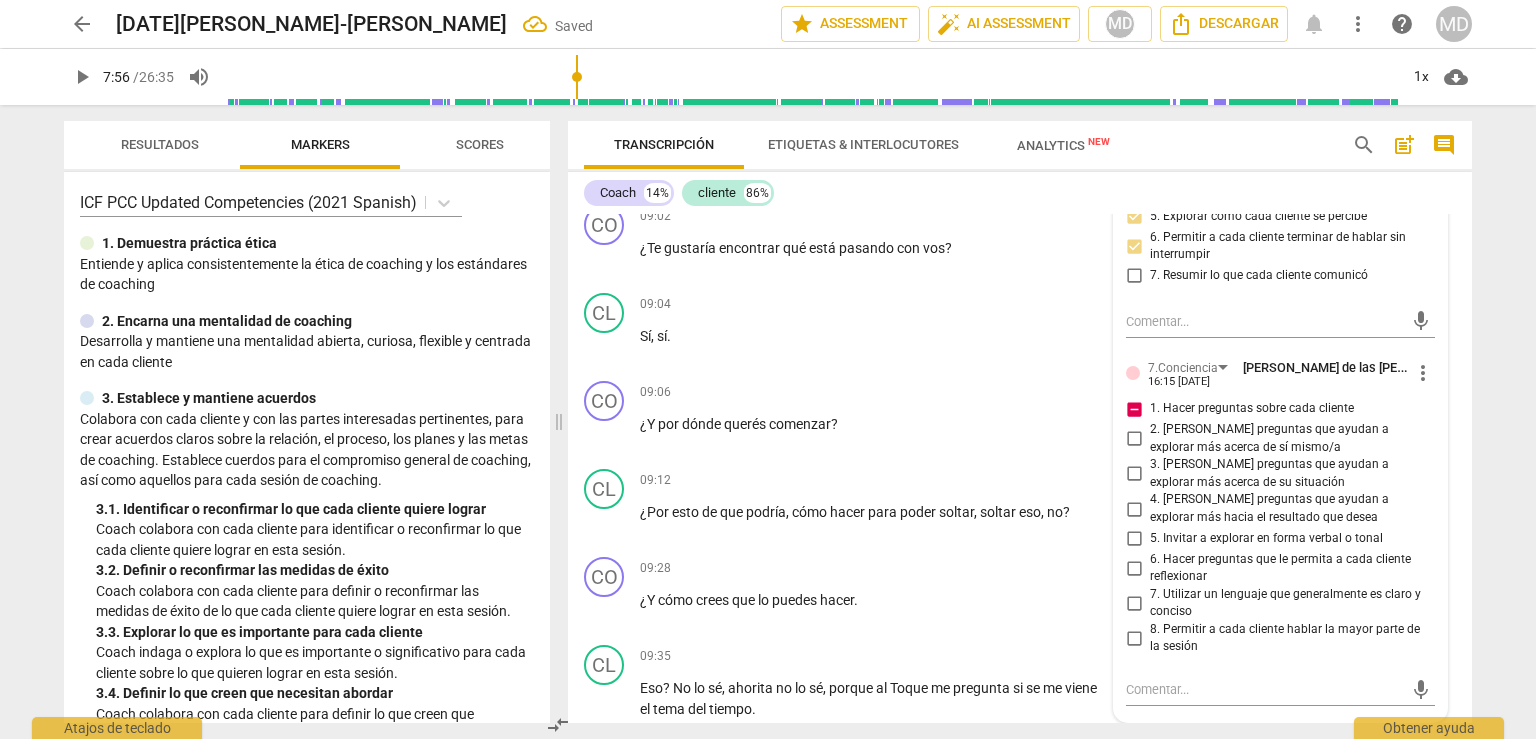 click on "1. Hacer preguntas sobre cada cliente" at bounding box center [1134, 409] 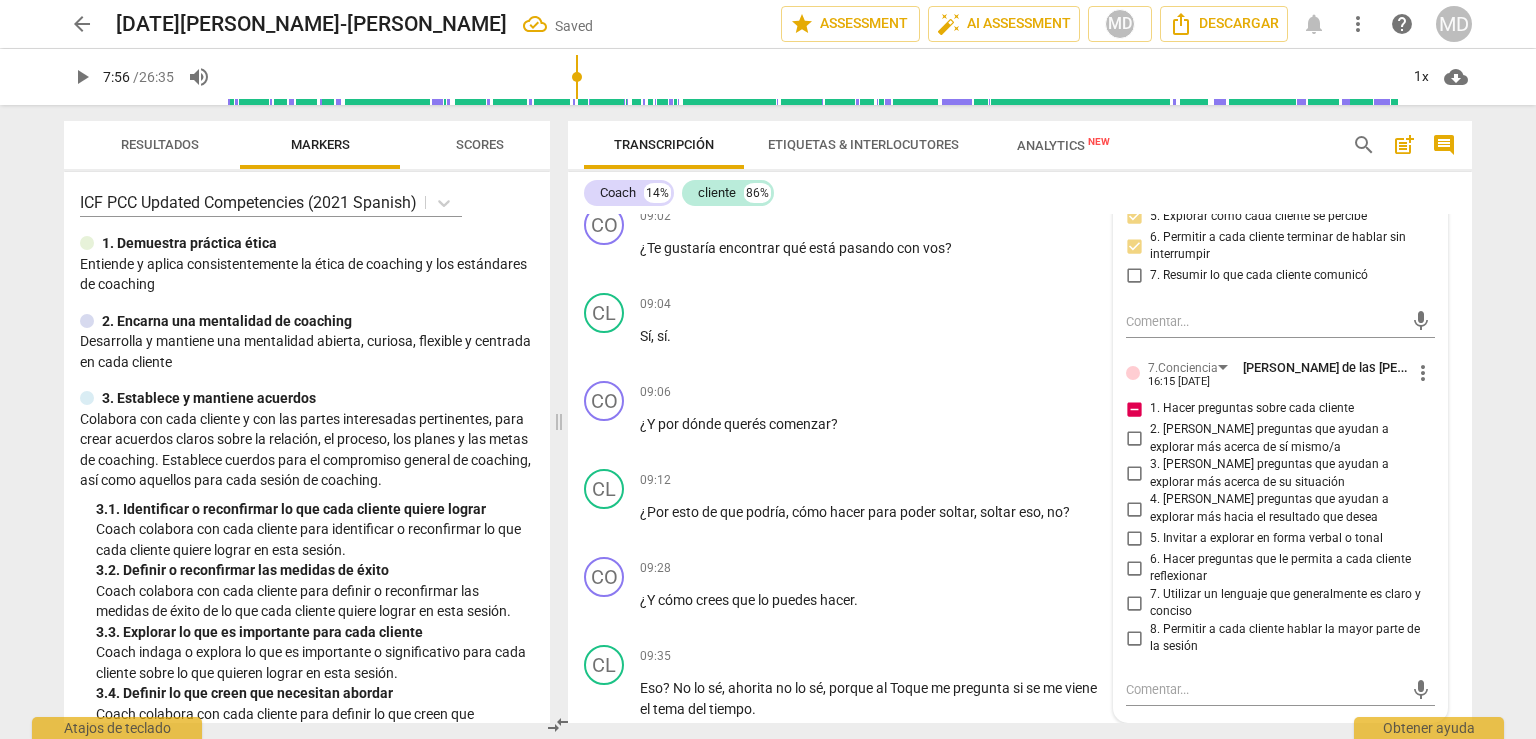 checkbox on "false" 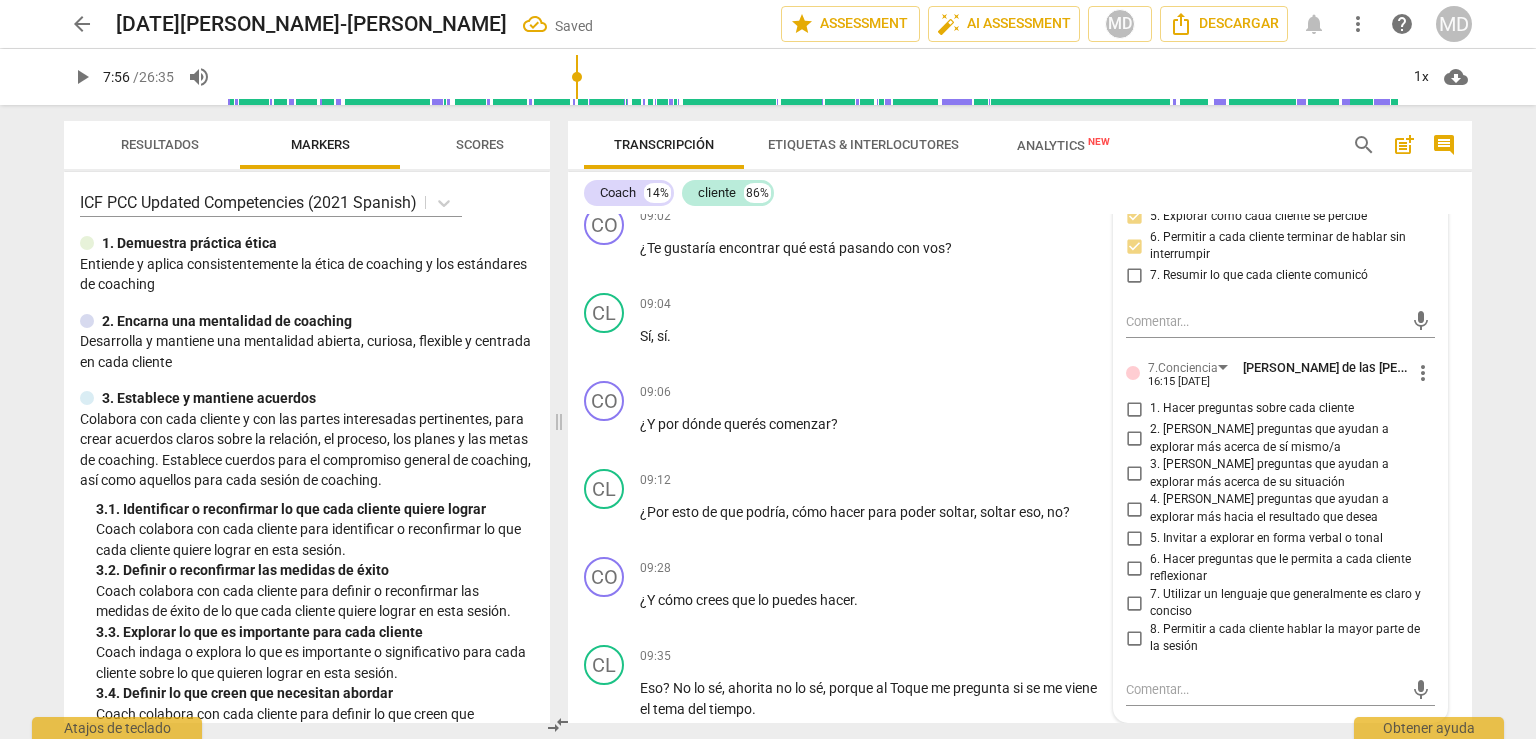 click on "2. [PERSON_NAME] preguntas que ayudan a explorar más acerca de sí mismo/a" at bounding box center [1134, 439] 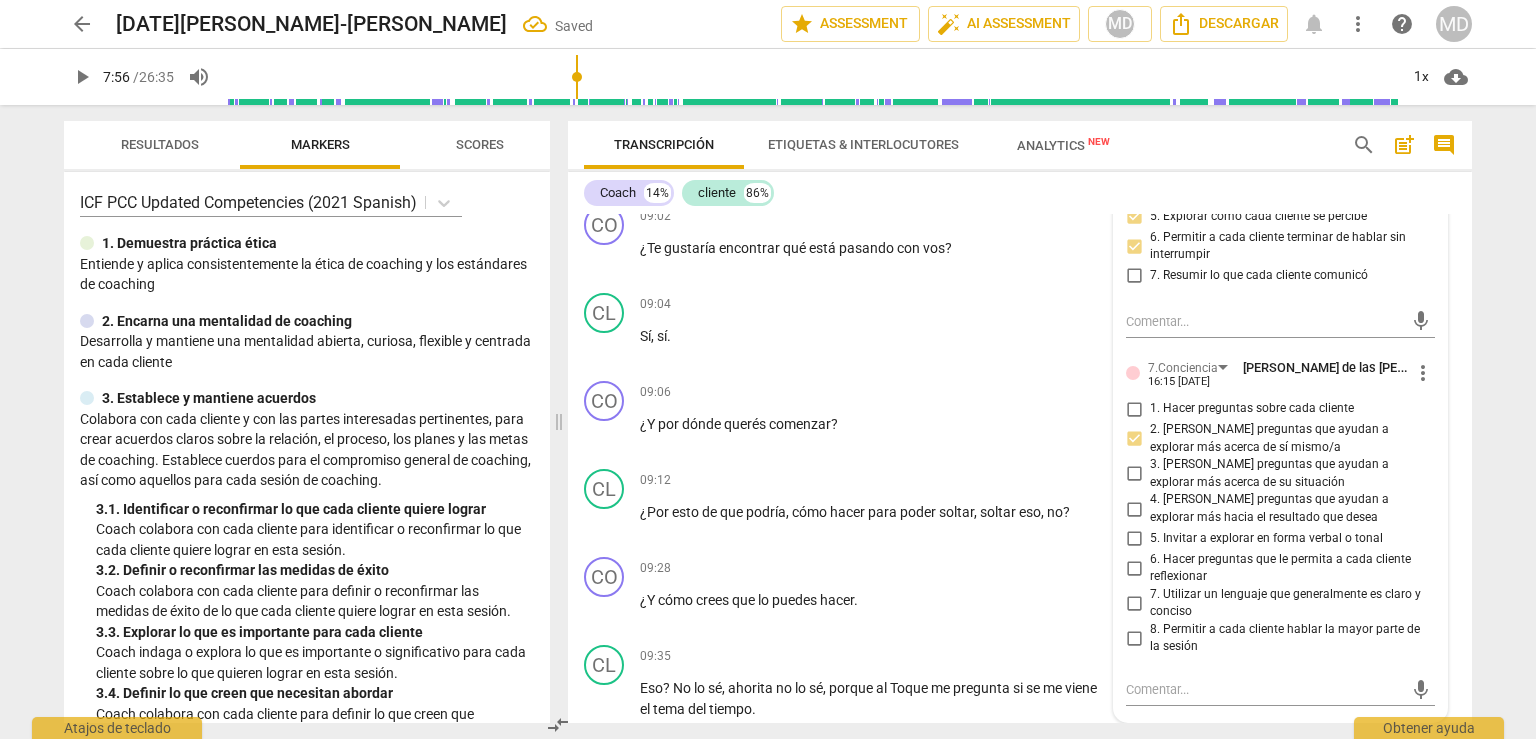 click on "3. [PERSON_NAME] preguntas que ayudan a explorar más acerca de su situación" at bounding box center [1134, 474] 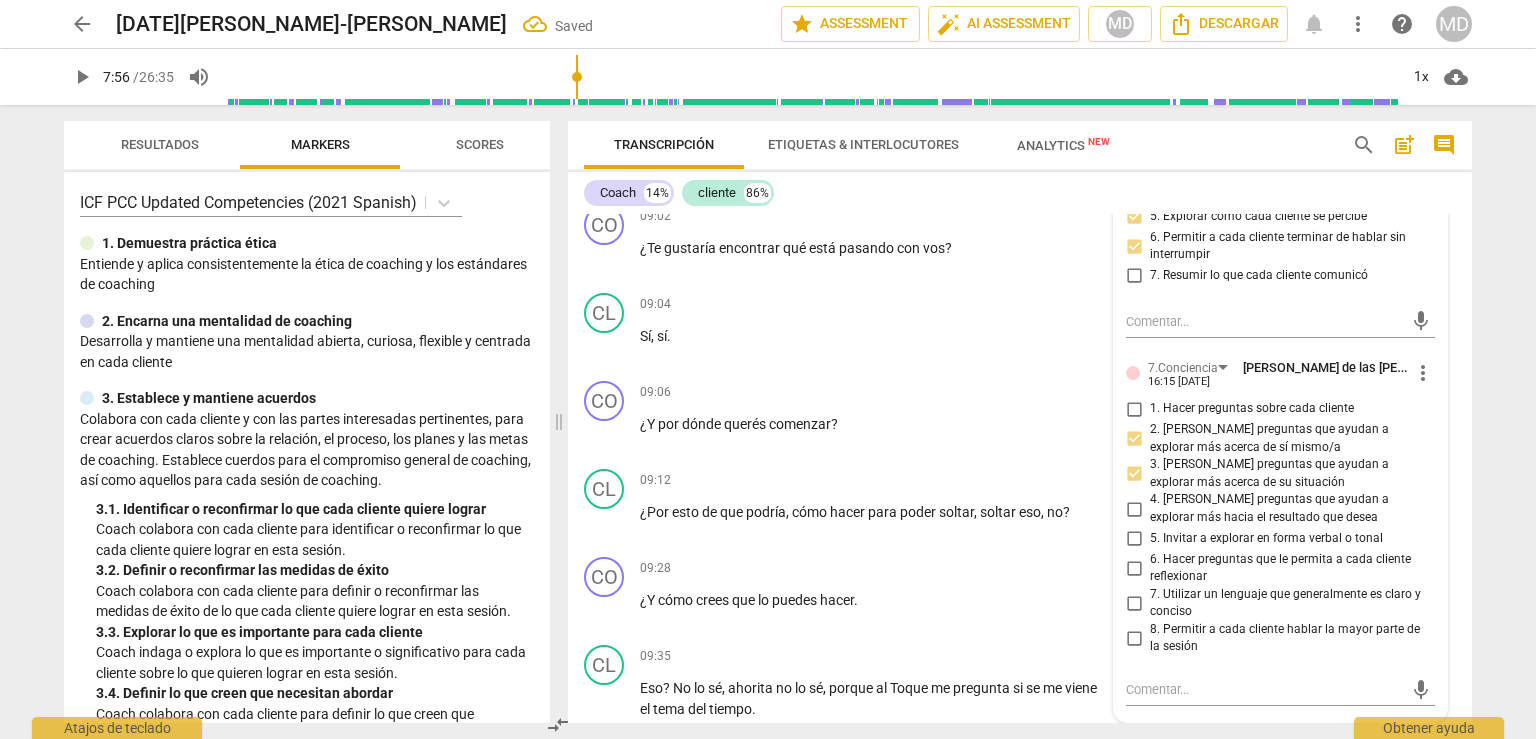 click on "6. Hacer preguntas que le permita a cada cliente reflexionar" at bounding box center [1134, 568] 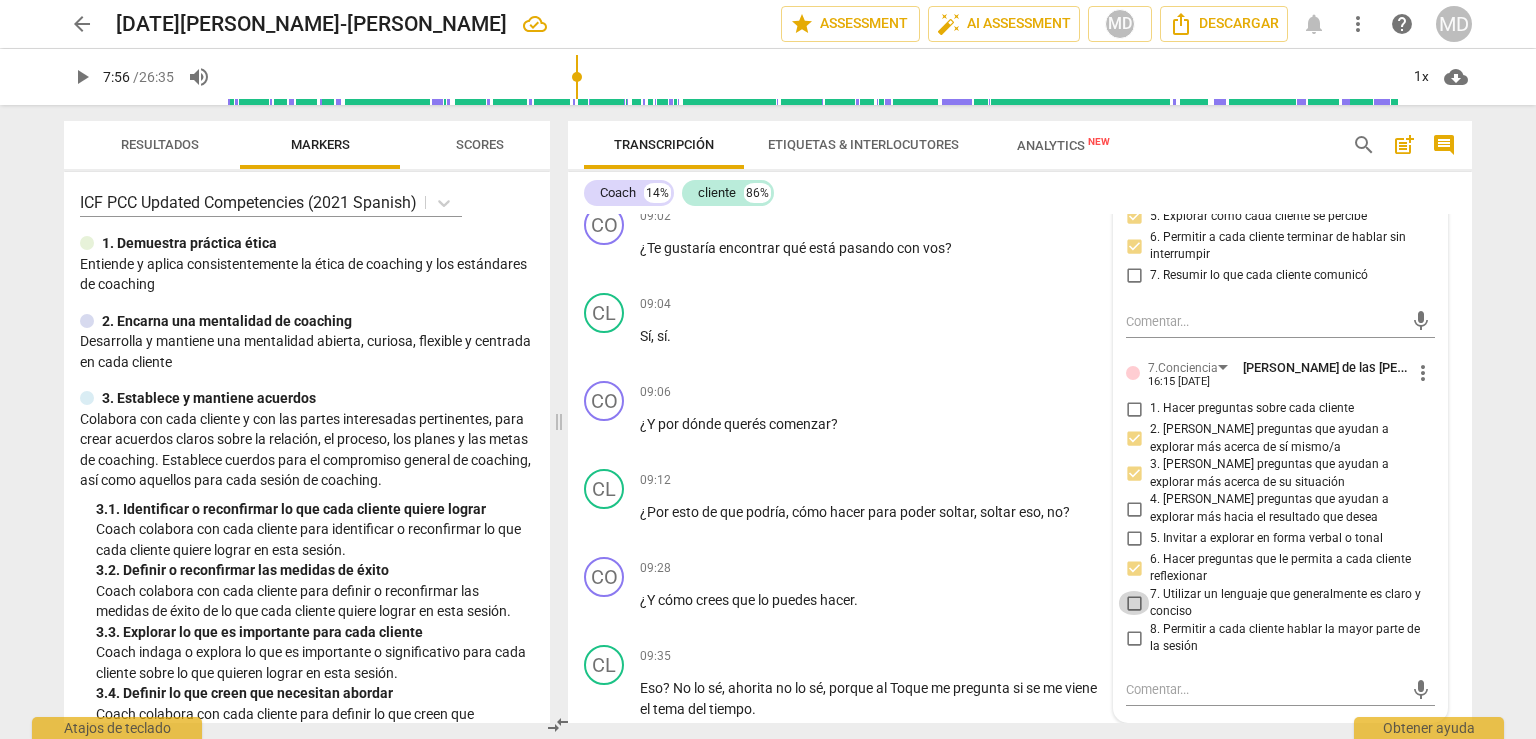 click on "7. Utilizar un lenguaje que generalmente es claro y conciso" at bounding box center (1134, 603) 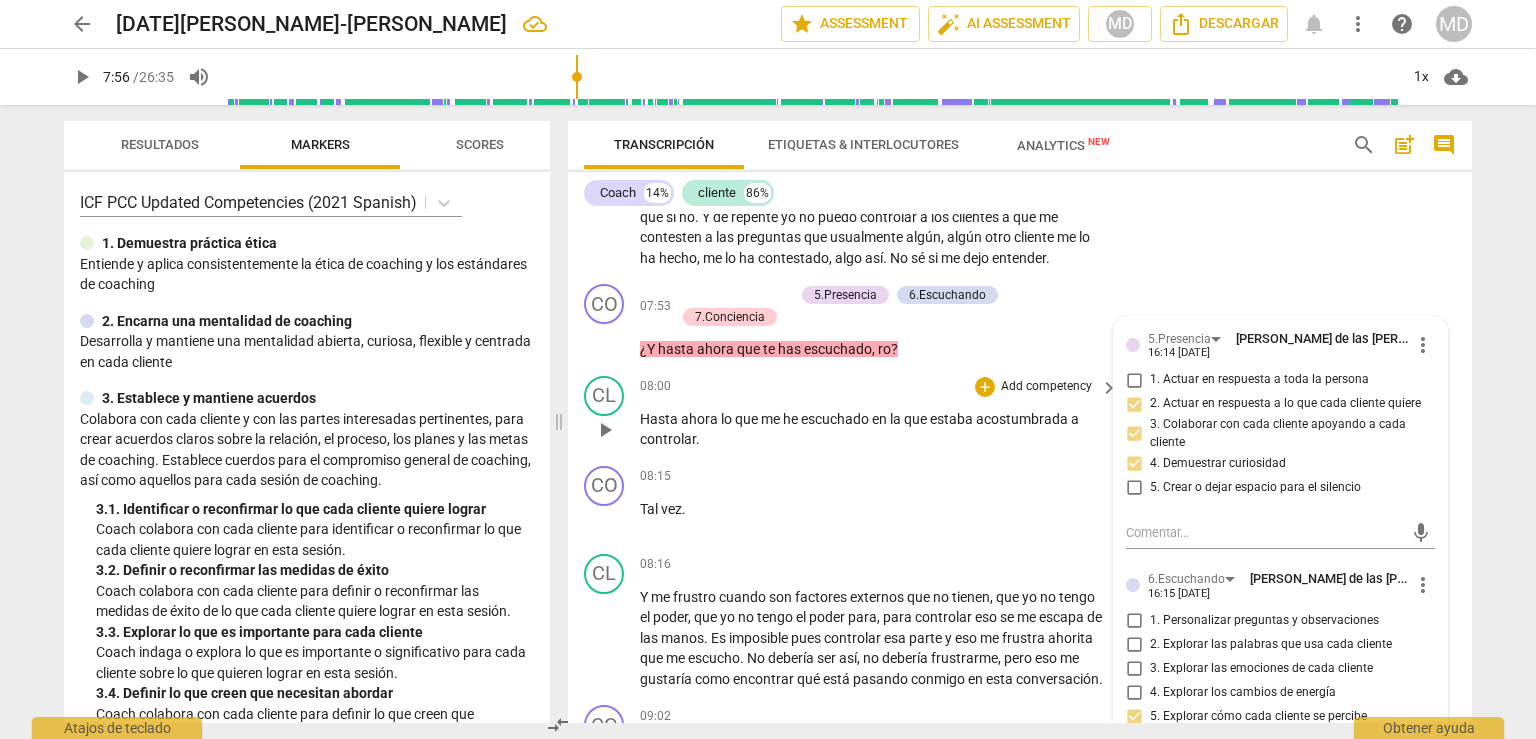 scroll, scrollTop: 2496, scrollLeft: 0, axis: vertical 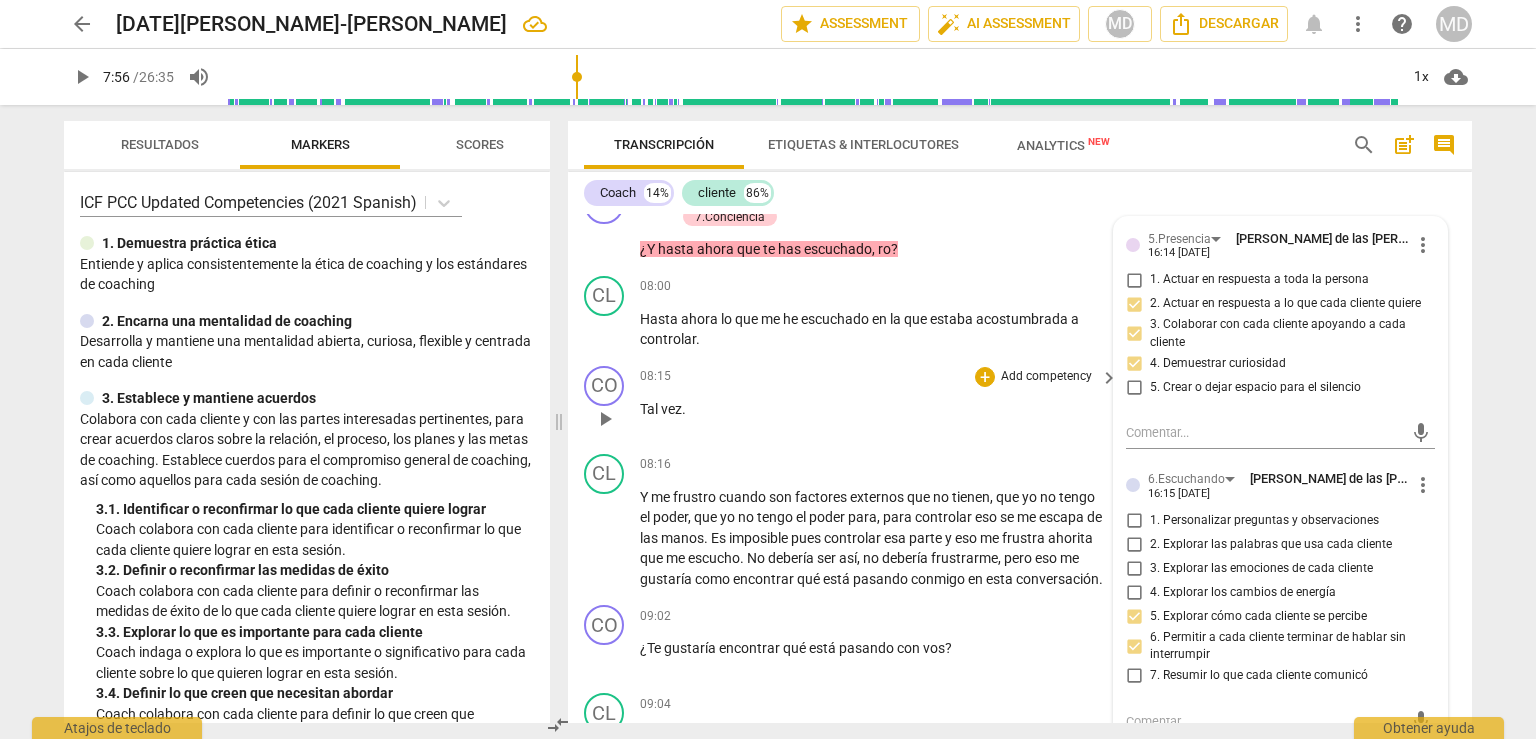 click on "play_arrow" at bounding box center [605, 419] 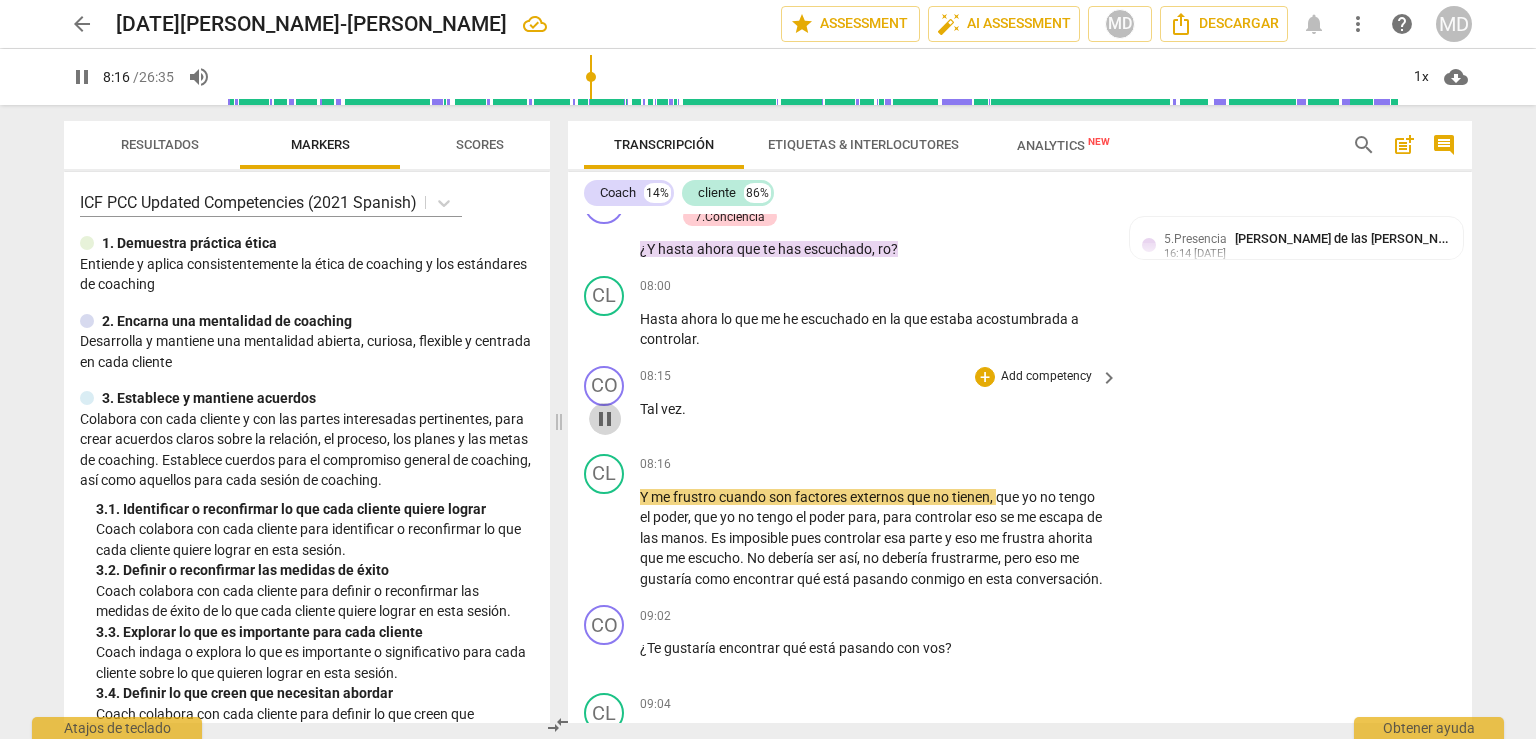 click on "pause" at bounding box center (605, 419) 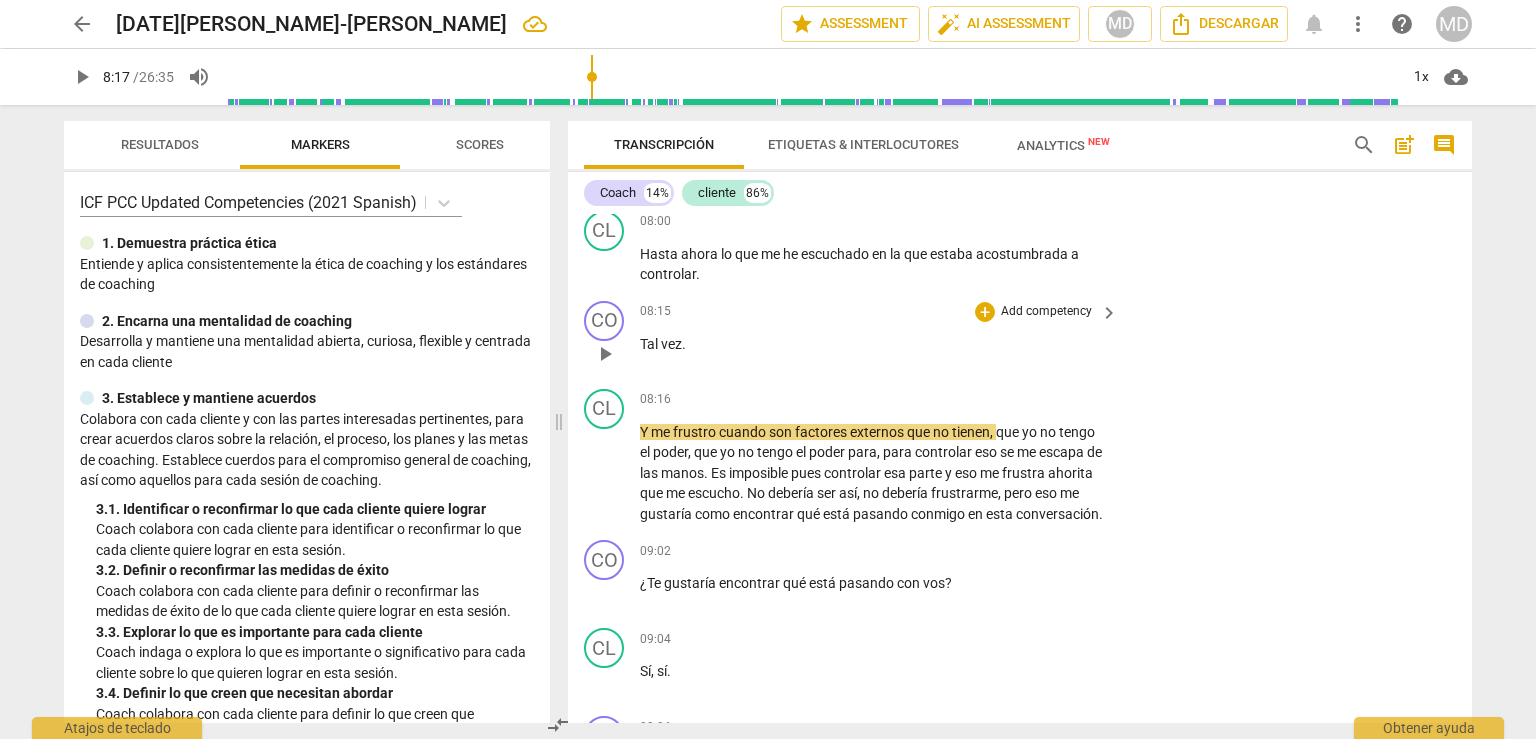 scroll, scrollTop: 2596, scrollLeft: 0, axis: vertical 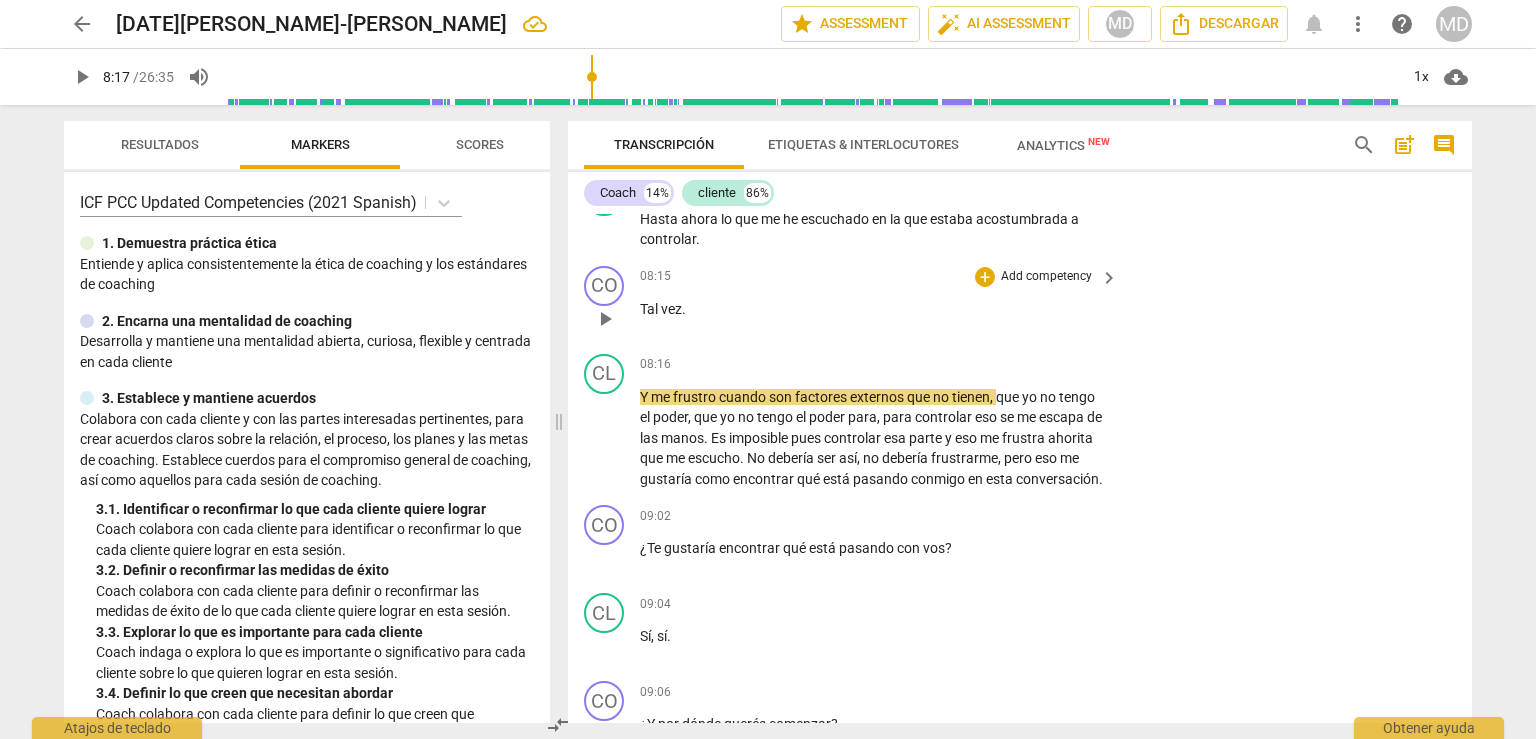 click on "Add competency" at bounding box center (1046, 277) 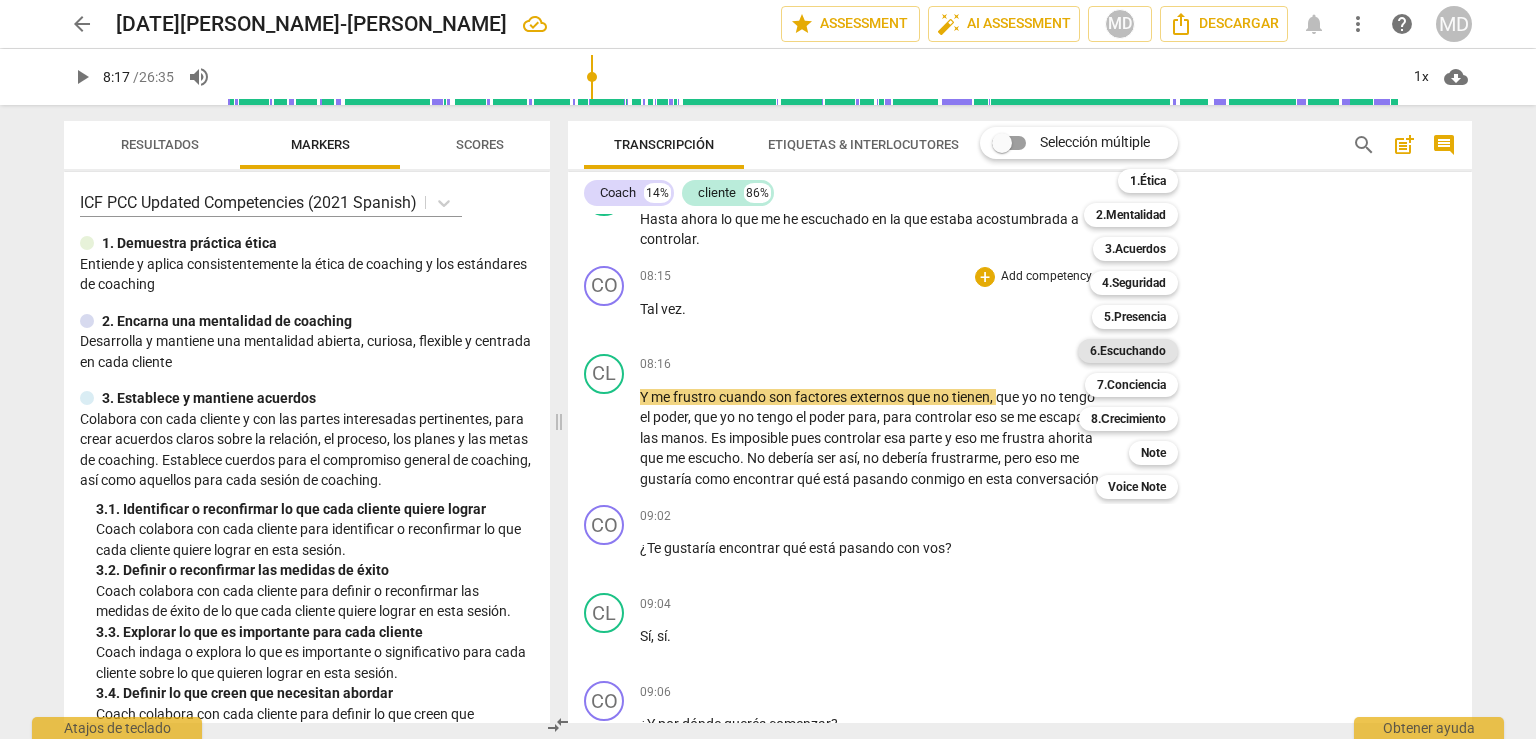 click on "6.Escuchando" at bounding box center (1128, 351) 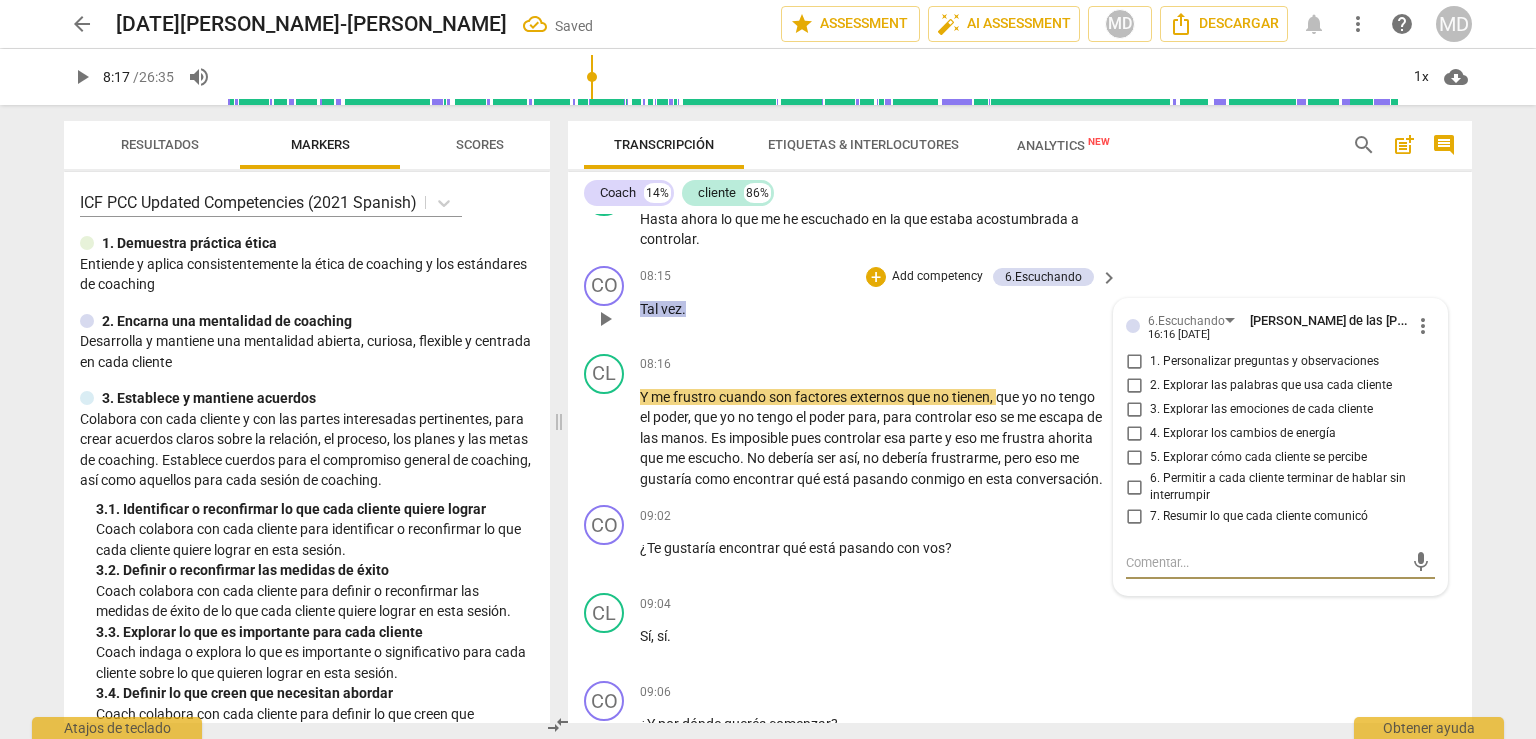 click on "6. Permitir a cada cliente terminar de hablar sin interrumpir" at bounding box center [1134, 487] 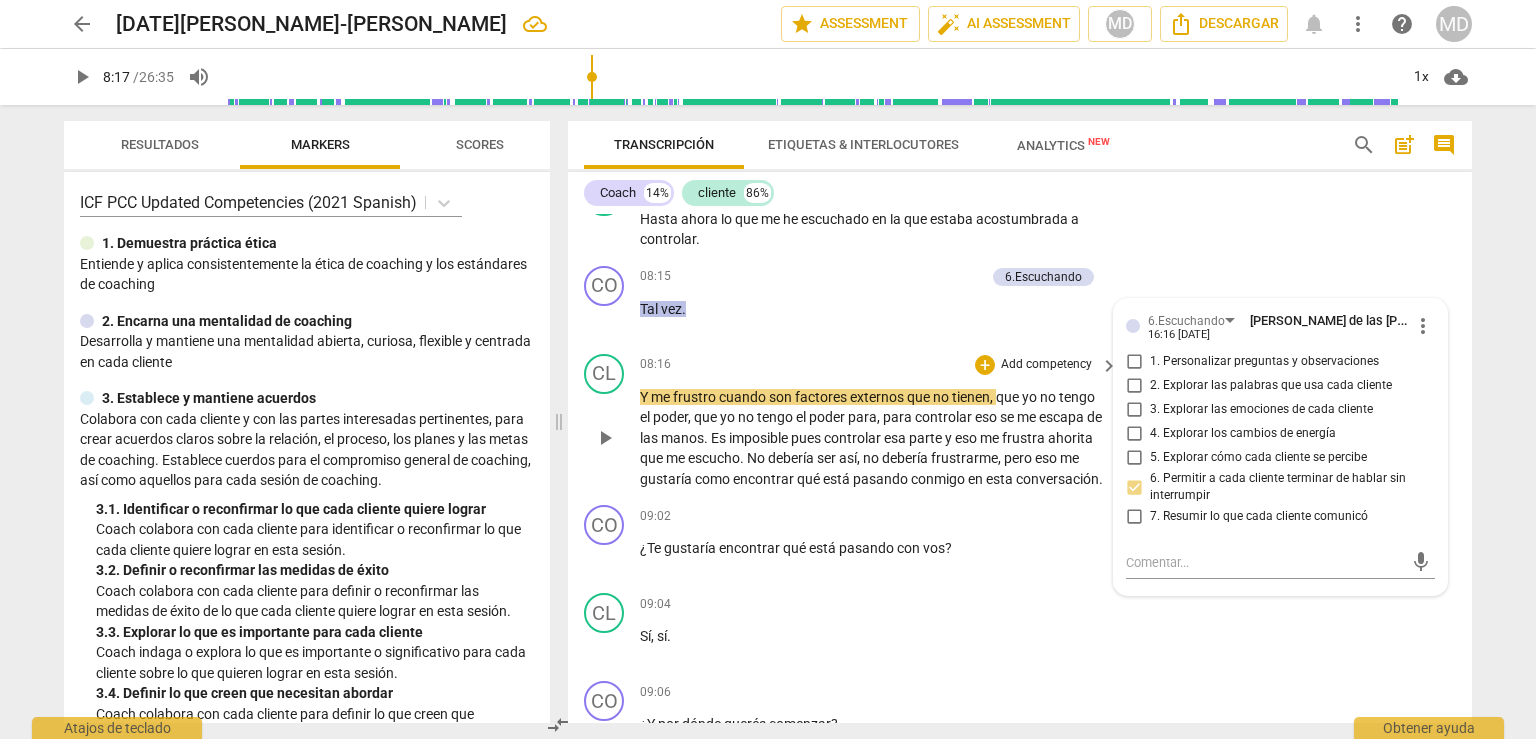 click on "CL play_arrow pause 08:16 + Add competency keyboard_arrow_right Y   me   frustro   cuando   son   factores   externos   que   no   tienen ,   que   yo   no   tengo   el   poder ,   que   yo   no   tengo   el   poder   para ,   para   controlar   eso   se   me   escapa   de   las   manos .   Es   imposible   pues   controlar   esa   parte   y   eso   me   frustra   ahorita   que   me   escucho .   No   debería   ser   así ,   no   debería   frustrarme ,   pero   eso   me   gustaría   como   encontrar   qué   está   pasando   conmigo   en   esta   conversación ." at bounding box center (1020, 422) 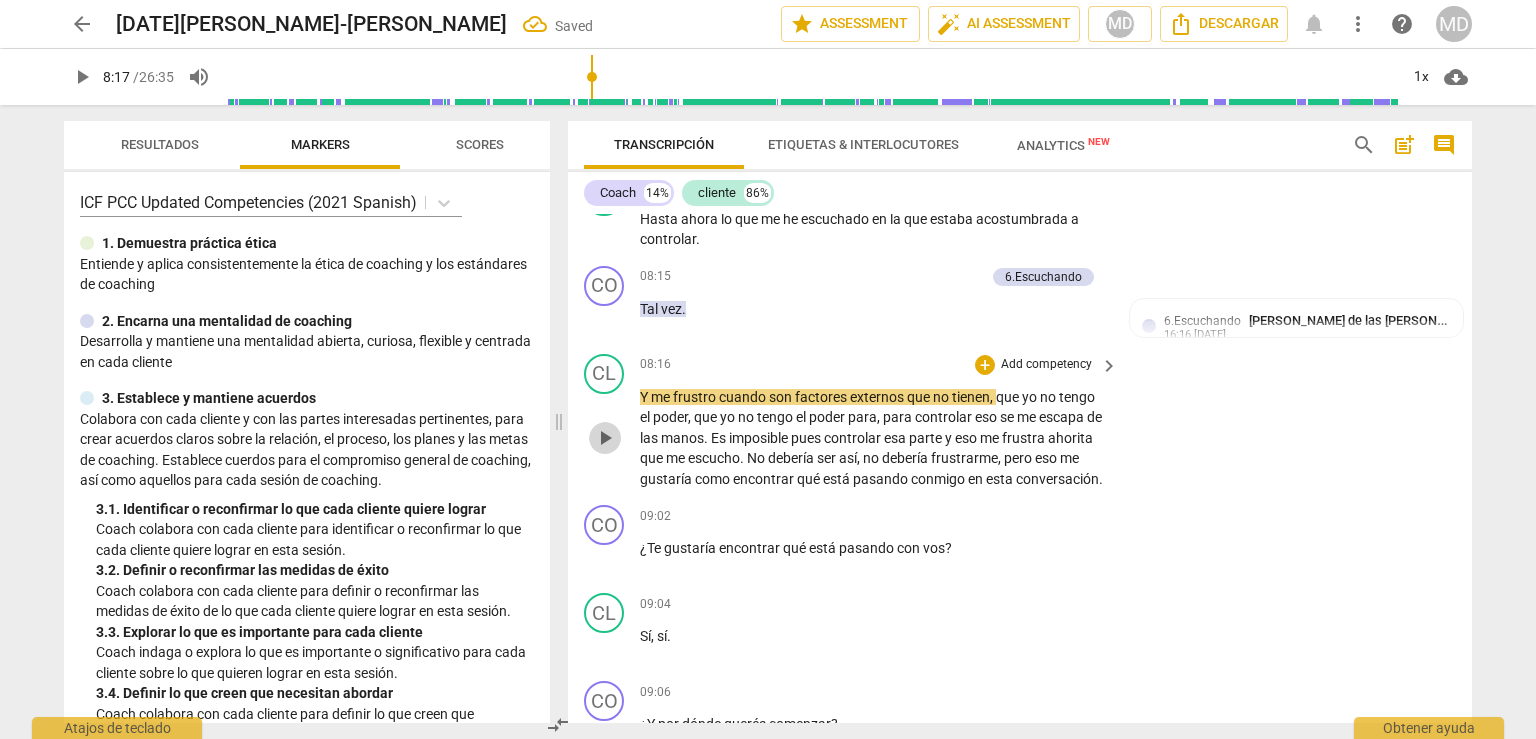 click on "play_arrow" at bounding box center [605, 438] 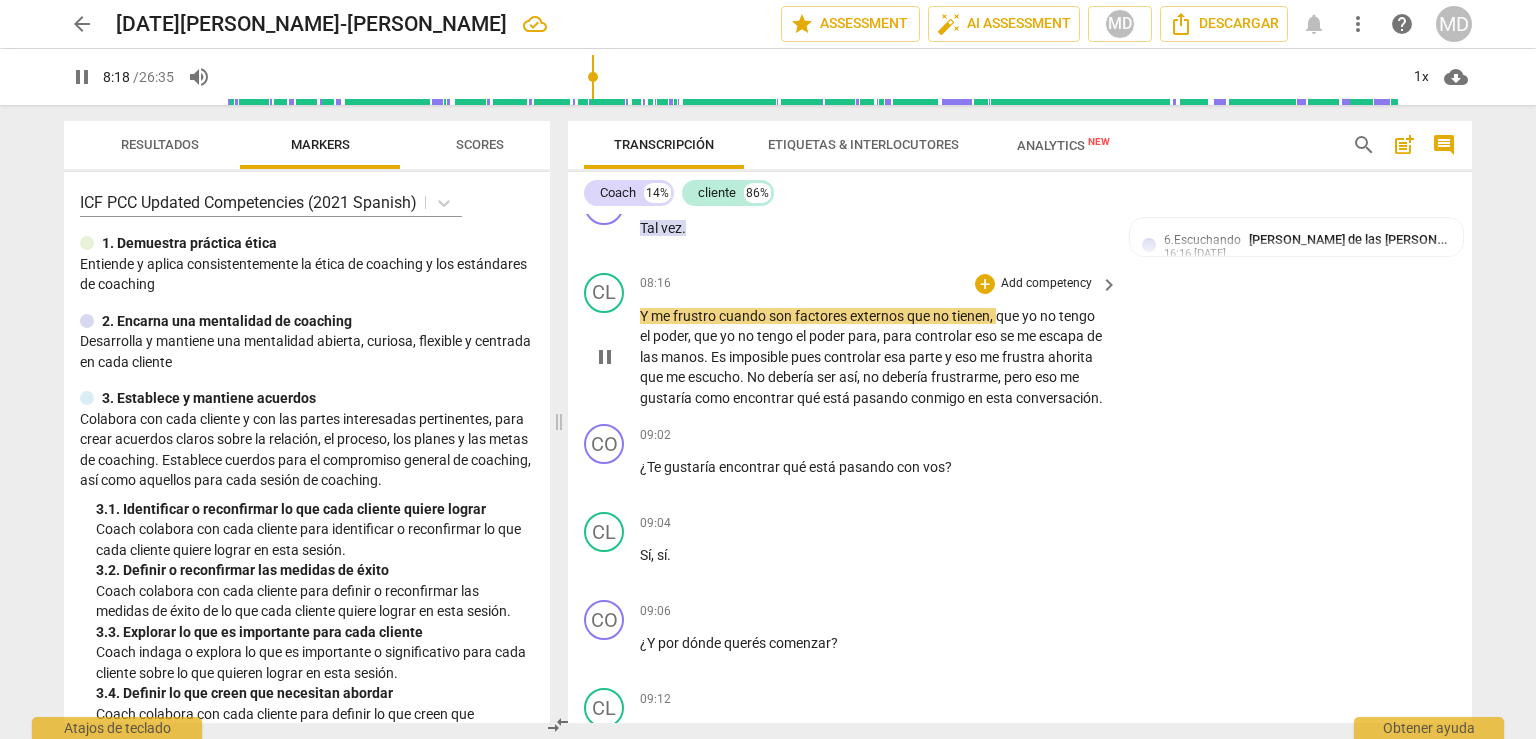 scroll, scrollTop: 2796, scrollLeft: 0, axis: vertical 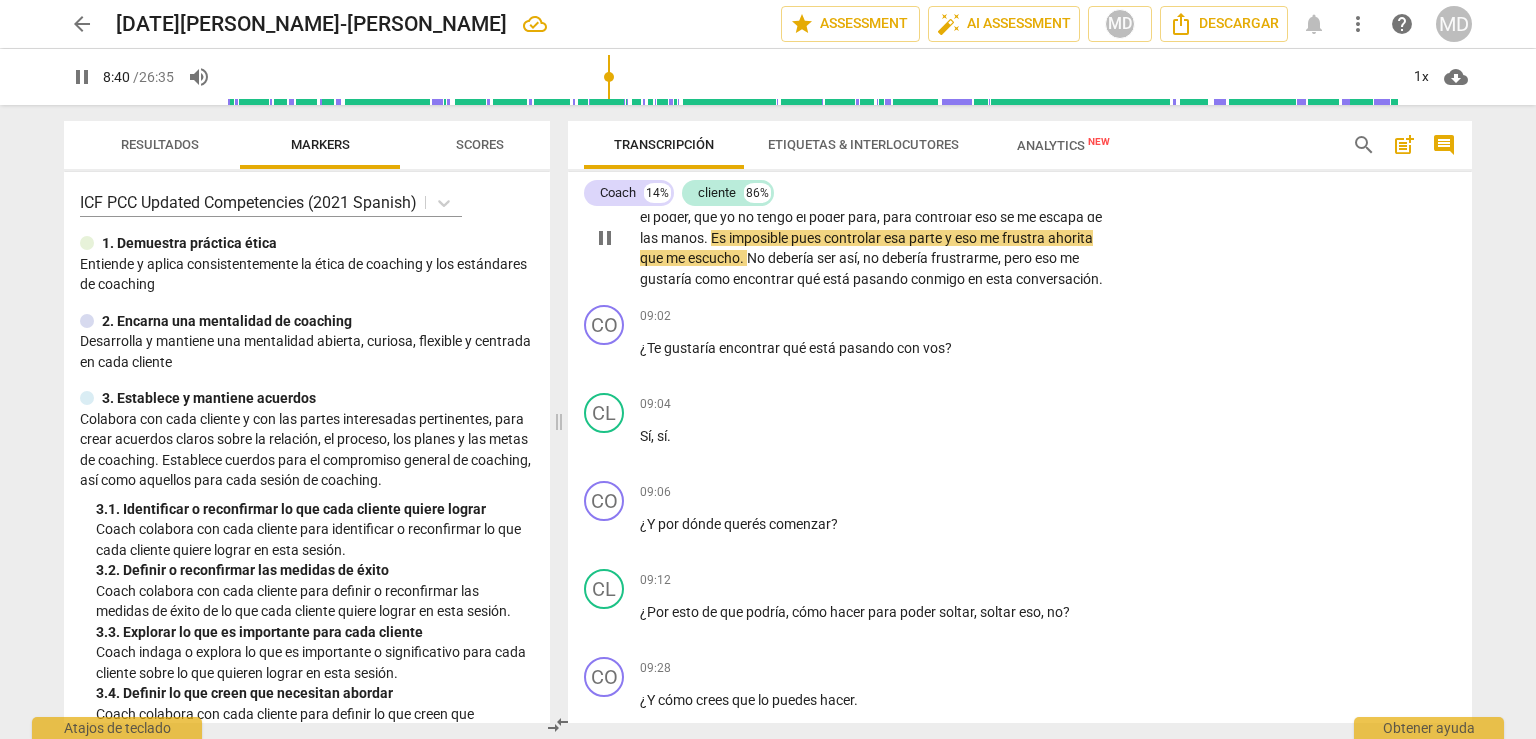 click on "pause" at bounding box center (605, 238) 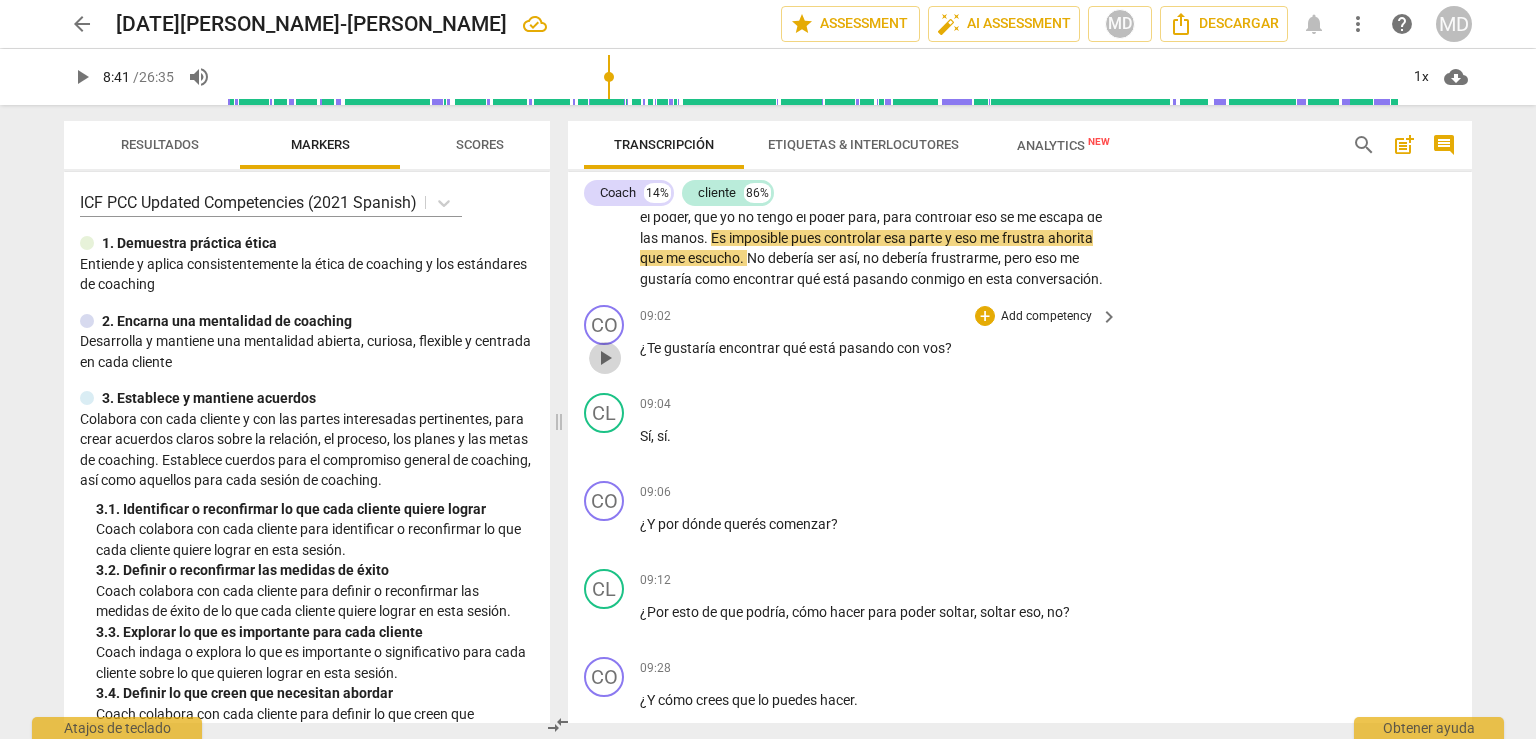 click on "play_arrow" at bounding box center (605, 358) 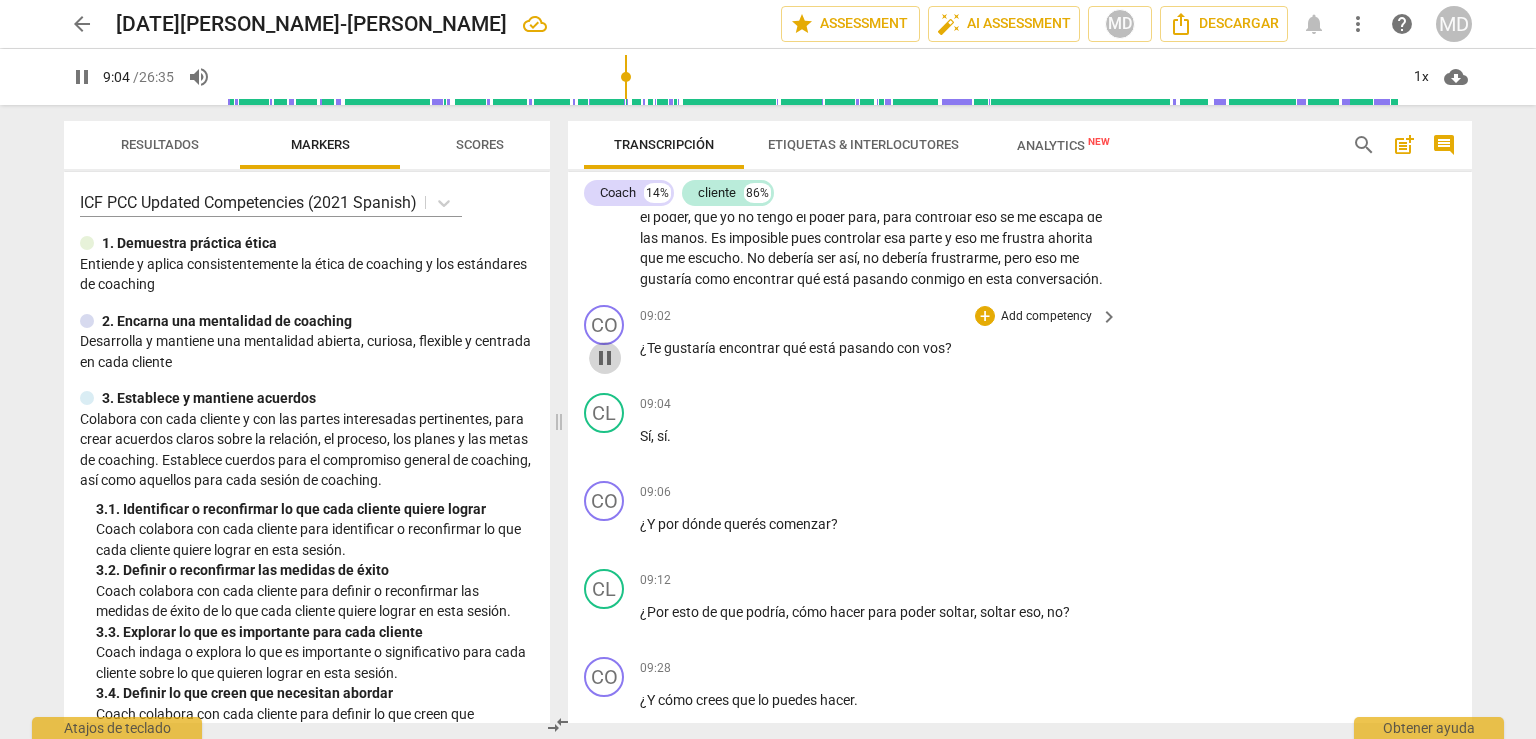 click on "pause" at bounding box center [605, 358] 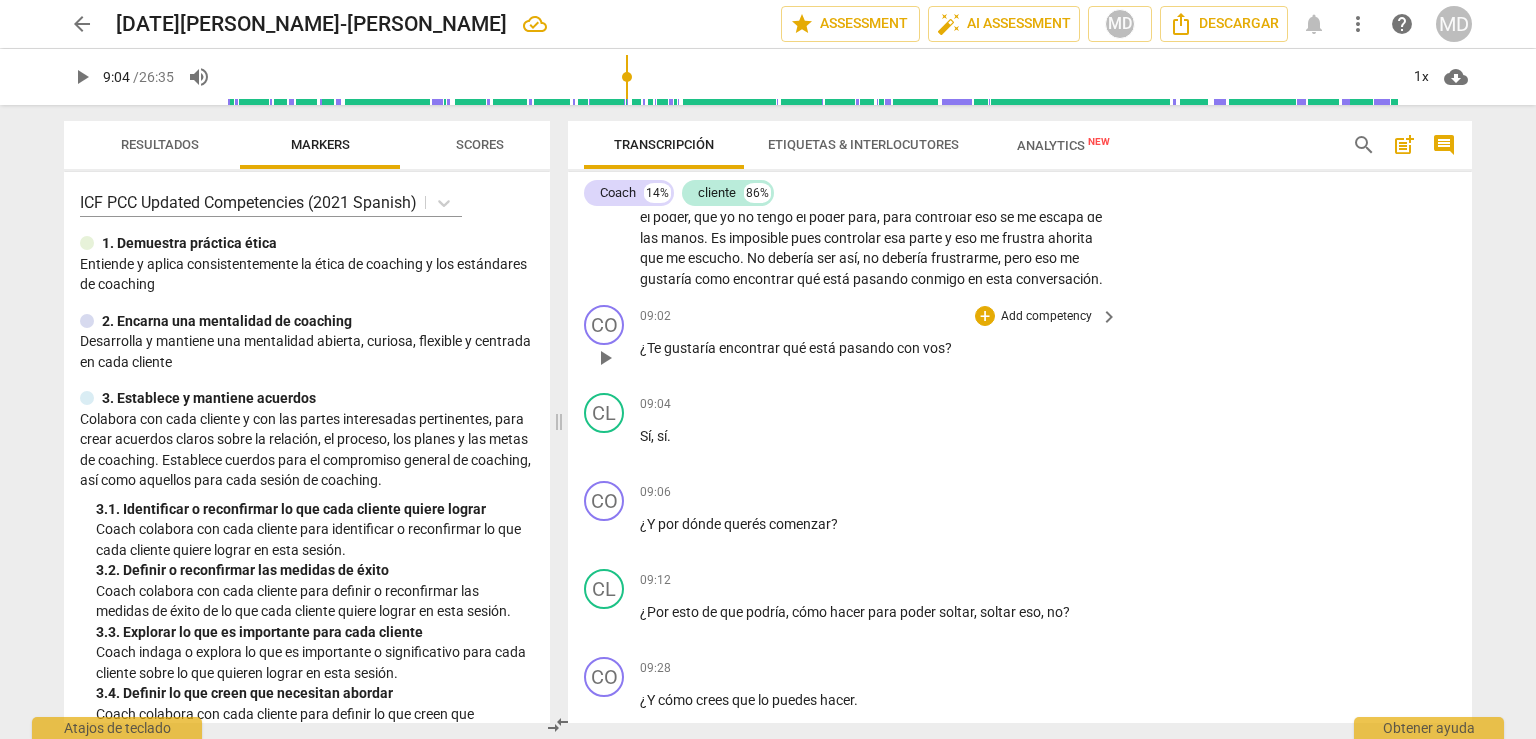 click on "Add competency" at bounding box center (1046, 317) 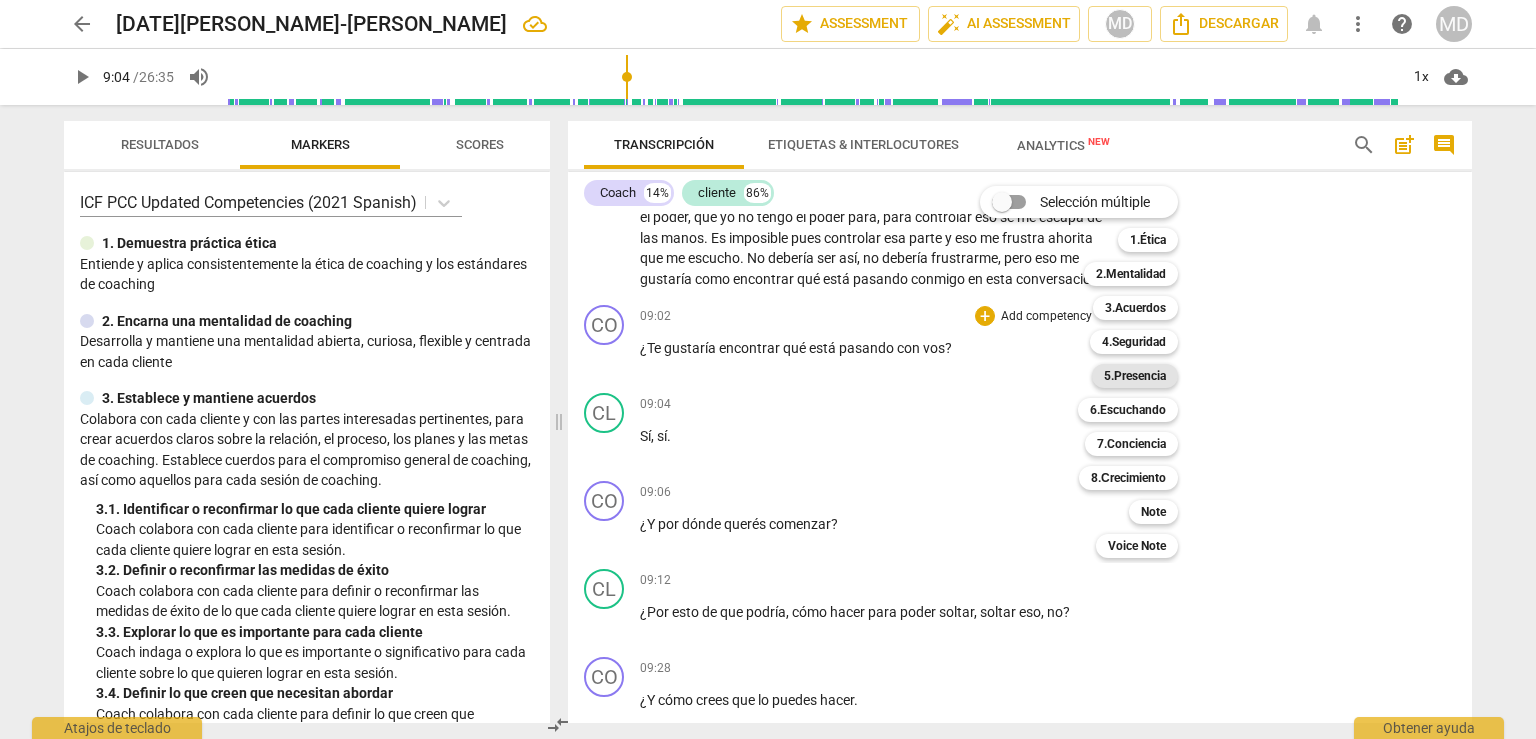 click on "5.Presencia" at bounding box center (1135, 376) 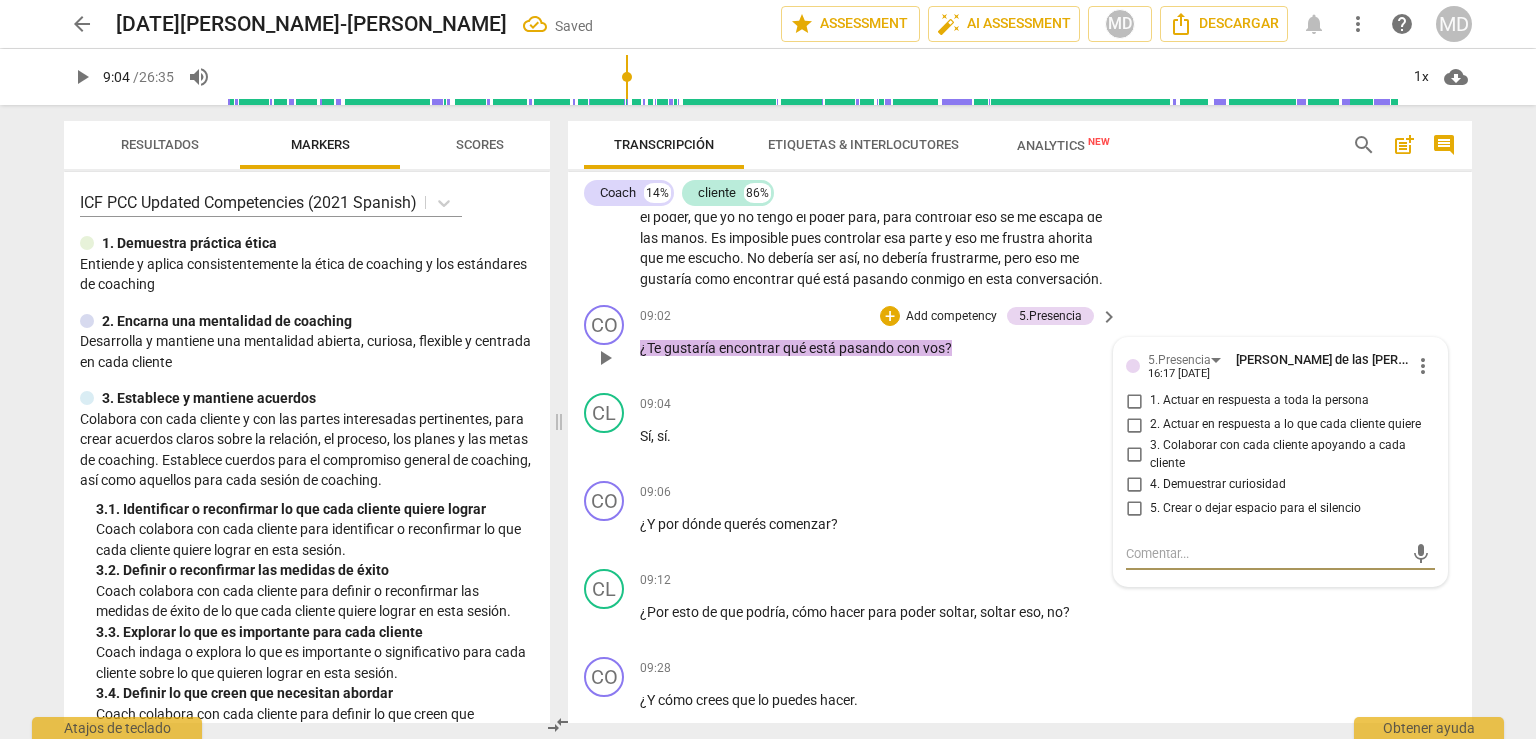 click on "2. Actuar en respuesta a lo que cada cliente quiere" at bounding box center (1134, 425) 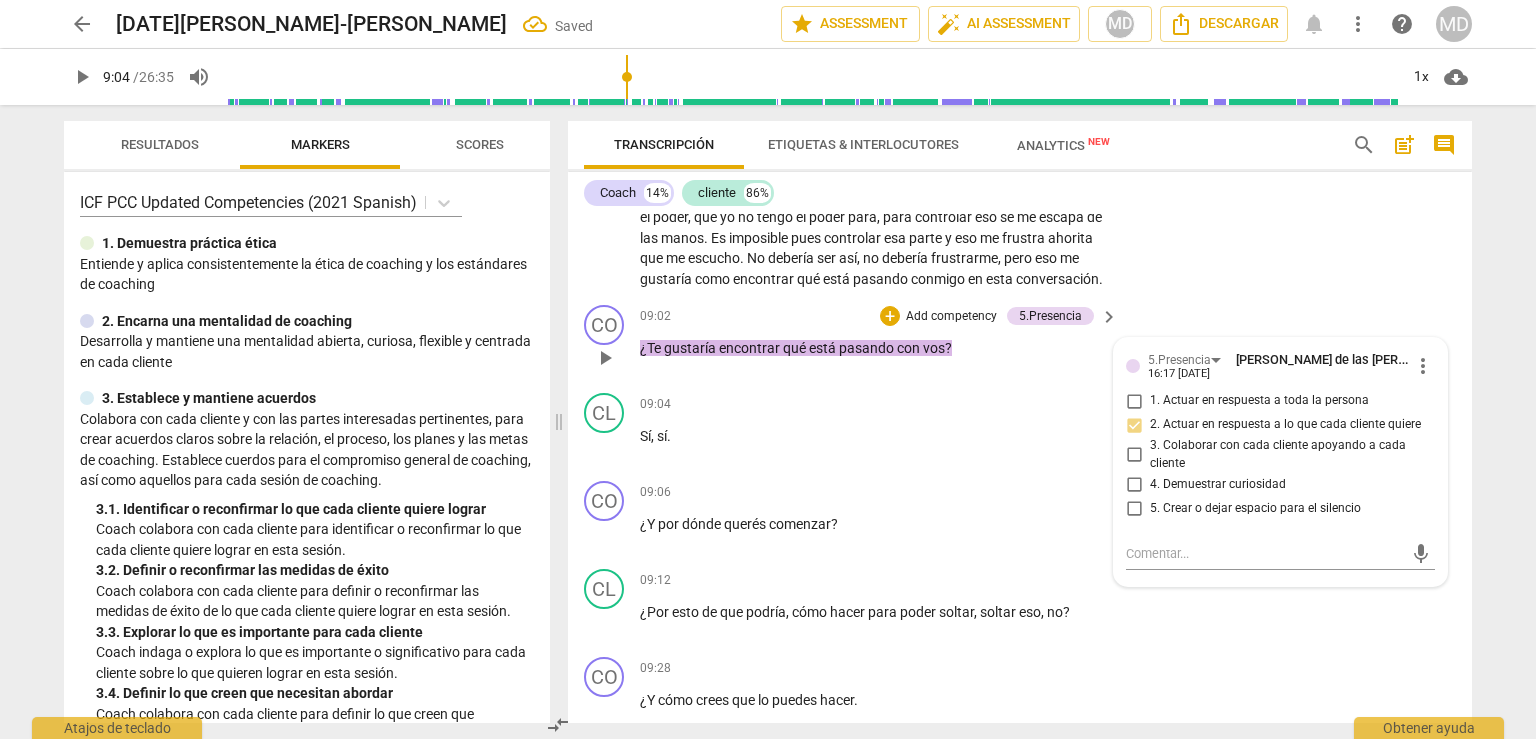 click on "3. Colaborar con cada cliente apoyando a cada cliente" at bounding box center (1134, 455) 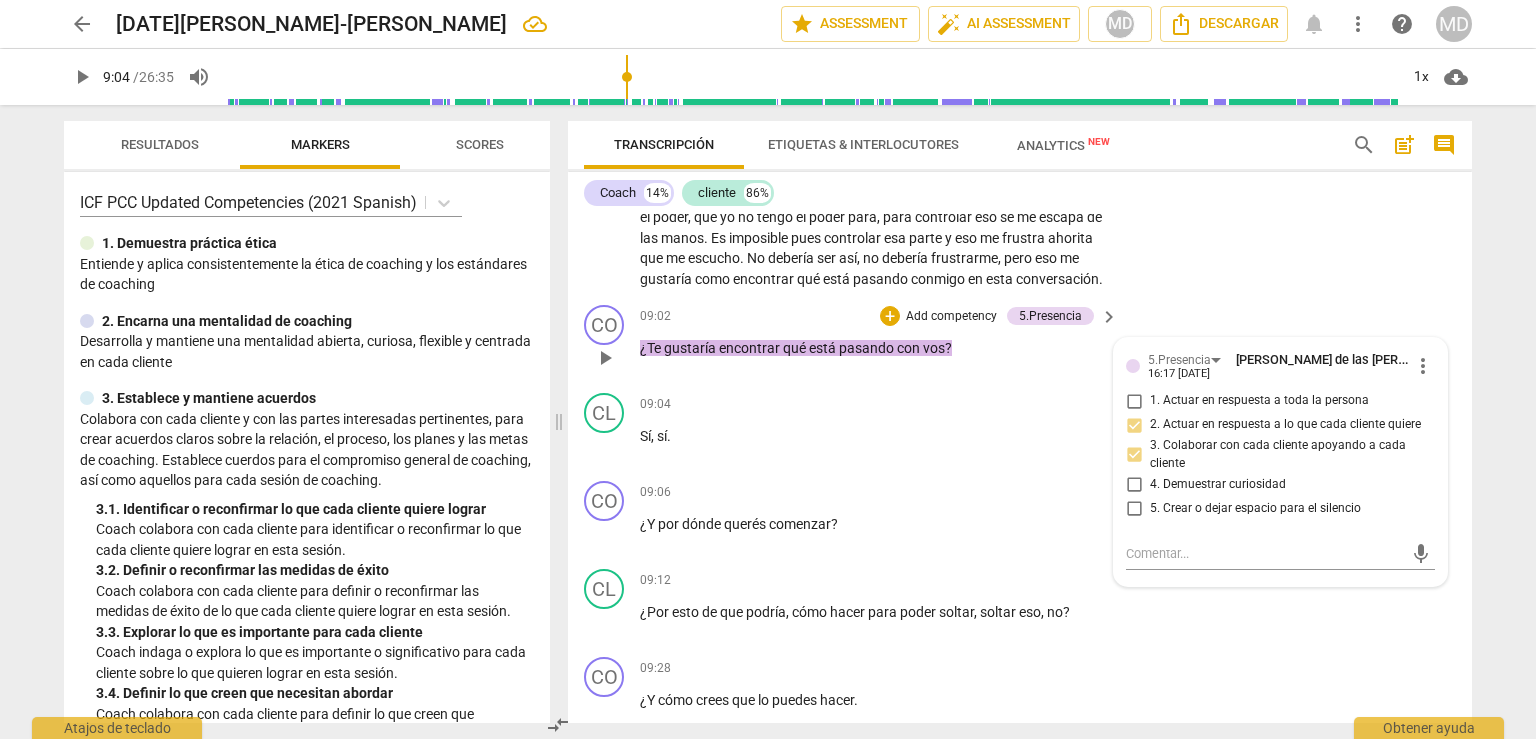 click on "4. Demuestrar curiosidad" at bounding box center [1134, 484] 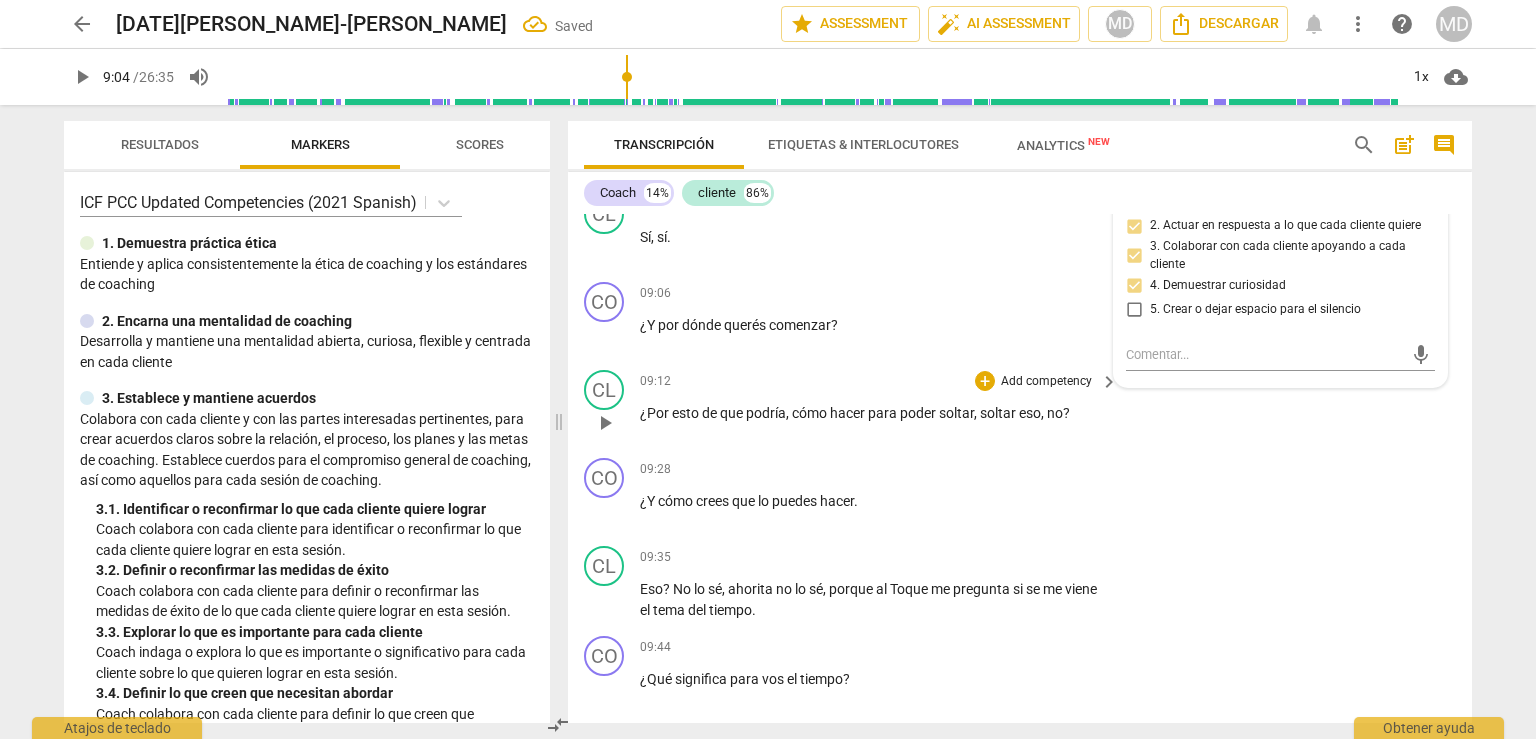 scroll, scrollTop: 2996, scrollLeft: 0, axis: vertical 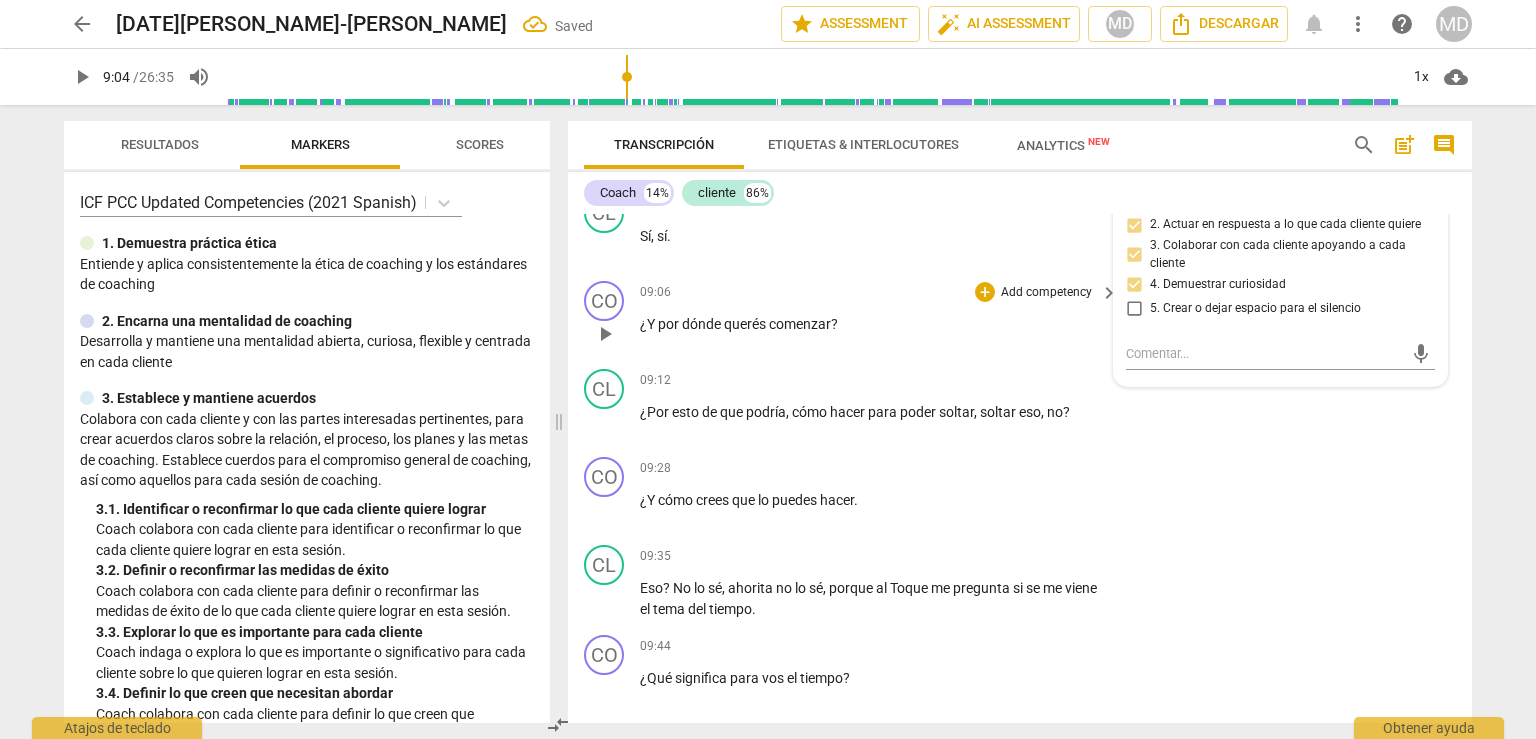 click on "Add competency" at bounding box center [1046, 293] 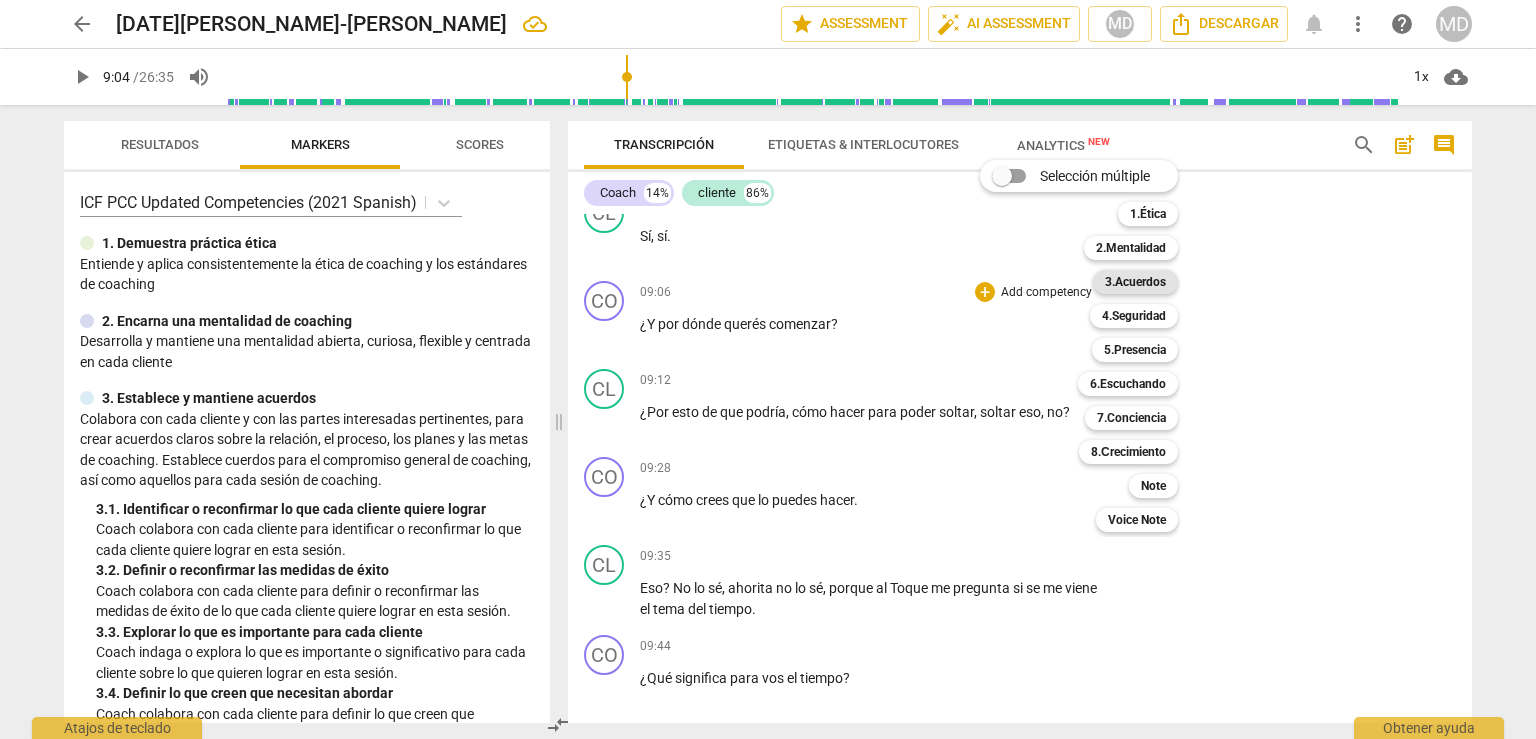 click on "3.Acuerdos" at bounding box center [1135, 282] 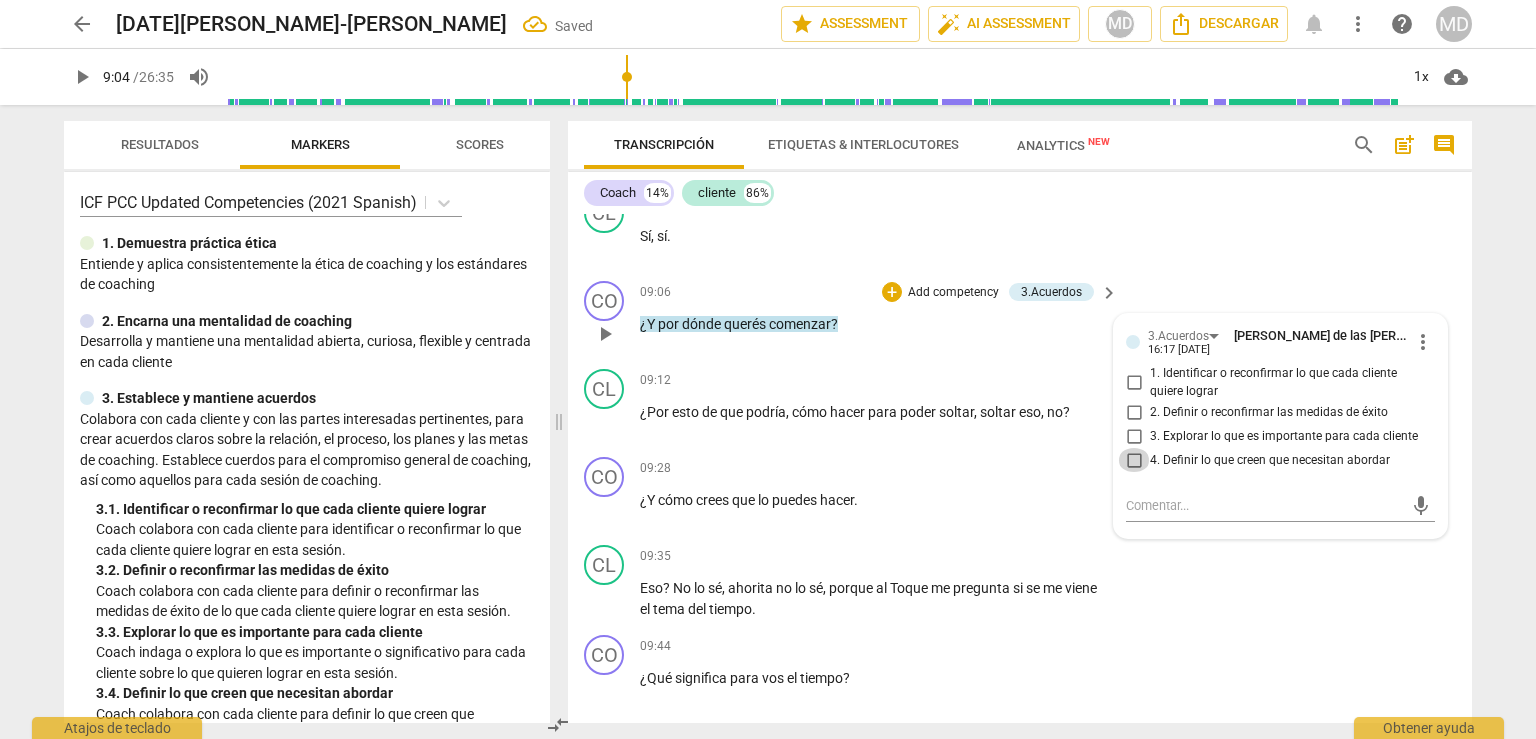 click on "4. Definir lo que creen que necesitan abordar" at bounding box center [1134, 460] 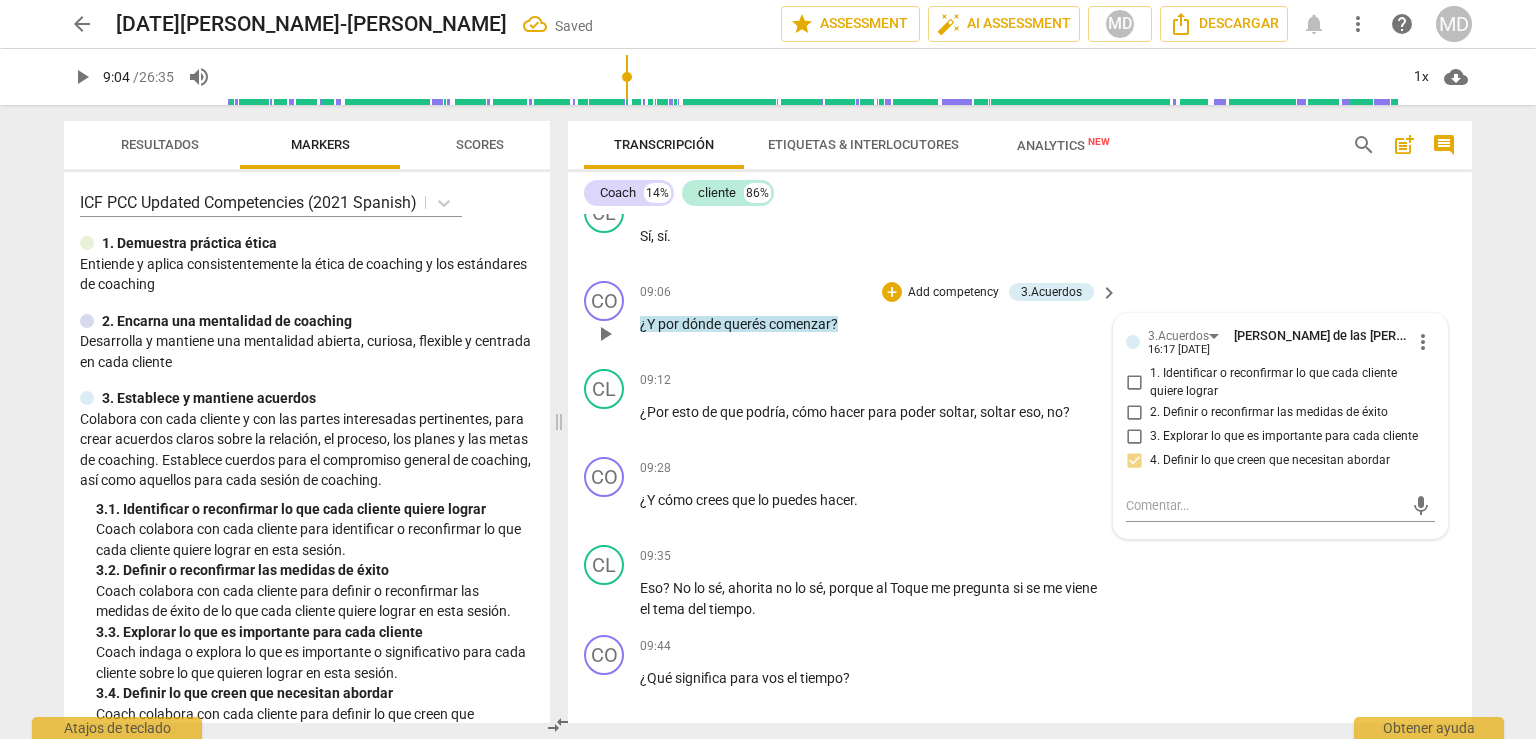 click on "3. Explorar lo que es importante para cada cliente" at bounding box center [1134, 436] 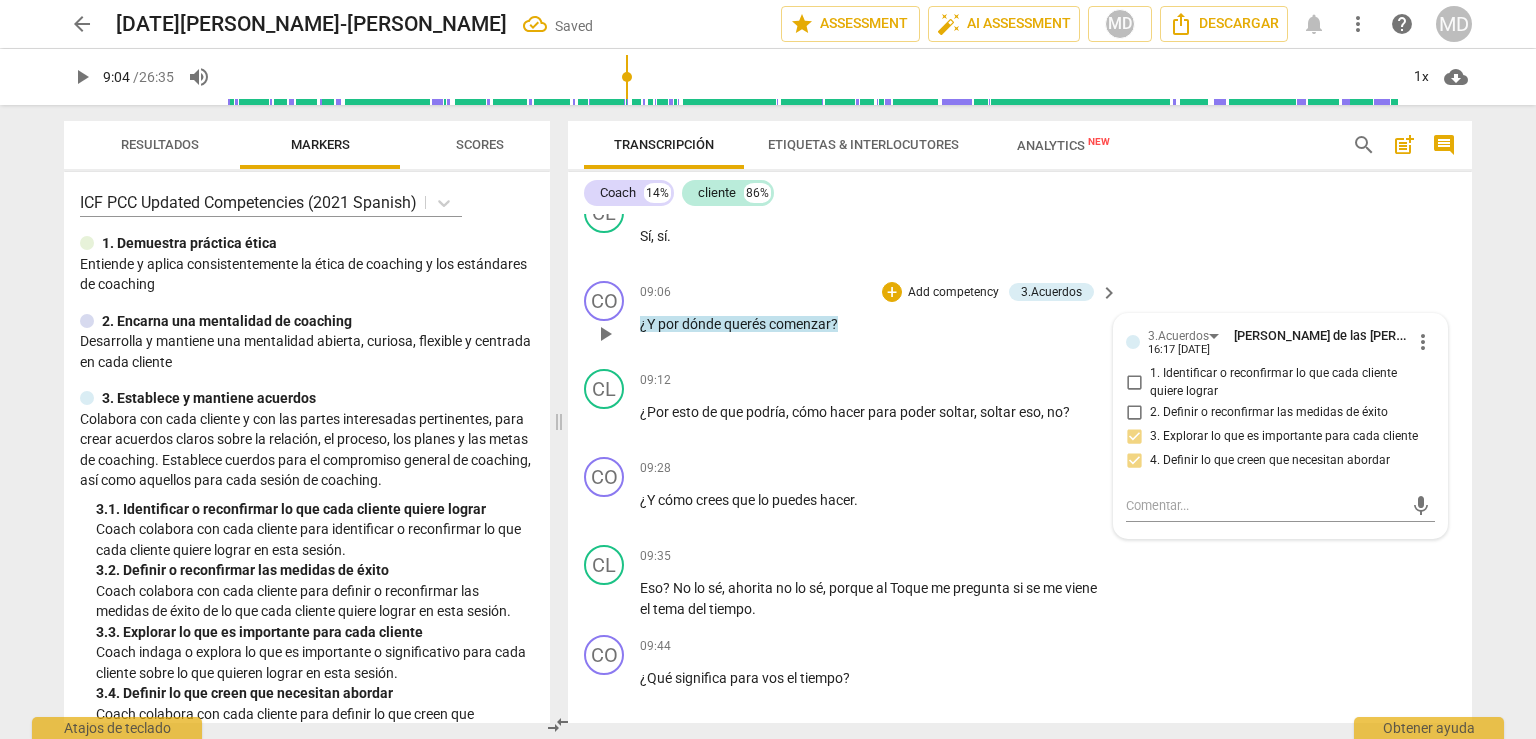 click on "CO play_arrow pause 09:06 + Add competency 3.Acuerdos keyboard_arrow_right ¿Y   por   dónde   querés   comenzar ? 3.Acuerdos [PERSON_NAME] de las [PERSON_NAME][MEDICAL_DATA] 16:17 [DATE] more_vert 1. Identificar o reconfirmar lo que cada cliente quiere lograr  2. Definir o reconfirmar las medidas de éxito  3. Explorar lo que es importante para cada cliente  4. Definir lo que creen que necesitan abordar  mic" at bounding box center (1020, 317) 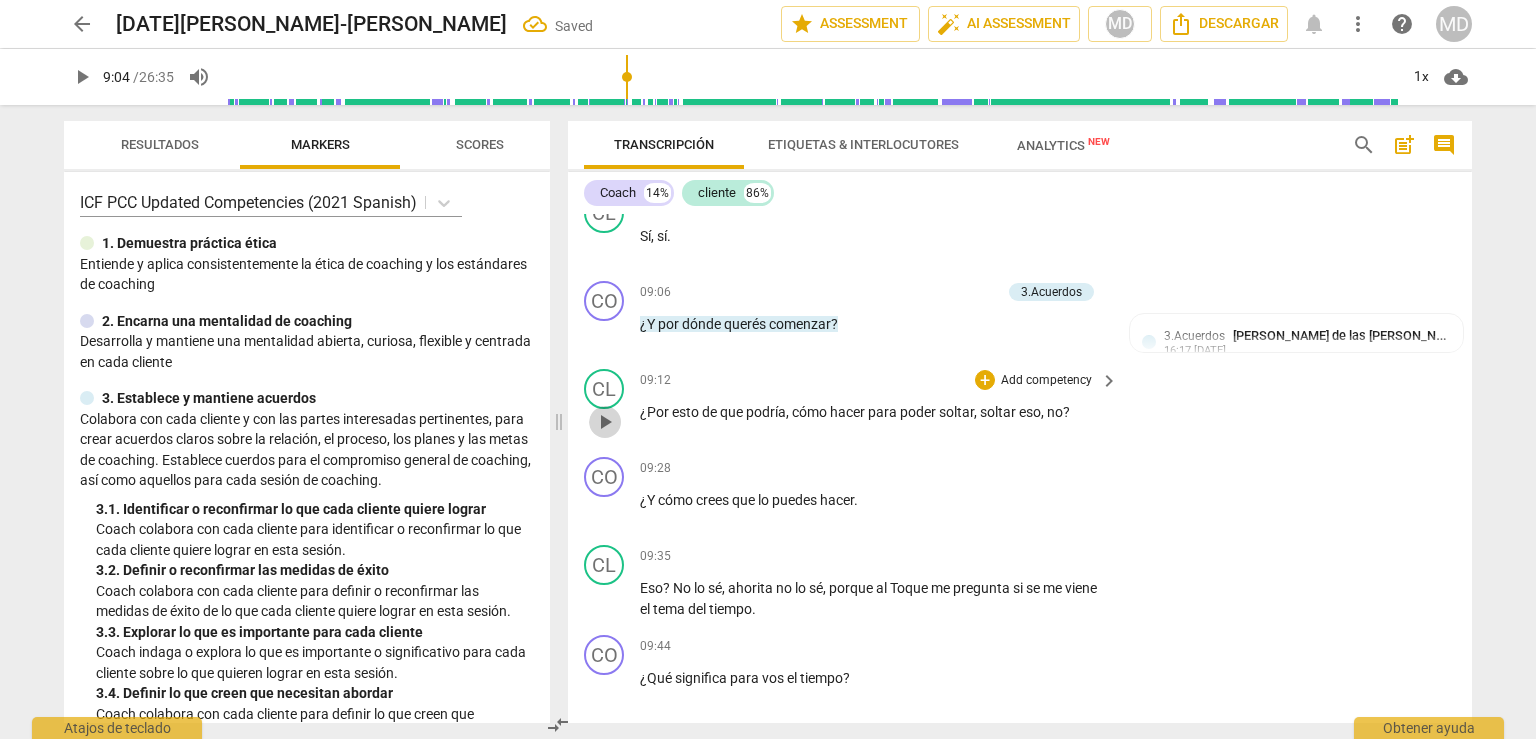 click on "play_arrow" at bounding box center (605, 422) 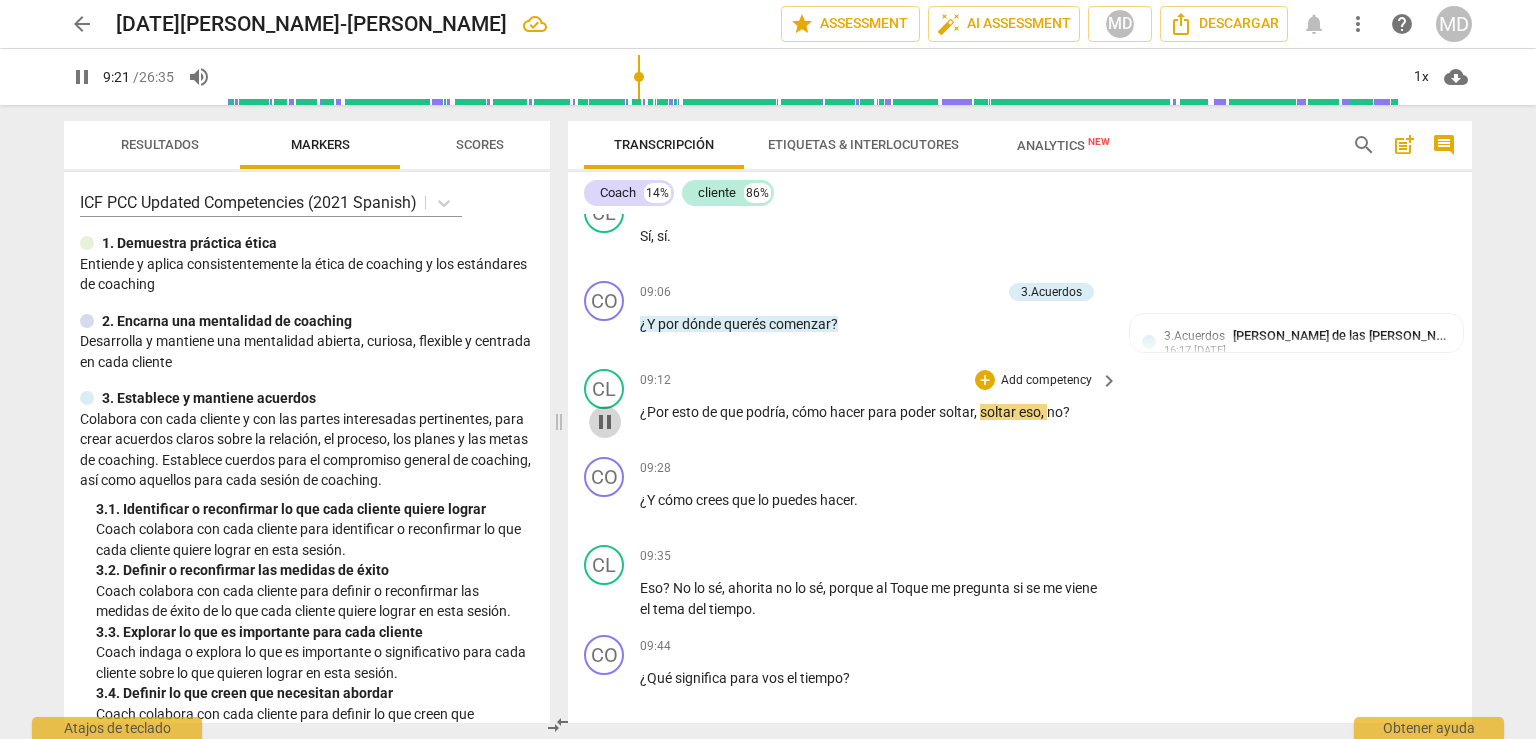 click on "pause" at bounding box center (605, 422) 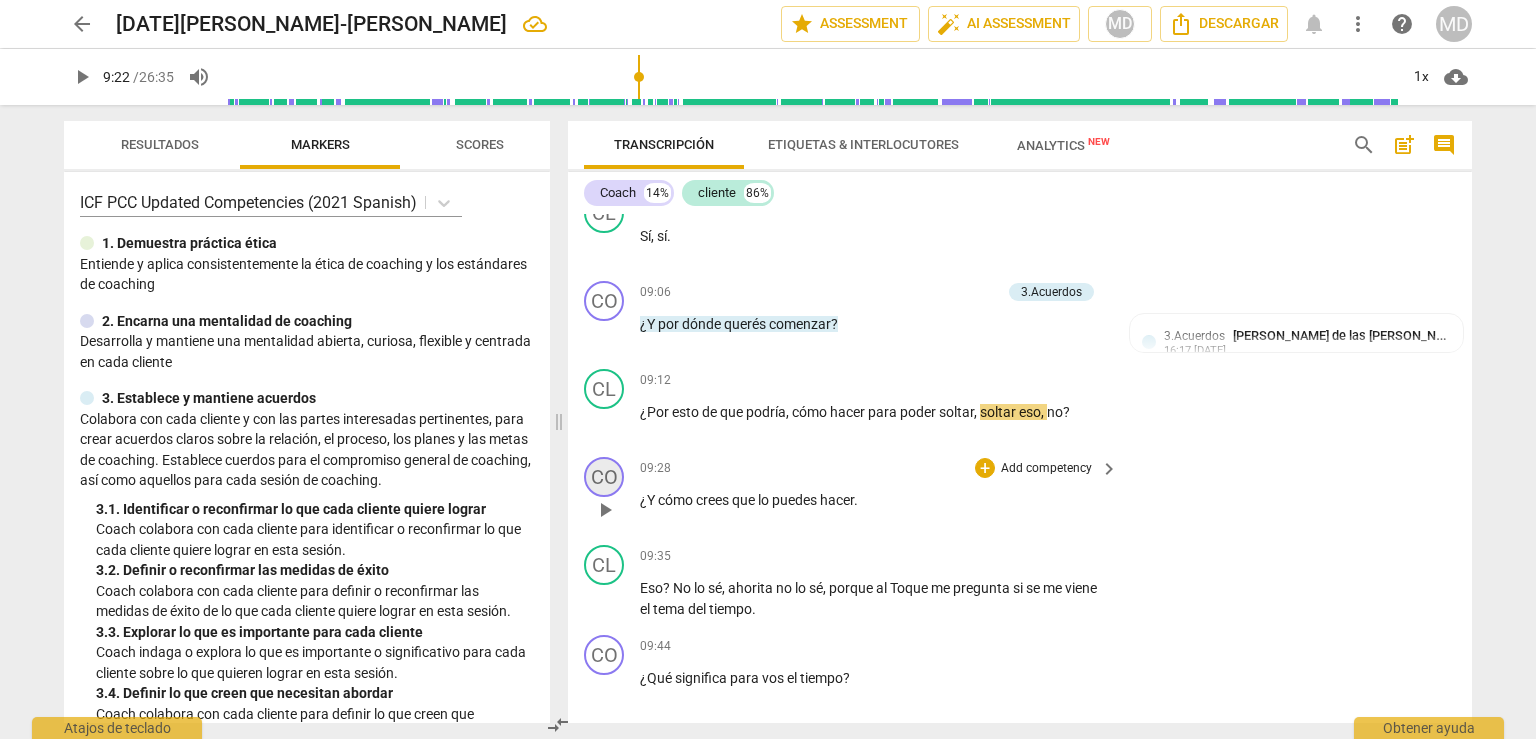 scroll, scrollTop: 3096, scrollLeft: 0, axis: vertical 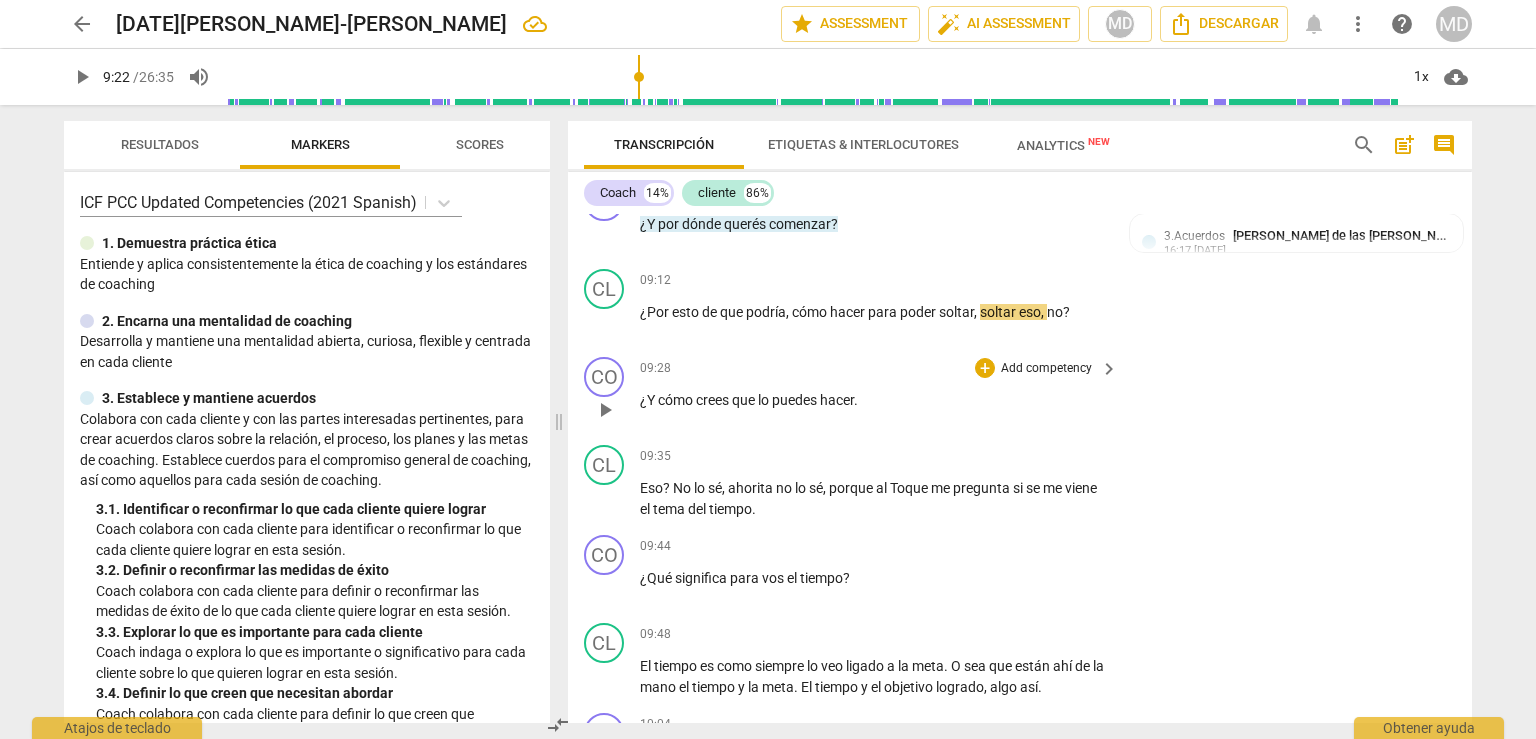 click on "Add competency" at bounding box center (1046, 369) 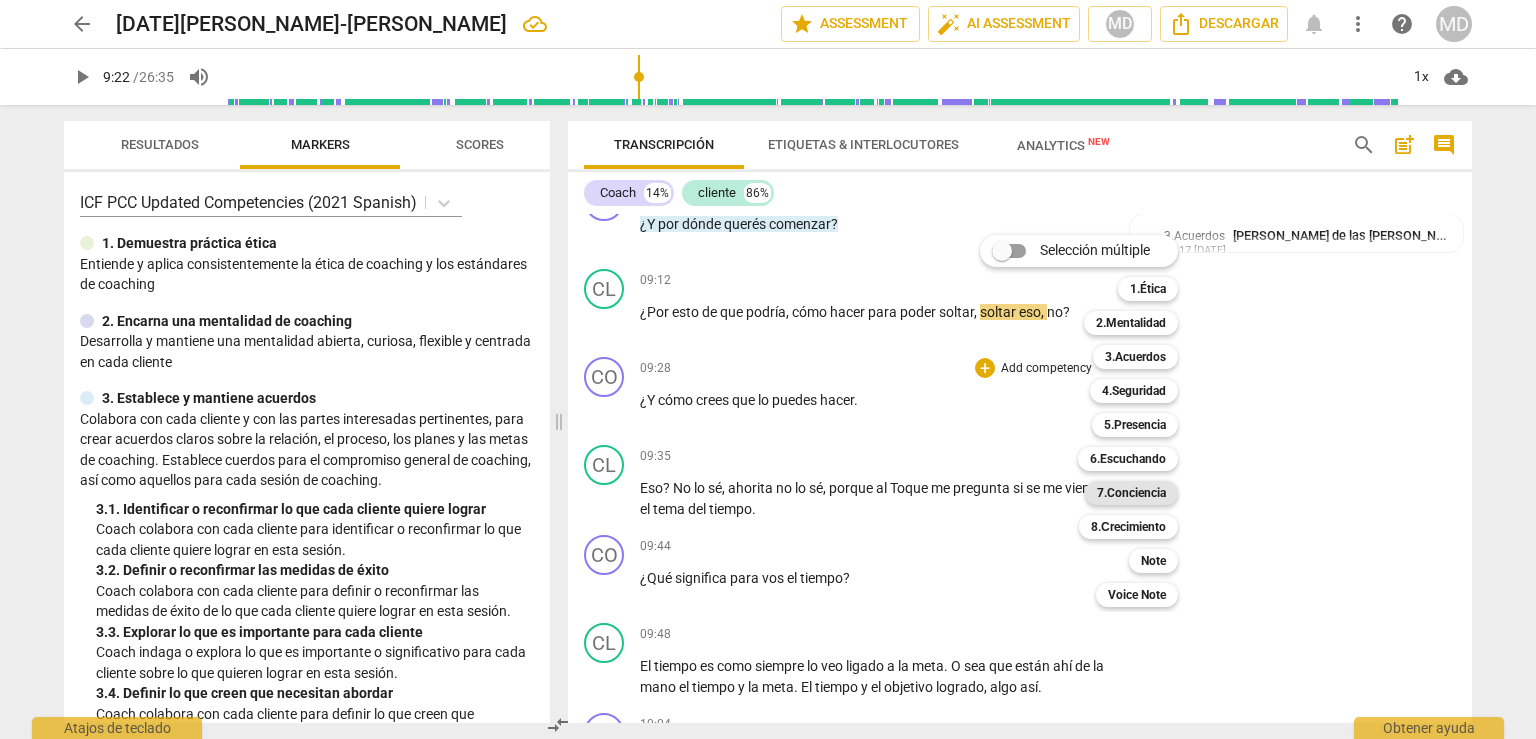 click on "7.Conciencia" at bounding box center (1131, 493) 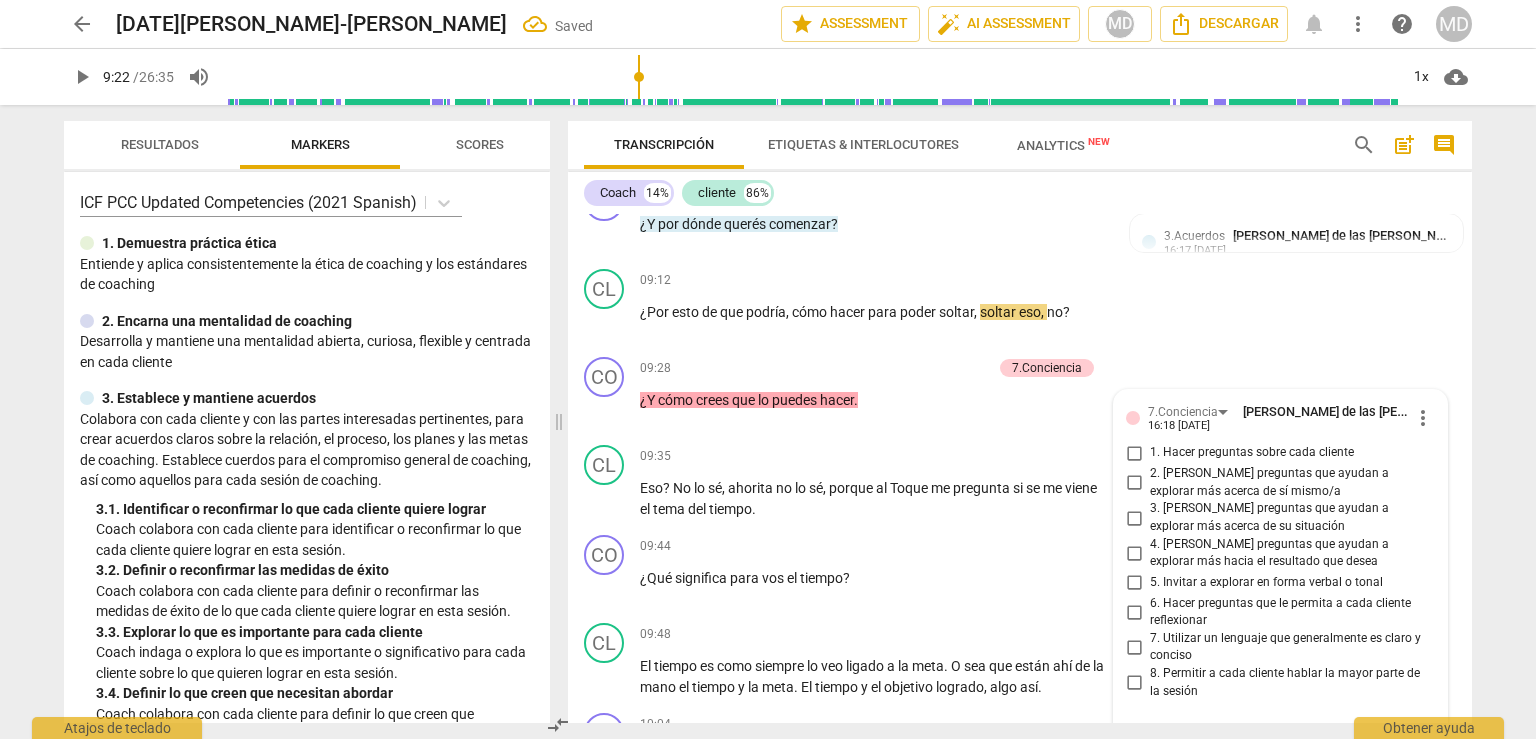 scroll, scrollTop: 3413, scrollLeft: 0, axis: vertical 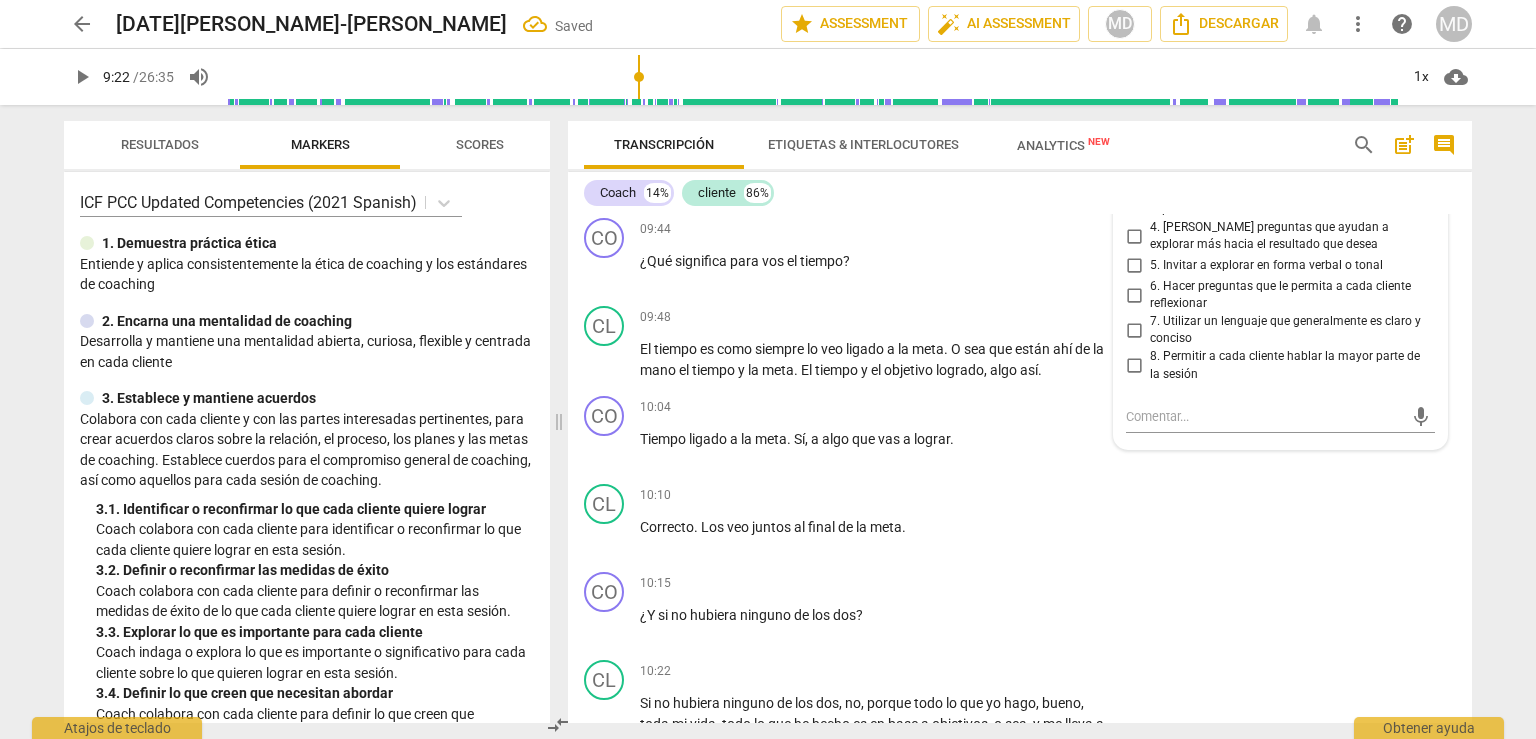 click on "3. [PERSON_NAME] preguntas que ayudan a explorar más acerca de su situación" at bounding box center [1134, 201] 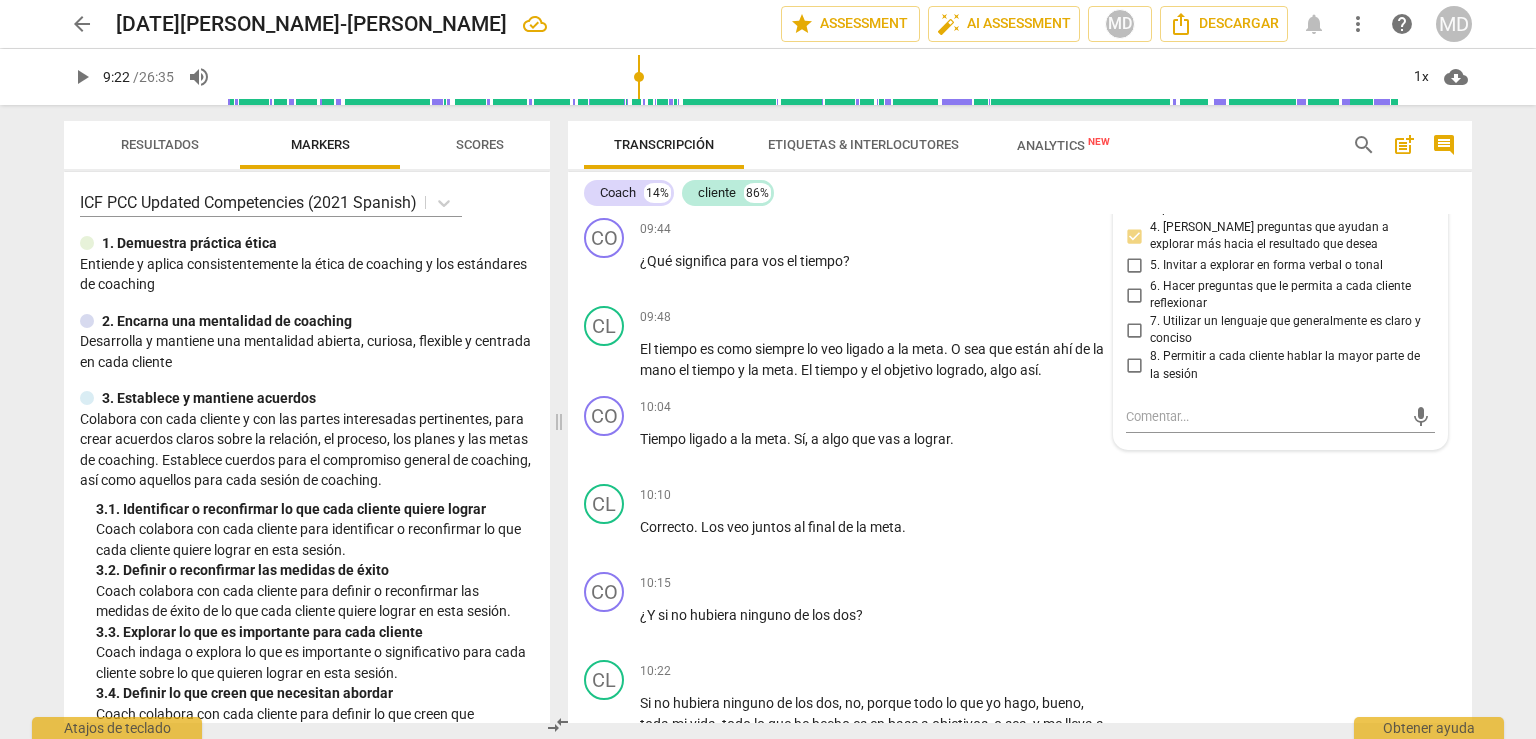 click on "6. Hacer preguntas que le permita a cada cliente reflexionar" at bounding box center [1134, 295] 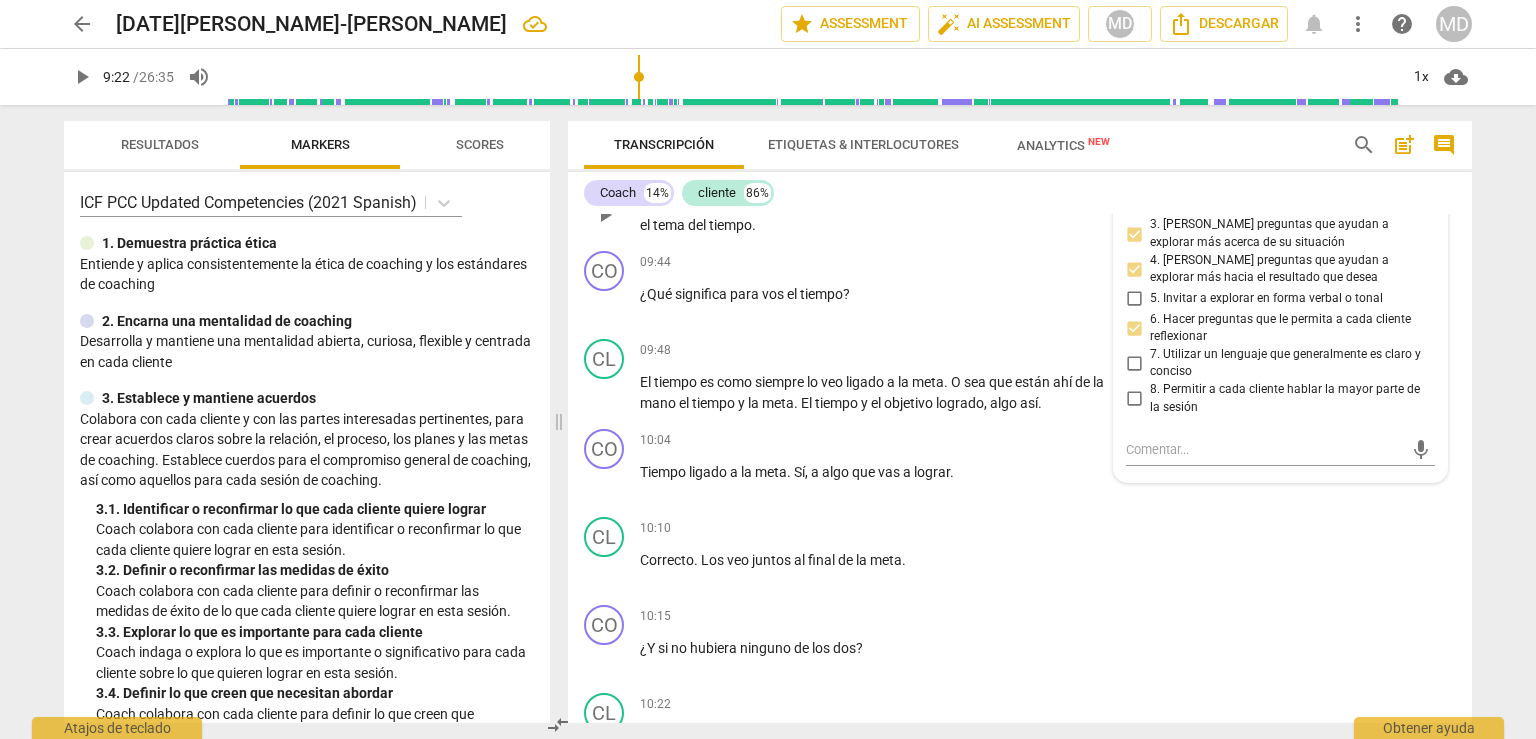 scroll, scrollTop: 3413, scrollLeft: 0, axis: vertical 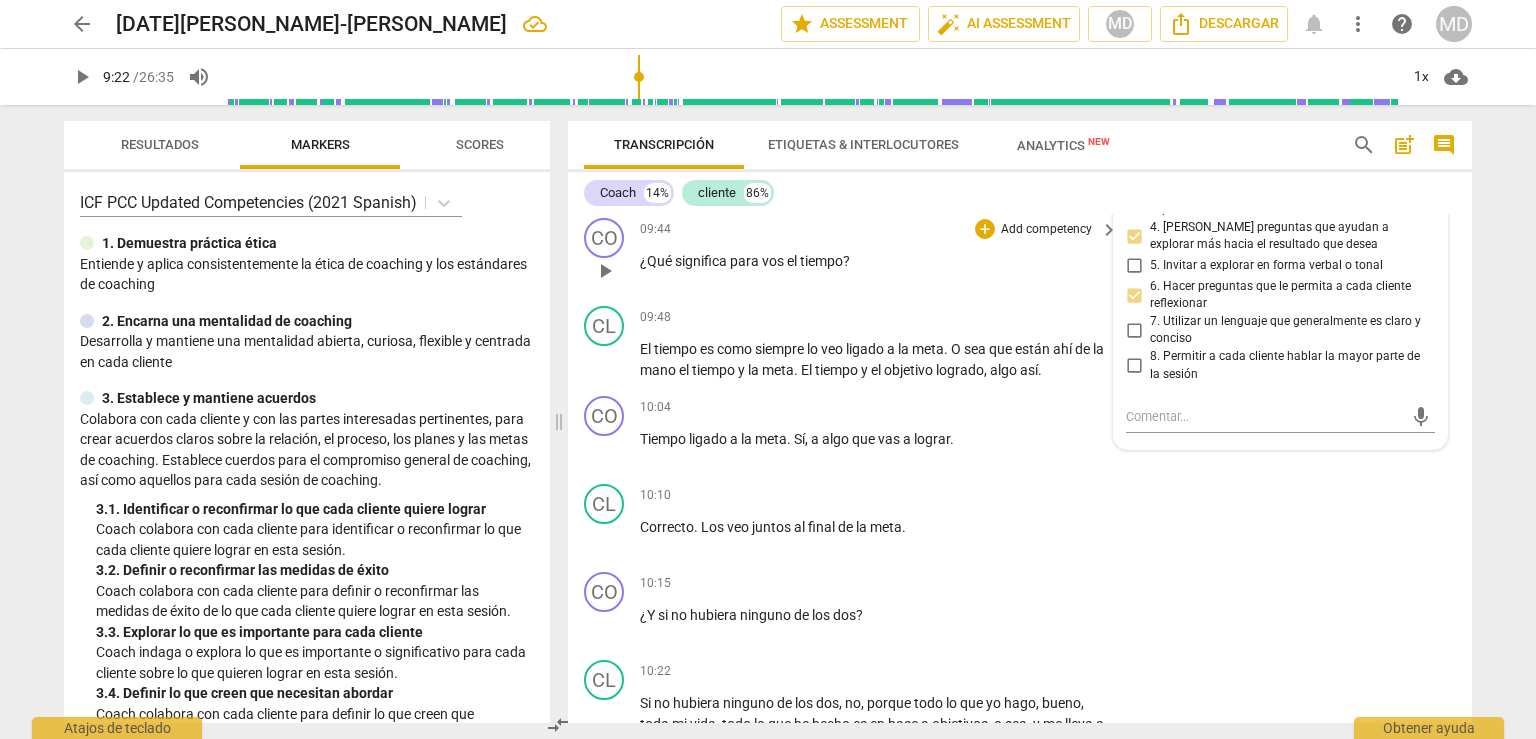 click on "Add competency" at bounding box center (1046, 230) 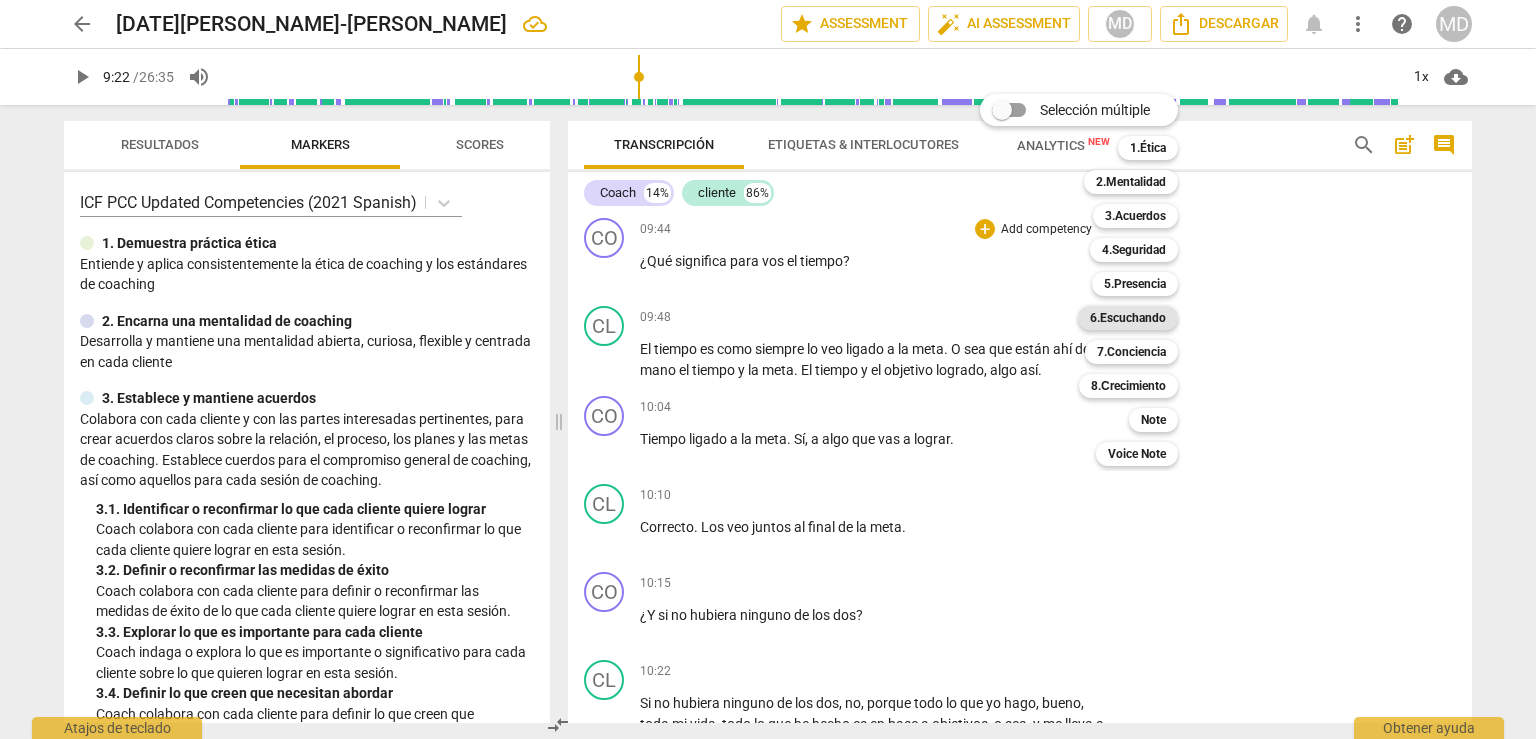 click on "6.Escuchando" at bounding box center [1128, 318] 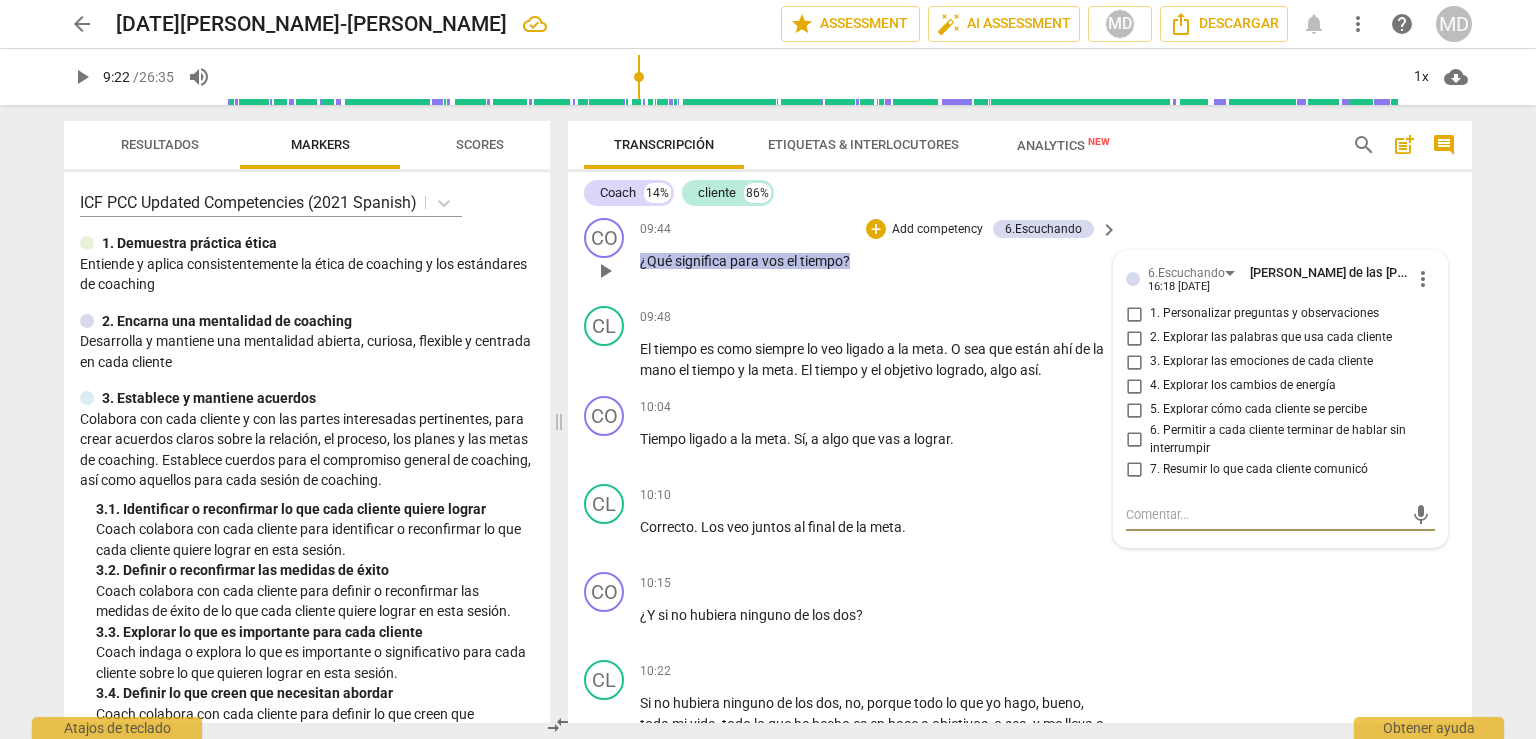 click on "2. Explorar las palabras que usa cada cliente" at bounding box center (1134, 338) 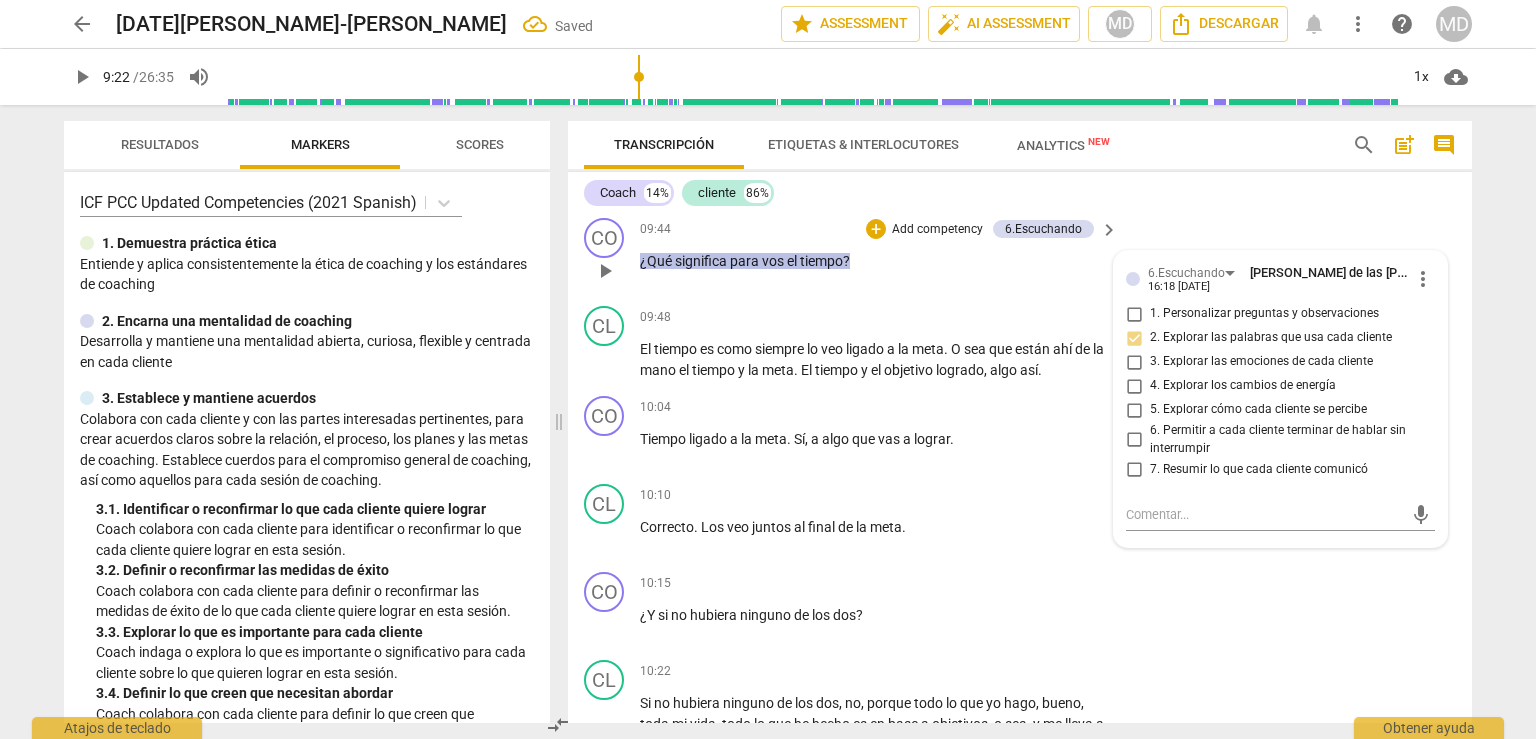 click on "Add competency" at bounding box center (937, 230) 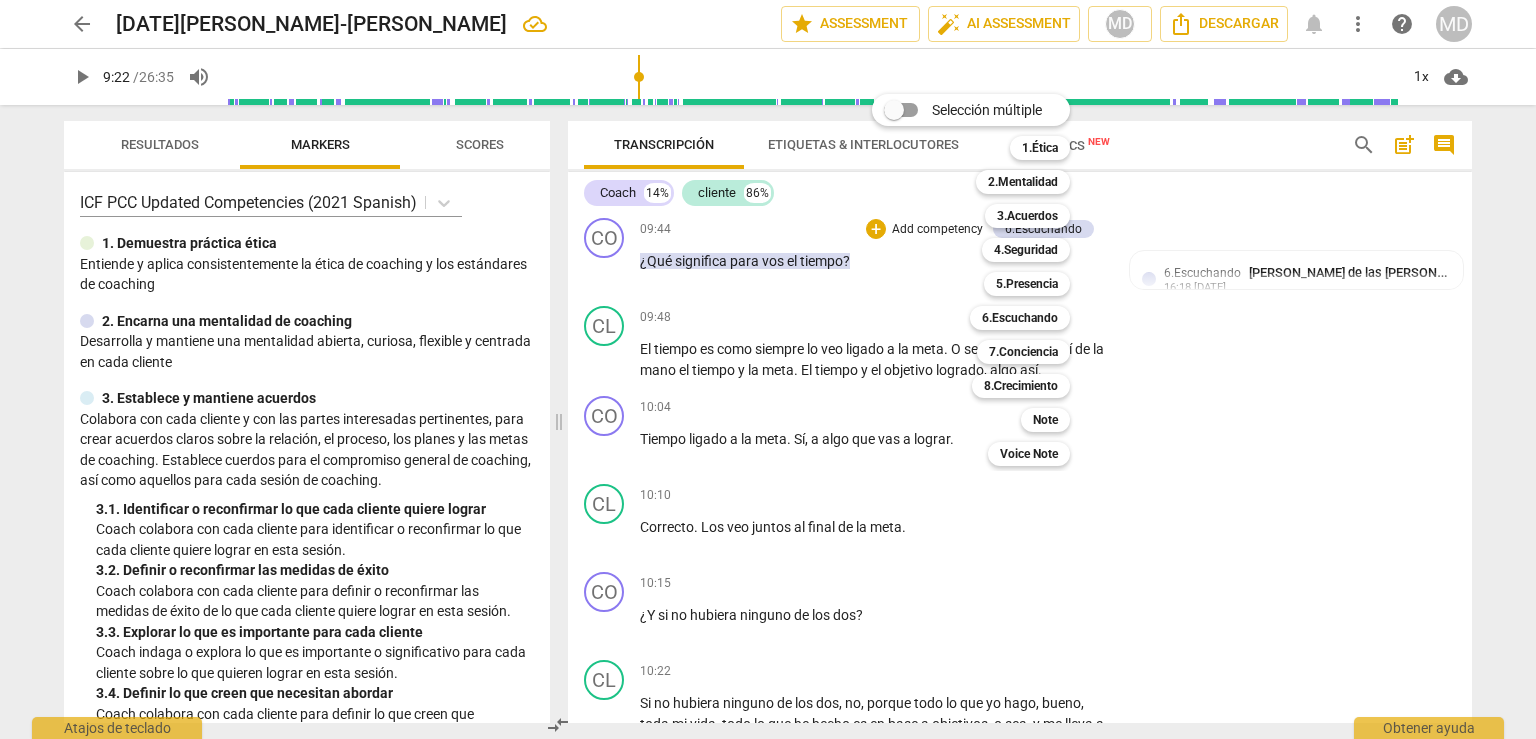 click on "Selección múltiple m 1.Ética 1 2.Mentalidad 2 3.Acuerdos 3 4.Seguridad 4 5.Presencia 5 6.Escuchando 6 7.Conciencia 7 8.Сrecimiento 8 Note 9 Voice Note 0" at bounding box center [986, 280] 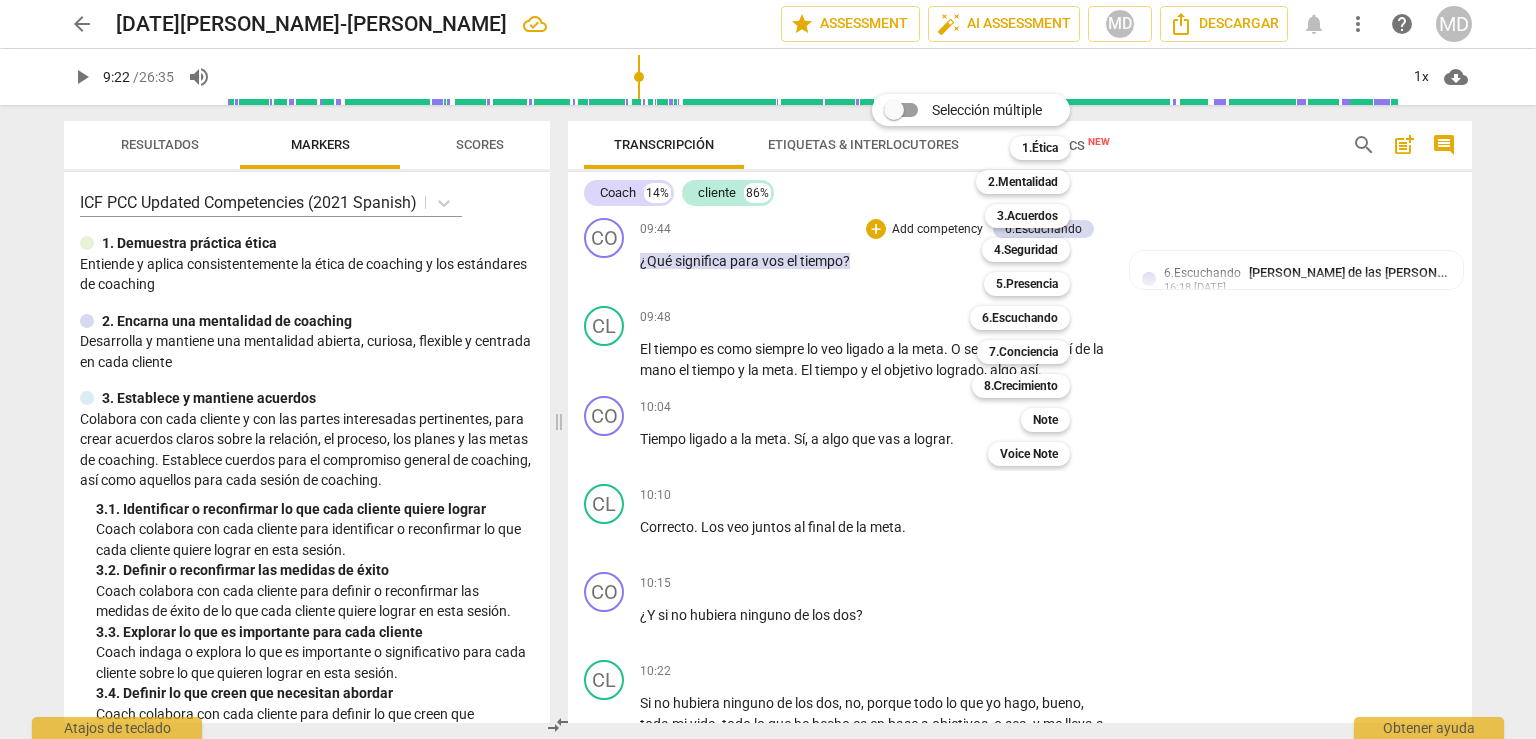 click at bounding box center (768, 369) 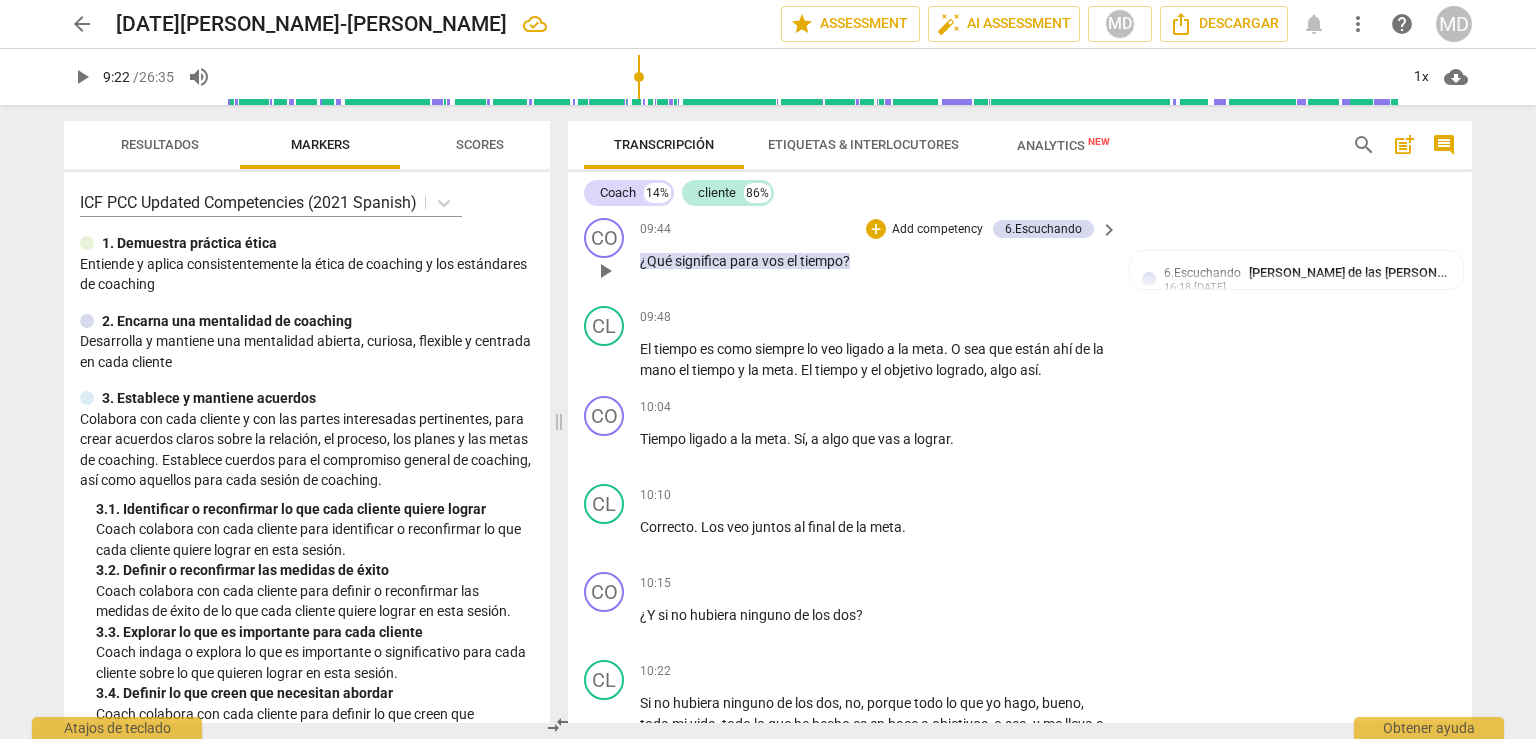 click on "Add competency" at bounding box center [937, 230] 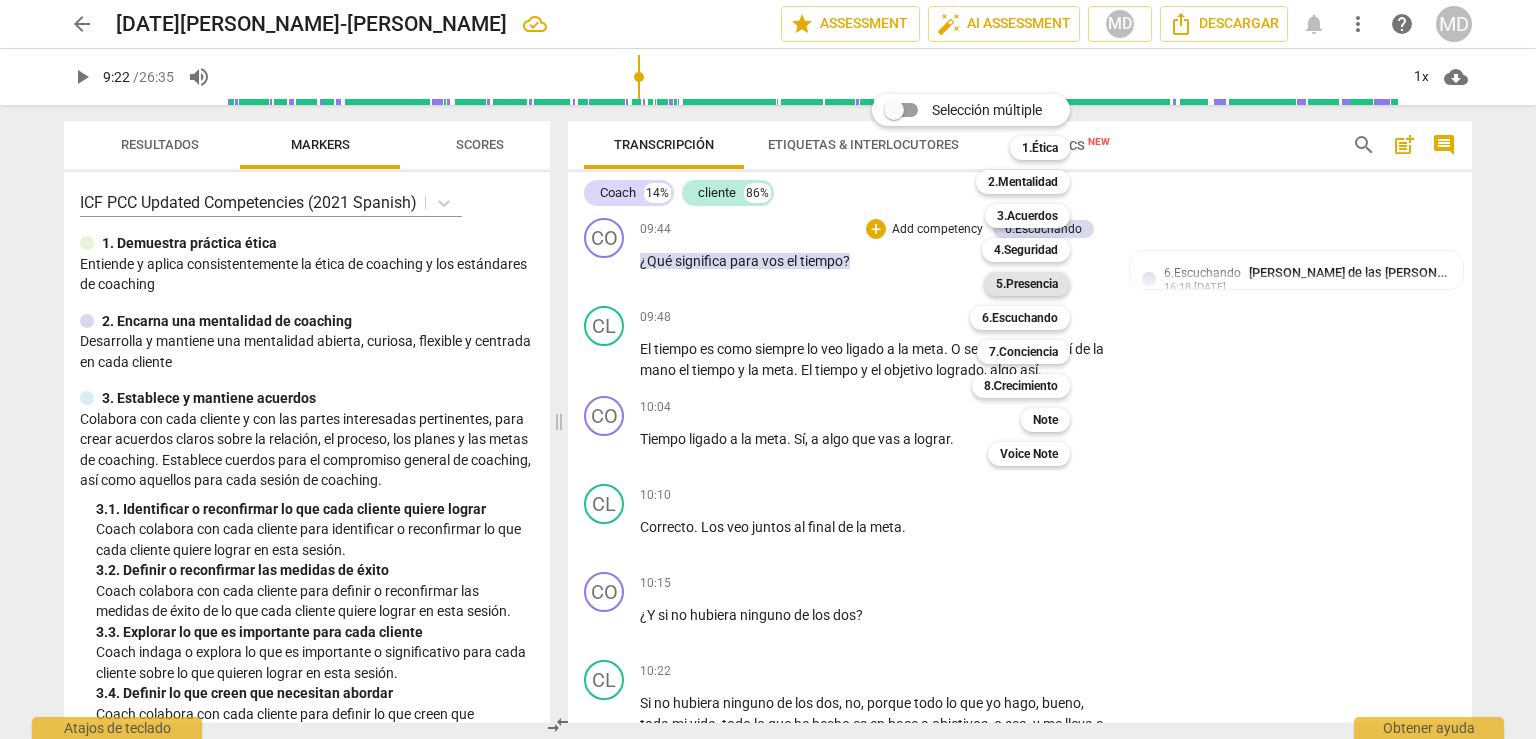 click on "5.Presencia" at bounding box center [1027, 284] 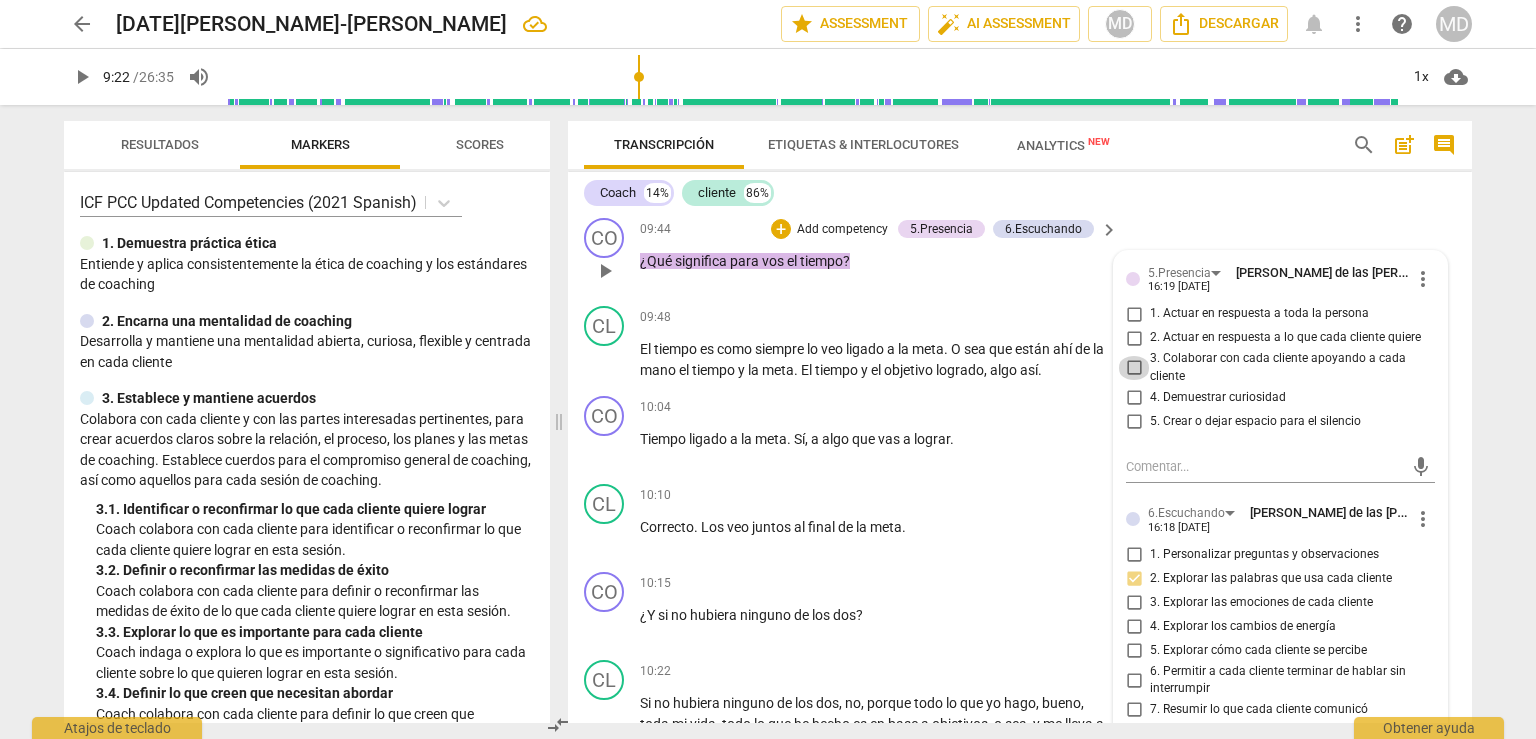 click on "3. Colaborar con cada cliente apoyando a cada cliente" at bounding box center [1134, 368] 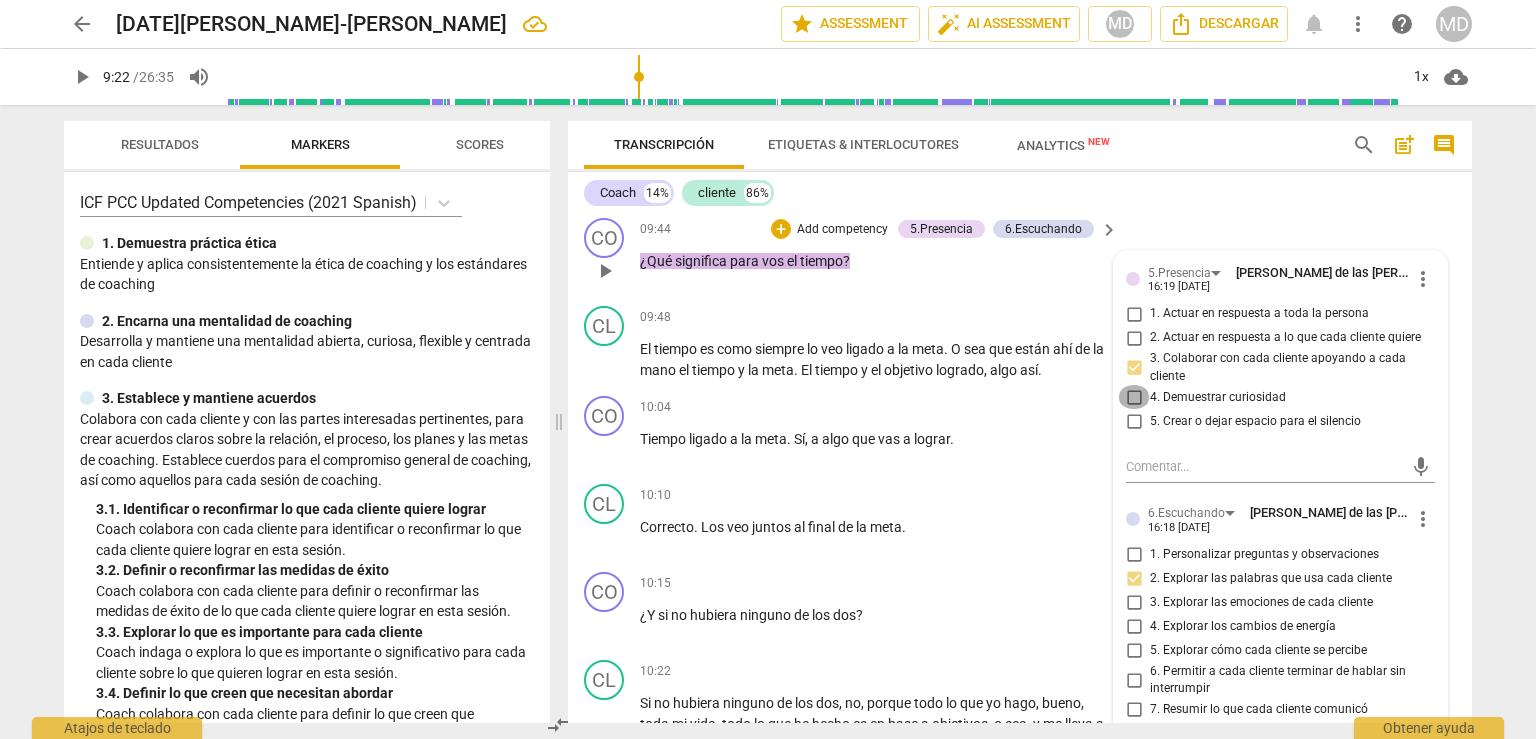 click on "4. Demuestrar curiosidad" at bounding box center [1134, 397] 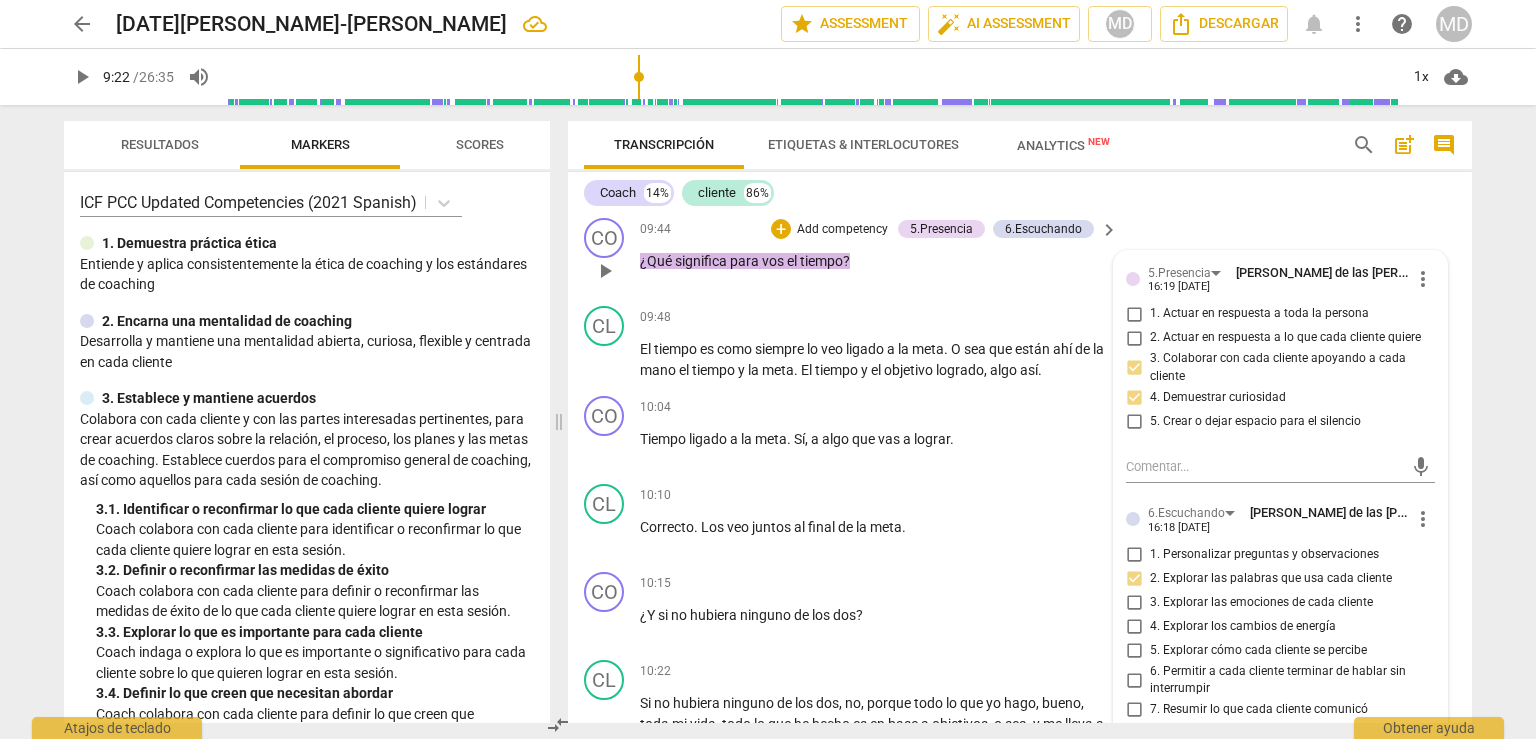 drag, startPoint x: 1130, startPoint y: 447, endPoint x: 936, endPoint y: 320, distance: 231.8728 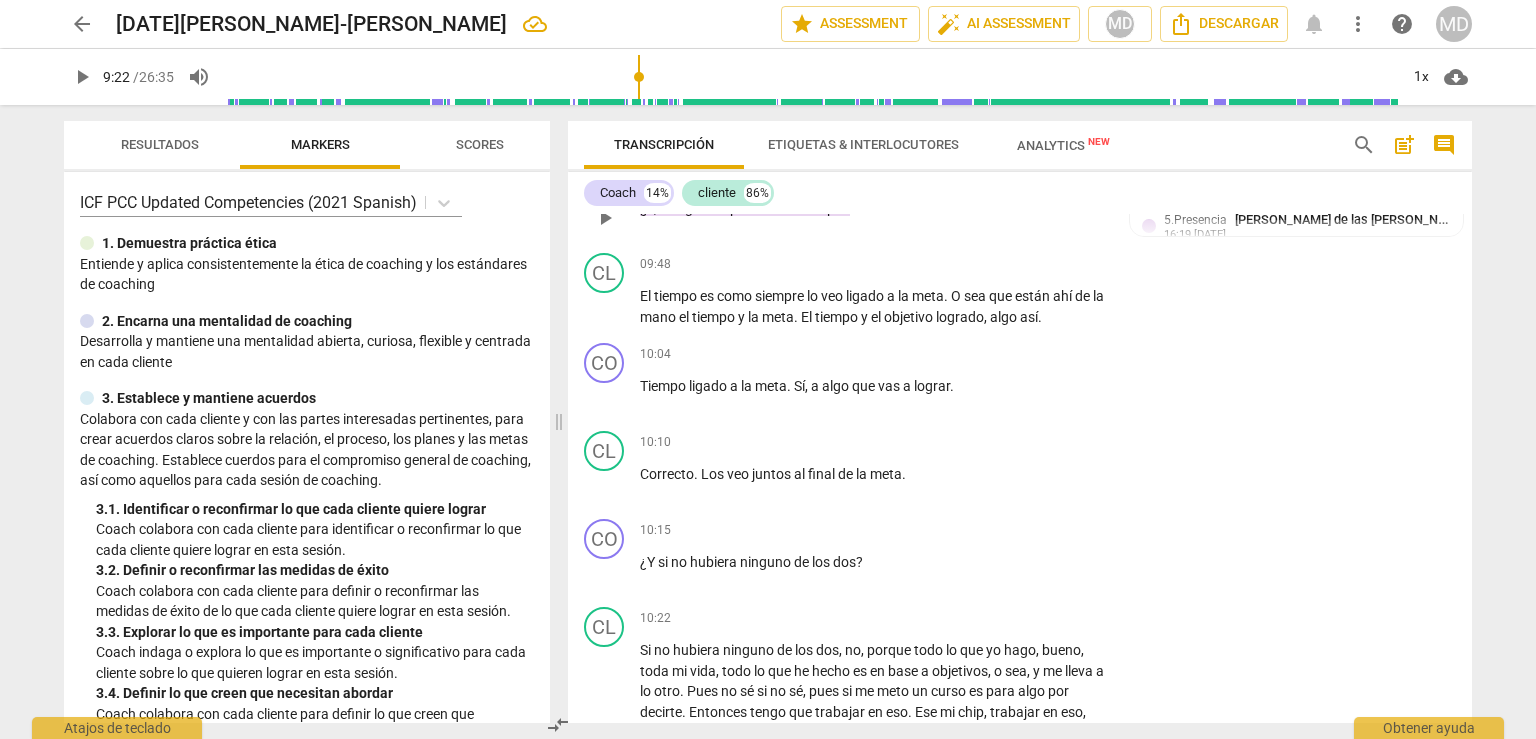 scroll, scrollTop: 3513, scrollLeft: 0, axis: vertical 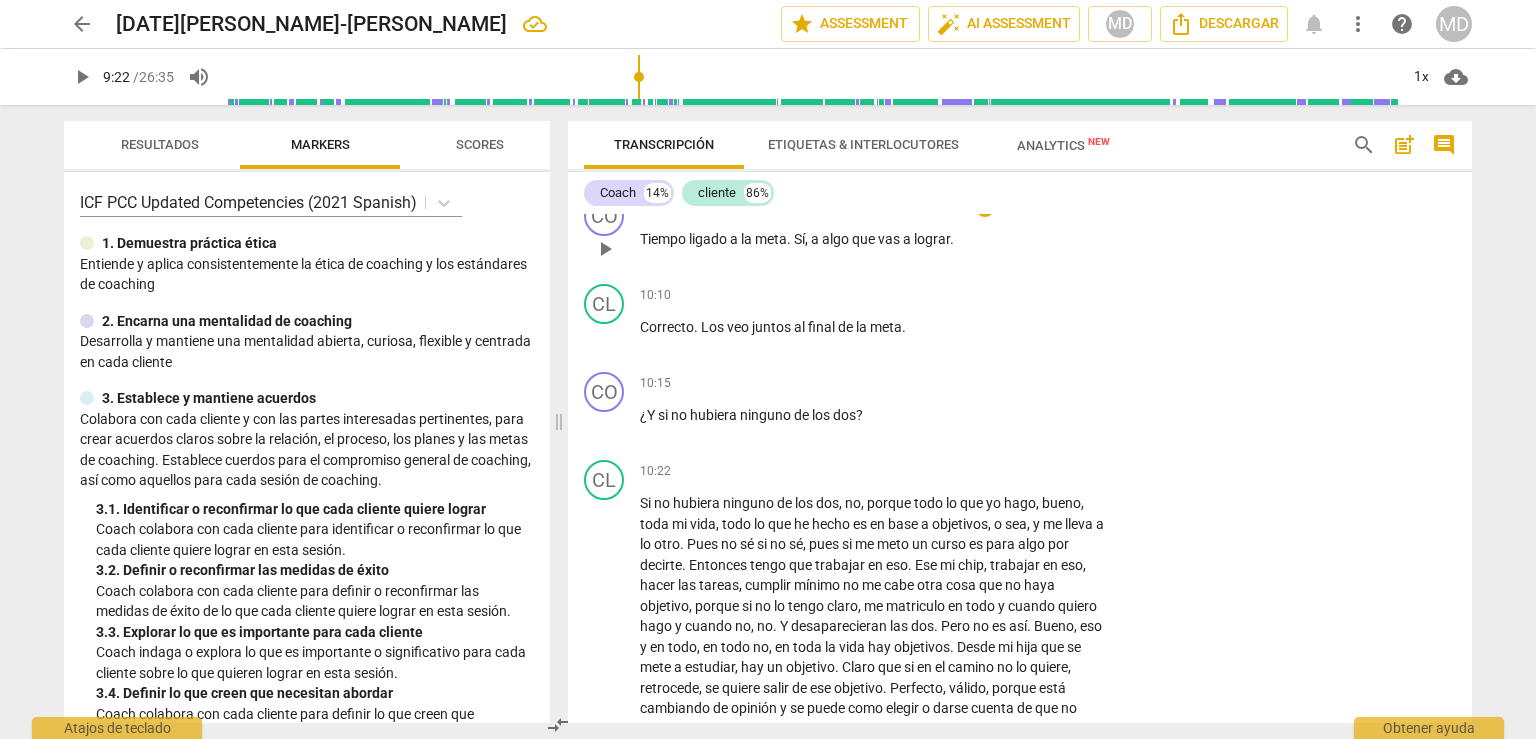click on "play_arrow" at bounding box center [605, 249] 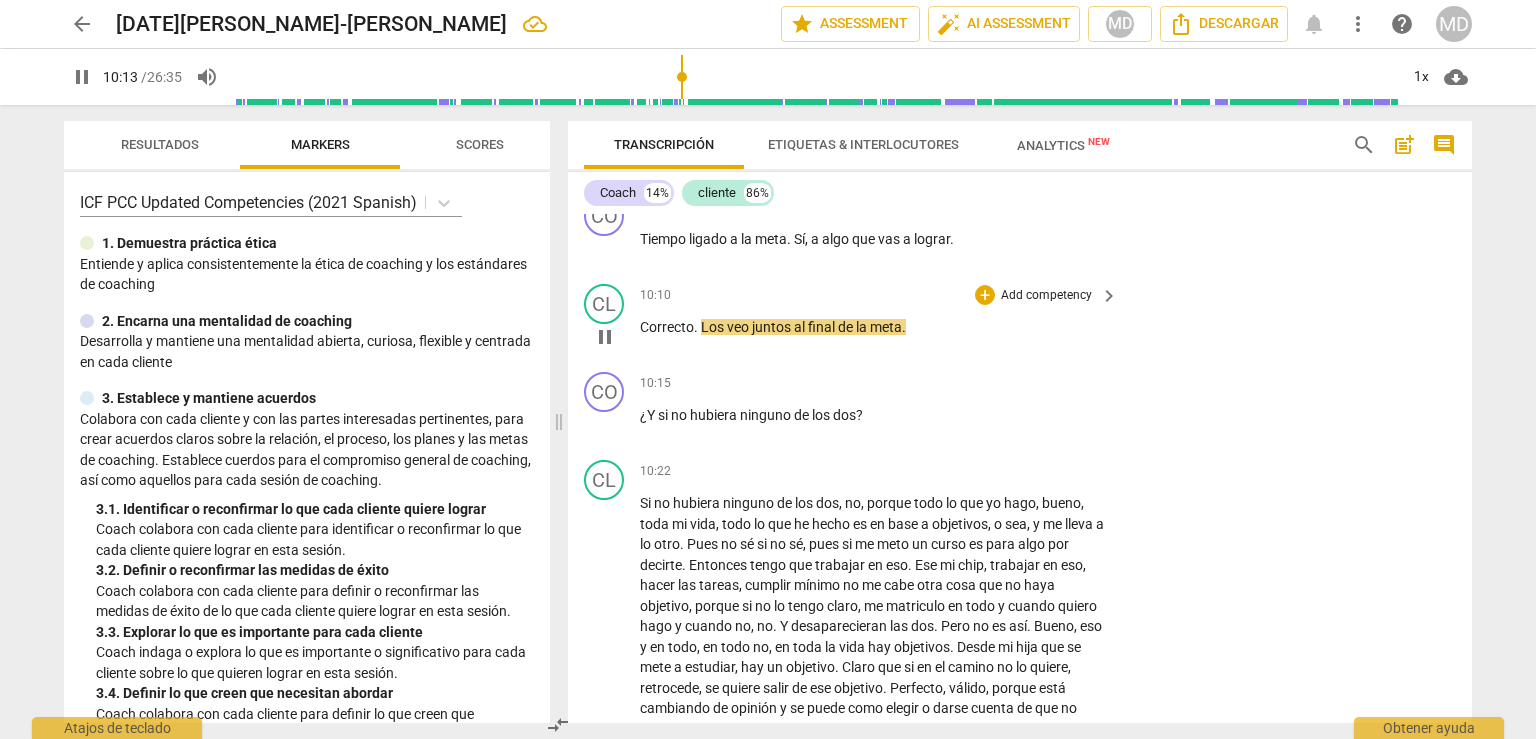 scroll, scrollTop: 3713, scrollLeft: 0, axis: vertical 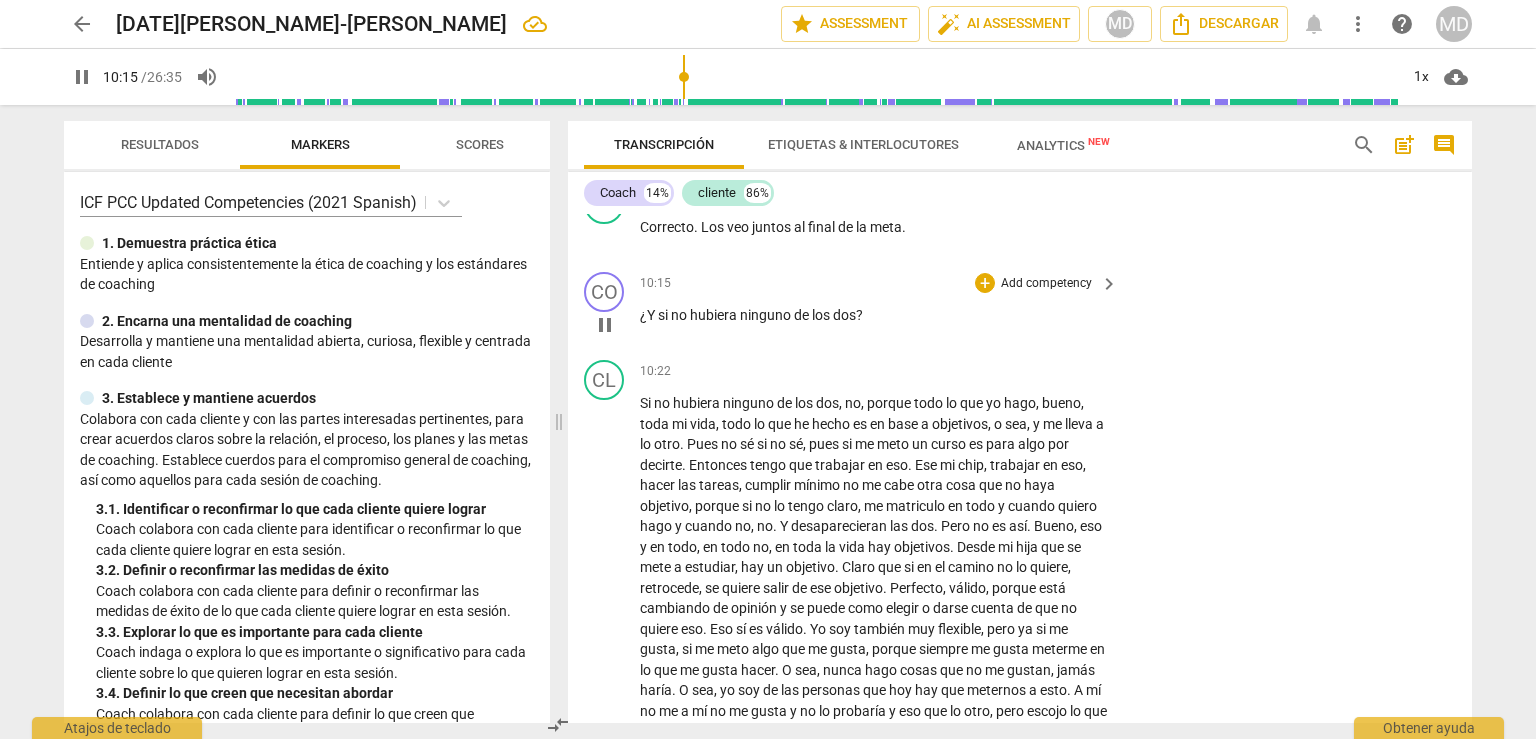 click on "pause" at bounding box center (605, 325) 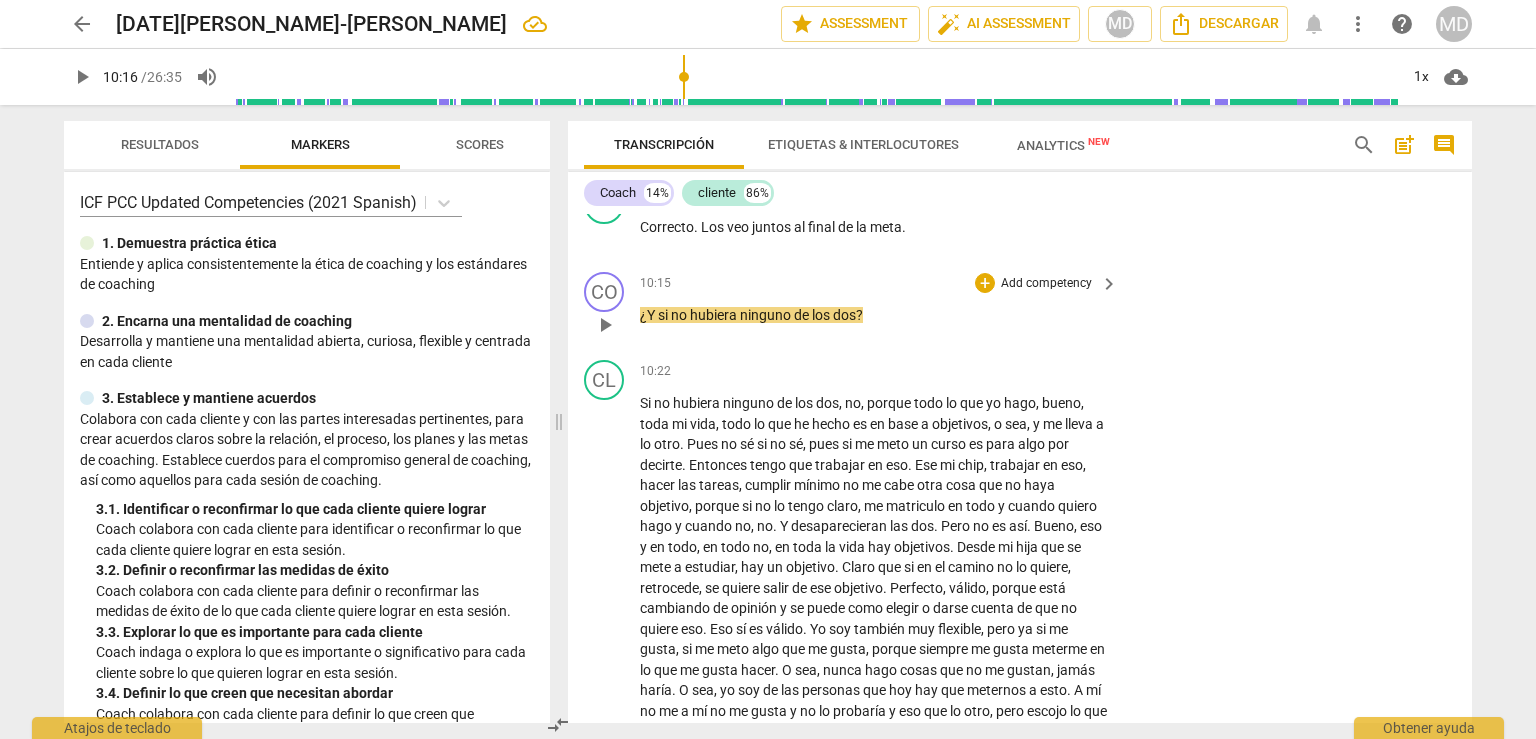 type on "616" 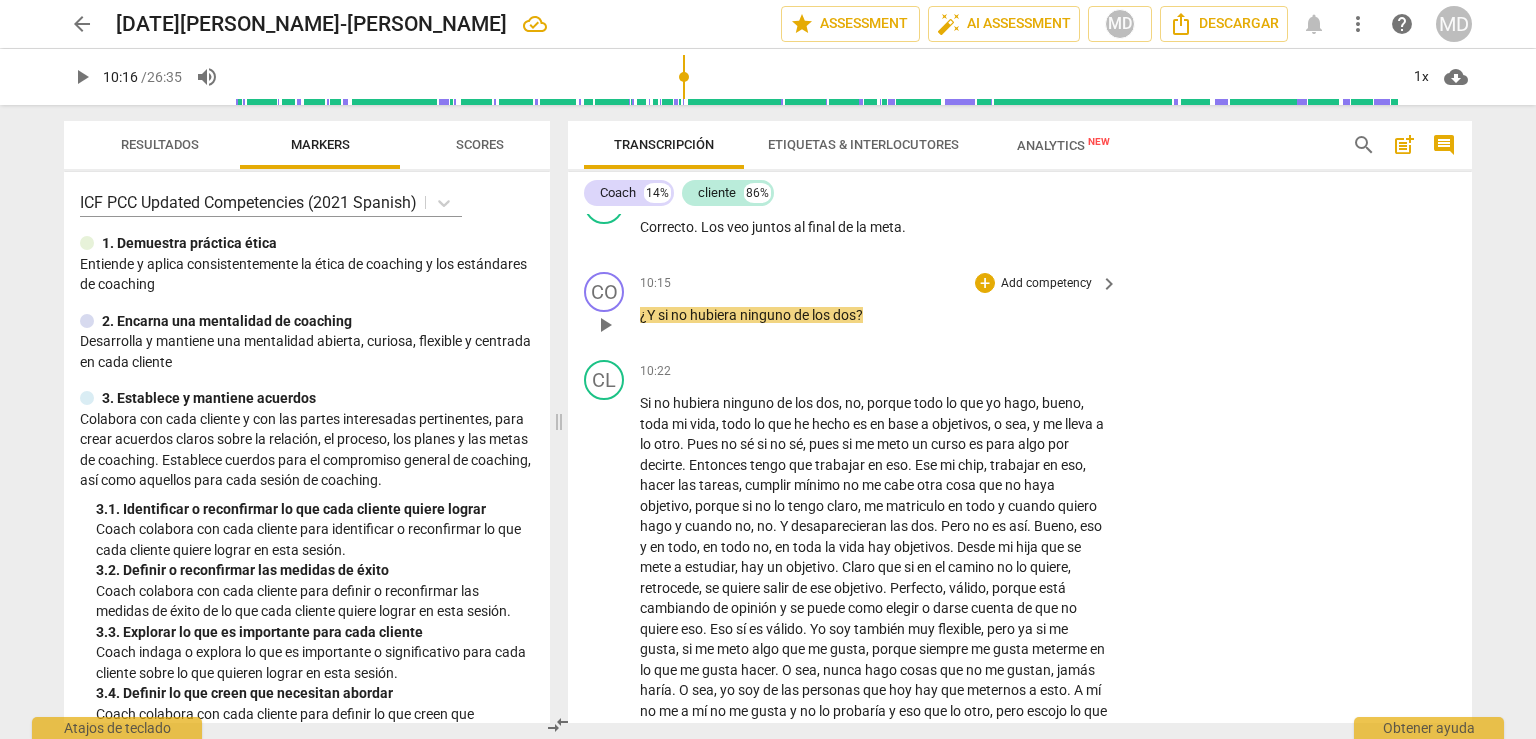 click on "Add competency" at bounding box center [1046, 284] 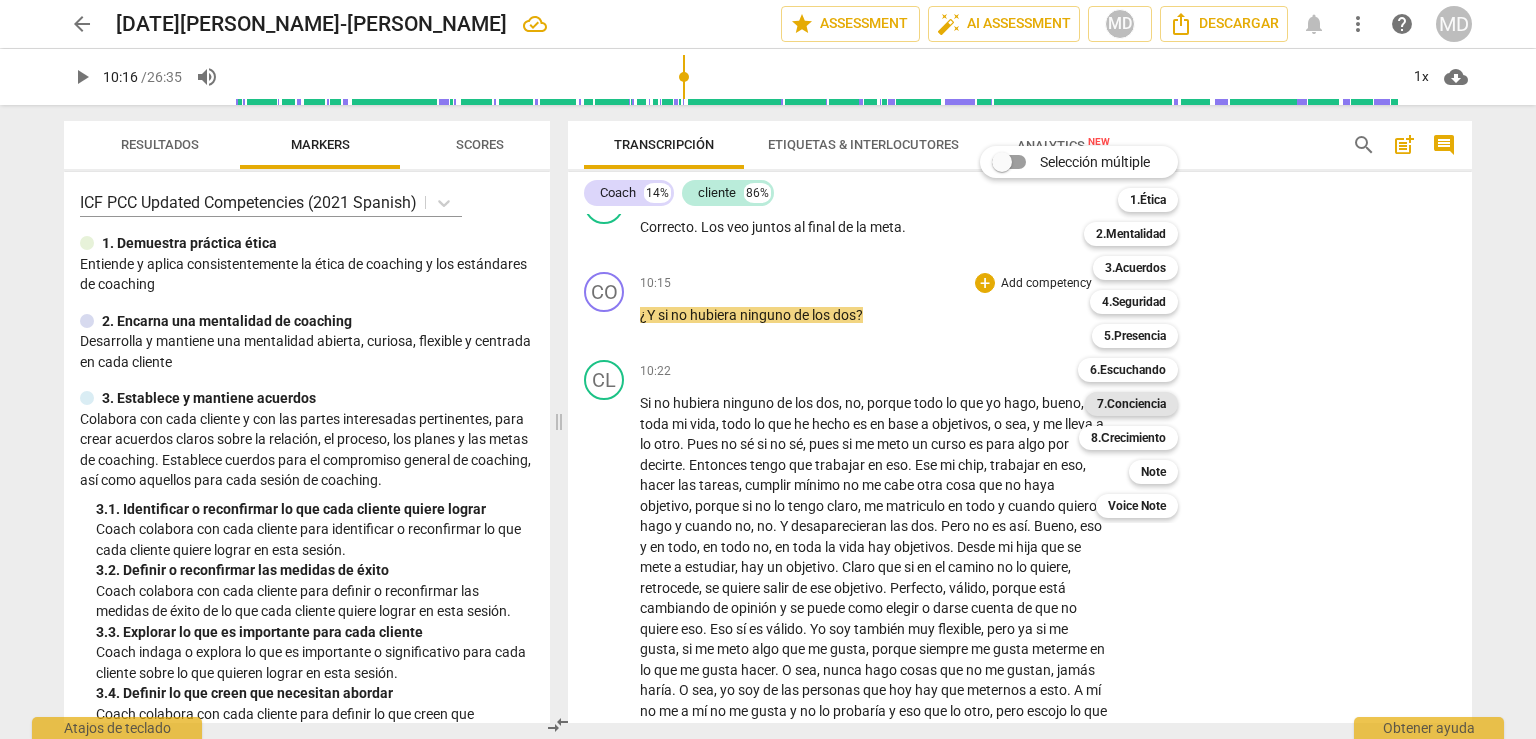 click on "7.Conciencia" at bounding box center [1131, 404] 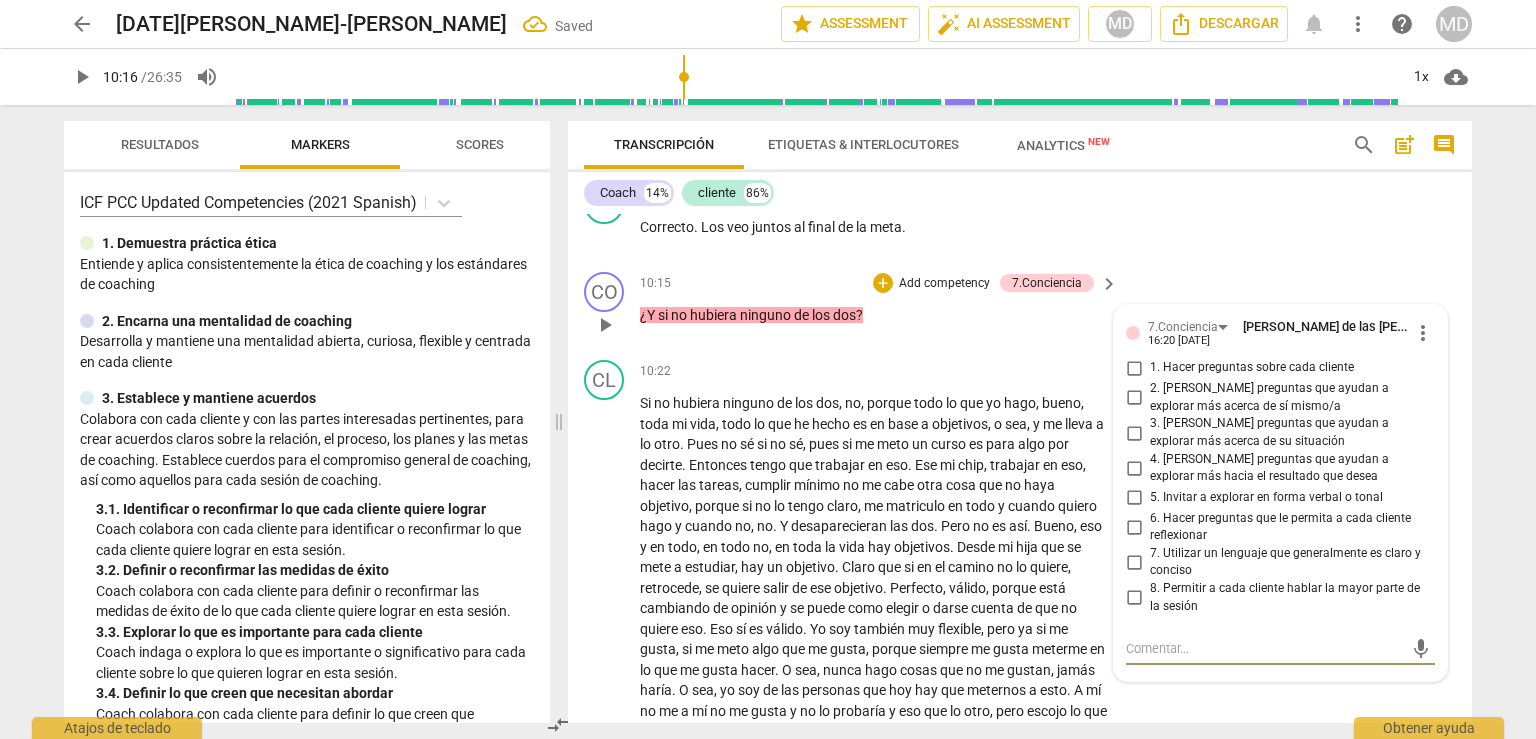 click on "2. [PERSON_NAME] preguntas que ayudan a explorar más acerca de sí mismo/a" at bounding box center [1134, 398] 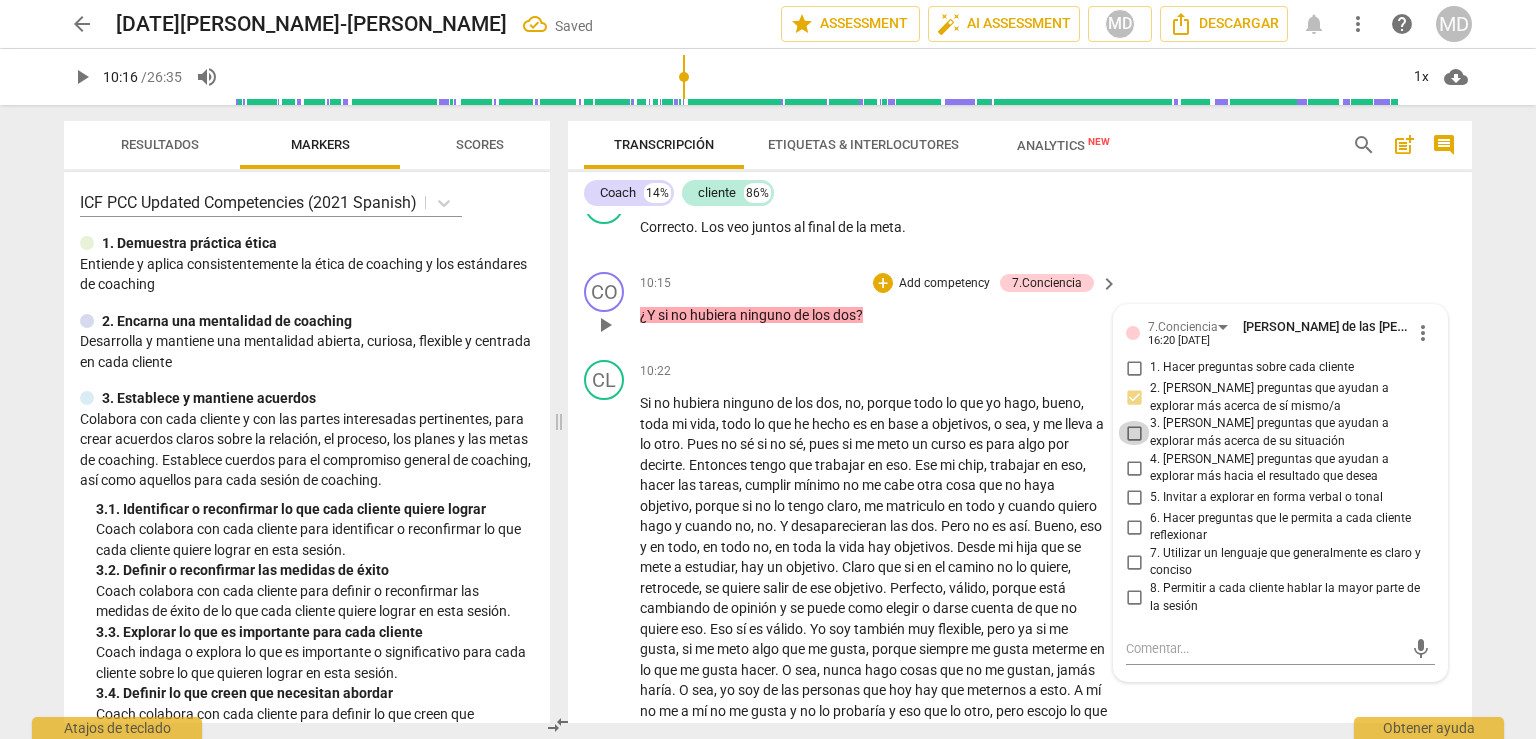 click on "3. [PERSON_NAME] preguntas que ayudan a explorar más acerca de su situación" at bounding box center (1134, 433) 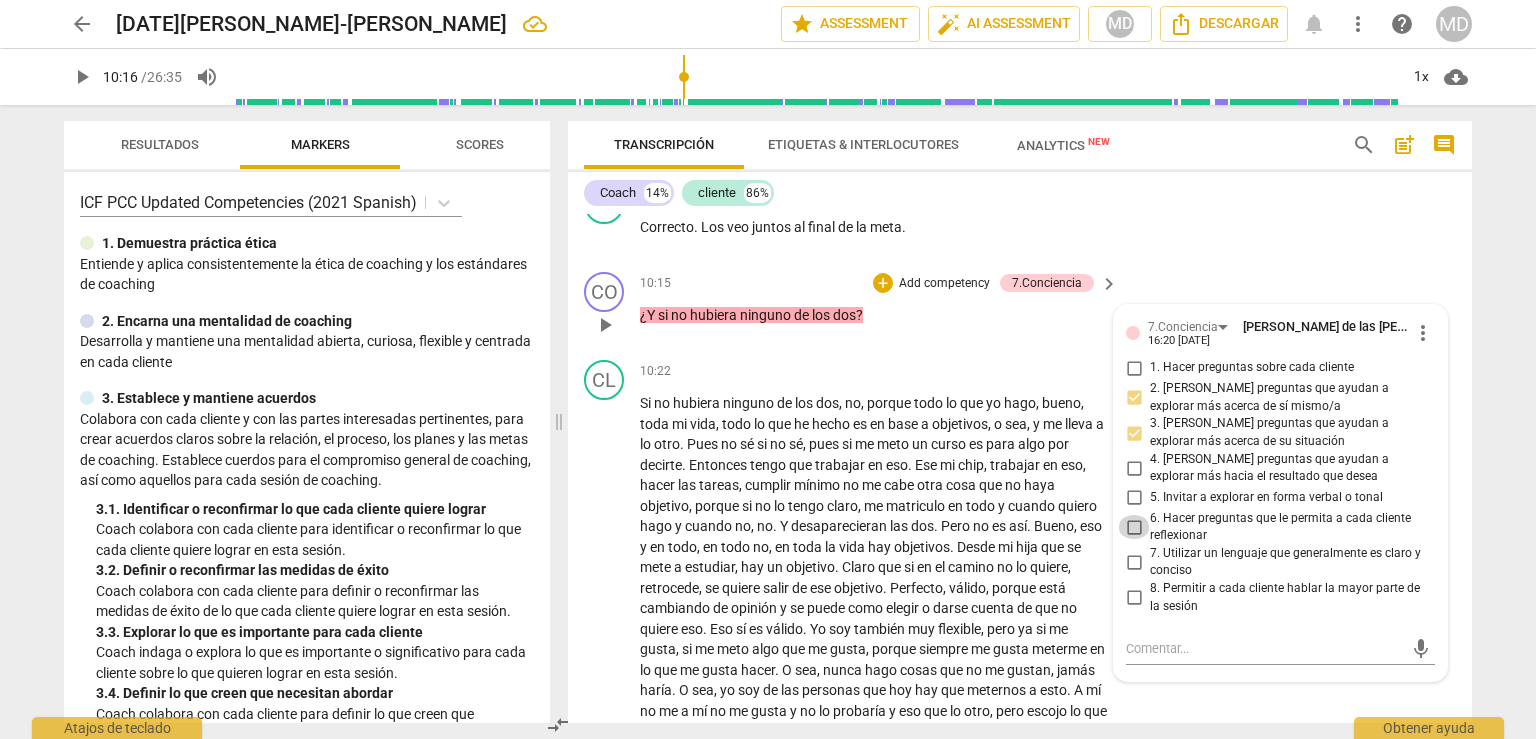 click on "6. Hacer preguntas que le permita a cada cliente reflexionar" at bounding box center [1134, 527] 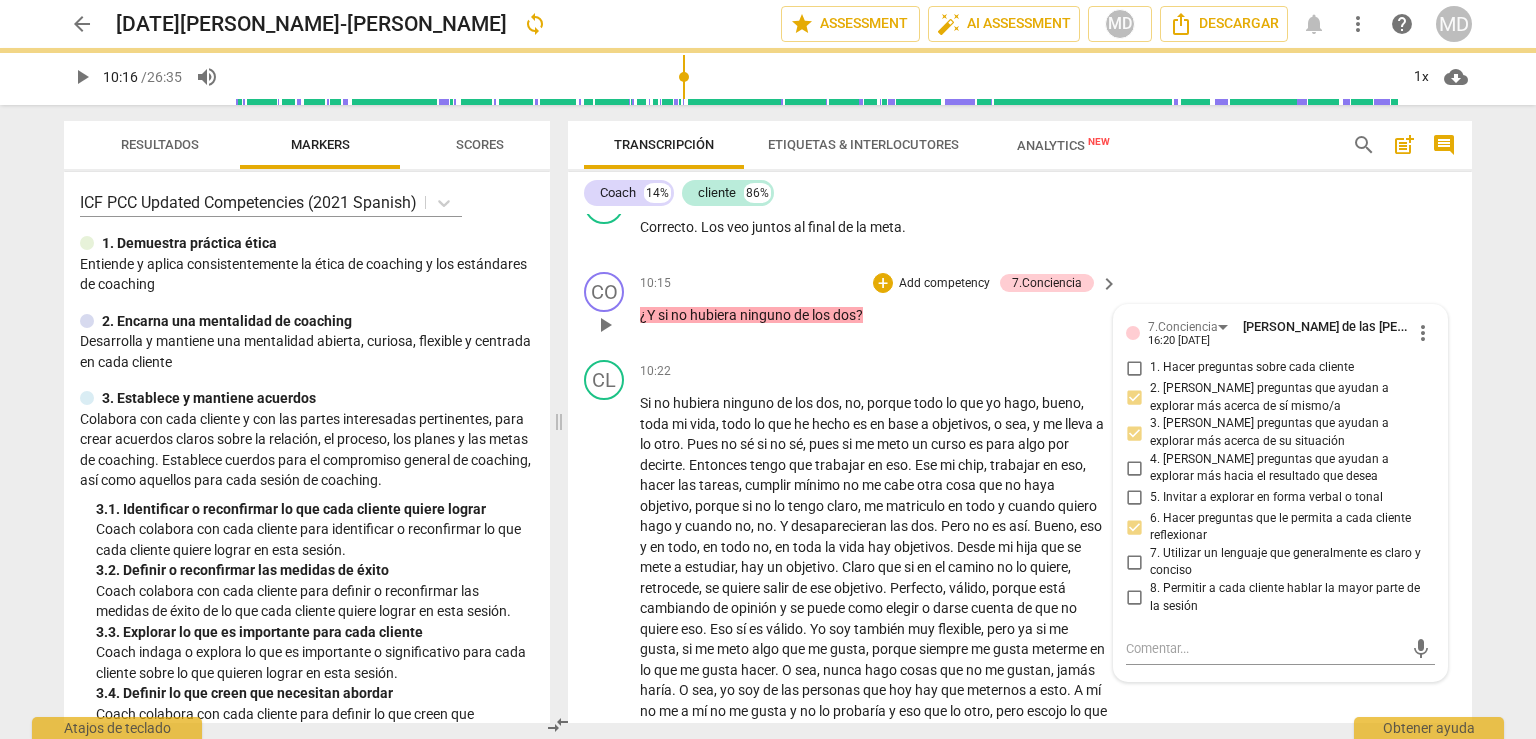 click on "Add competency" at bounding box center [944, 284] 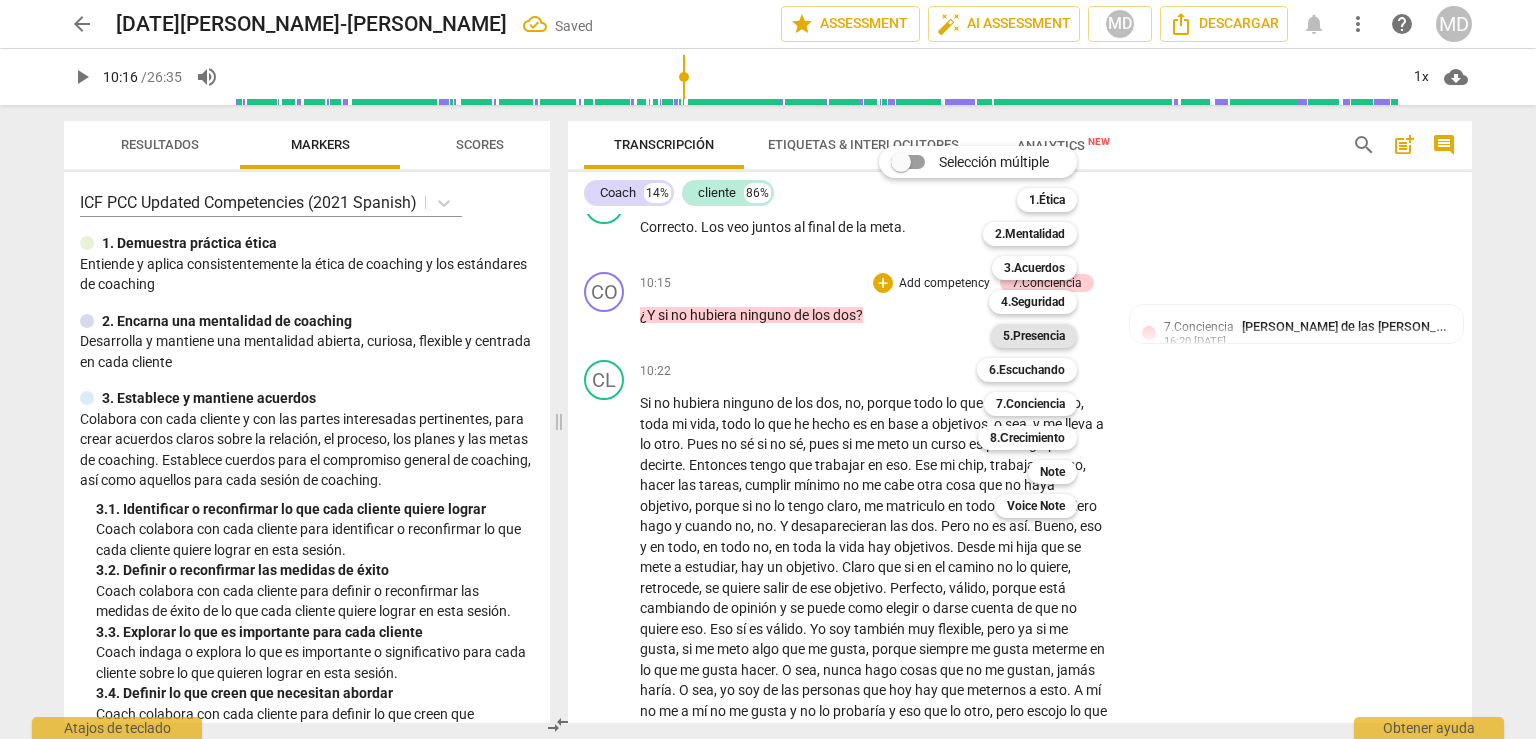 click on "5.Presencia" at bounding box center [1034, 336] 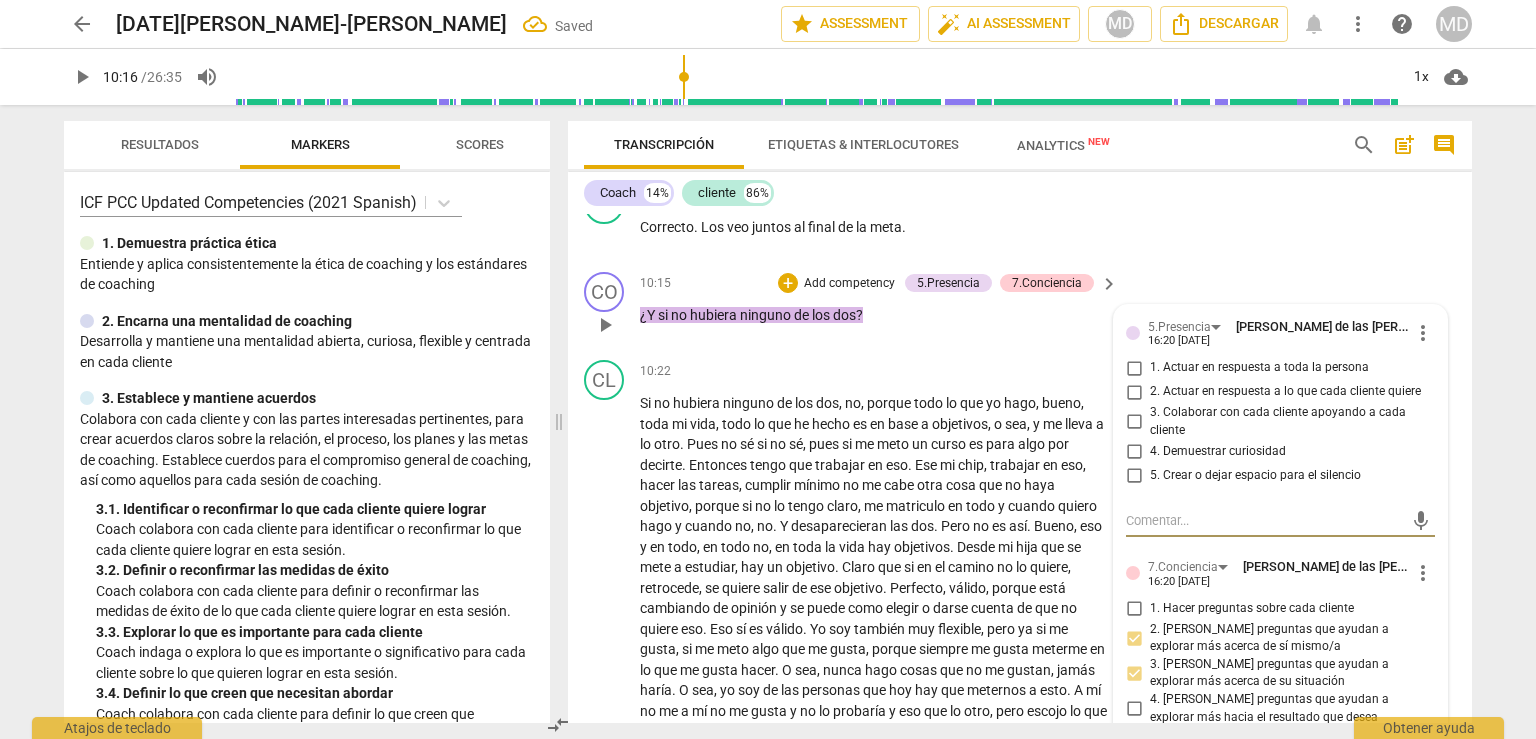 click on "3. Colaborar con cada cliente apoyando a cada cliente" at bounding box center (1134, 422) 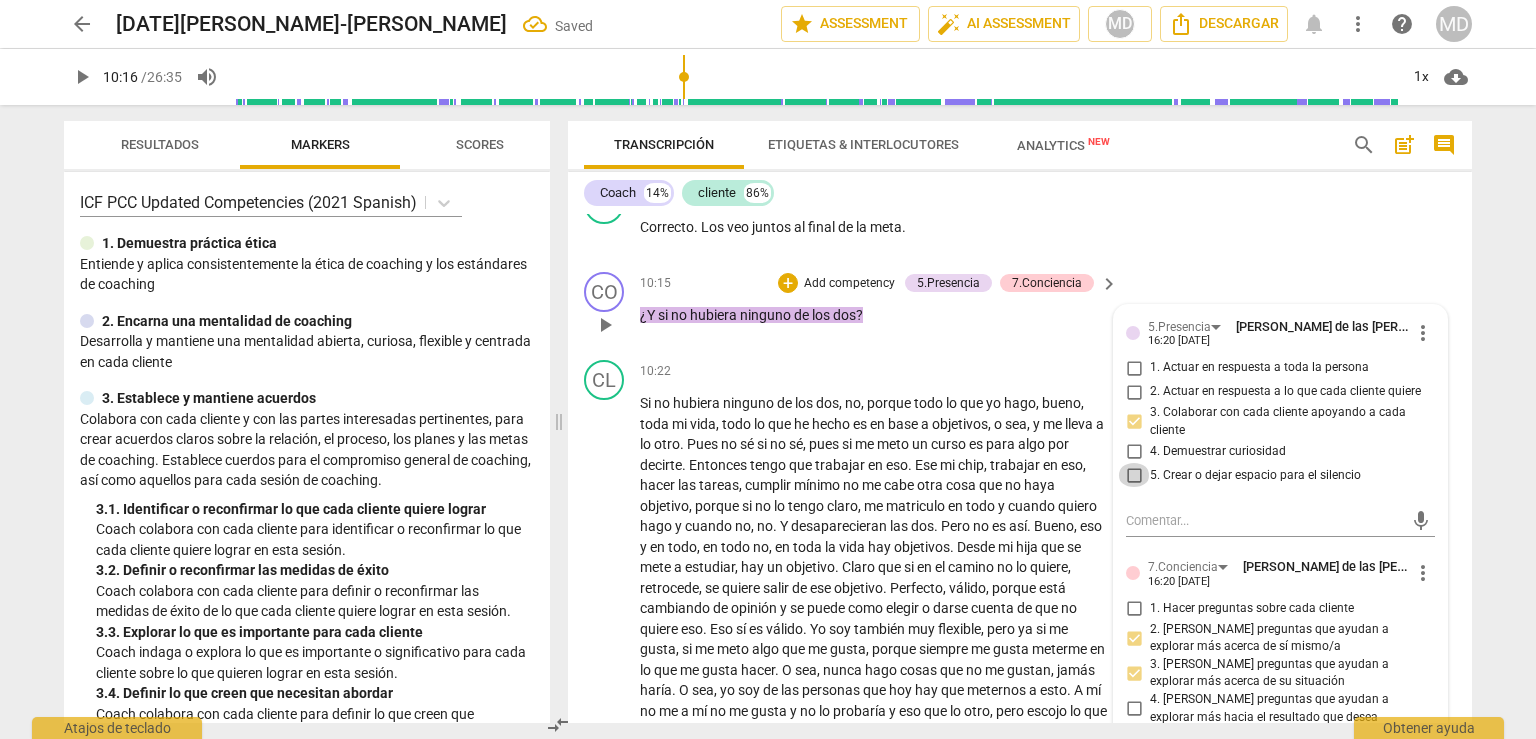 click on "5. Crear o dejar espacio para el silencio" at bounding box center (1134, 475) 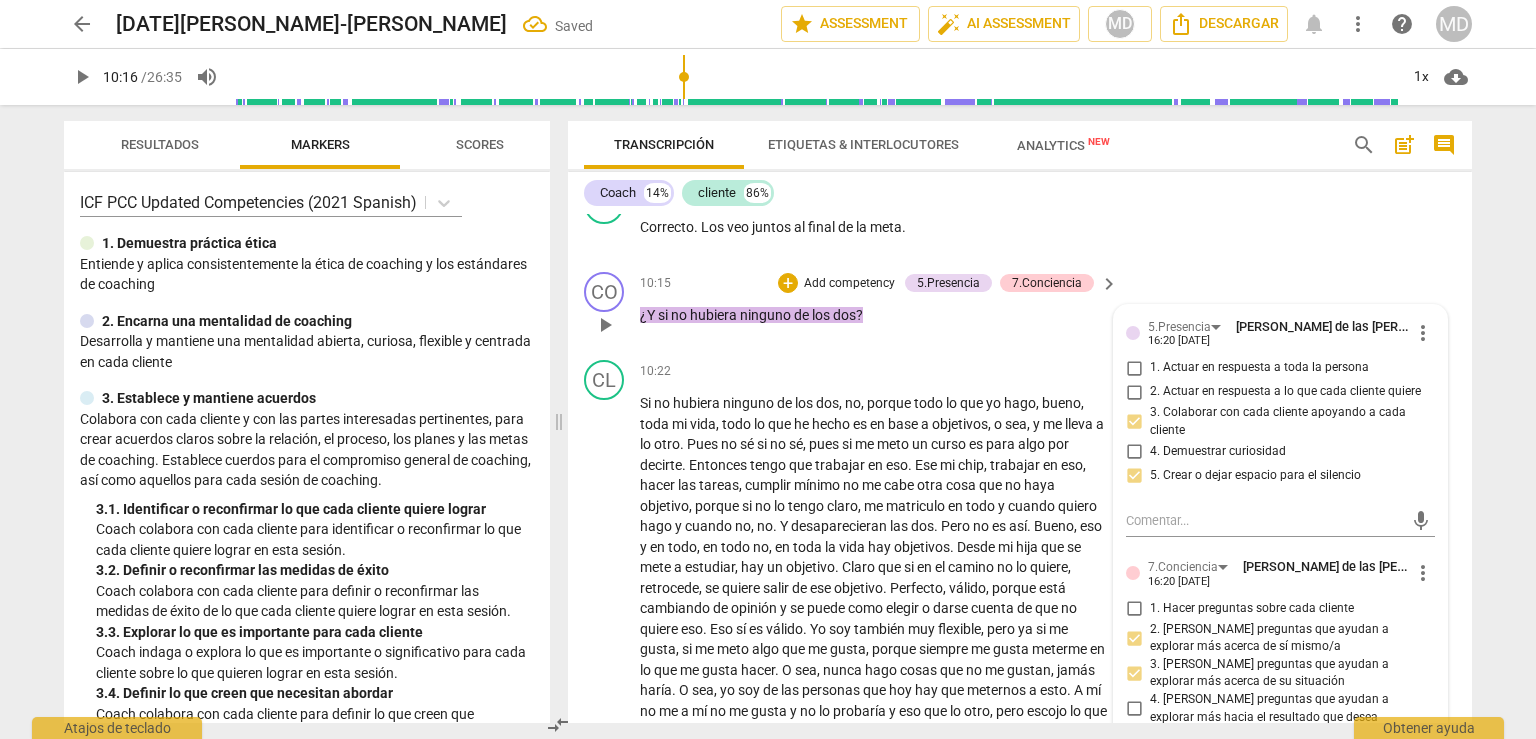 click on "10:15 + Add competency 5.Presencia 7.Conciencia keyboard_arrow_right ¿Y   si   no   hubiera   ninguno   de   los   dos ?" at bounding box center [880, 308] 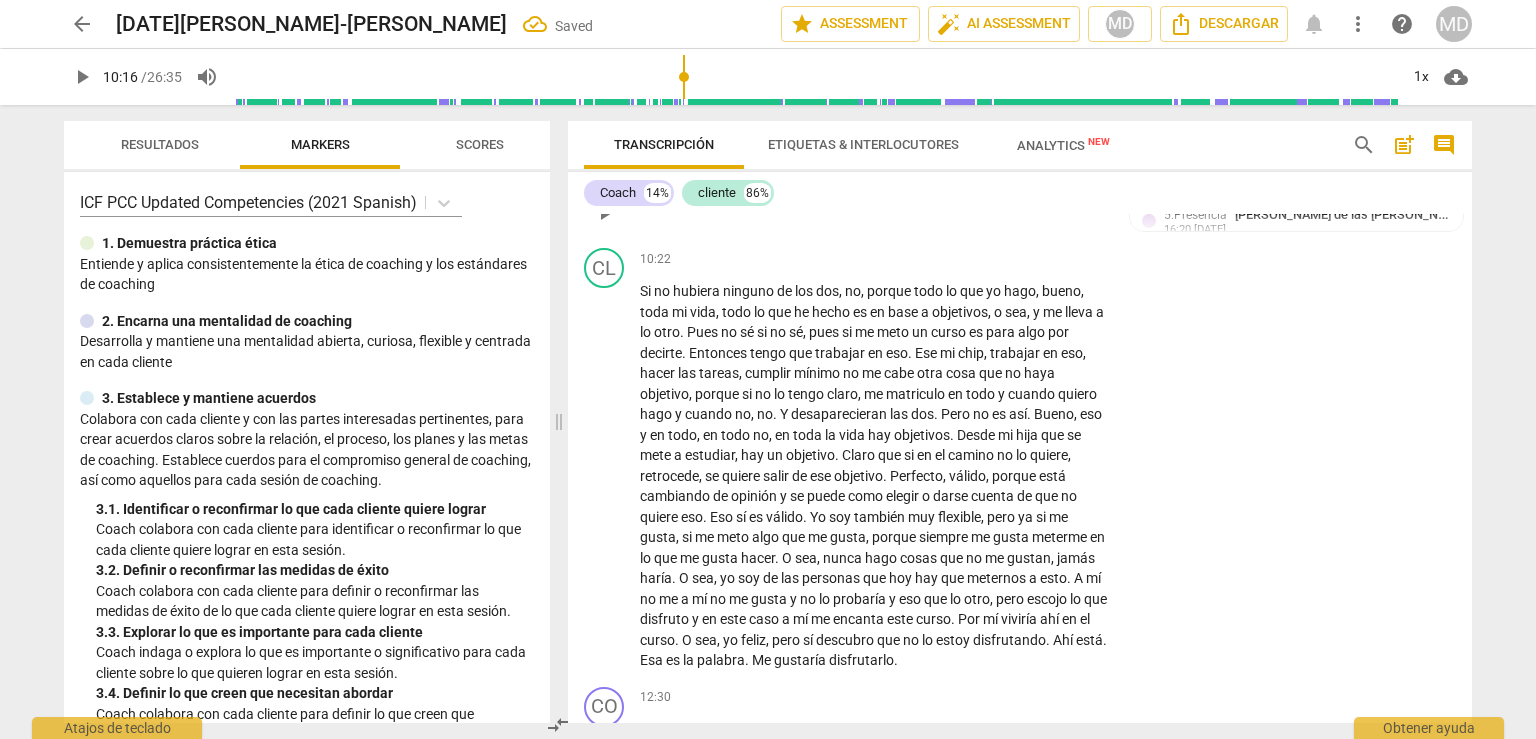 scroll, scrollTop: 3913, scrollLeft: 0, axis: vertical 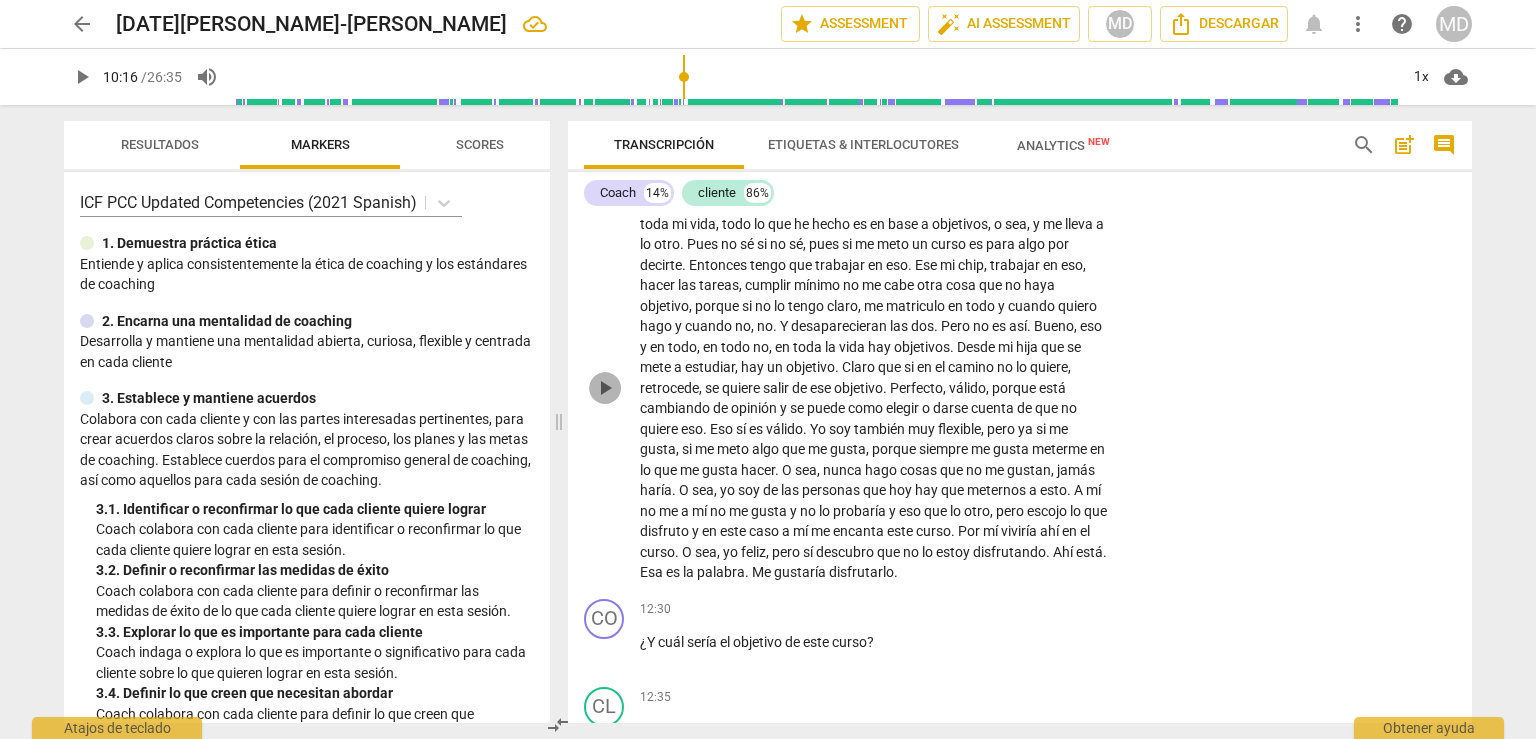 click on "play_arrow" at bounding box center [605, 388] 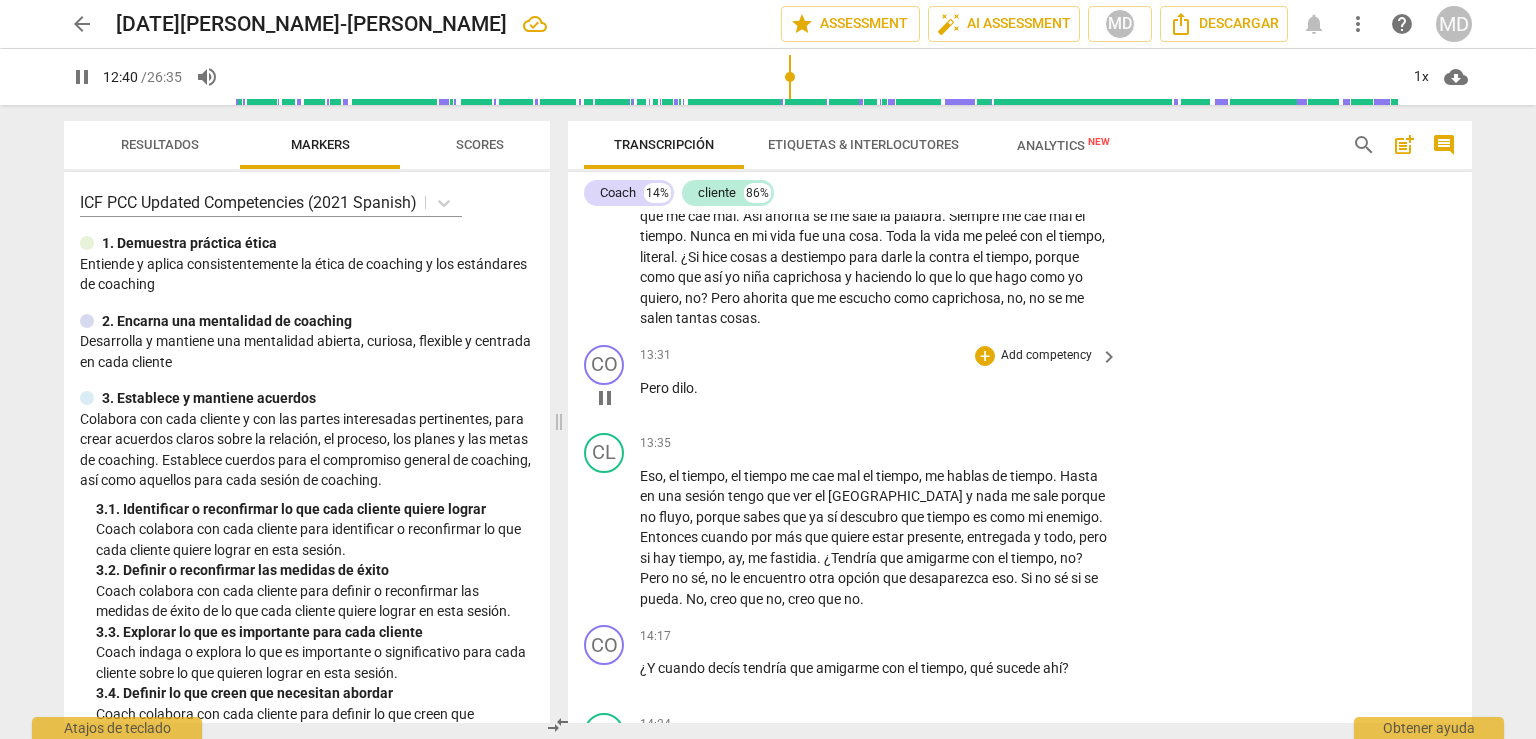 scroll, scrollTop: 4368, scrollLeft: 0, axis: vertical 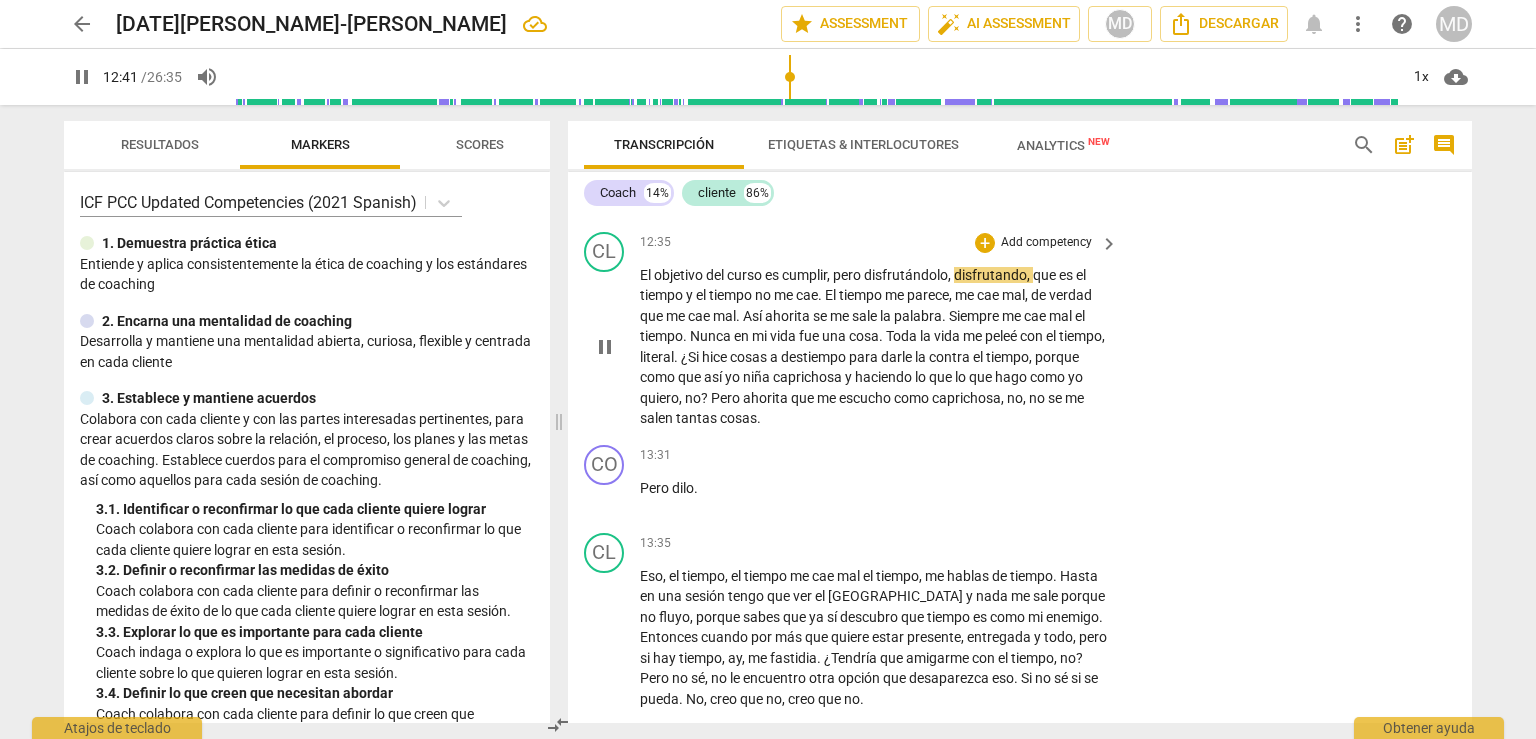 click on "pause" at bounding box center (605, 347) 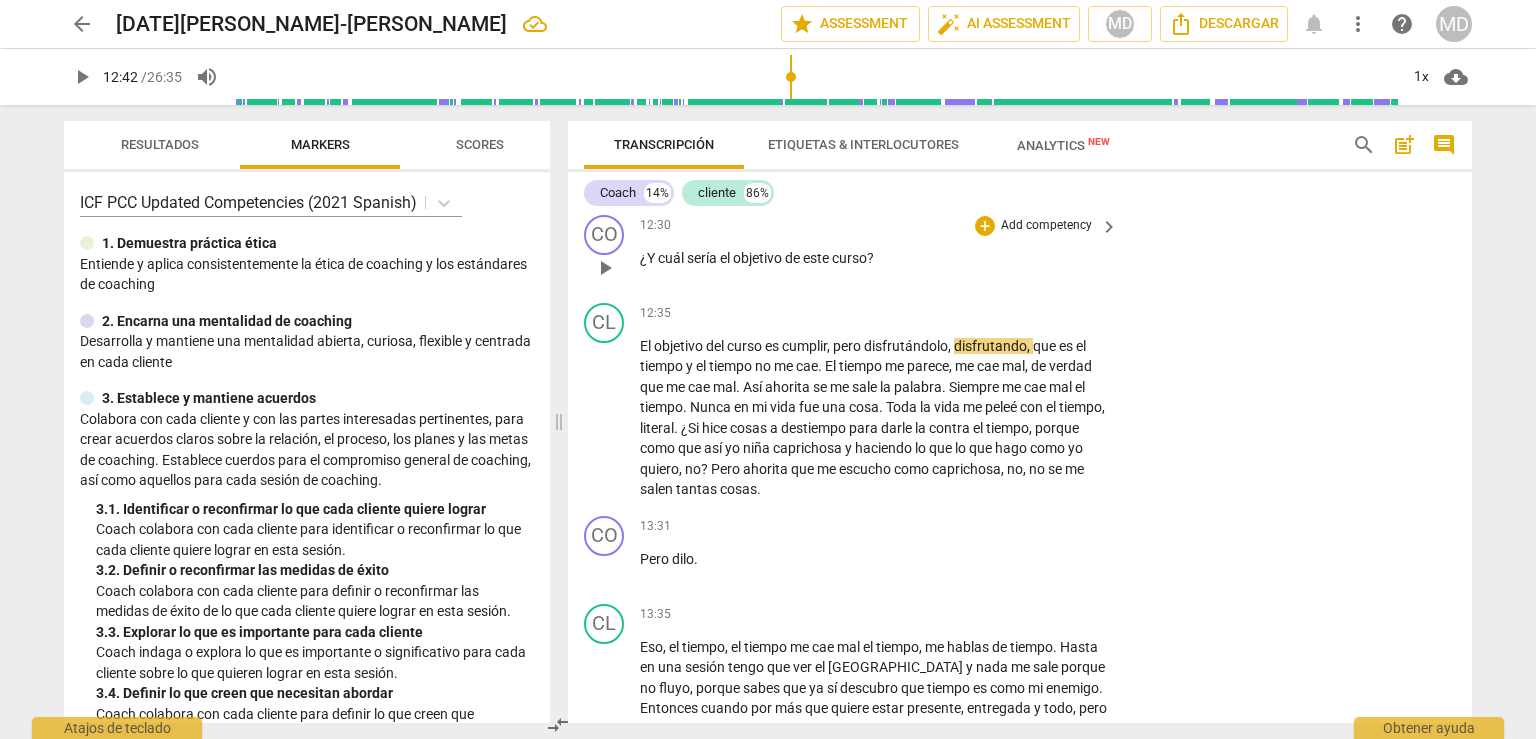 scroll, scrollTop: 4168, scrollLeft: 0, axis: vertical 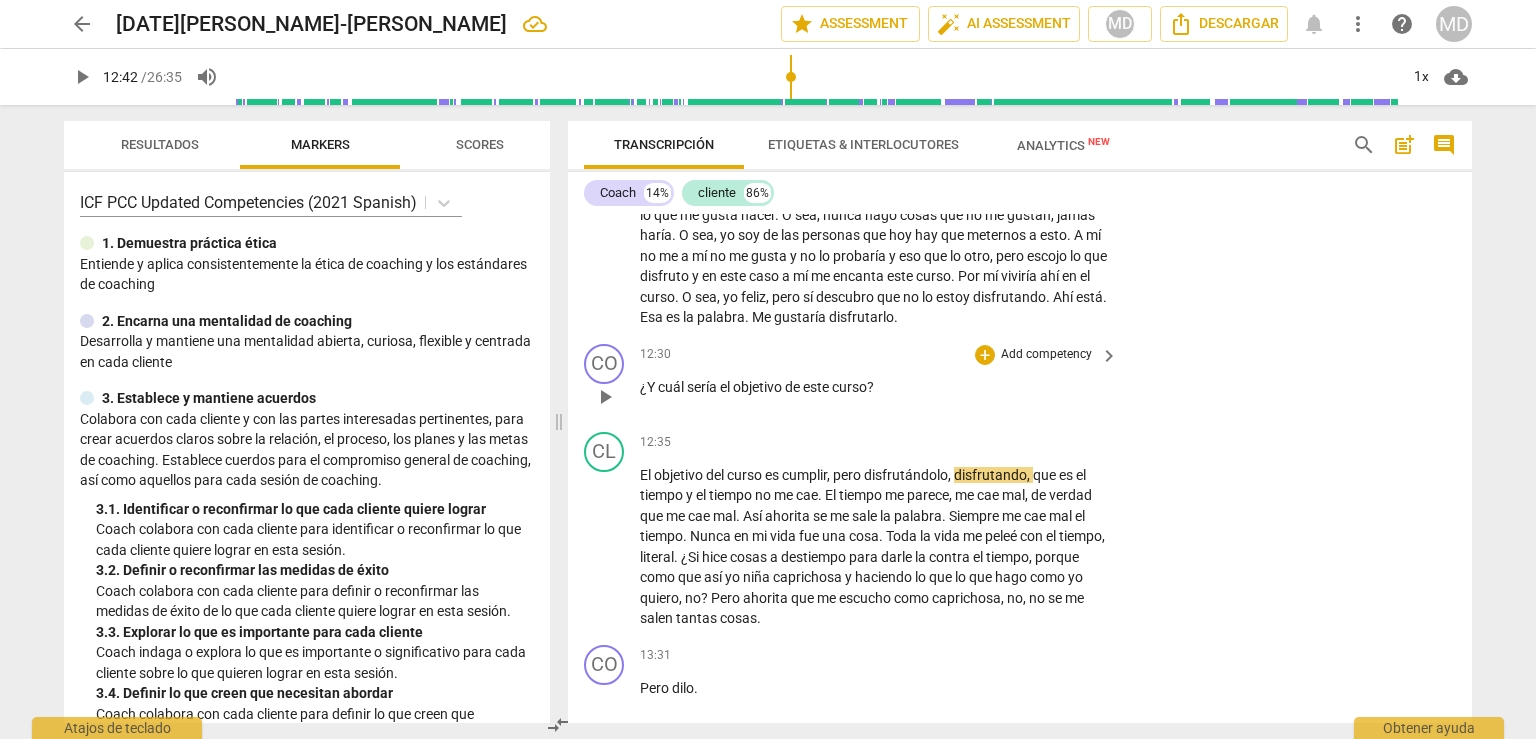 click on "Add competency" at bounding box center (1046, 355) 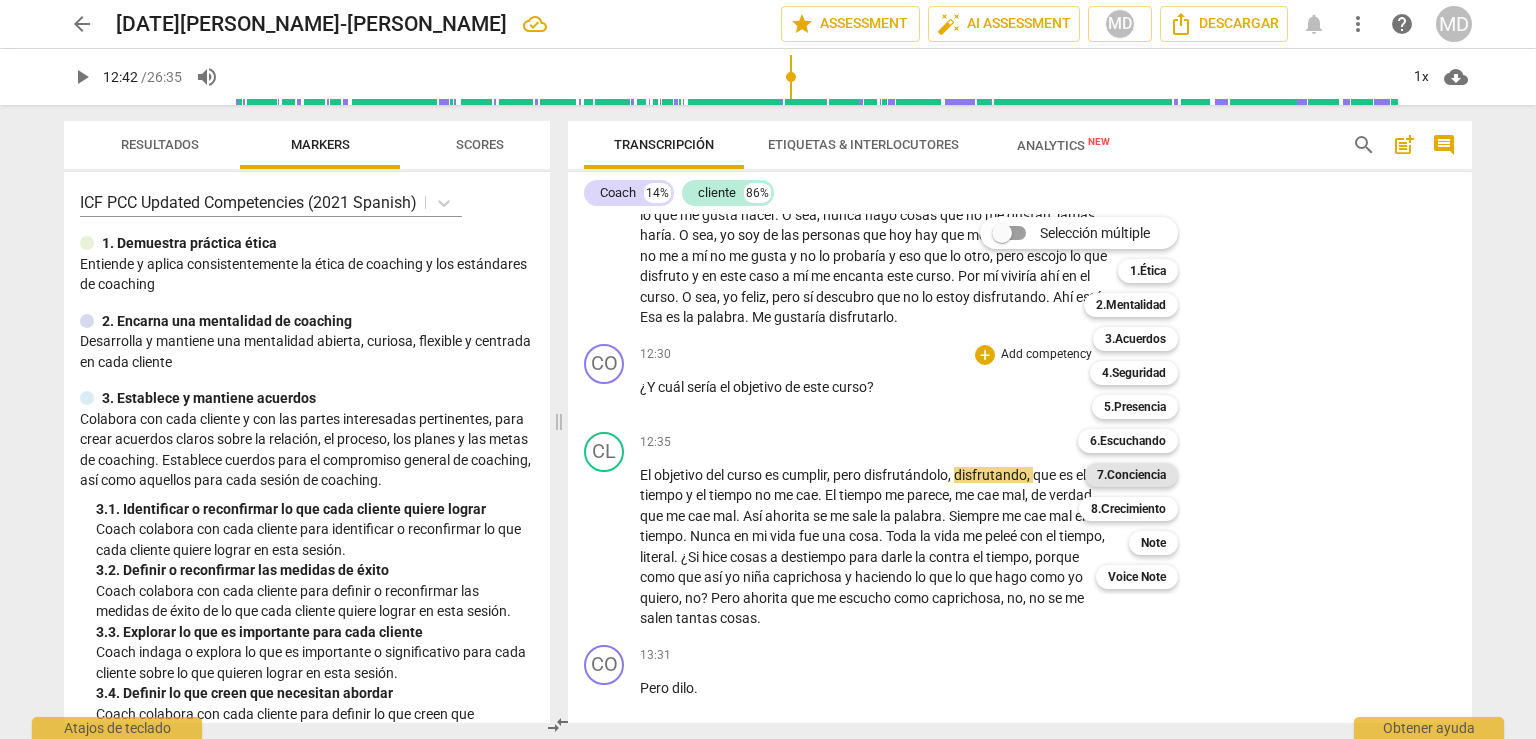 click on "7.Conciencia" at bounding box center (1131, 475) 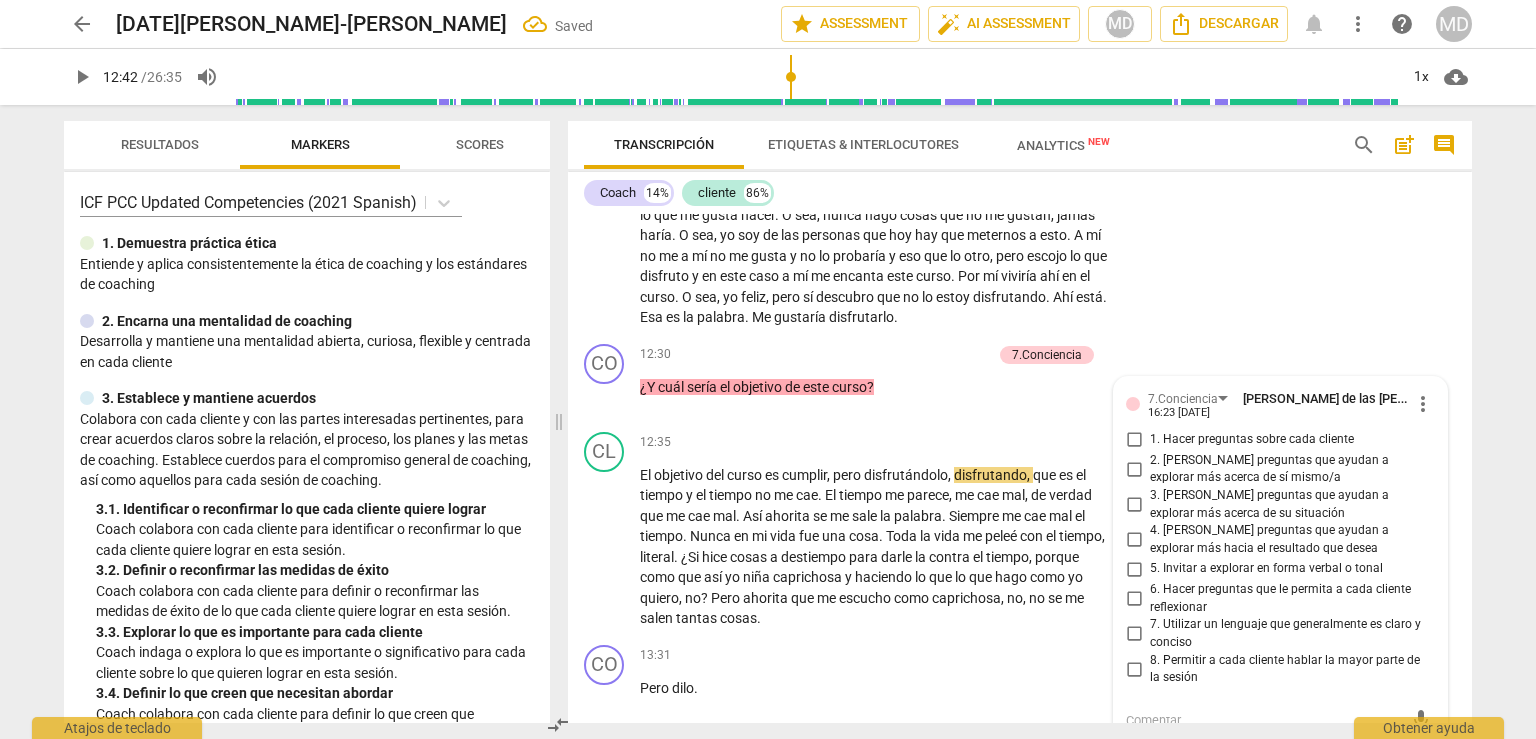 scroll, scrollTop: 4468, scrollLeft: 0, axis: vertical 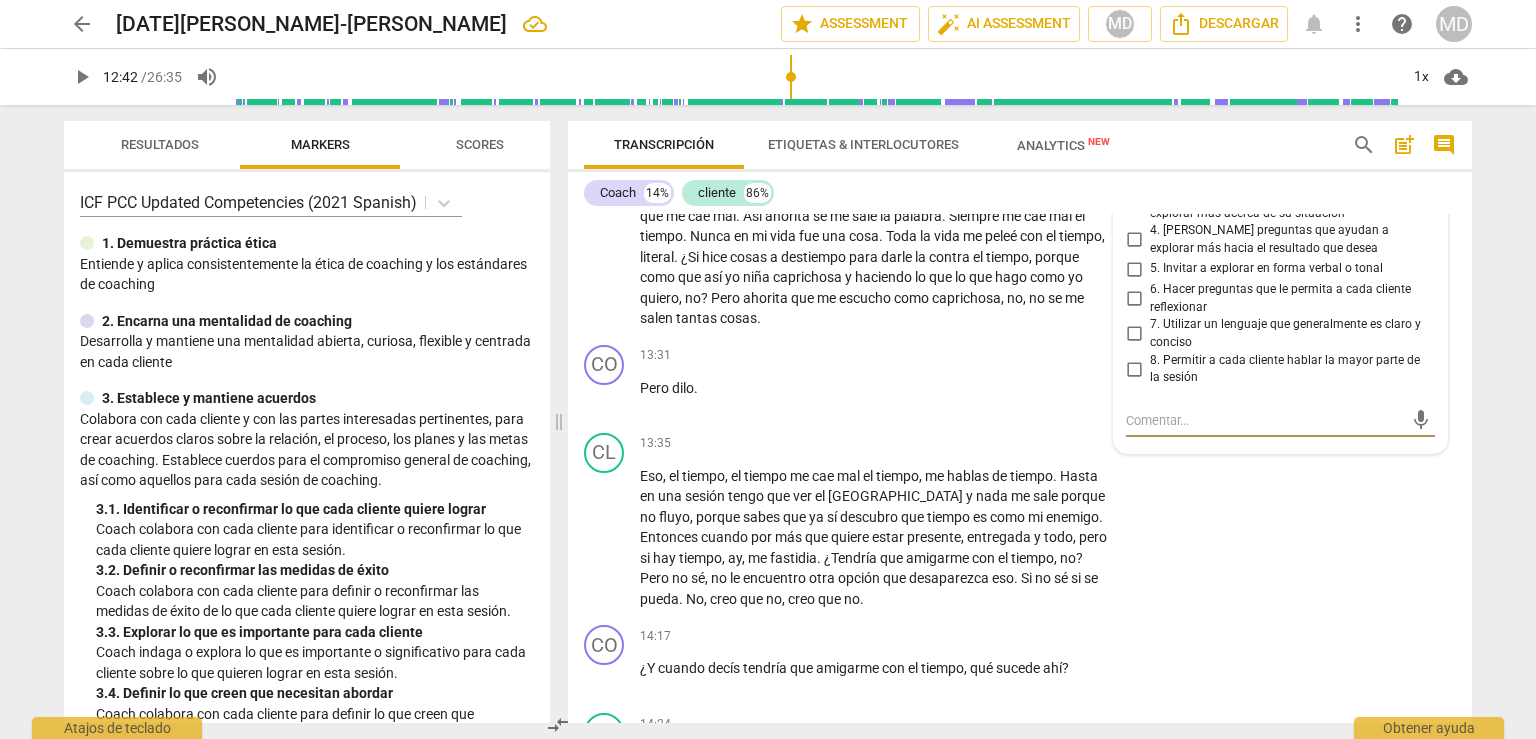 click on "3. [PERSON_NAME] preguntas que ayudan a explorar más acerca de su situación" at bounding box center [1134, 205] 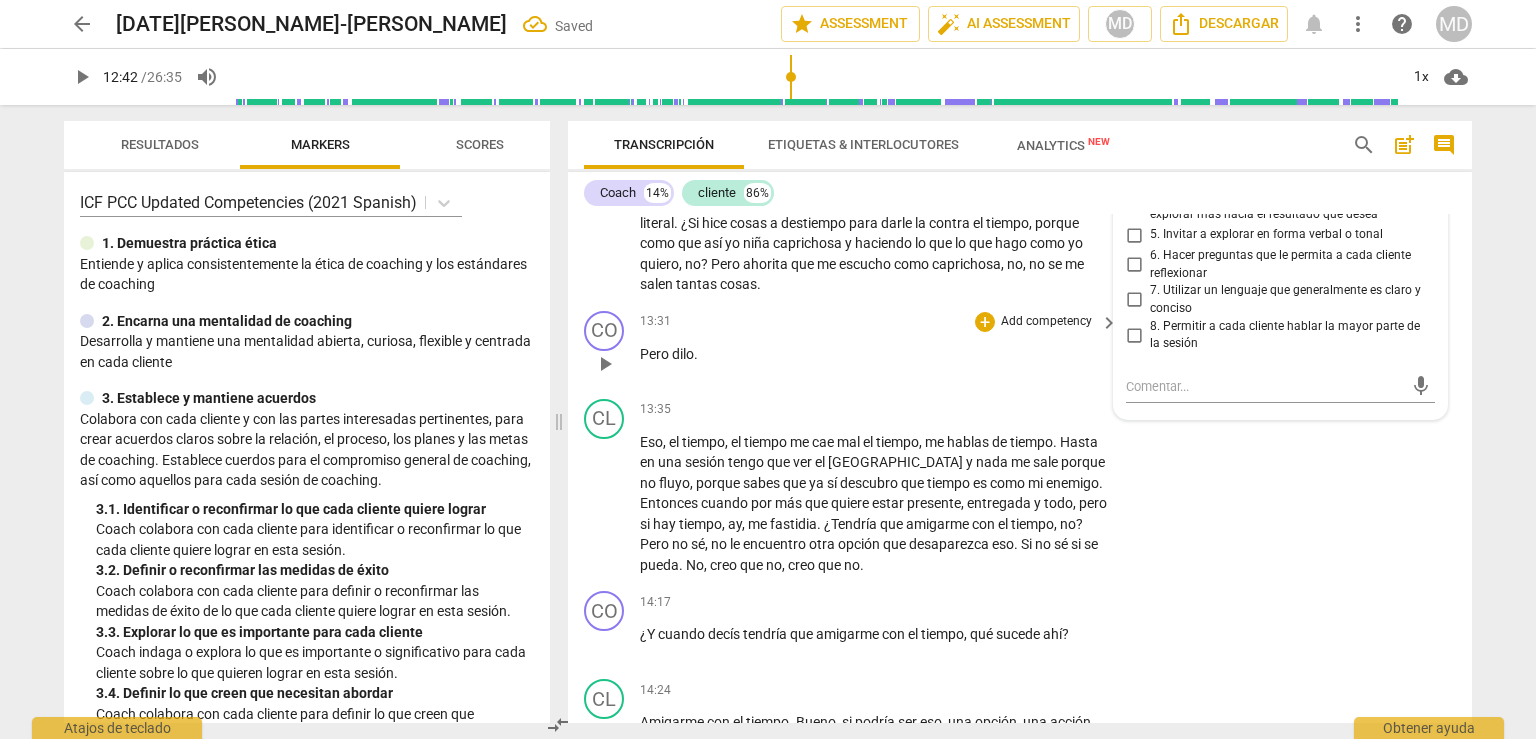 scroll, scrollTop: 4468, scrollLeft: 0, axis: vertical 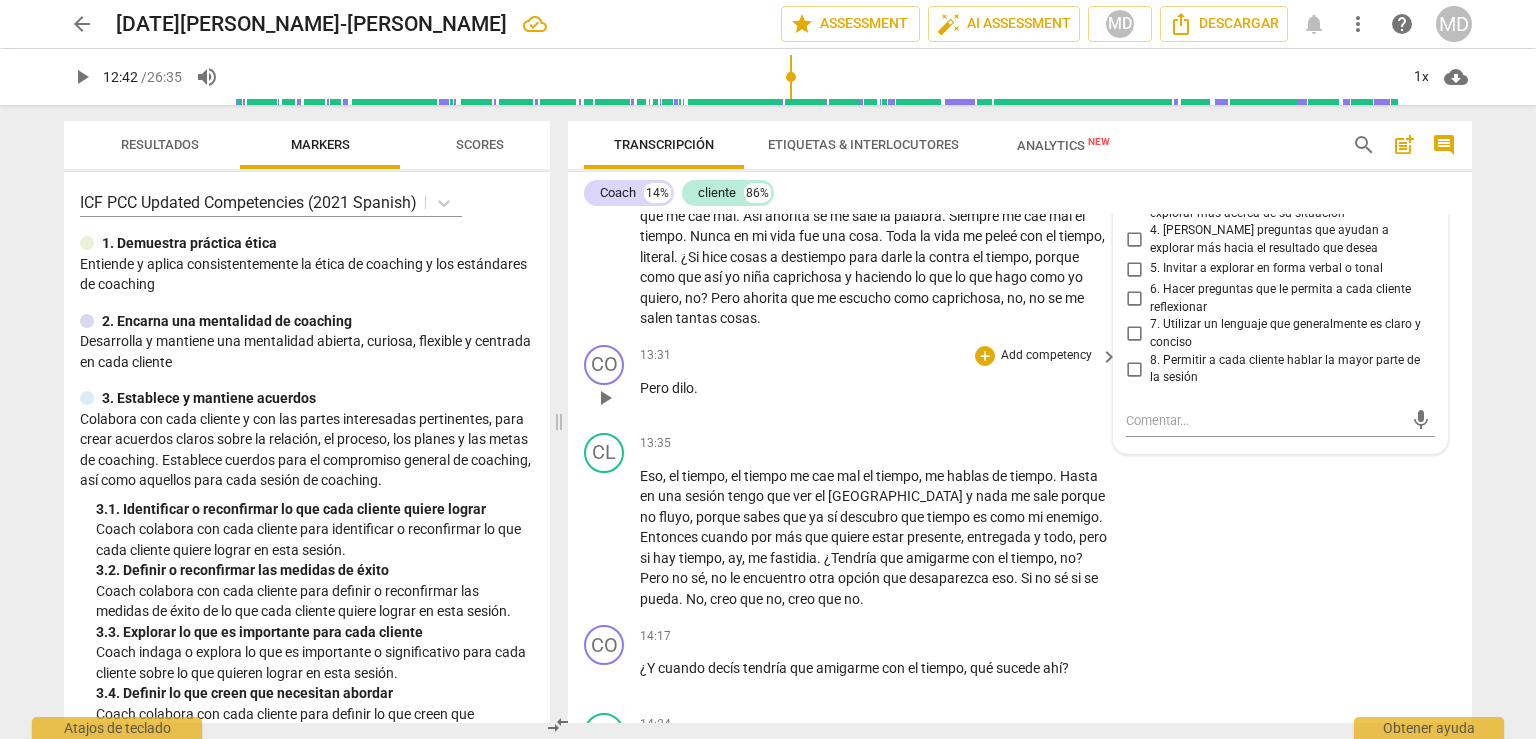 click on "play_arrow" at bounding box center (605, 398) 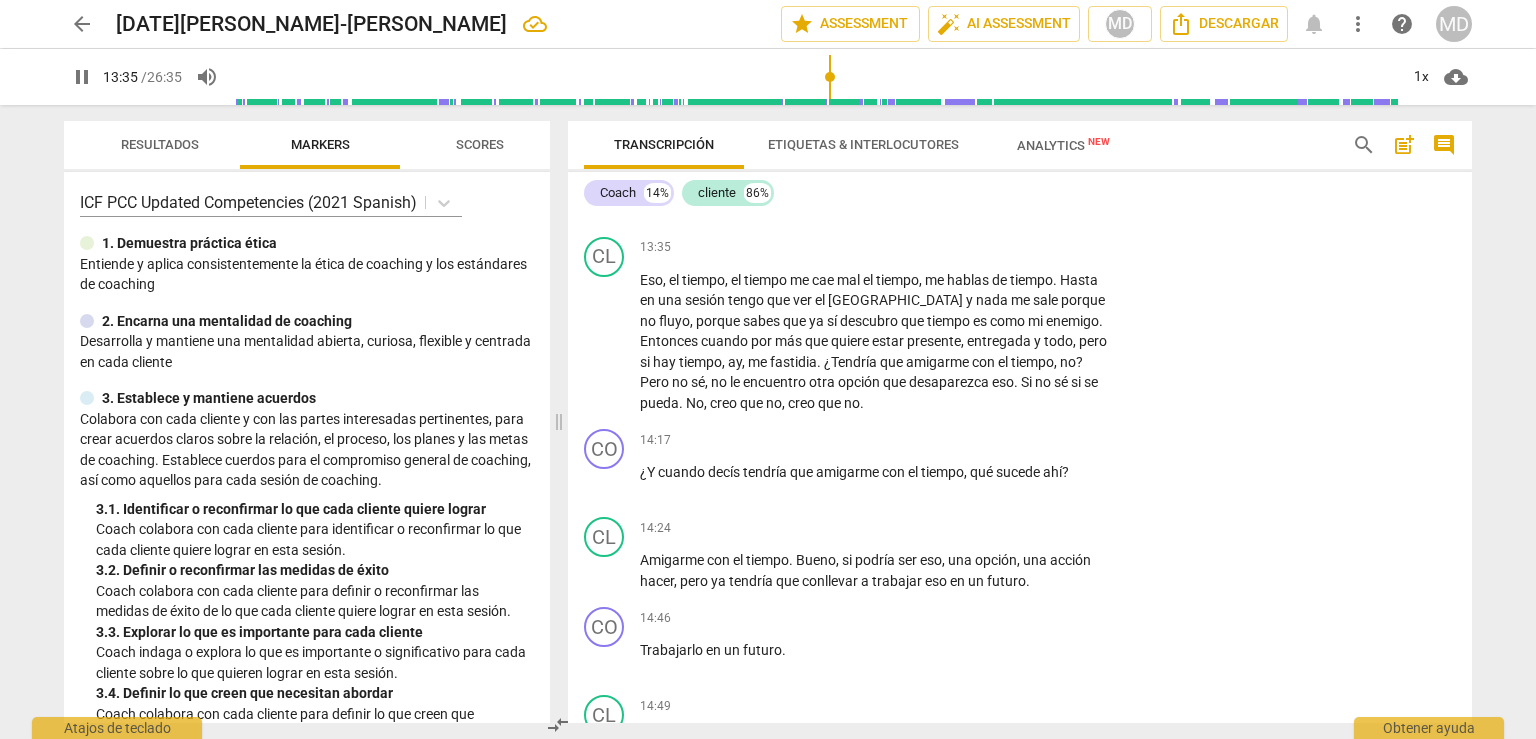 scroll, scrollTop: 4668, scrollLeft: 0, axis: vertical 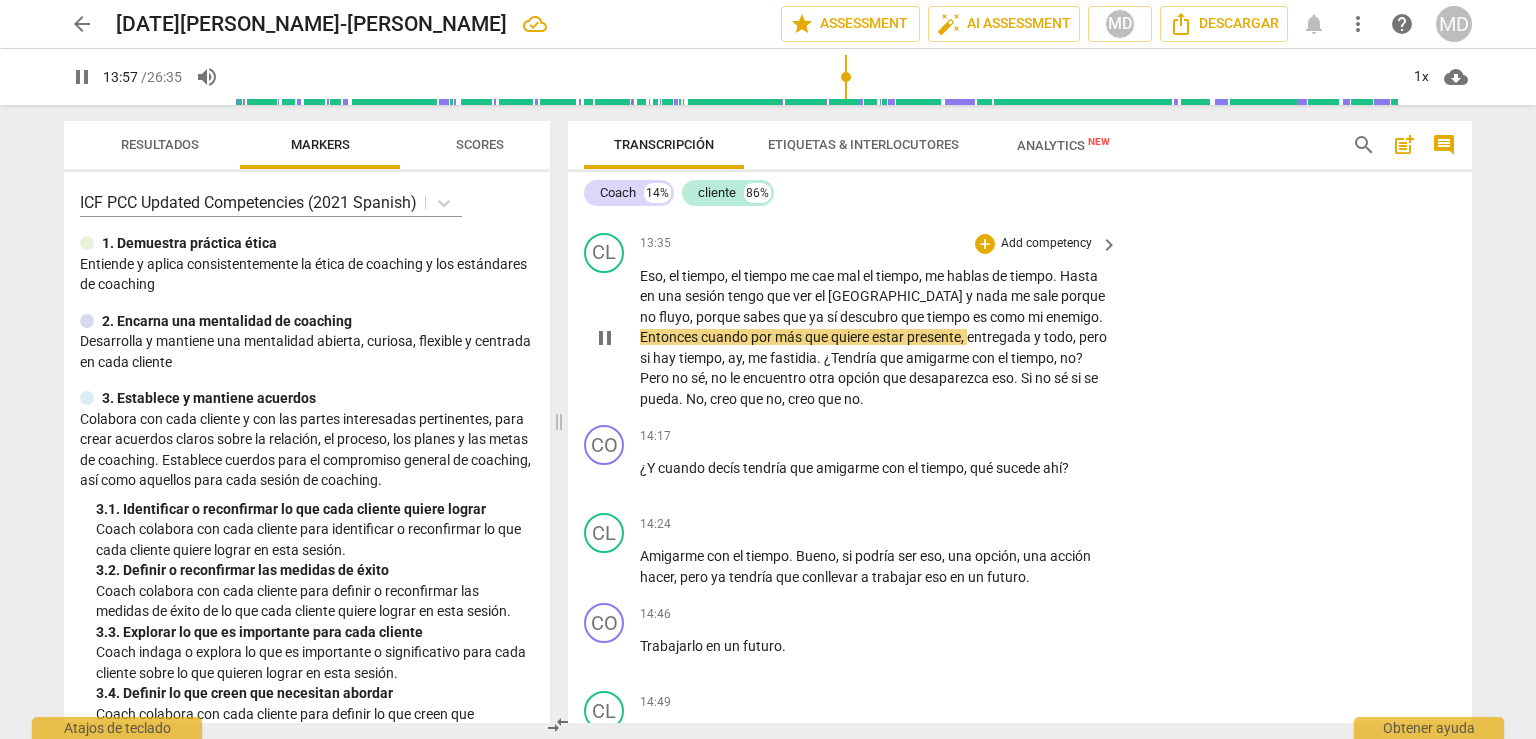 click on "pause" at bounding box center (605, 338) 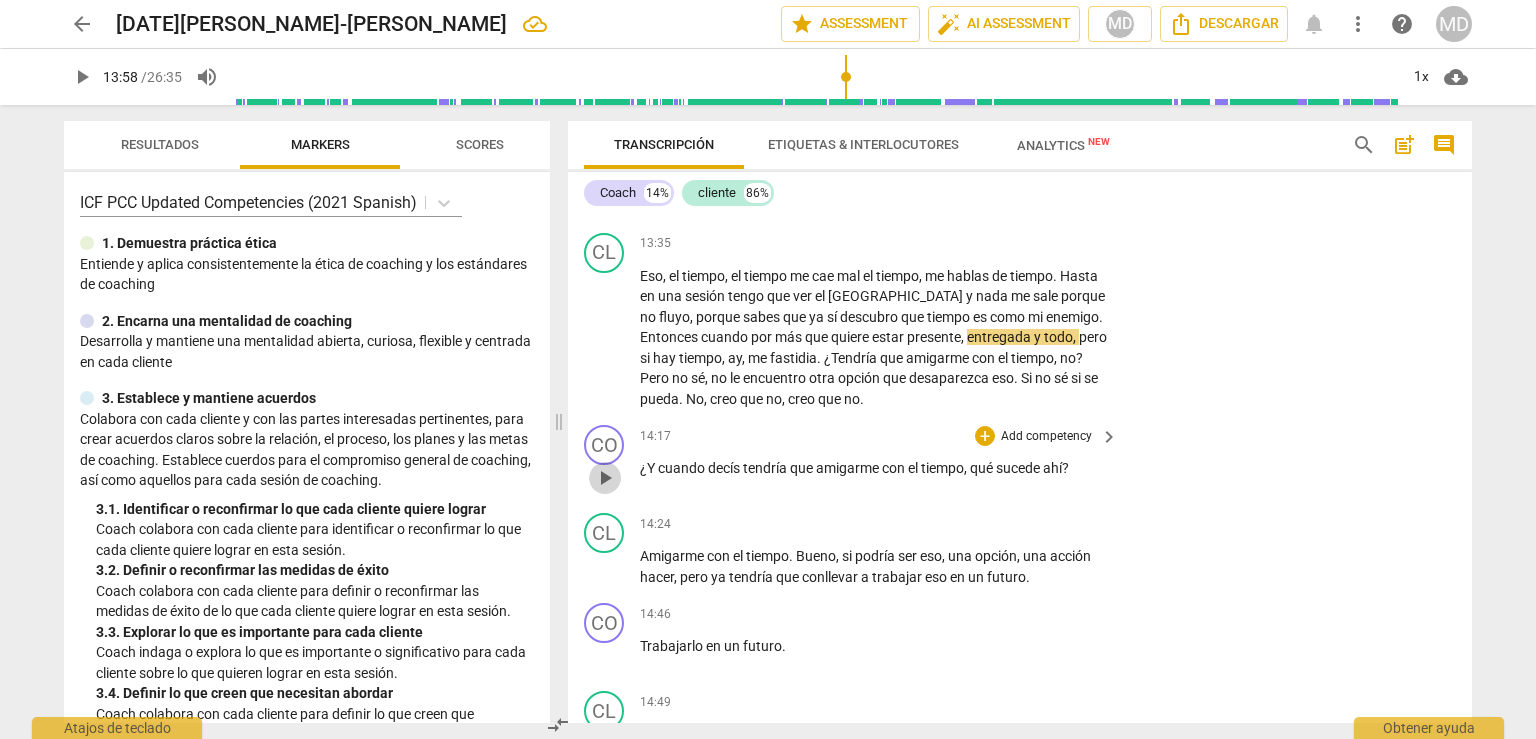 click on "play_arrow" at bounding box center (605, 478) 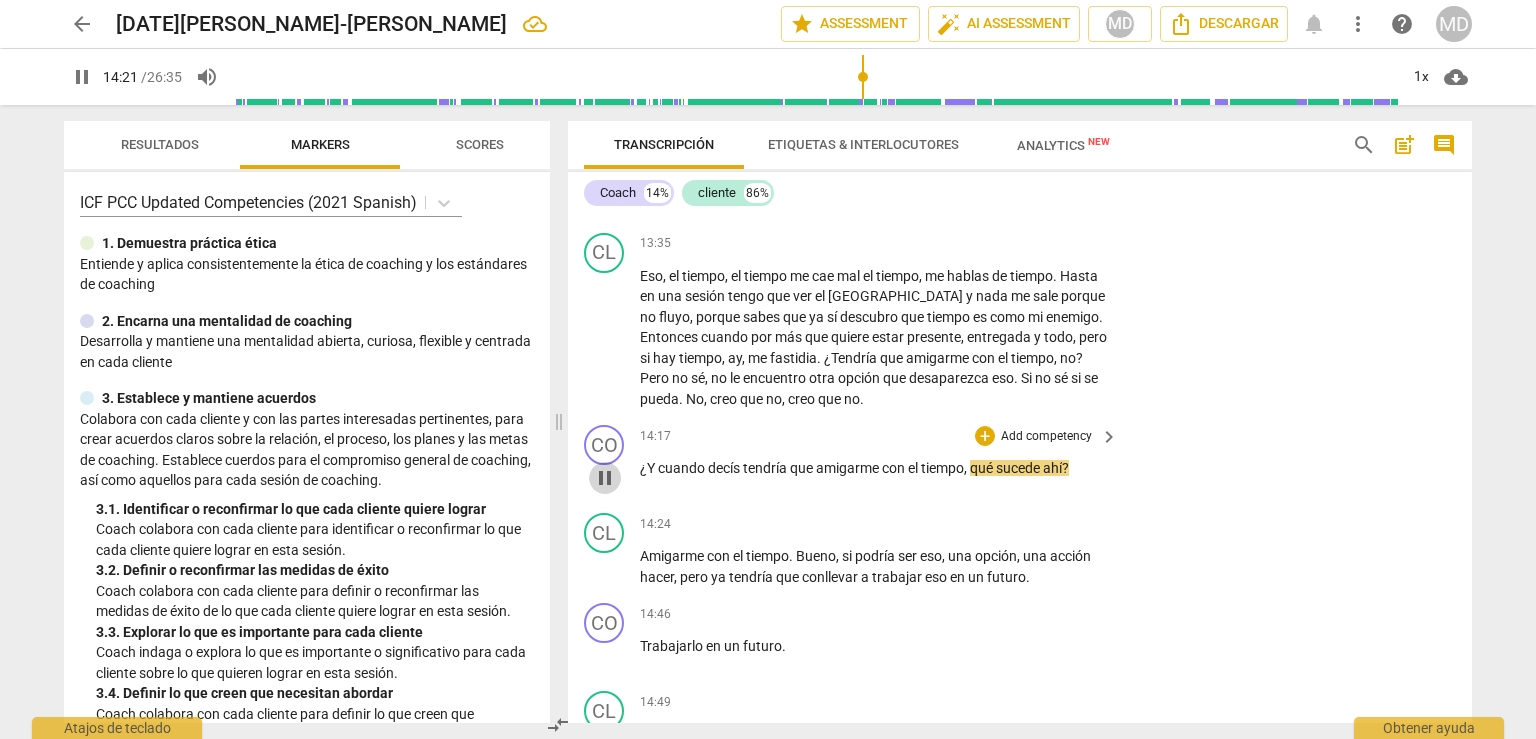 click on "pause" at bounding box center (605, 478) 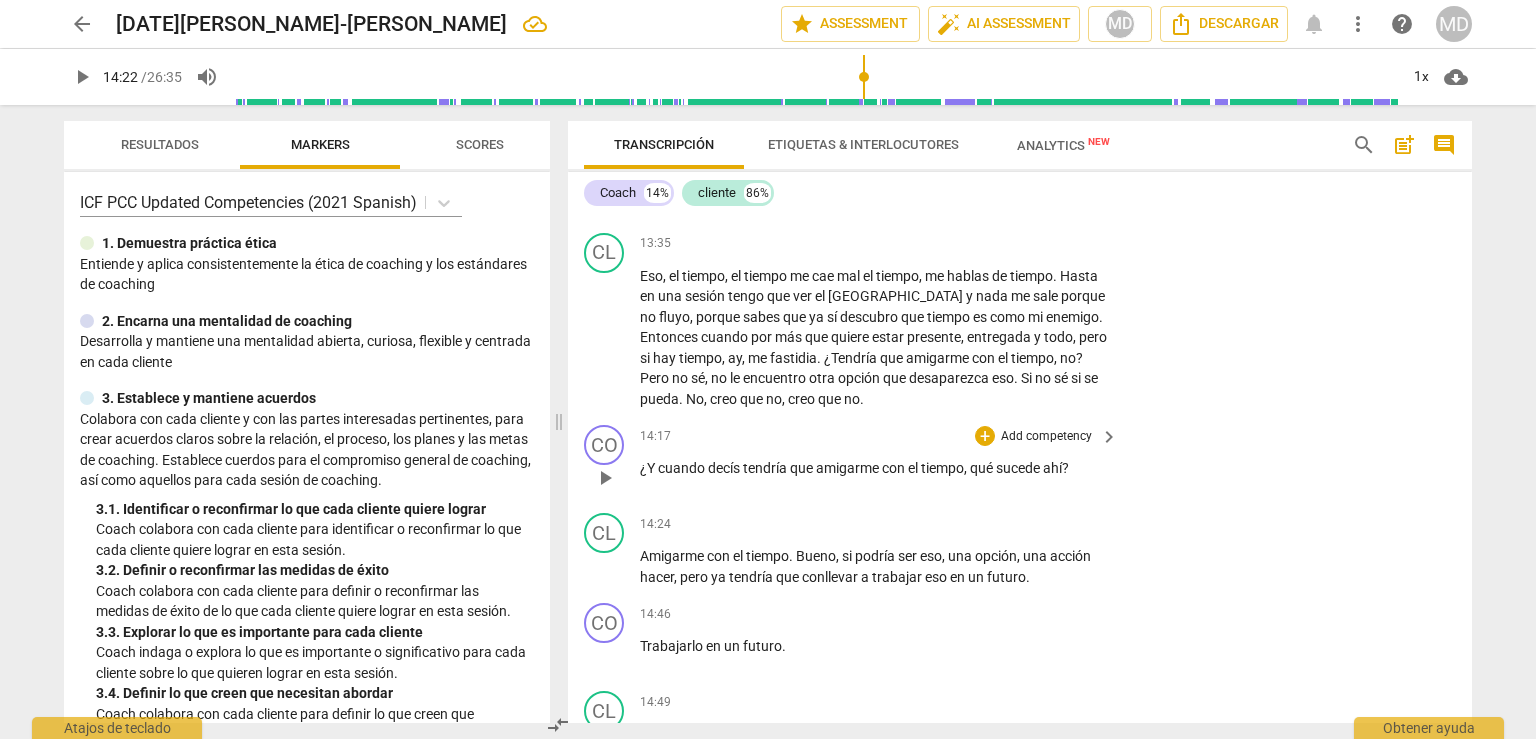 click on "Add competency" at bounding box center (1046, 437) 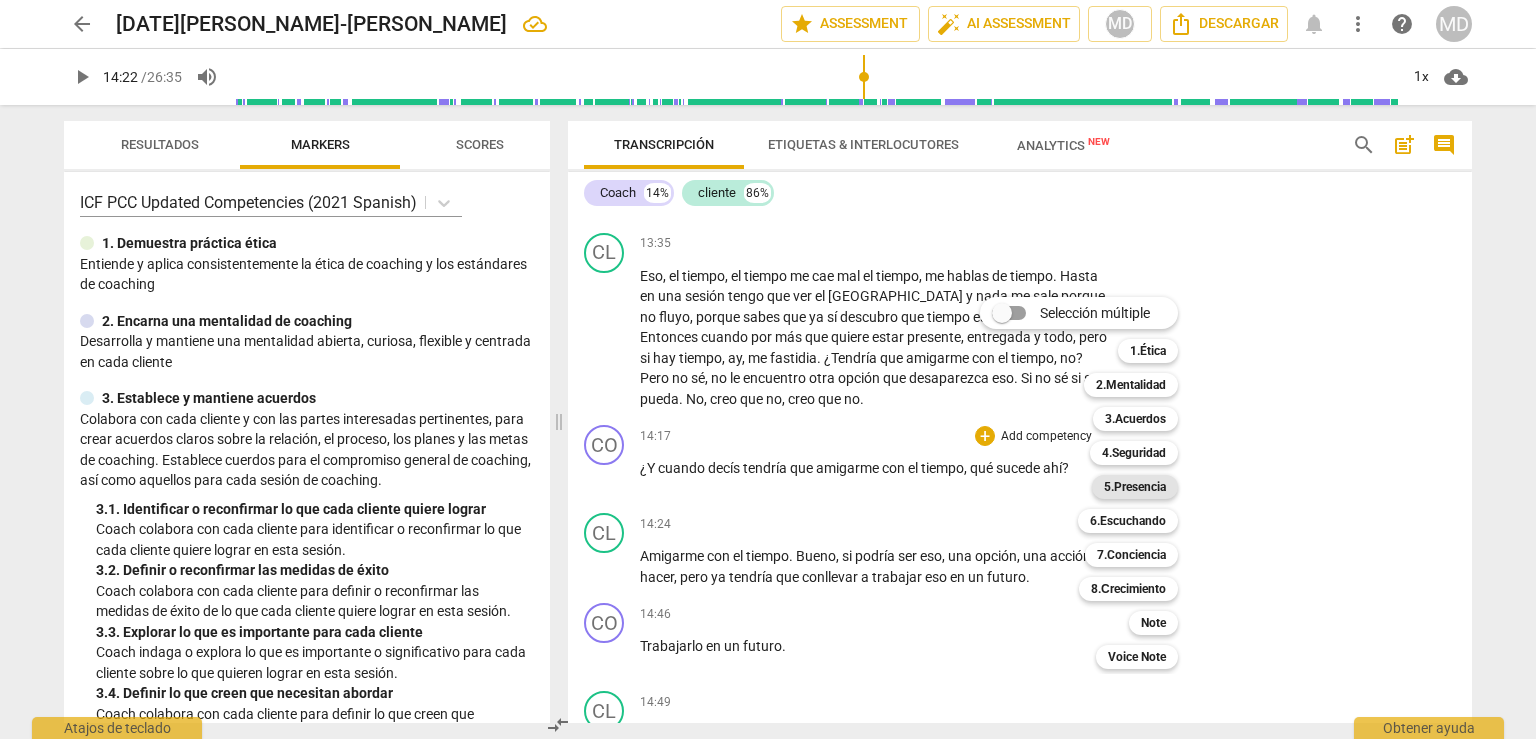 click on "5.Presencia" at bounding box center (1135, 487) 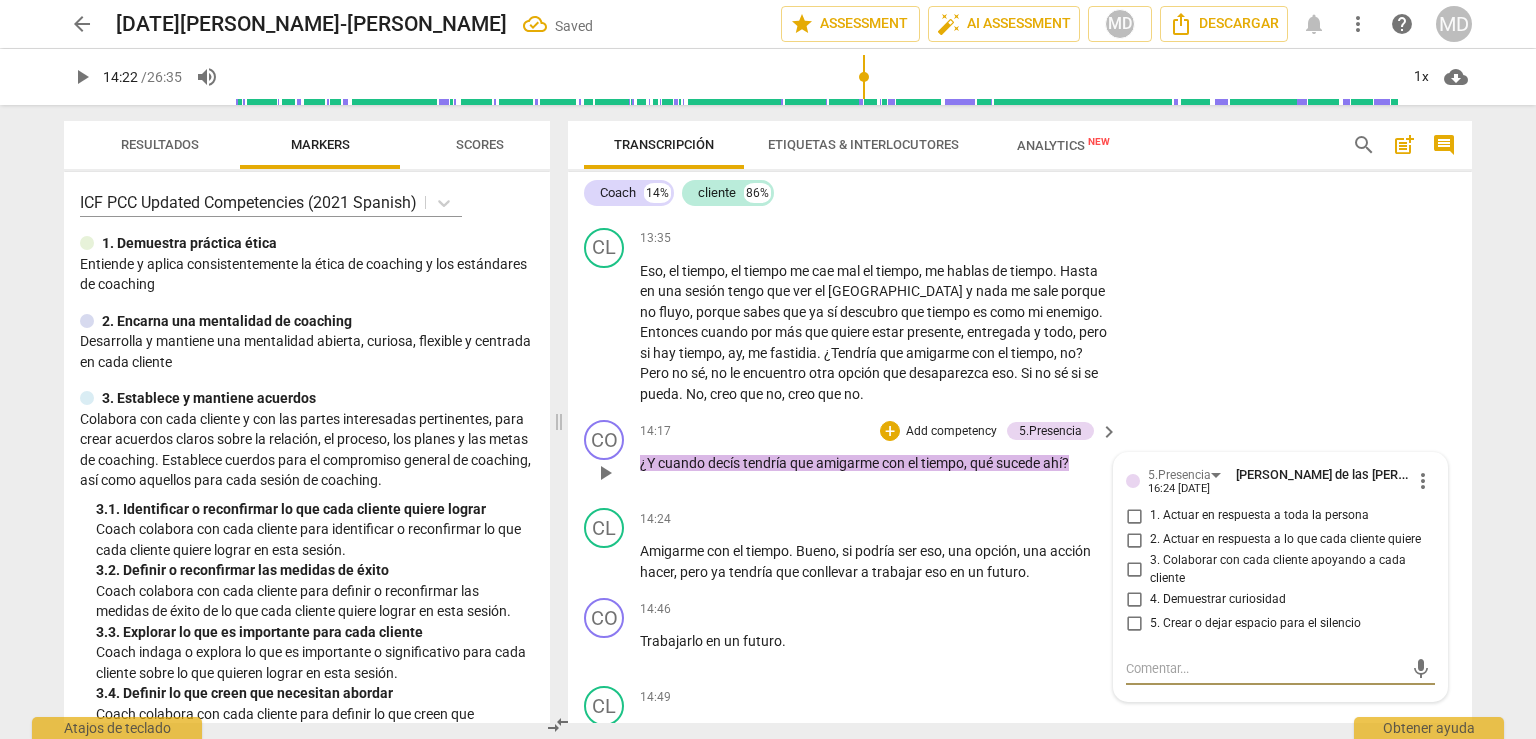 scroll, scrollTop: 4773, scrollLeft: 0, axis: vertical 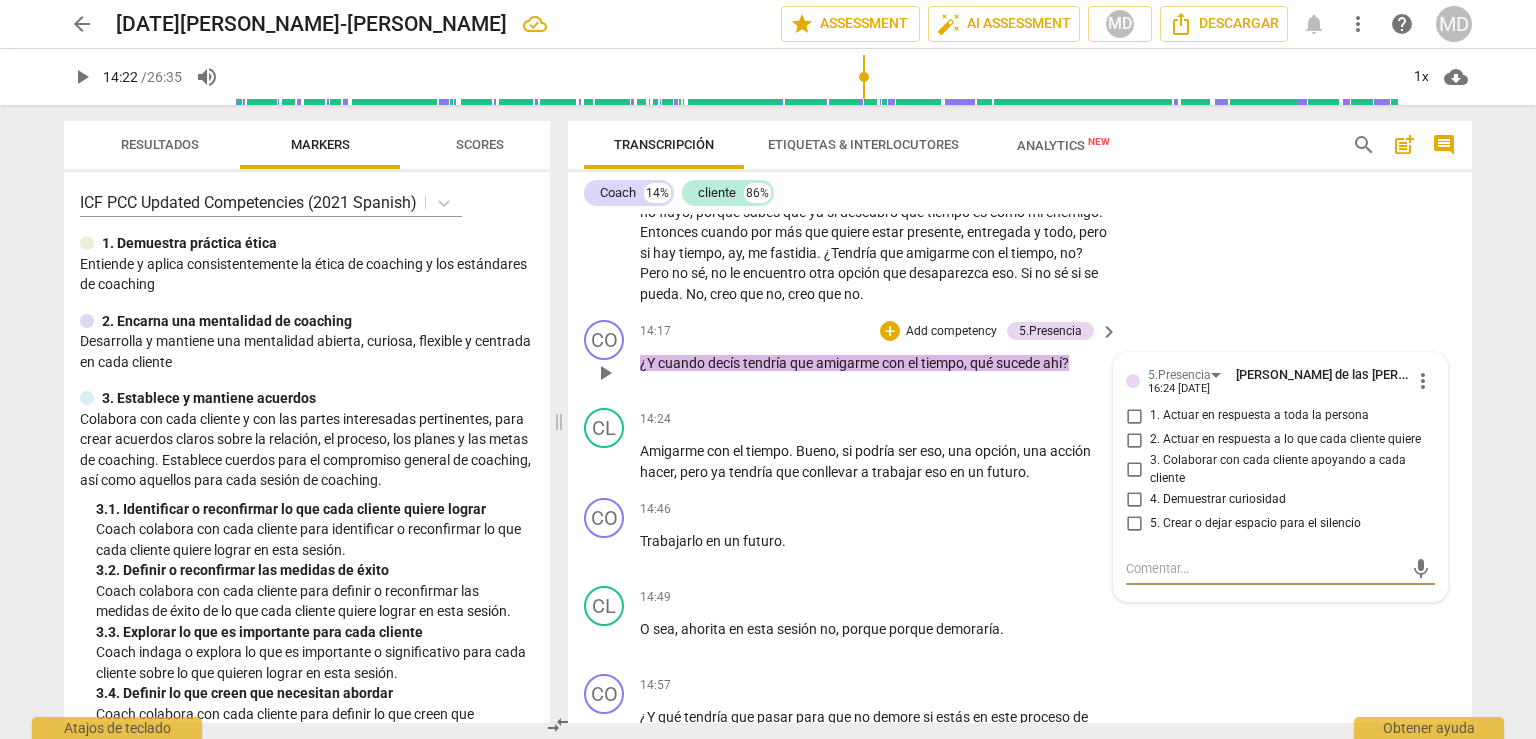 click on "3. Colaborar con cada cliente apoyando a cada cliente" at bounding box center [1134, 470] 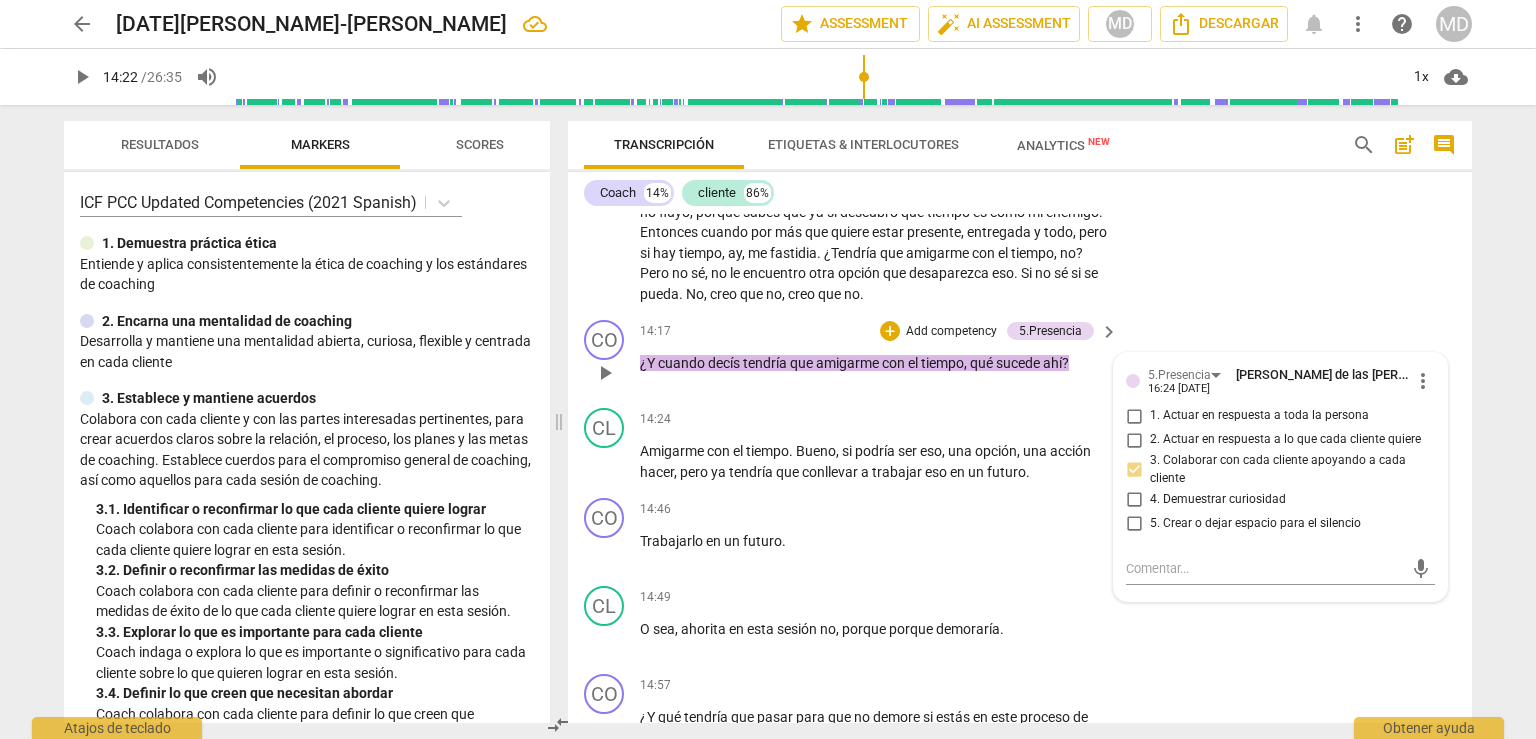 click on "4. Demuestrar curiosidad" at bounding box center (1134, 499) 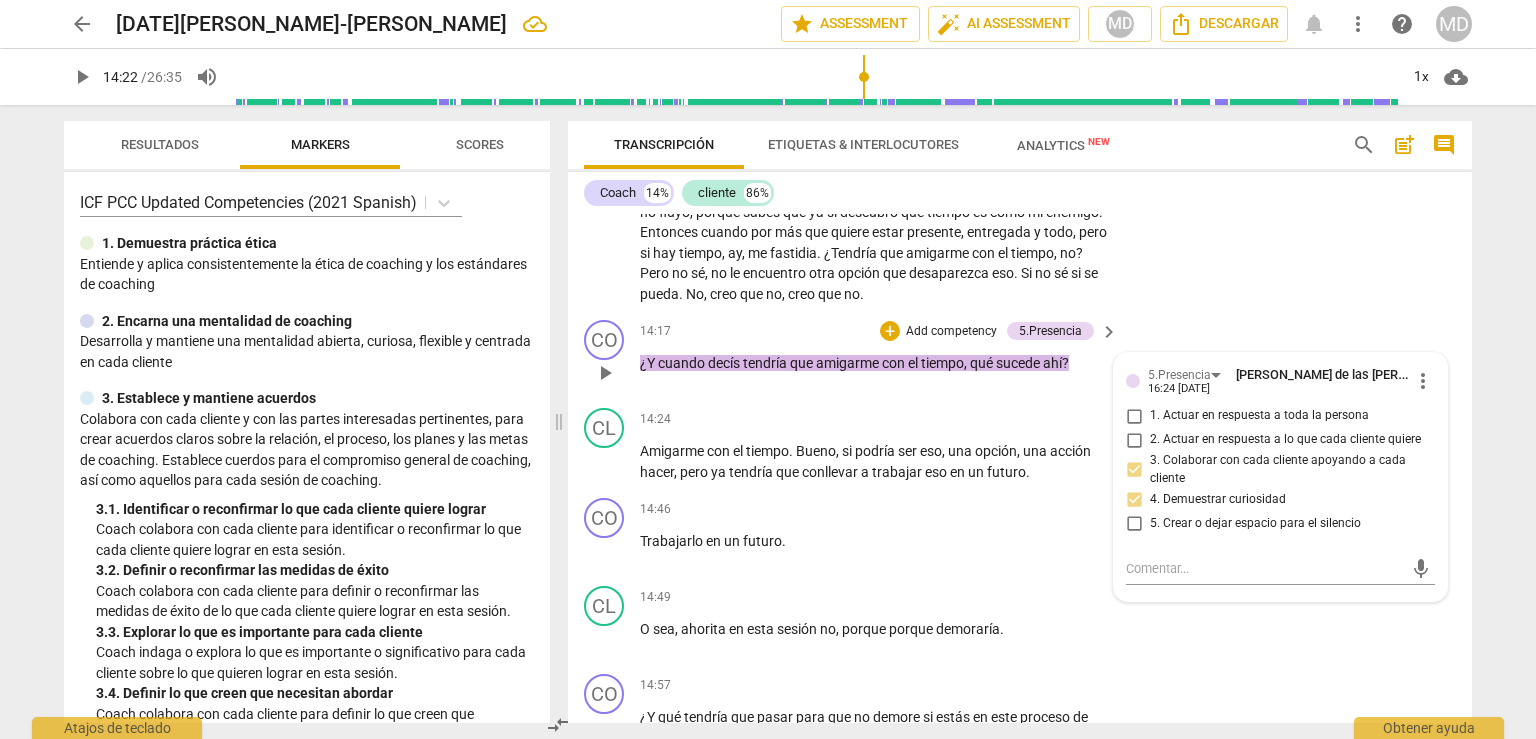 click on "Add competency" at bounding box center (951, 332) 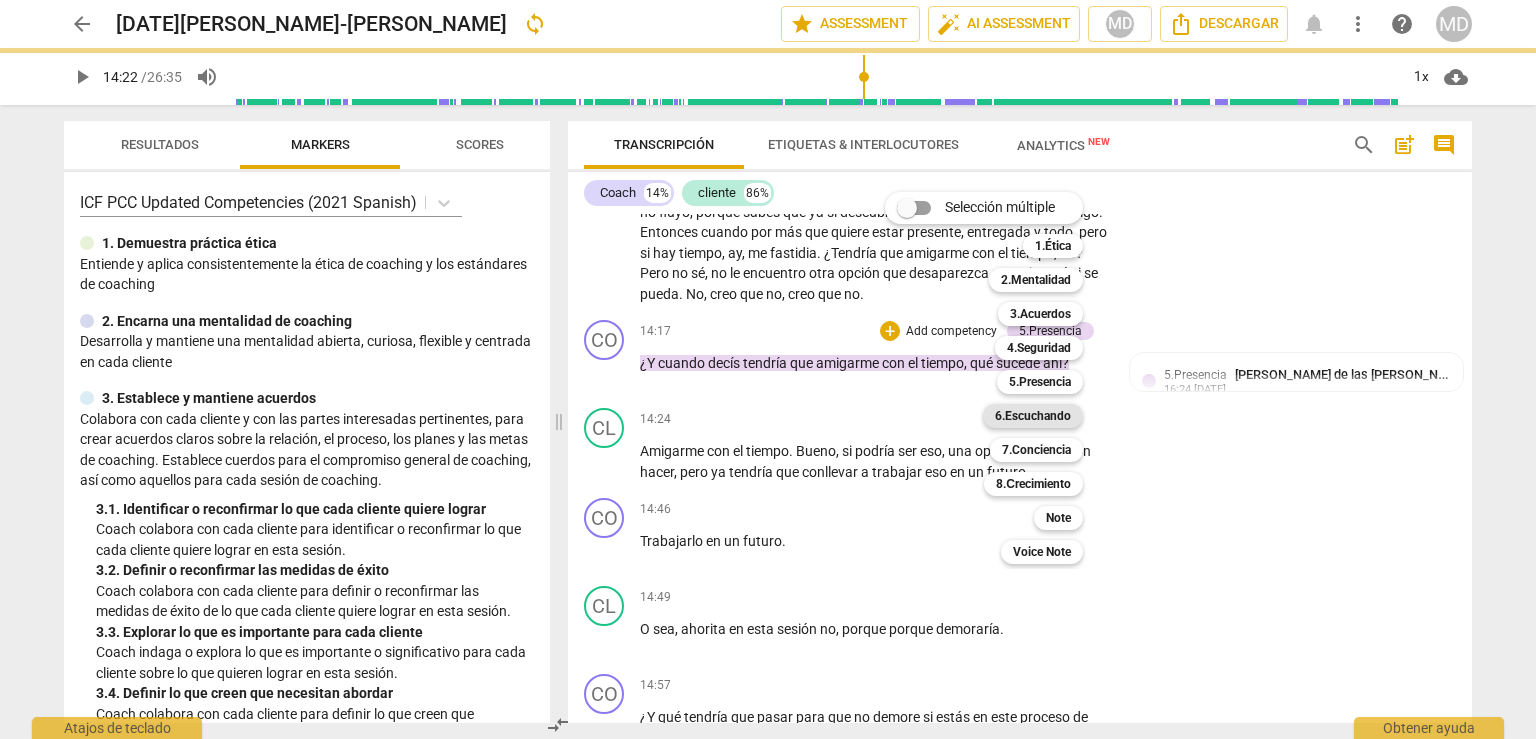 click on "6.Escuchando" at bounding box center [1033, 416] 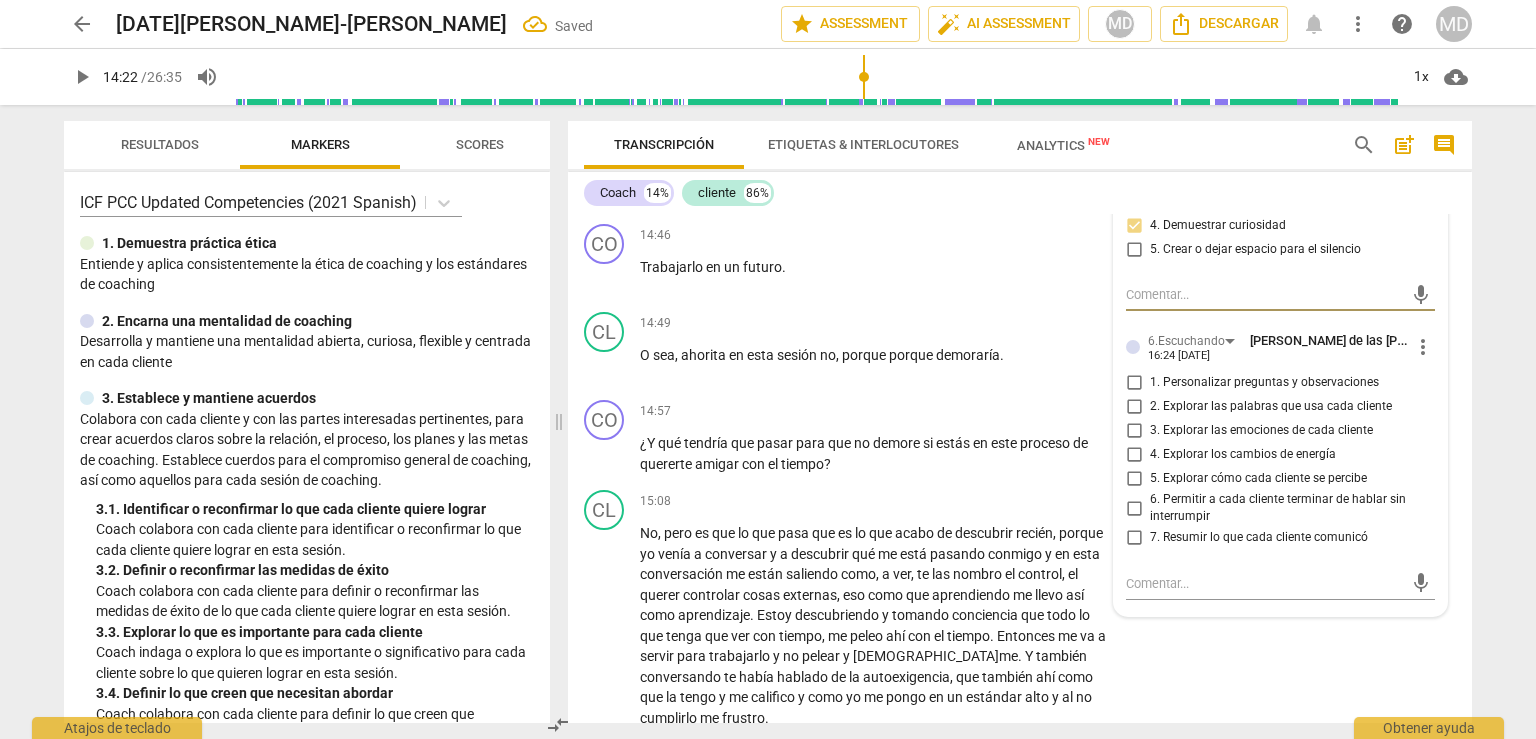 scroll, scrollTop: 5073, scrollLeft: 0, axis: vertical 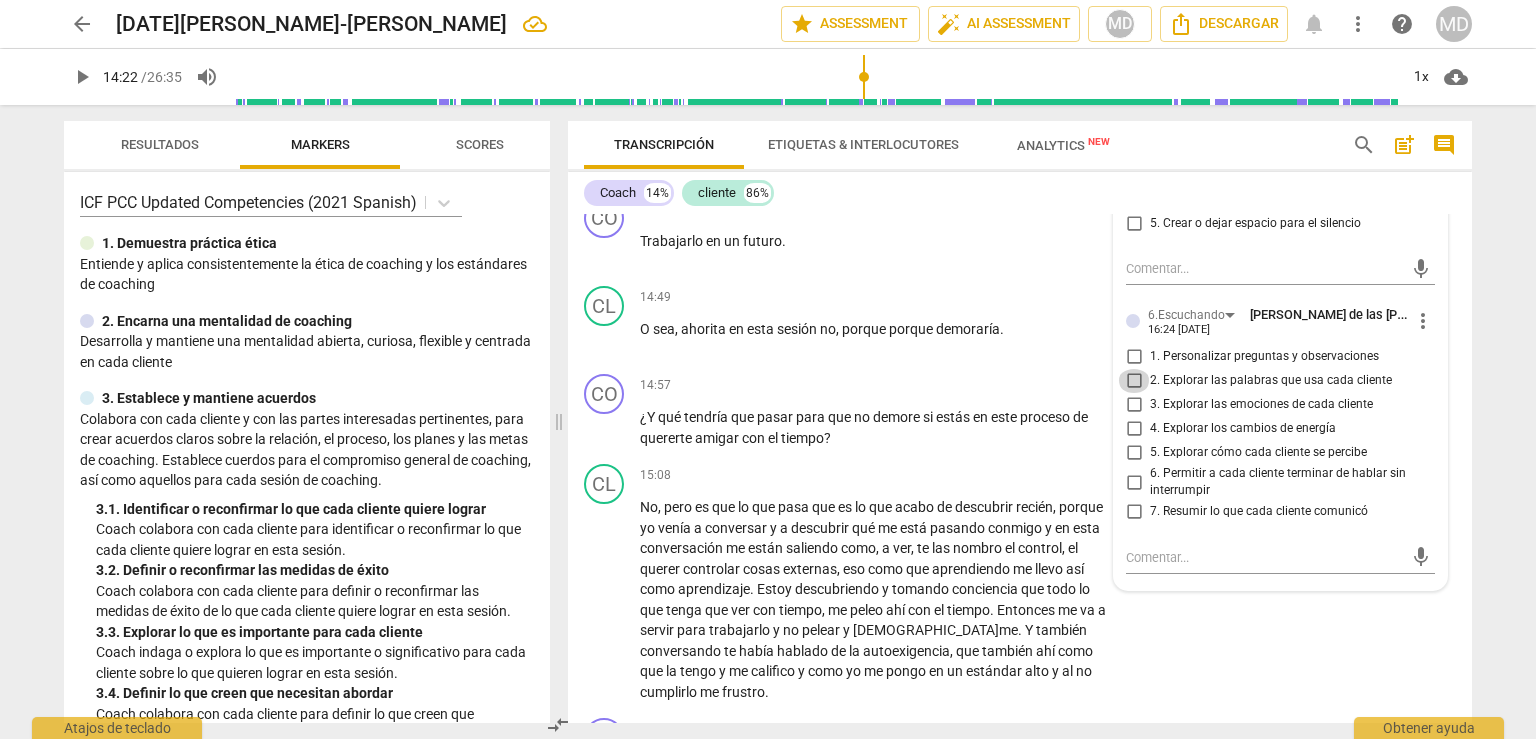click on "2. Explorar las palabras que usa cada cliente" at bounding box center (1134, 381) 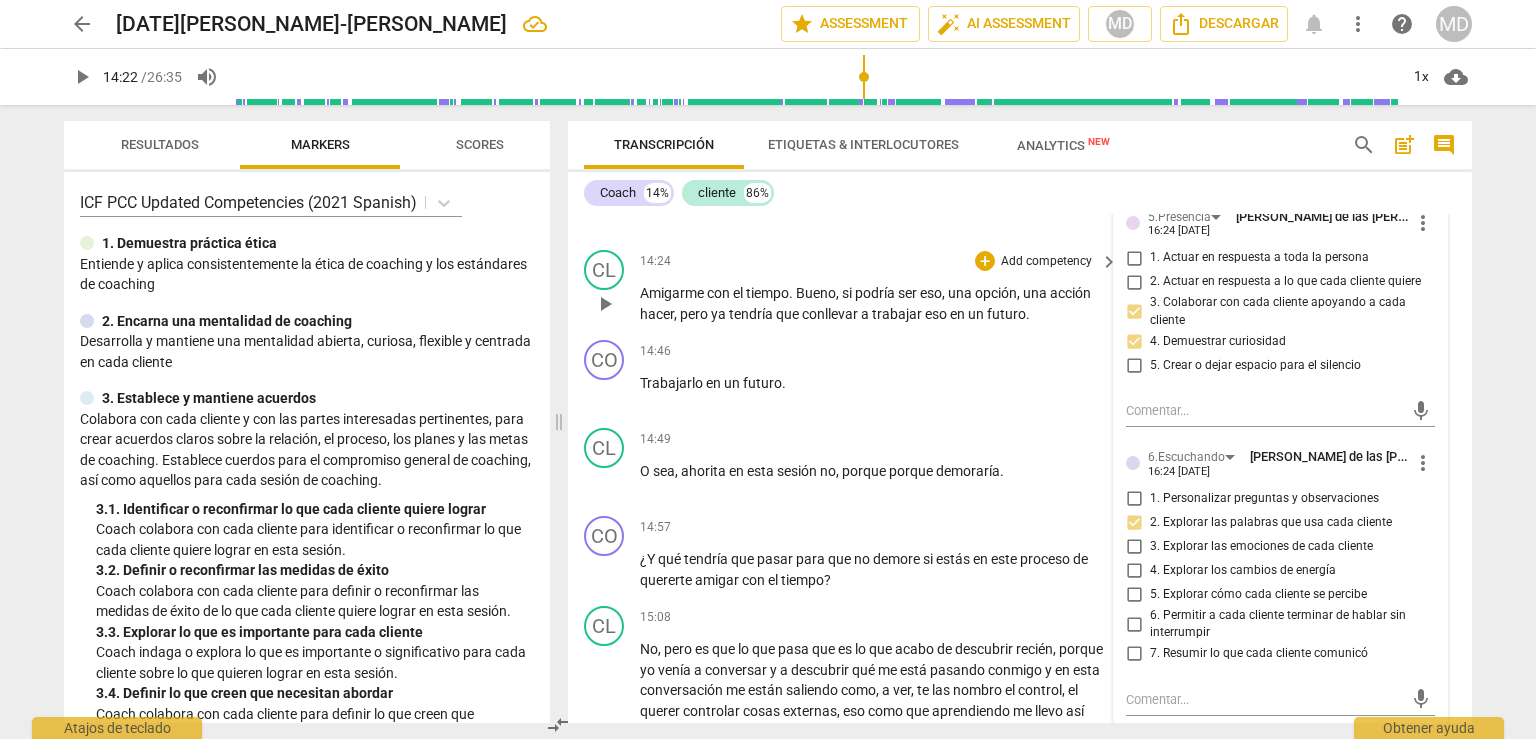 scroll, scrollTop: 4973, scrollLeft: 0, axis: vertical 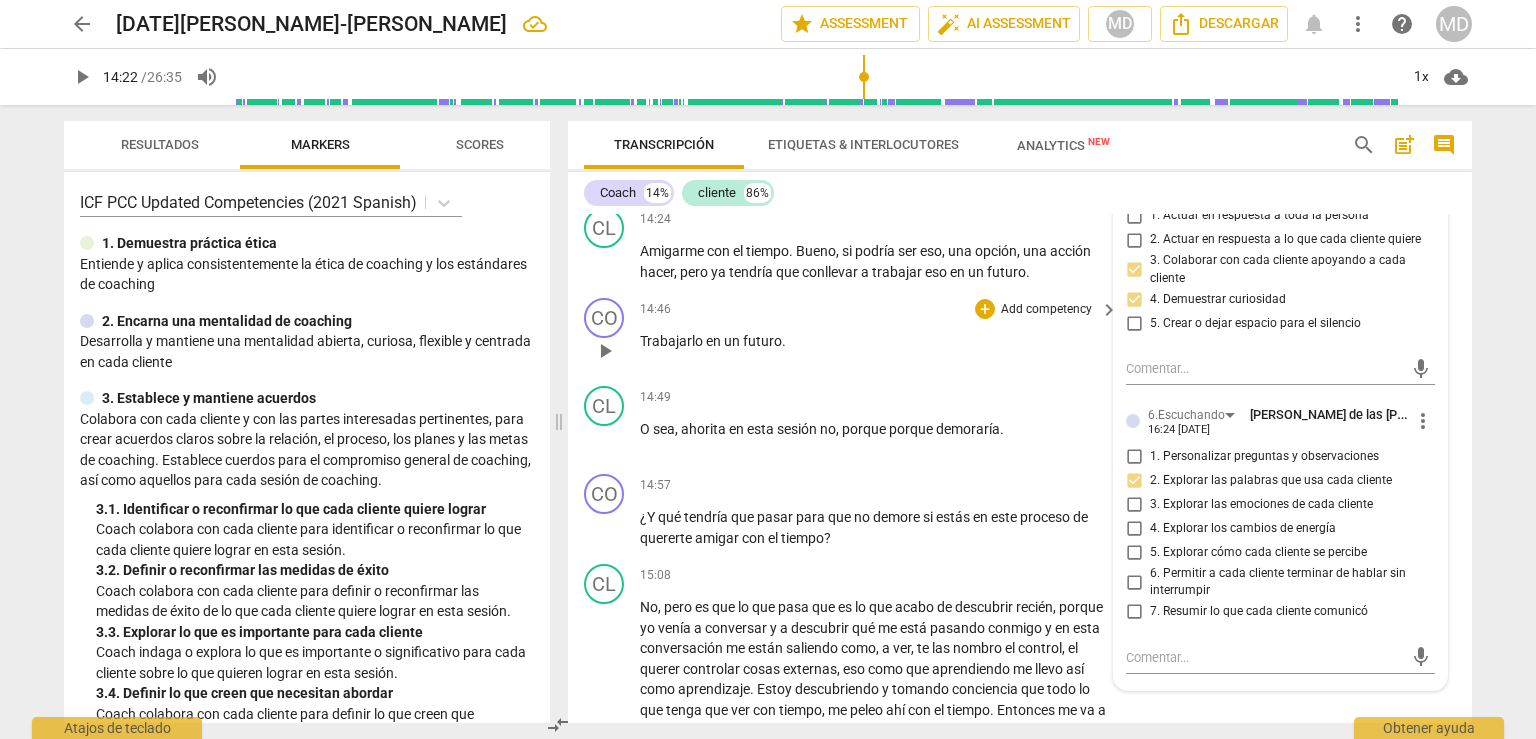 click on "play_arrow" at bounding box center [605, 351] 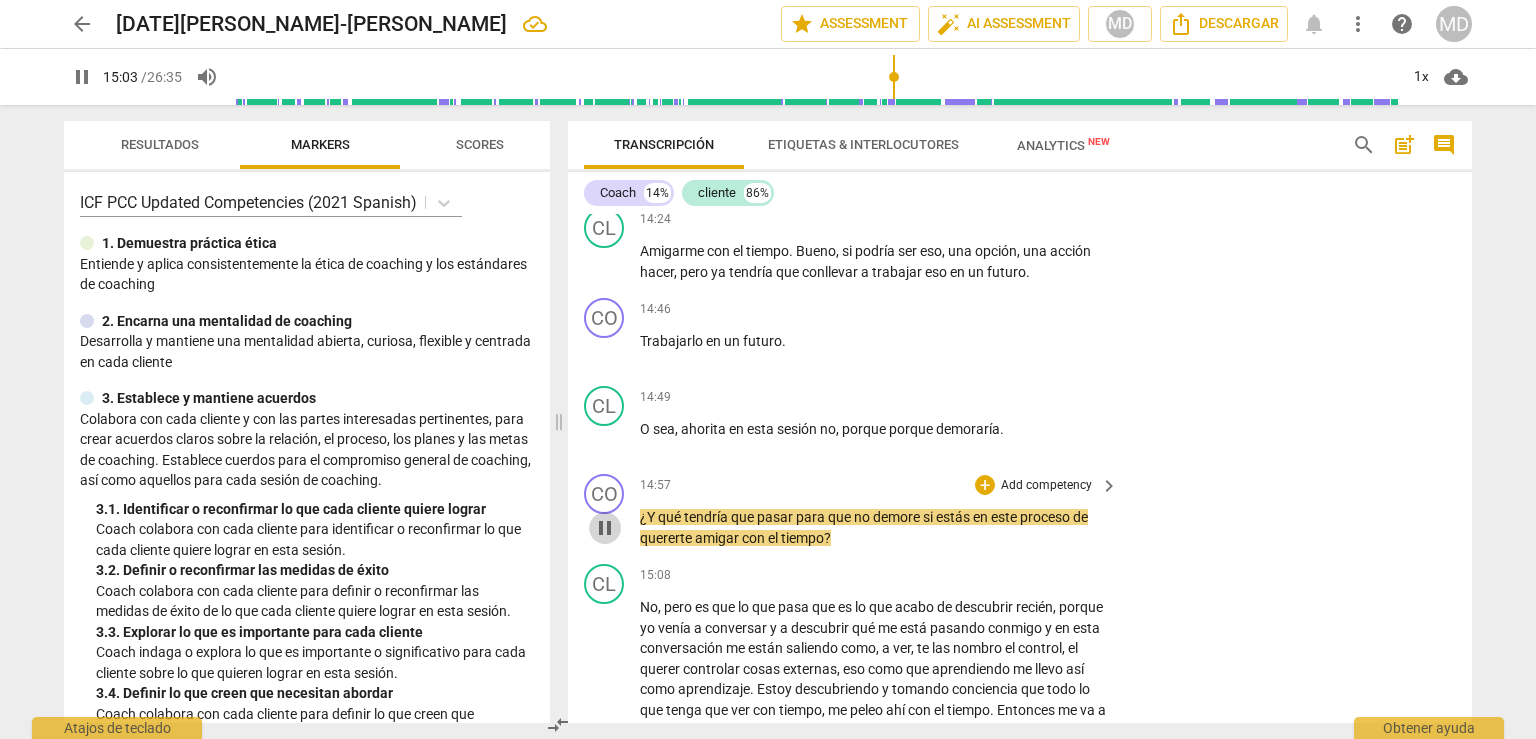 click on "pause" at bounding box center [605, 528] 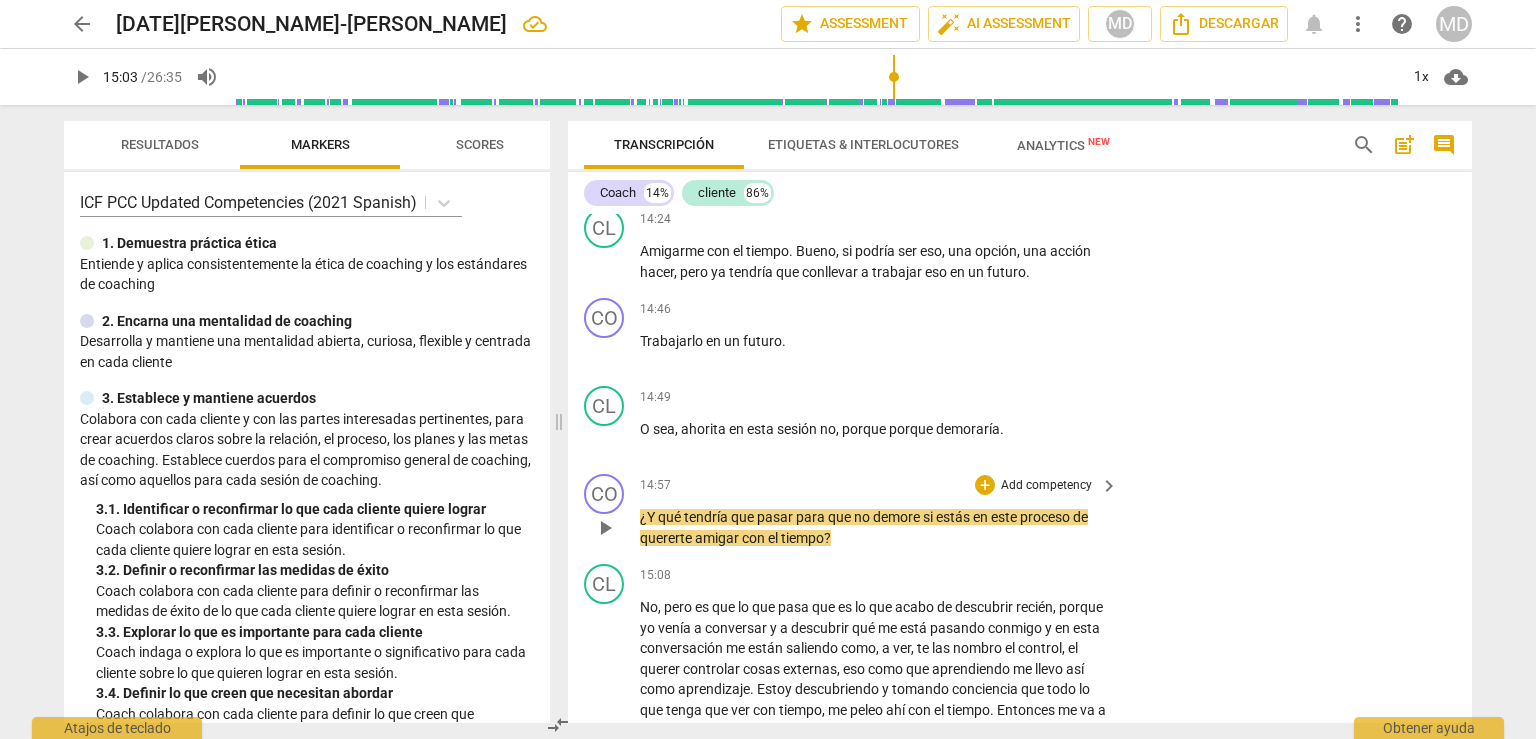 click on "Add competency" at bounding box center (1046, 486) 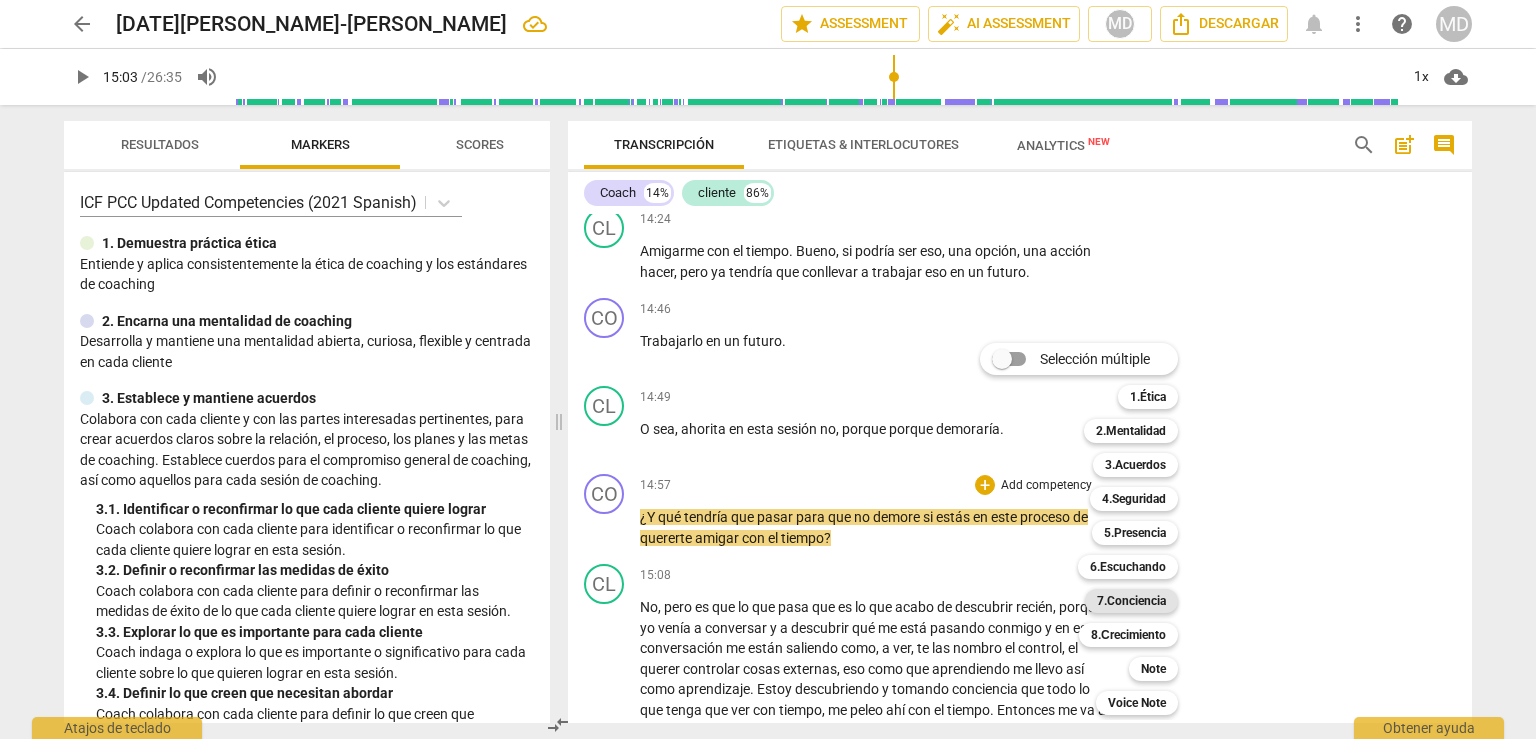 click on "7.Conciencia" at bounding box center [1131, 601] 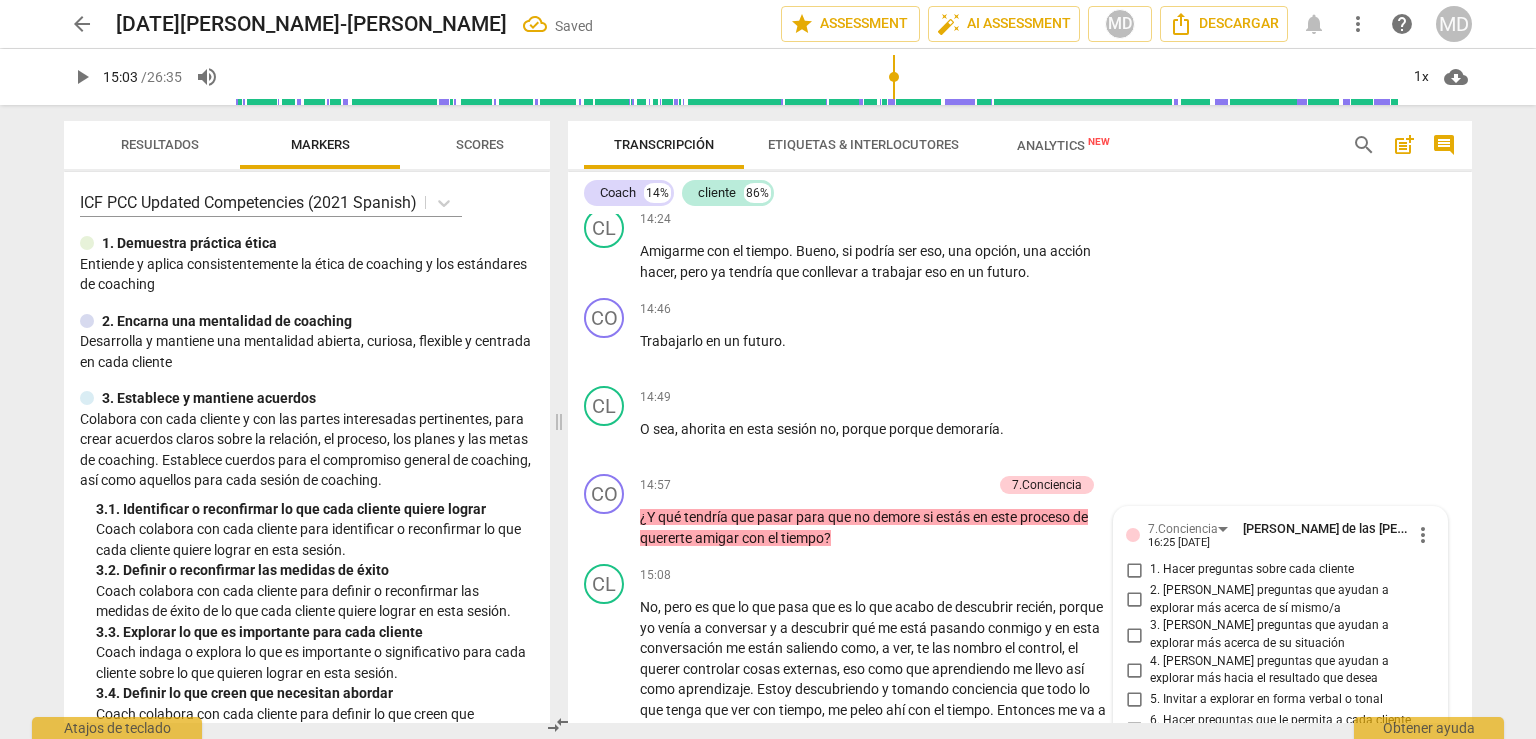 scroll, scrollTop: 5399, scrollLeft: 0, axis: vertical 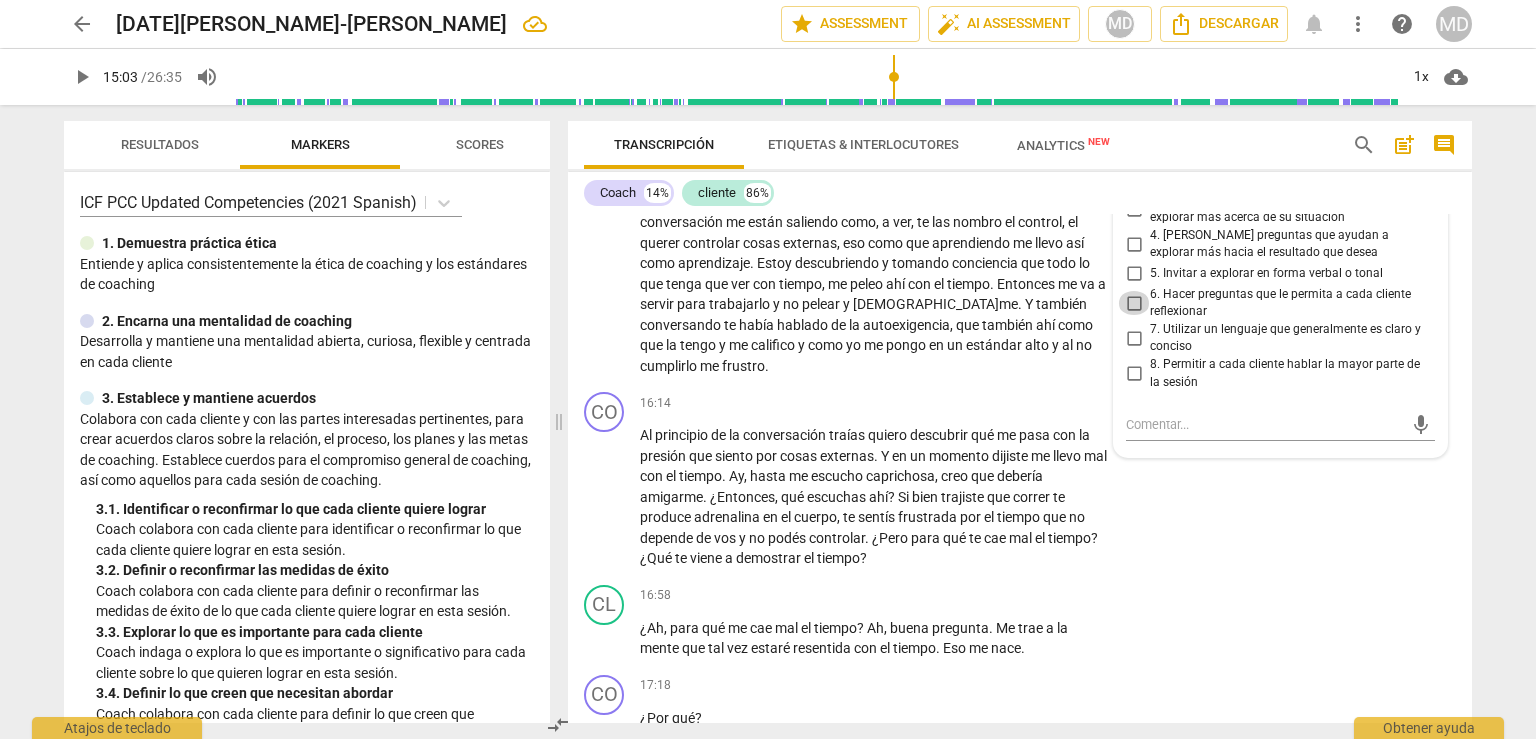 click on "6. Hacer preguntas que le permita a cada cliente reflexionar" at bounding box center [1134, 303] 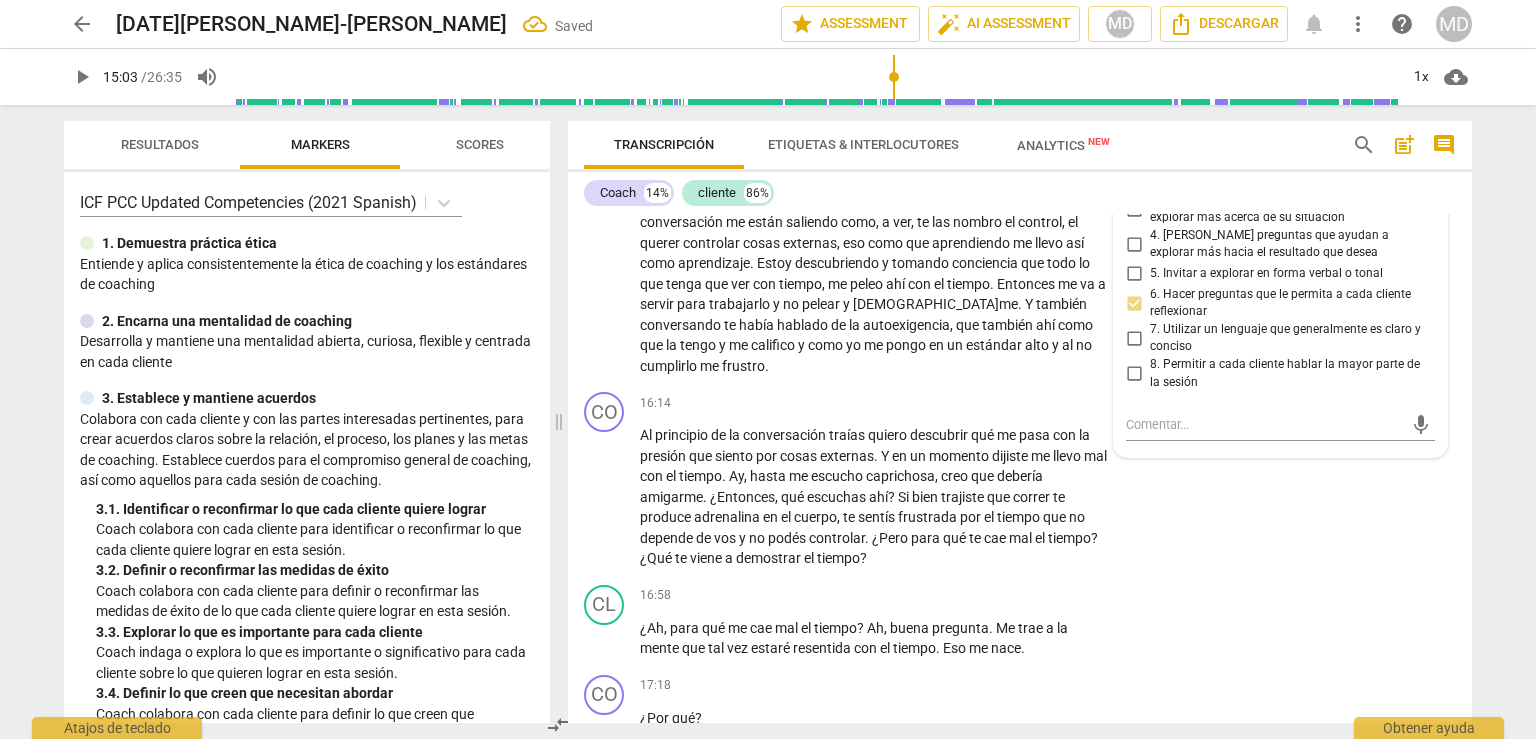 click on "4. [PERSON_NAME] preguntas que ayudan a explorar más hacia el resultado que desea" at bounding box center (1134, 244) 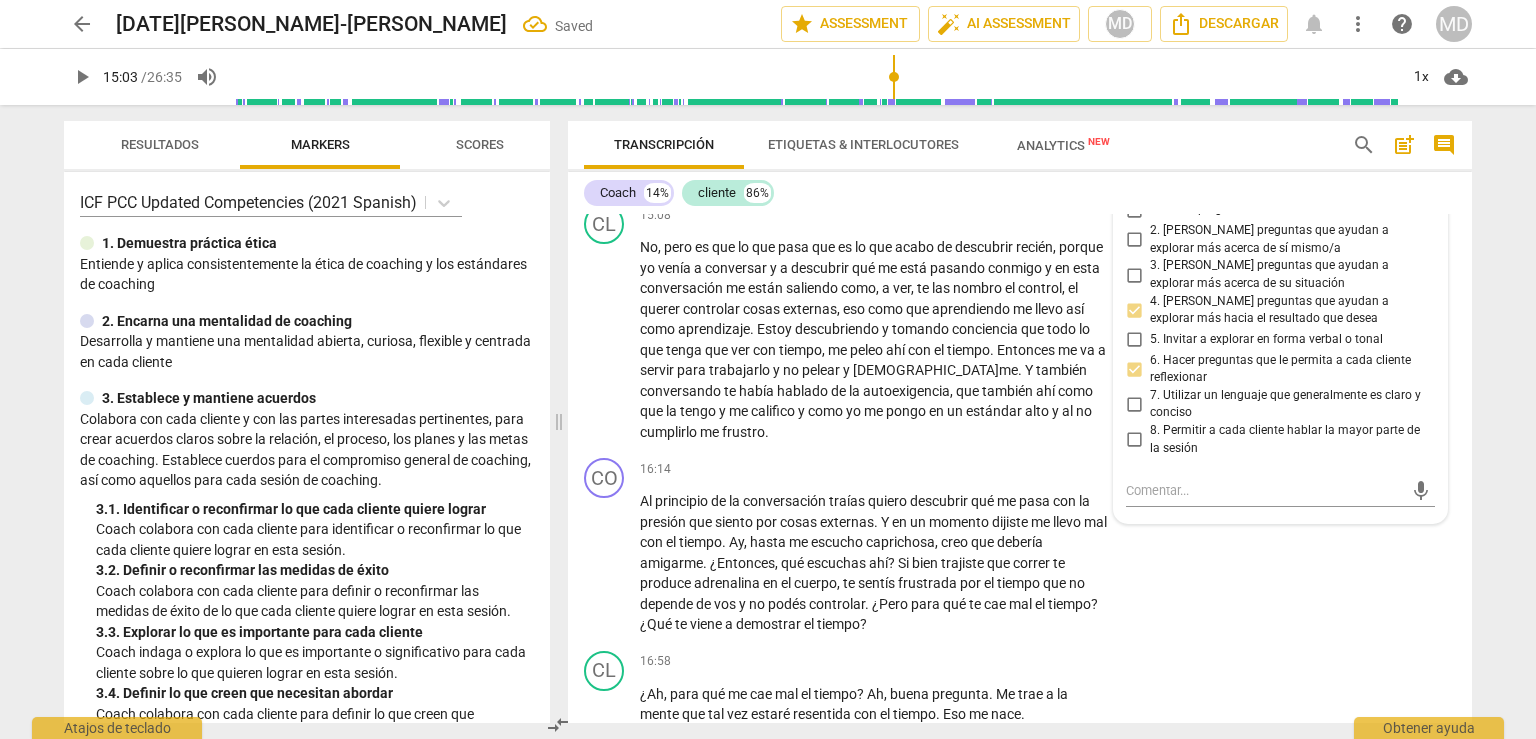 scroll, scrollTop: 5299, scrollLeft: 0, axis: vertical 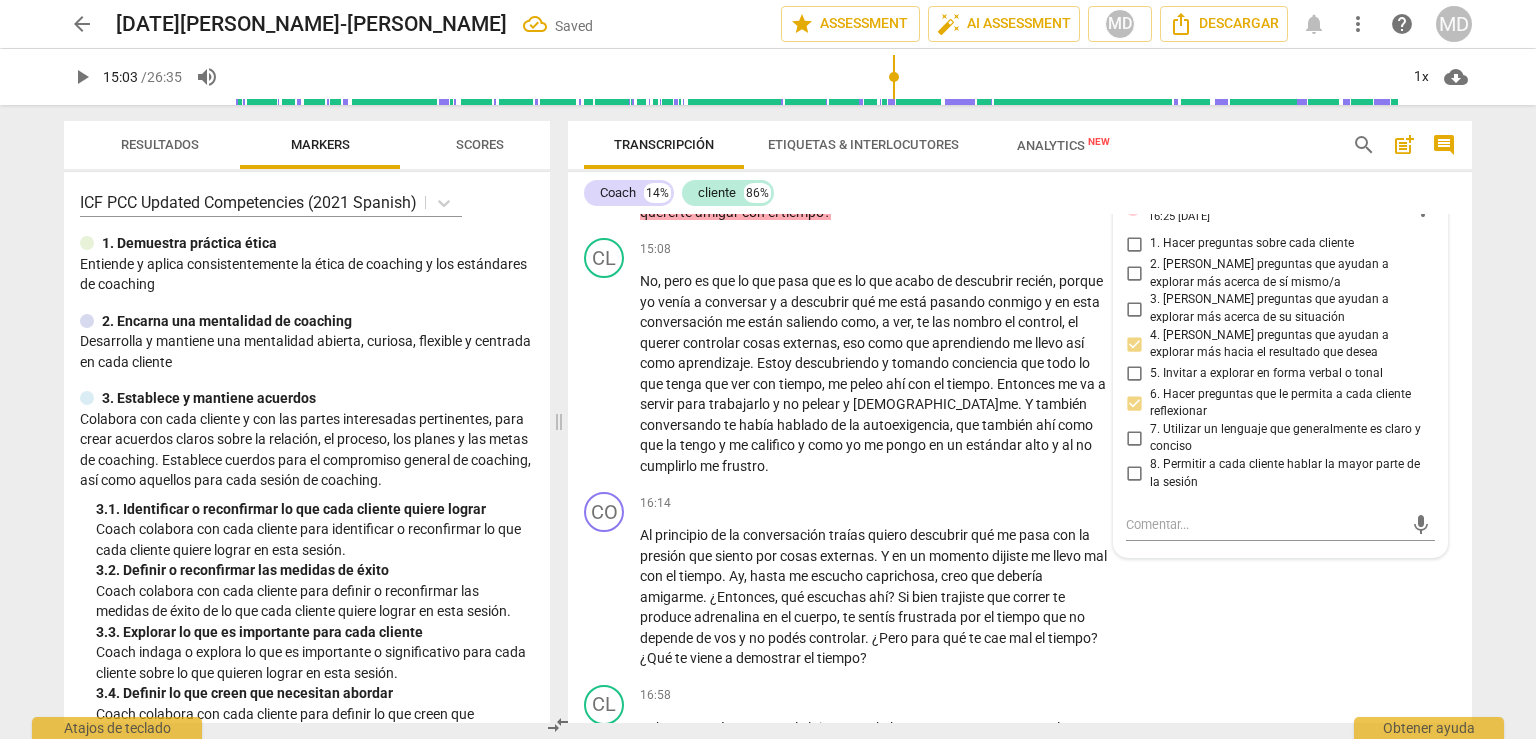 click on "2. [PERSON_NAME] preguntas que ayudan a explorar más acerca de sí mismo/a" at bounding box center [1134, 274] 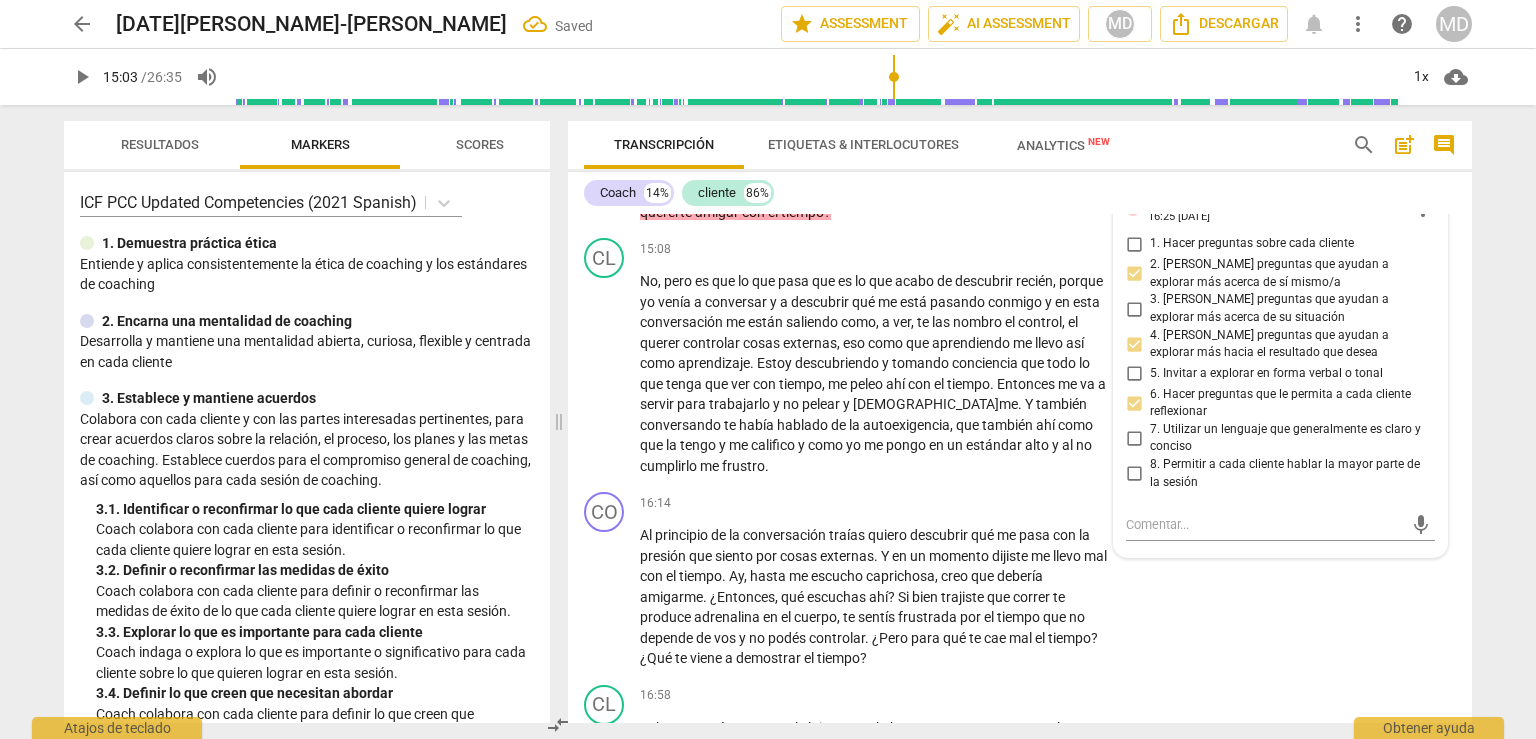 click on "3. [PERSON_NAME] preguntas que ayudan a explorar más acerca de su situación" at bounding box center [1134, 309] 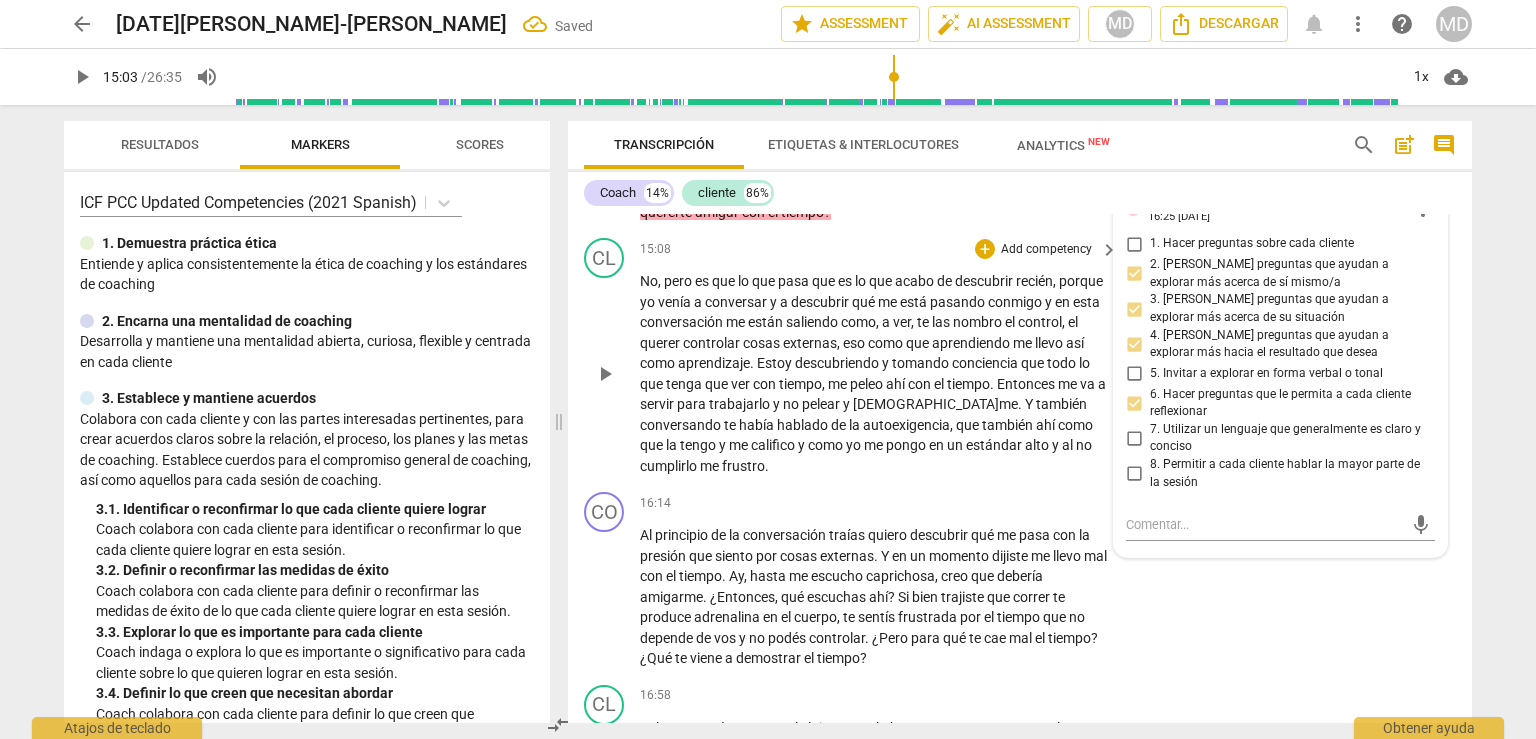 click on "cosas" at bounding box center (763, 343) 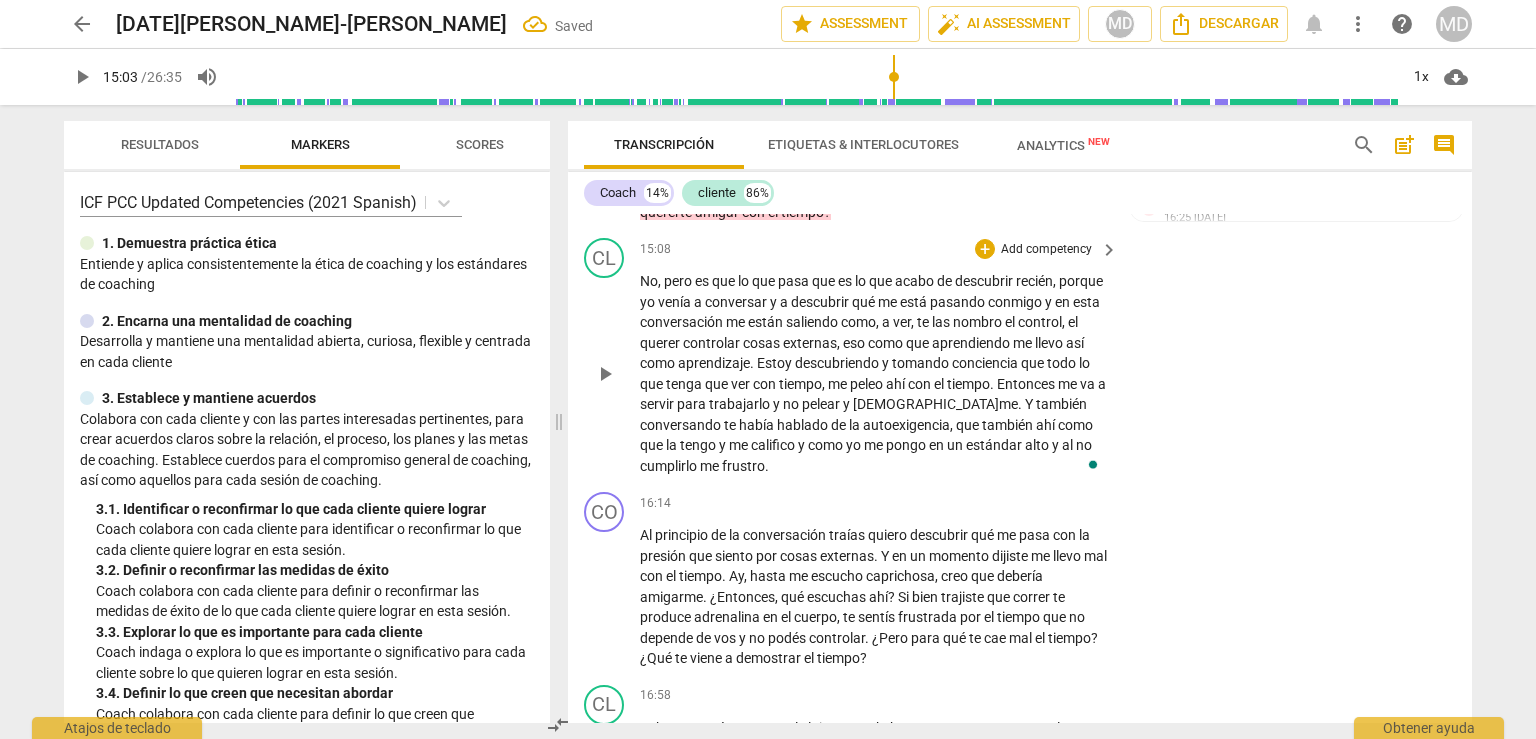 click on "play_arrow" at bounding box center [605, 374] 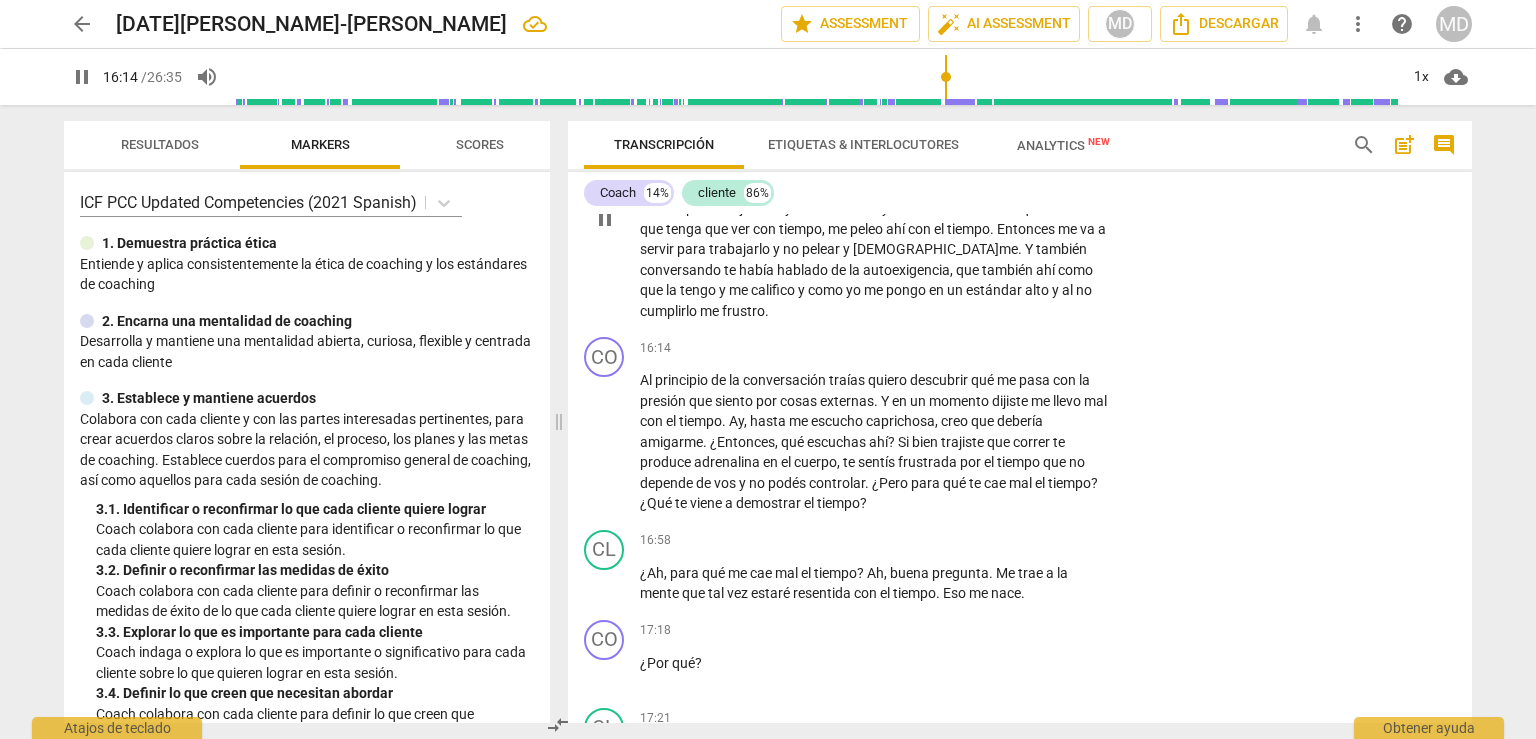 scroll, scrollTop: 5499, scrollLeft: 0, axis: vertical 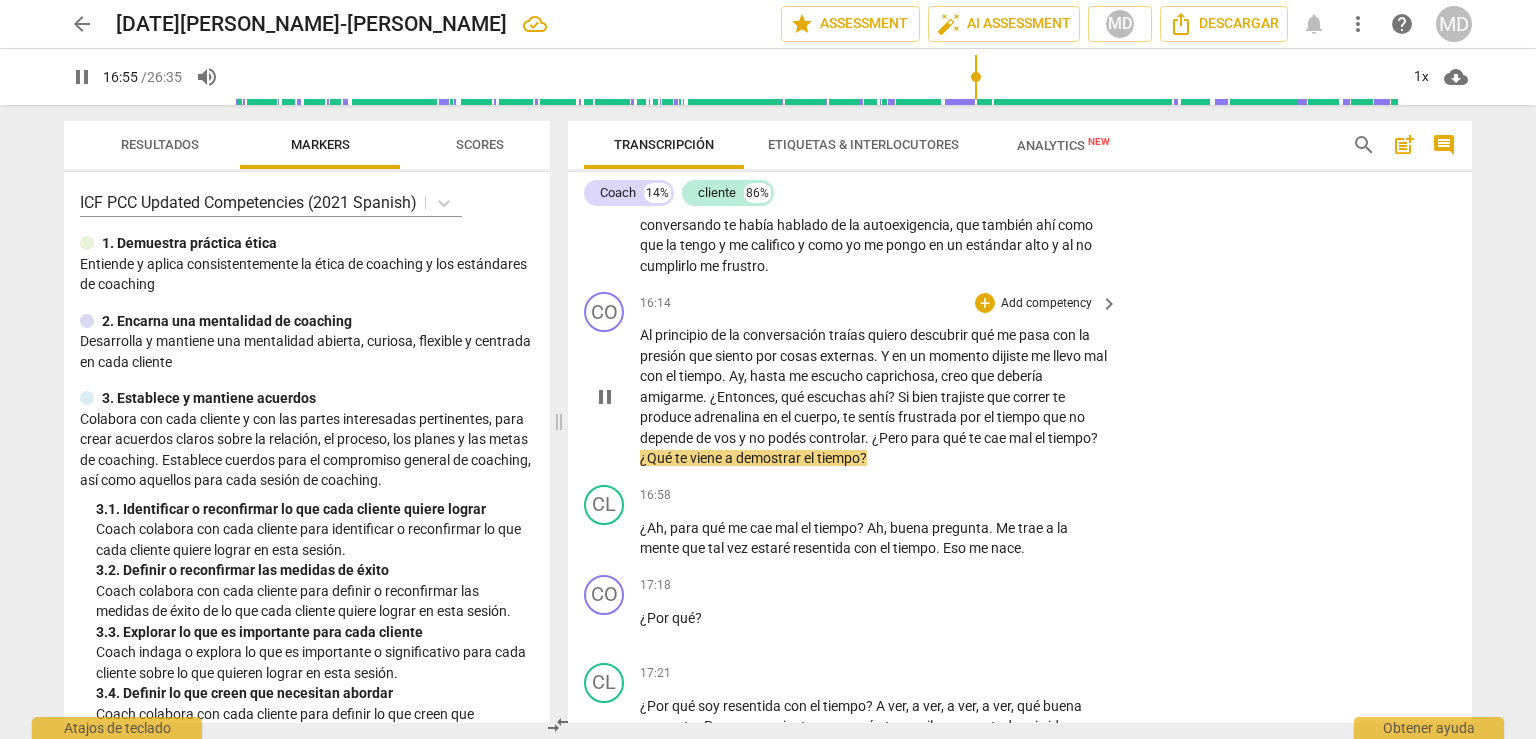 click on "pause" at bounding box center [605, 397] 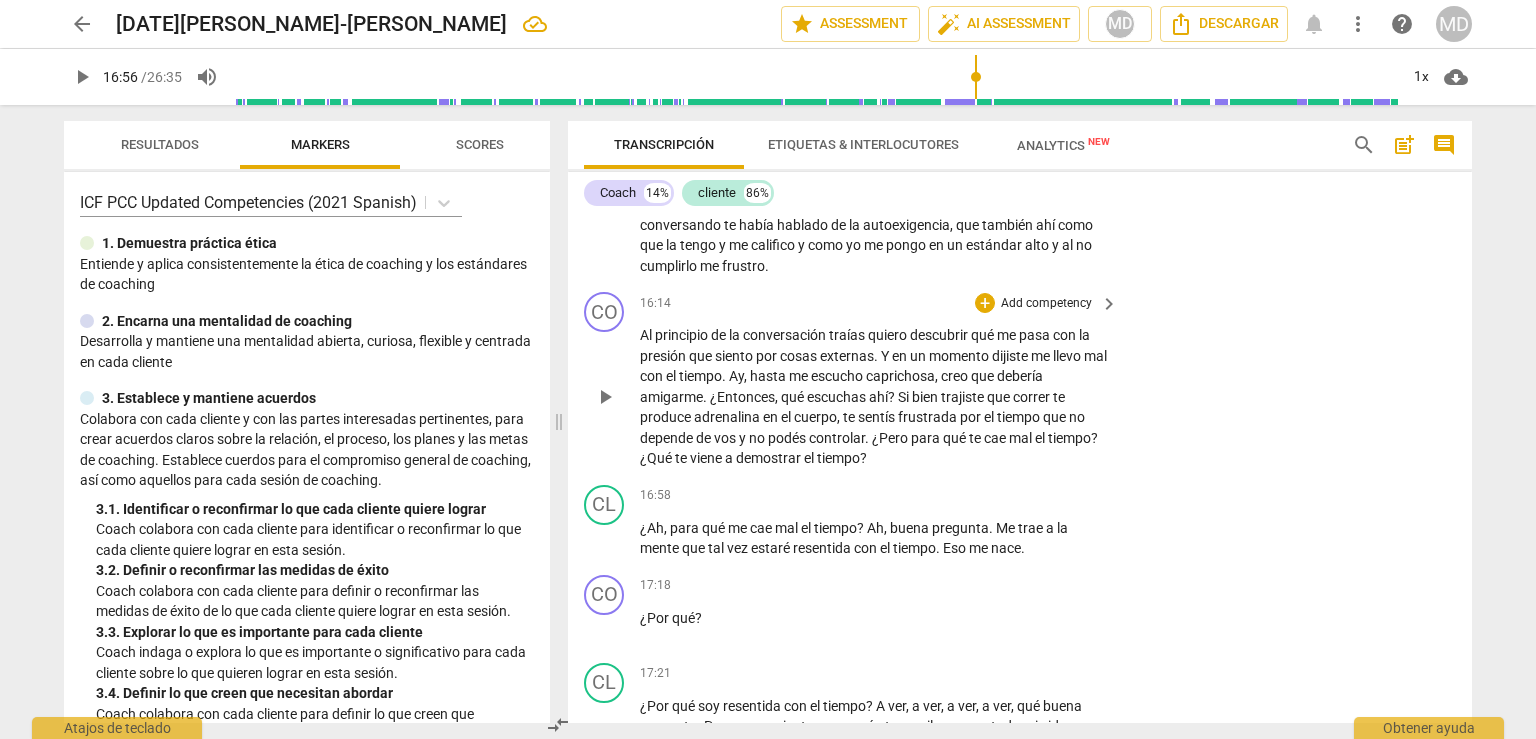 type on "1016" 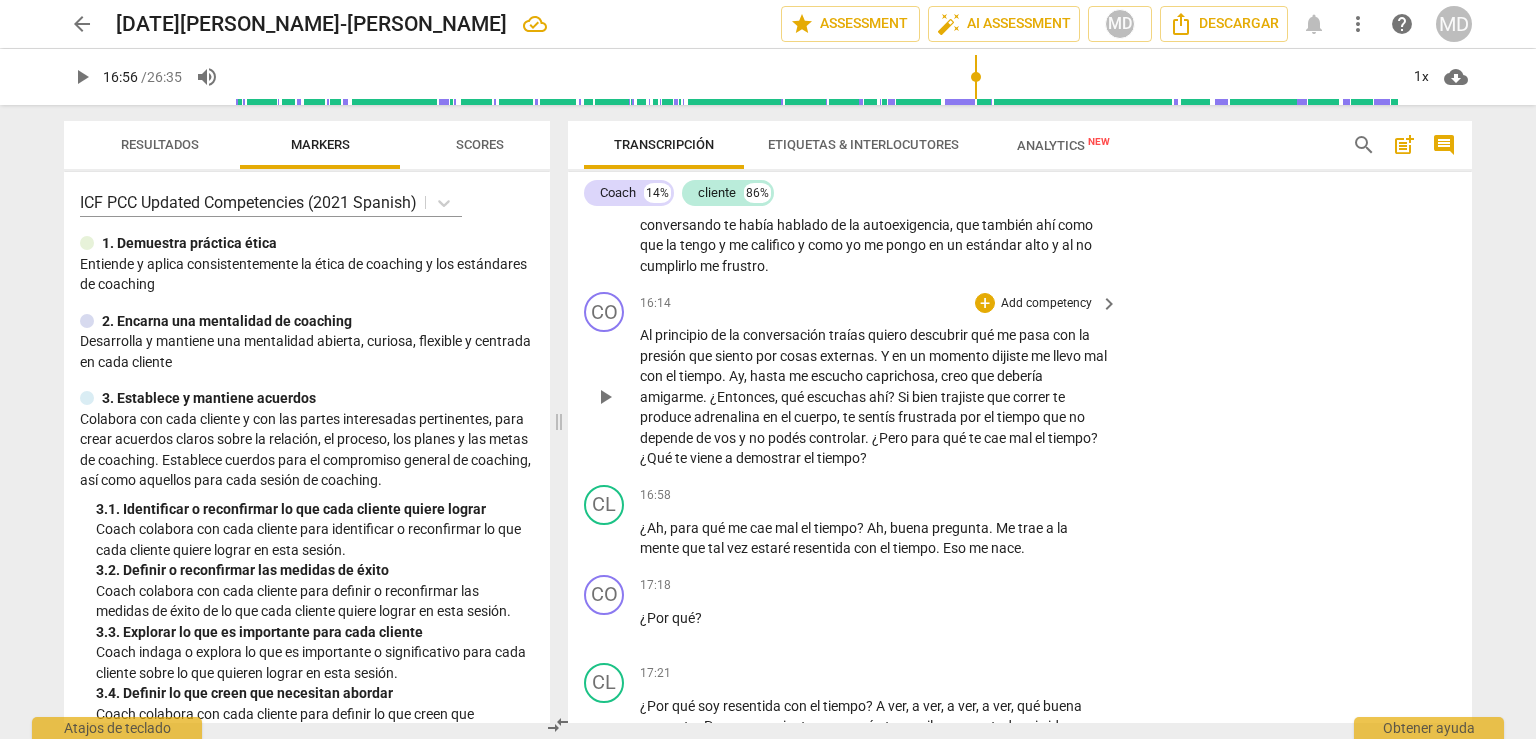 click on "Add competency" at bounding box center (1046, 304) 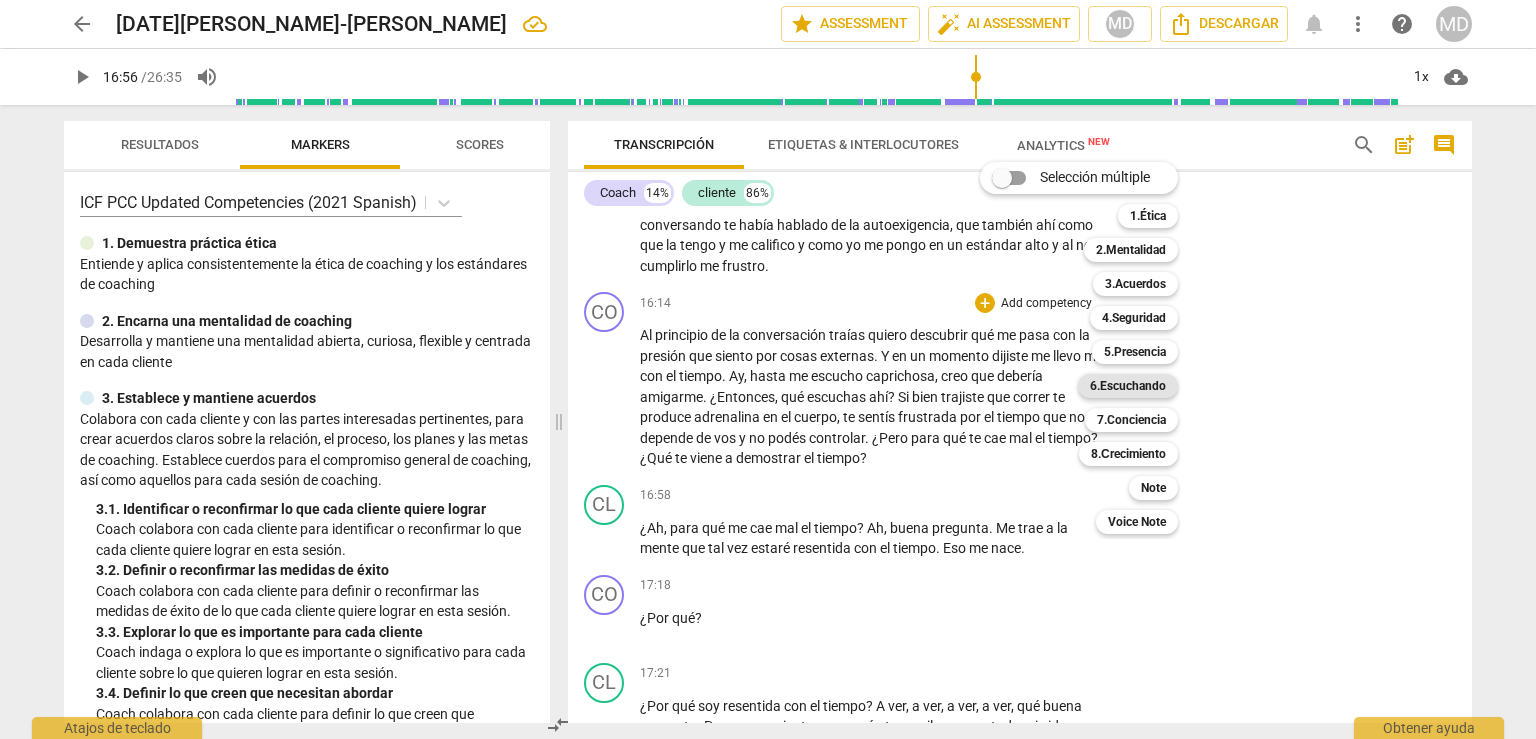 click on "6.Escuchando" at bounding box center [1128, 386] 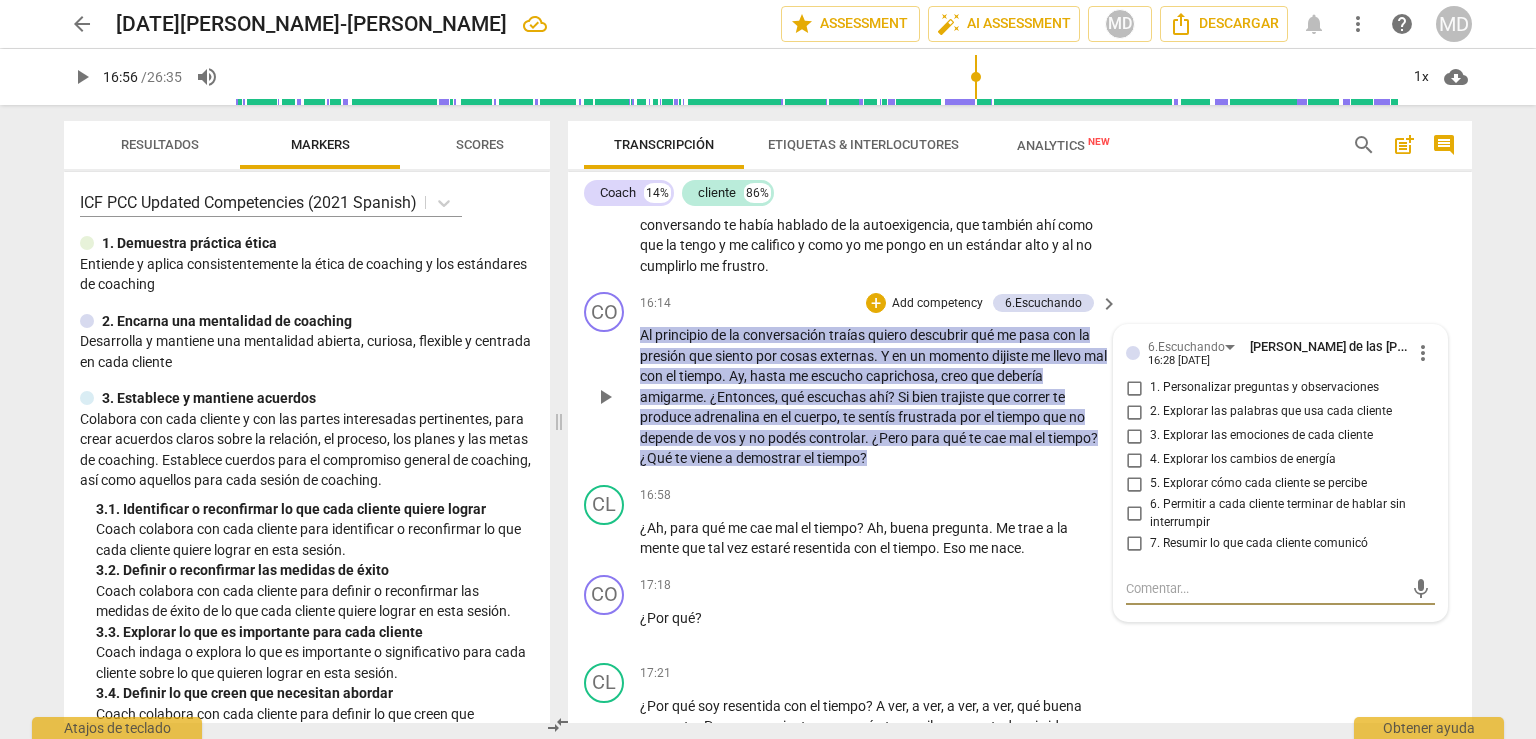 click on "2. Explorar las palabras que usa cada cliente" at bounding box center (1134, 412) 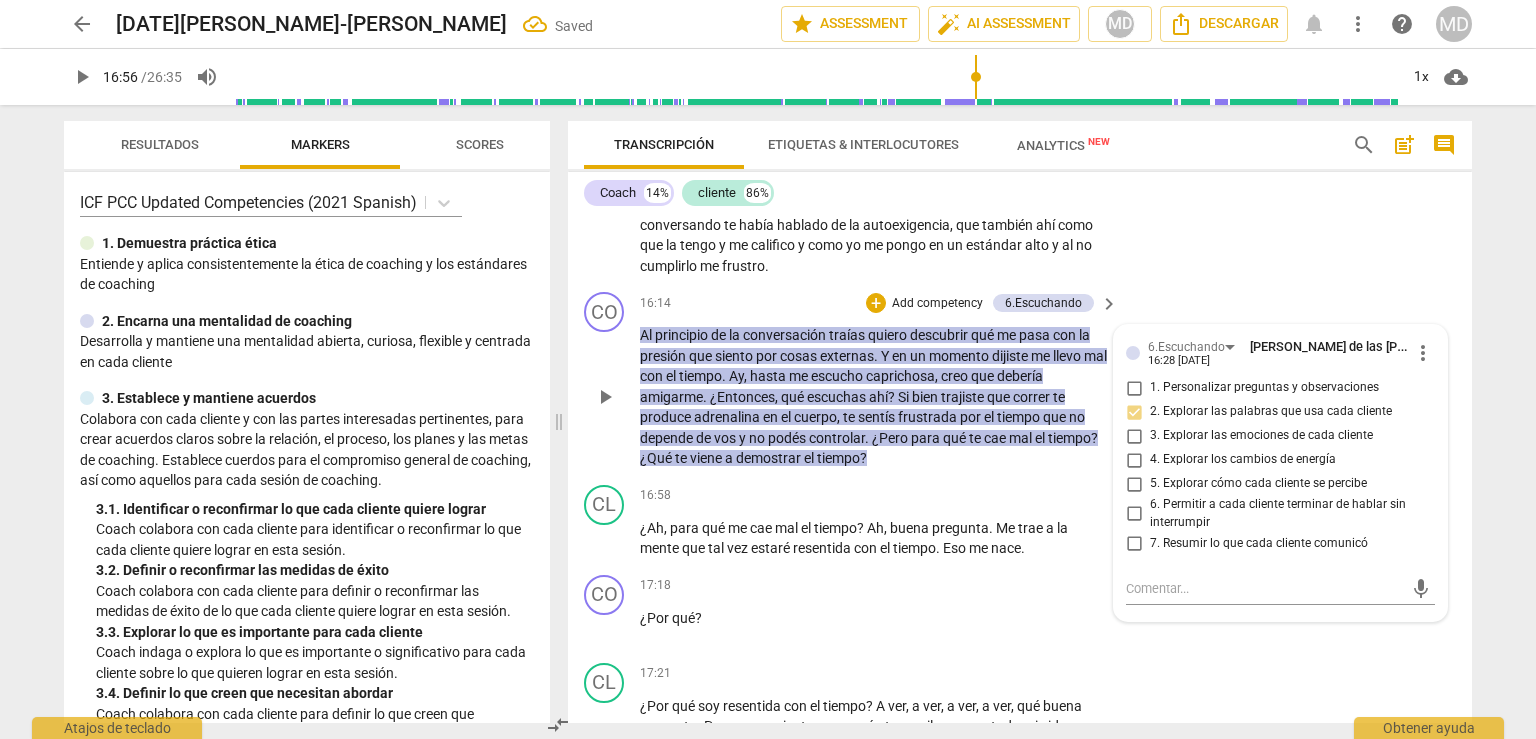 click on "5. Explorar cómo cada cliente se percibe" at bounding box center (1134, 484) 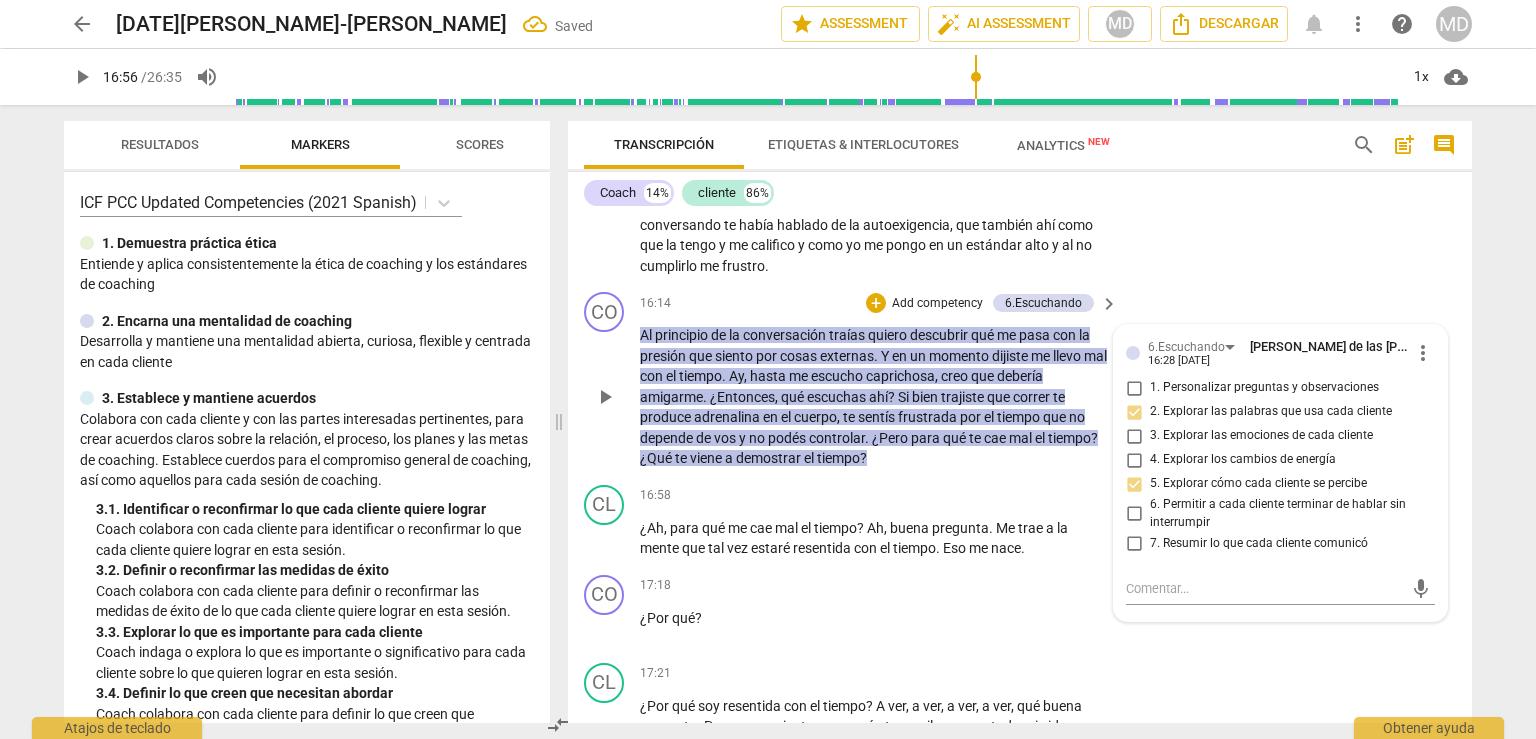 click on "Add competency" at bounding box center [937, 304] 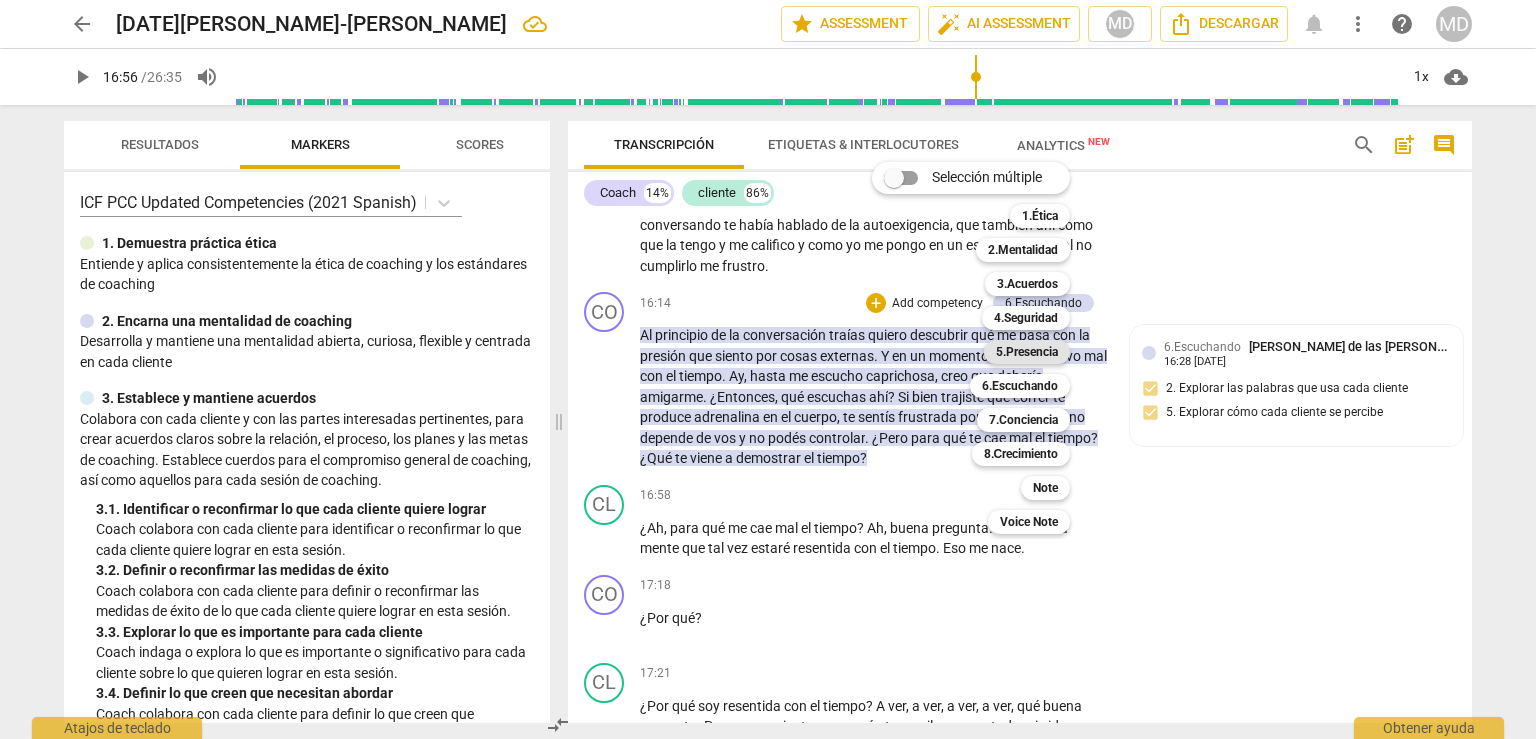 click on "5.Presencia" at bounding box center (1027, 352) 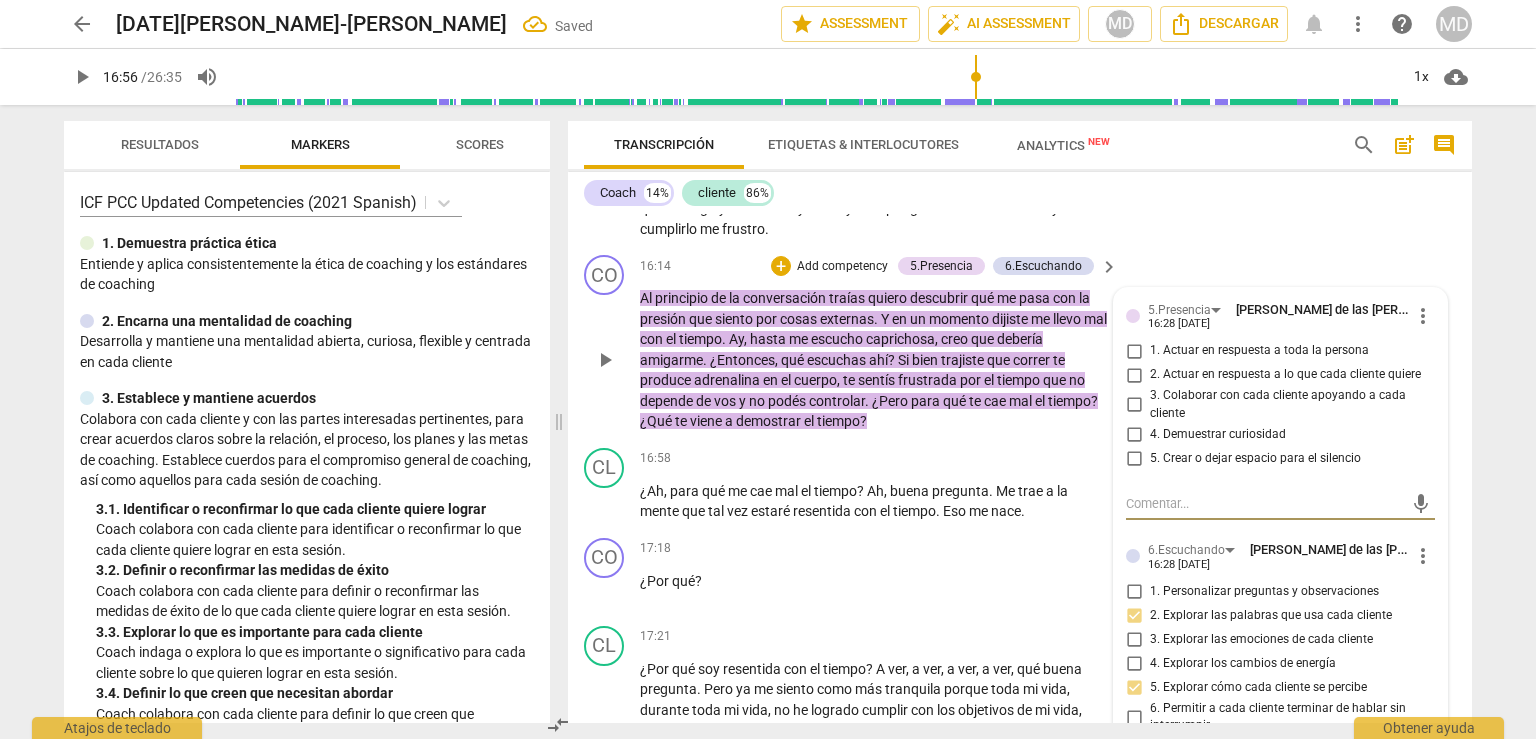 scroll, scrollTop: 5499, scrollLeft: 0, axis: vertical 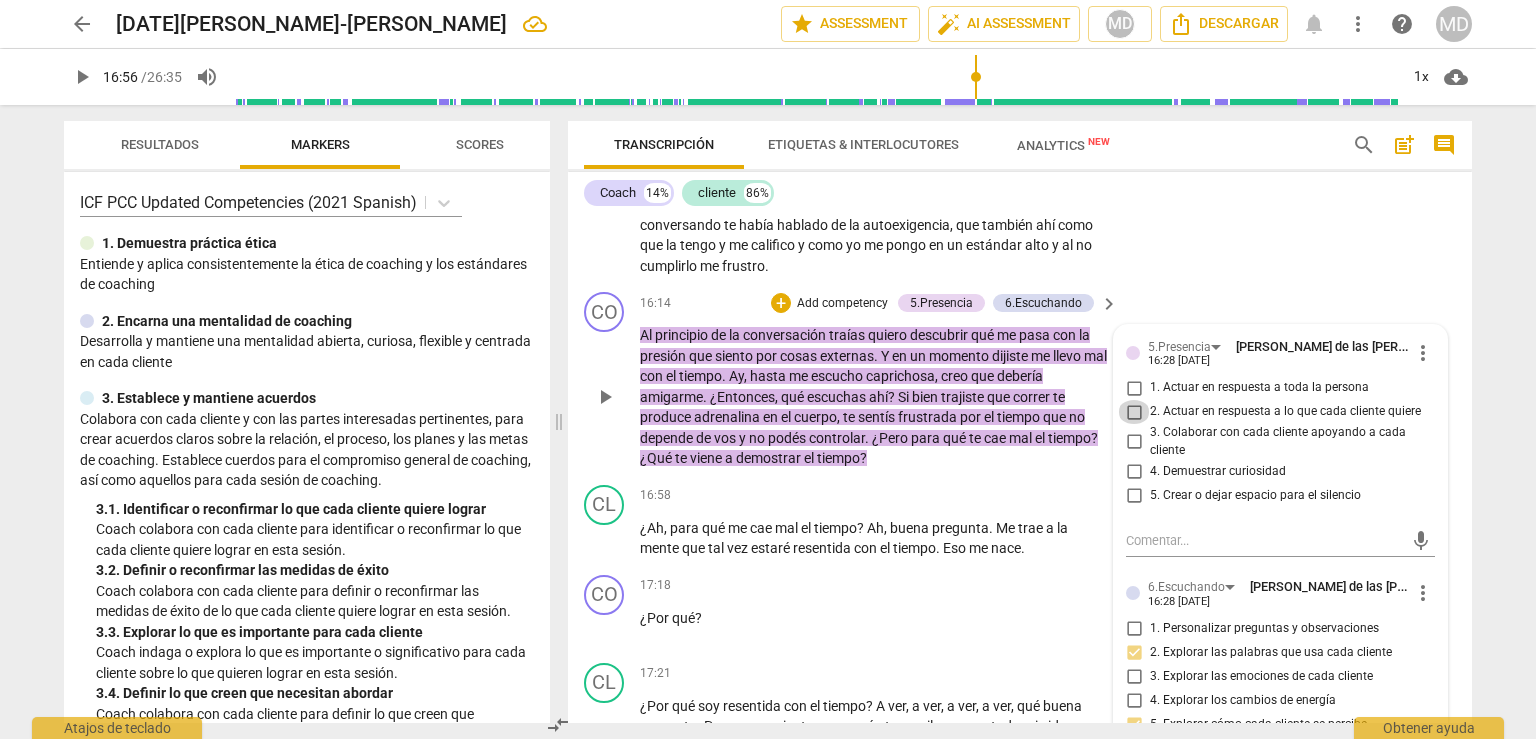 click on "2. Actuar en respuesta a lo que cada cliente quiere" at bounding box center [1134, 412] 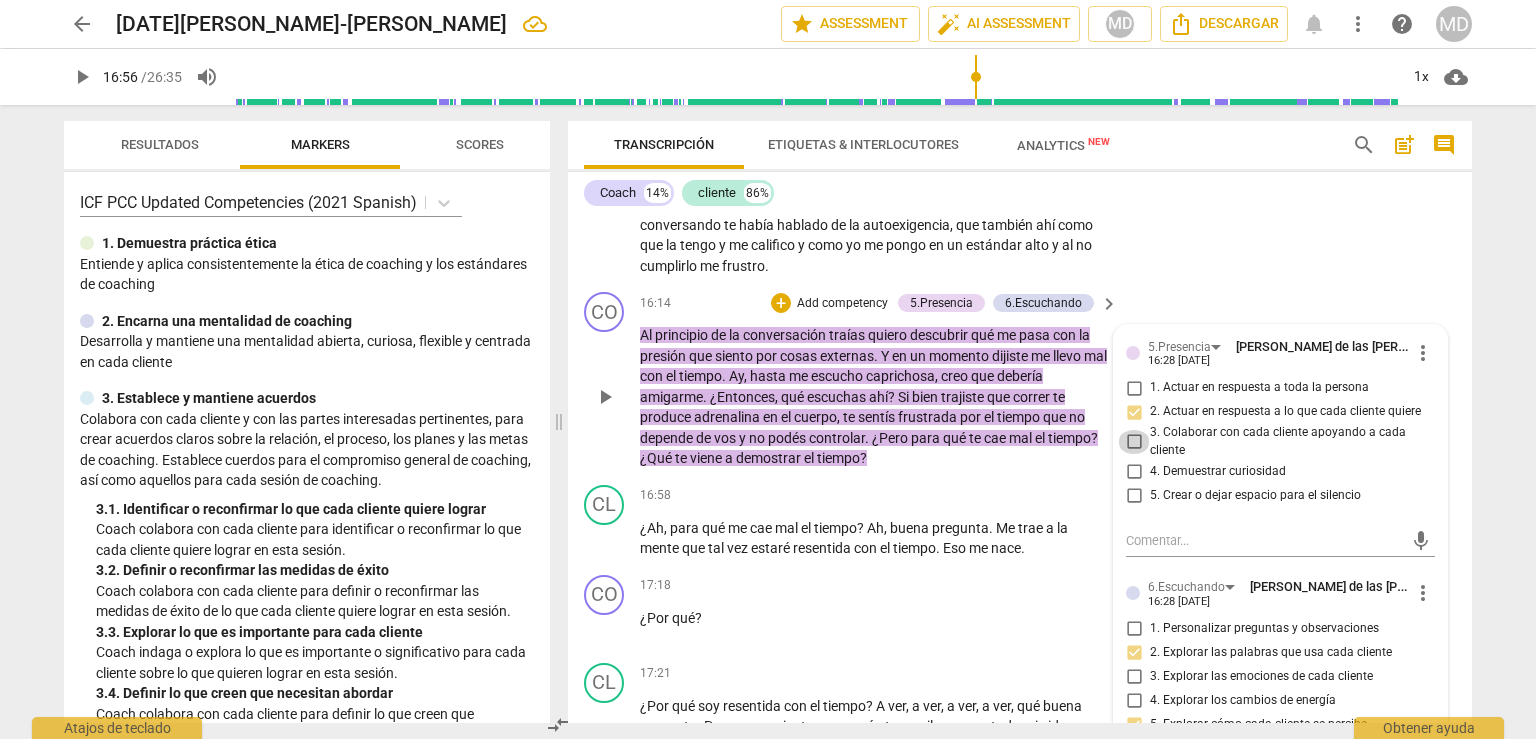 click on "3. Colaborar con cada cliente apoyando a cada cliente" at bounding box center [1134, 442] 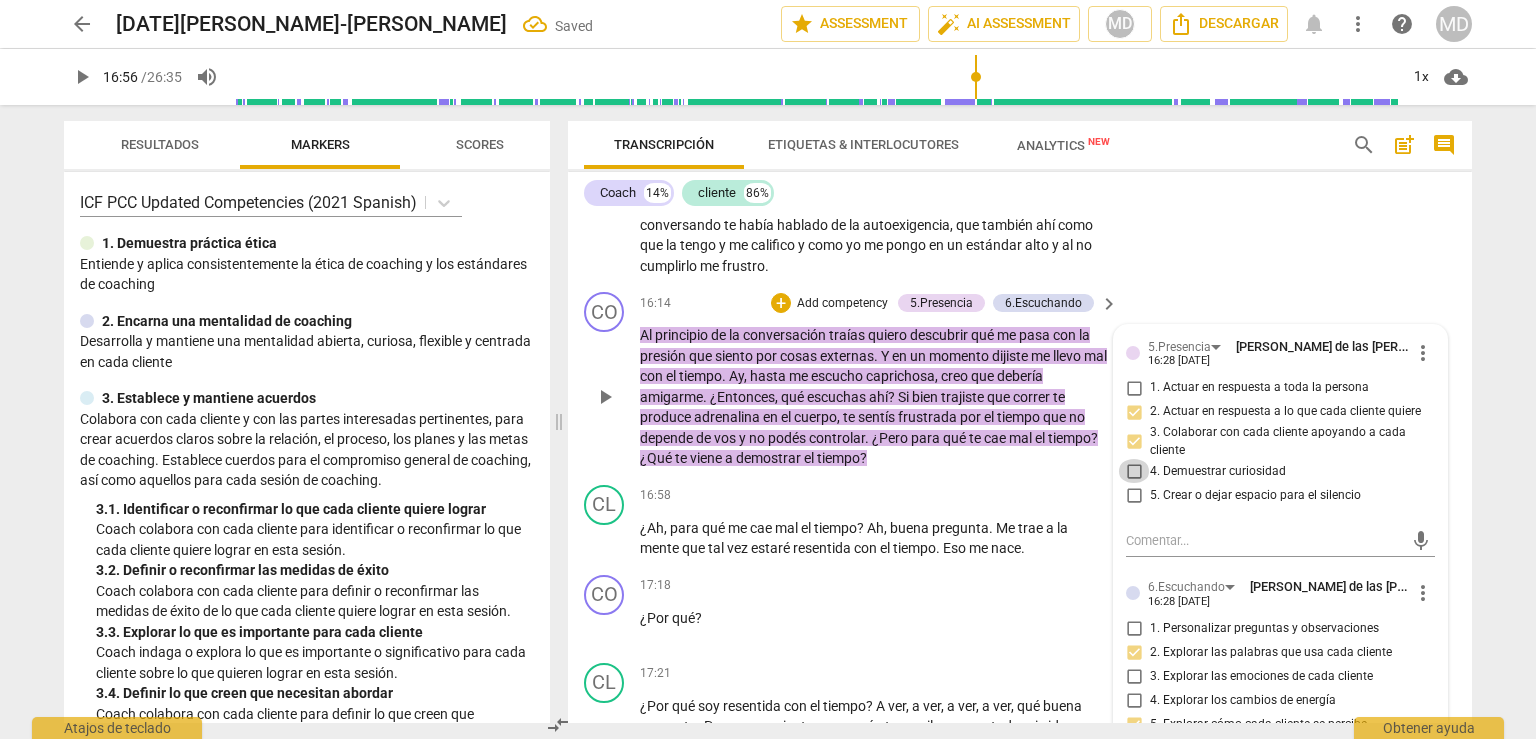 click on "4. Demuestrar curiosidad" at bounding box center [1134, 471] 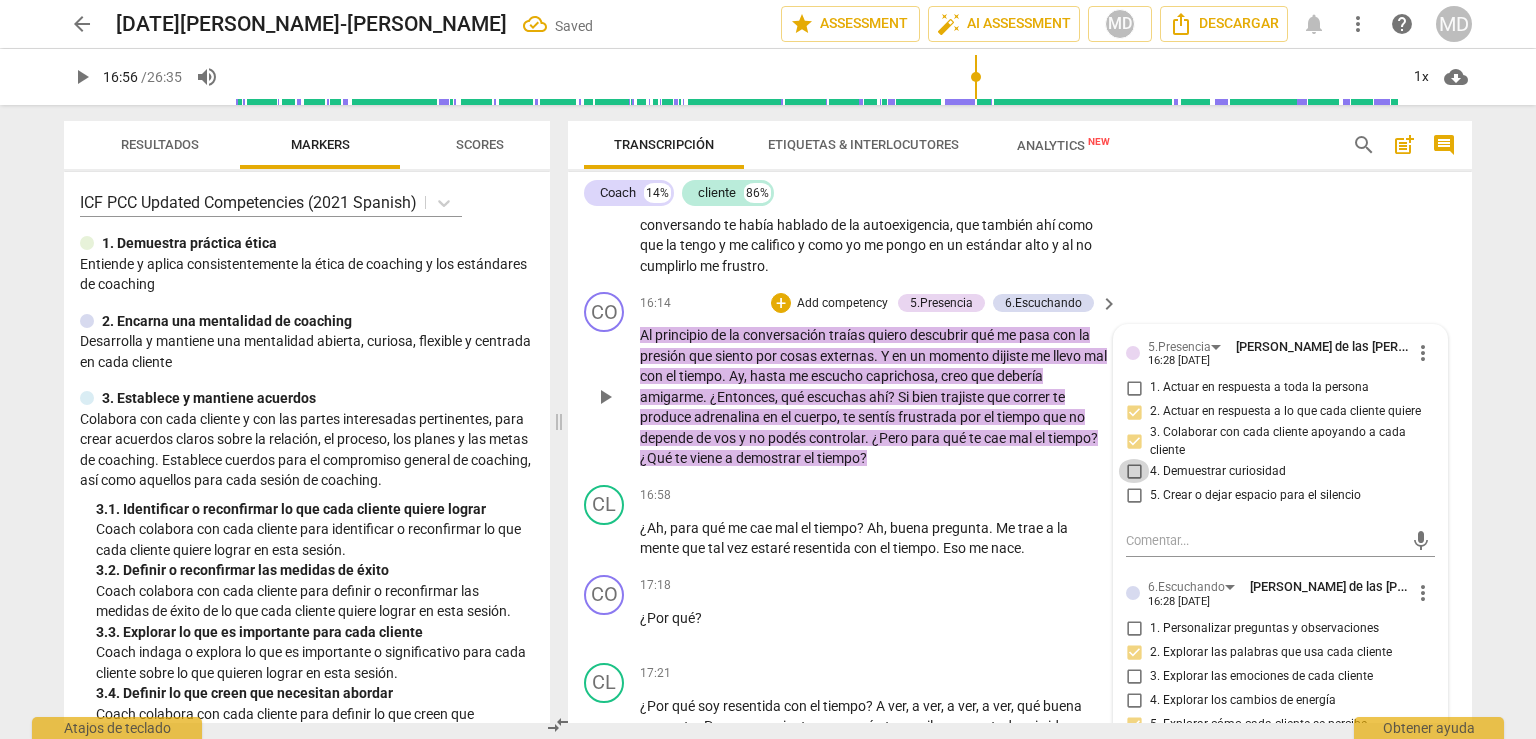 checkbox on "true" 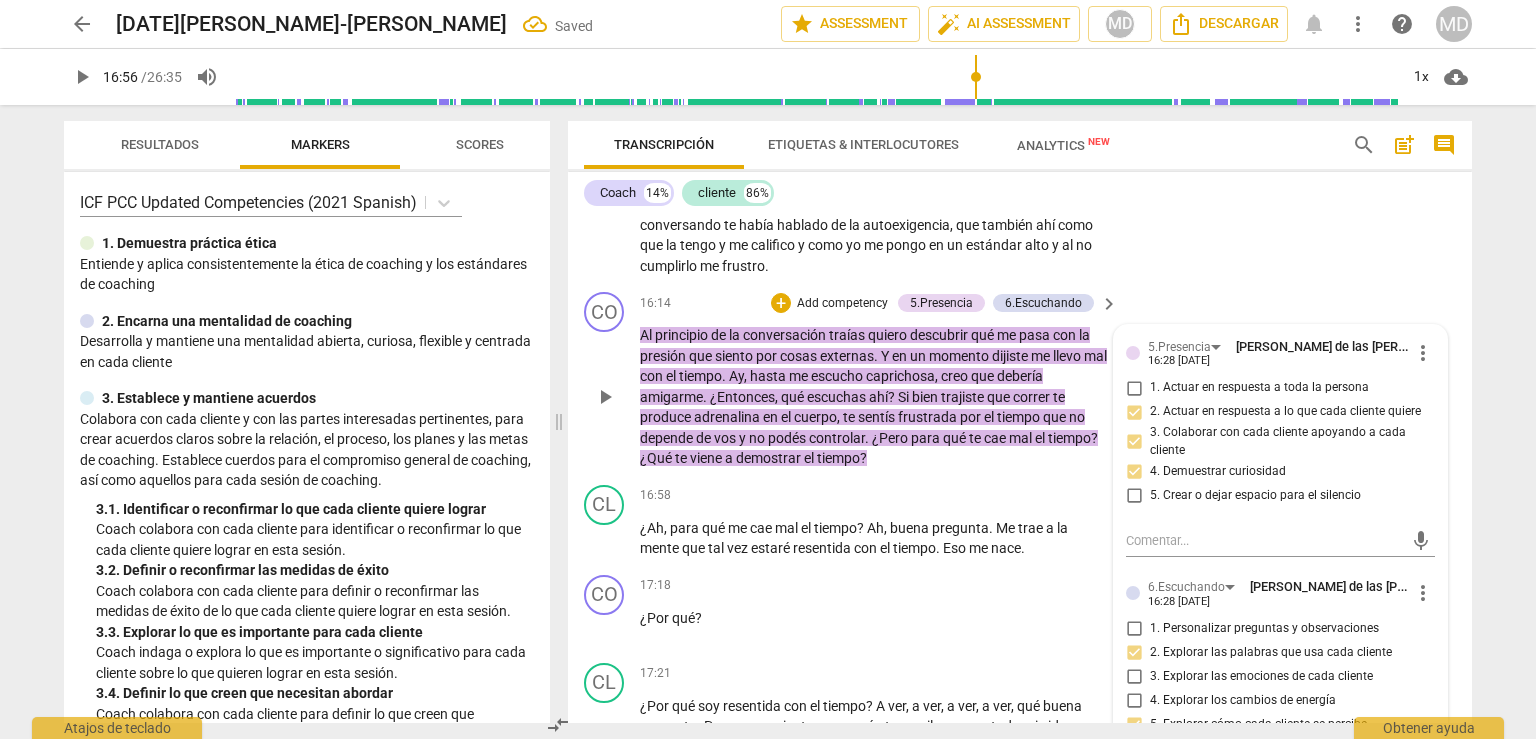 click on "Add competency" at bounding box center [842, 304] 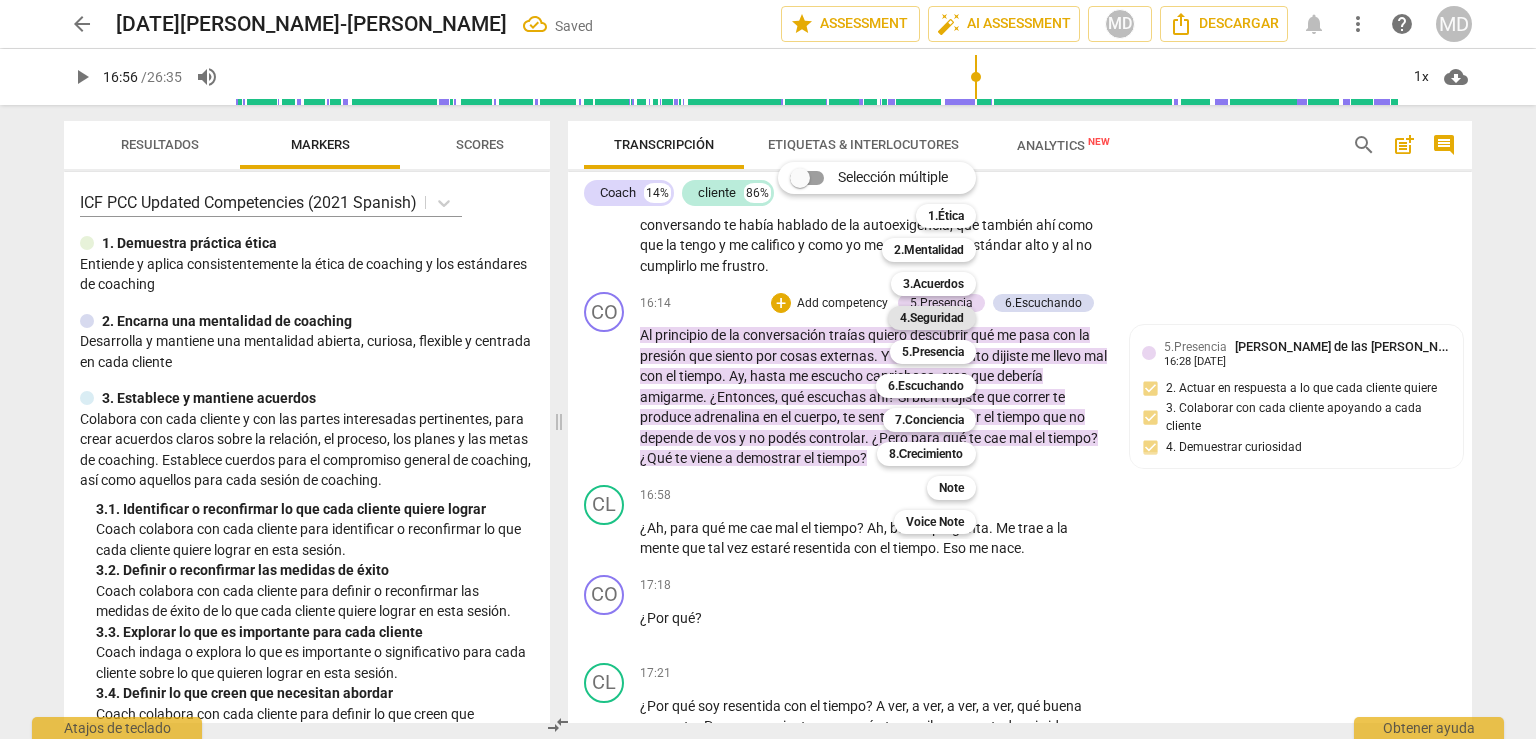 click on "4.Seguridad" at bounding box center [932, 318] 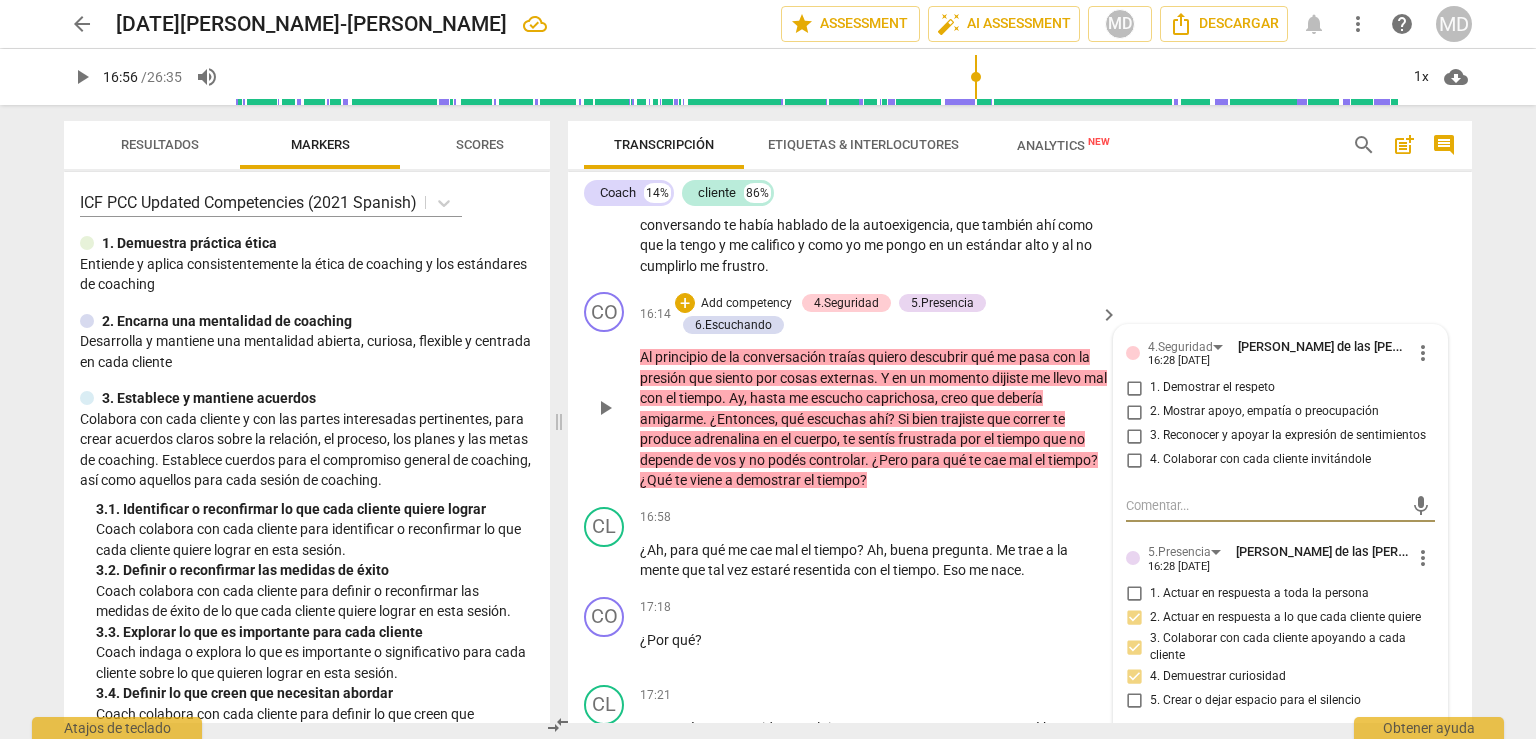 click on "more_vert" at bounding box center (1423, 353) 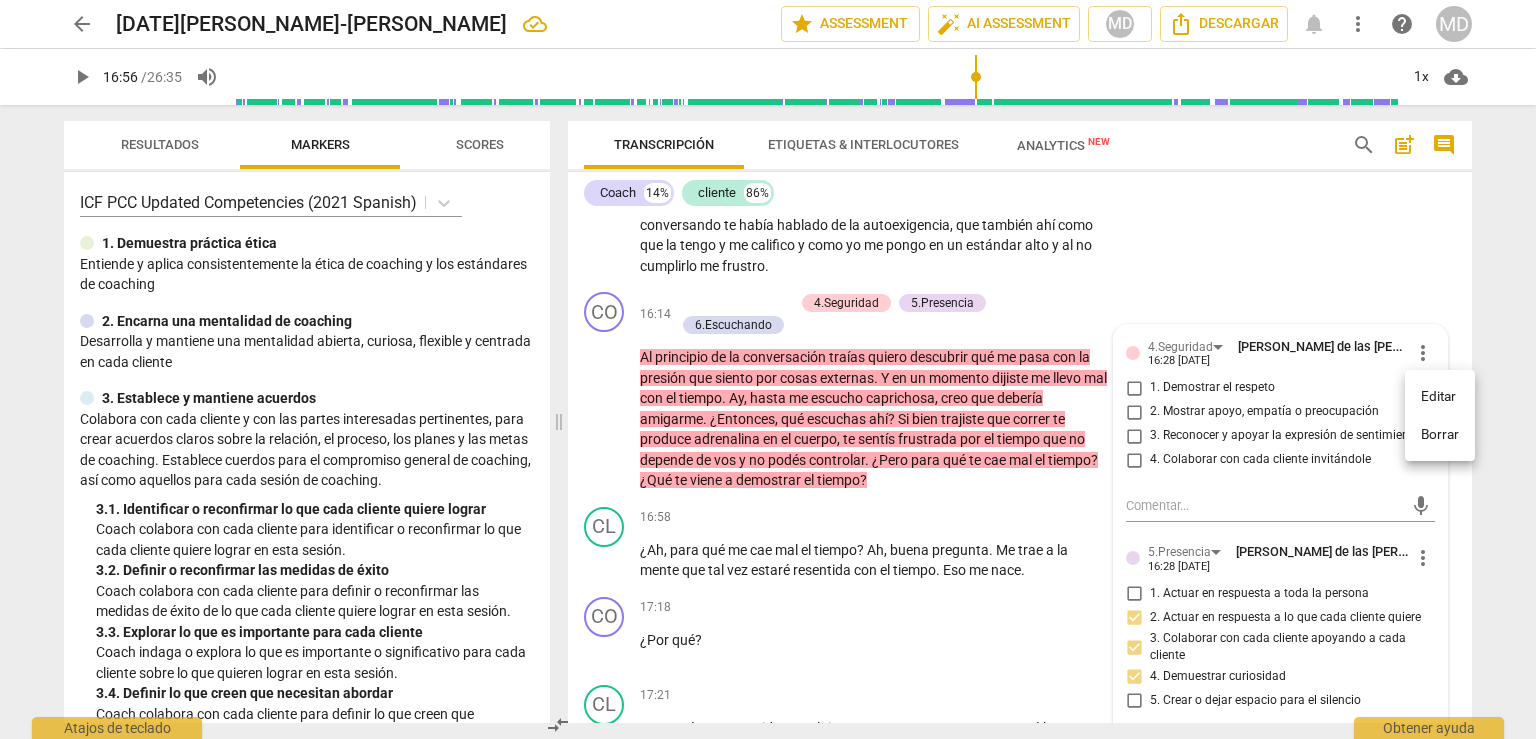 click on "Borrar" at bounding box center [1440, 435] 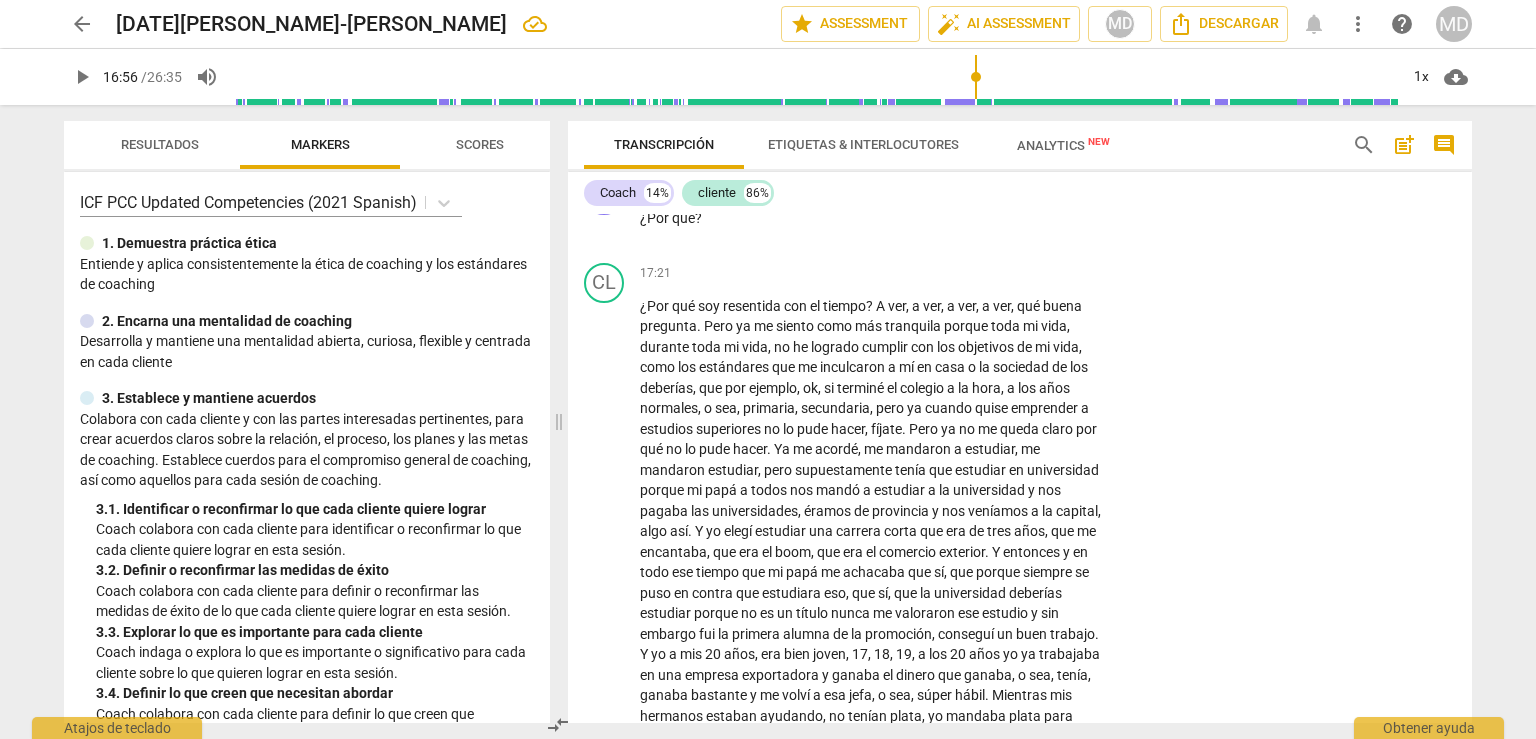 scroll, scrollTop: 5799, scrollLeft: 0, axis: vertical 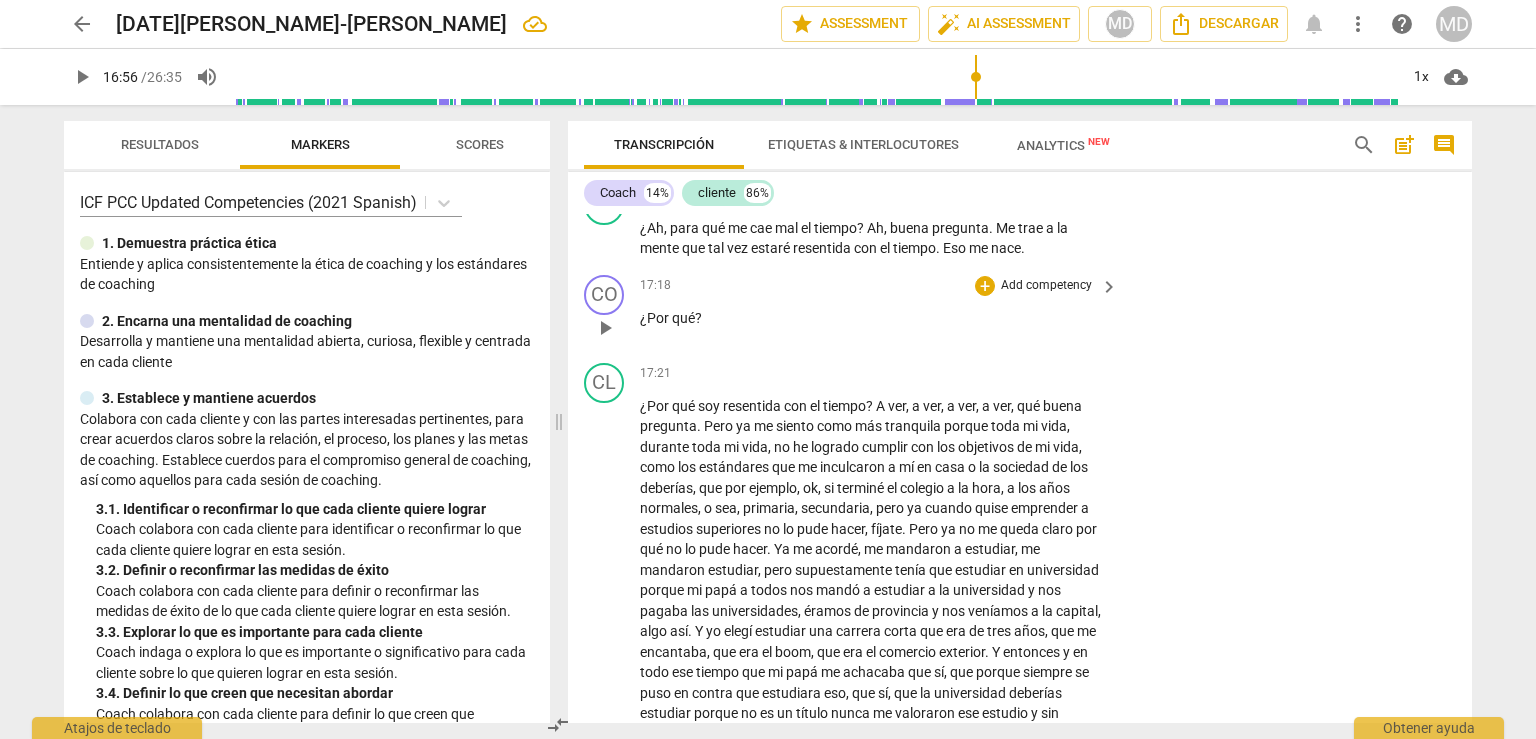 click on "Add competency" at bounding box center (1046, 286) 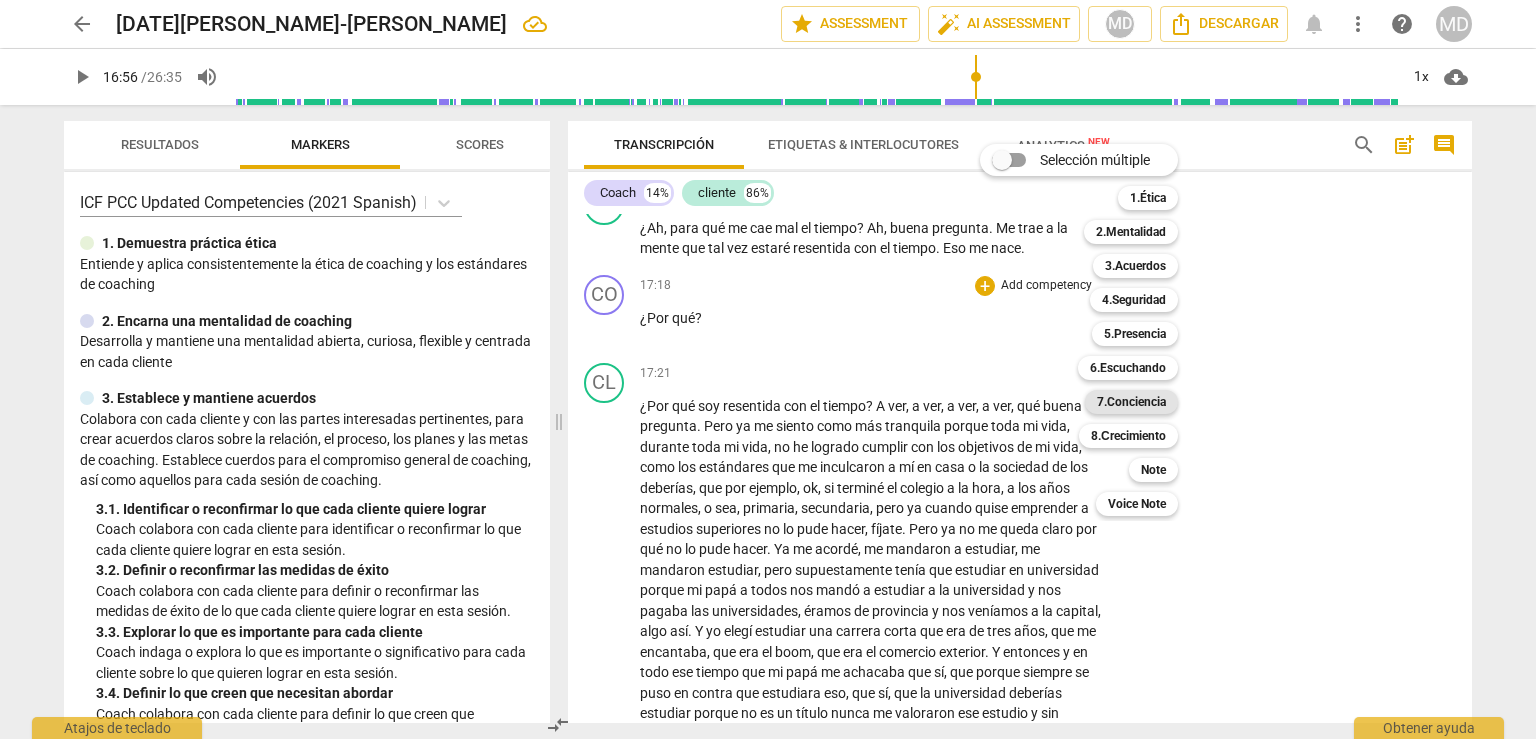 click on "7.Conciencia" at bounding box center (1131, 402) 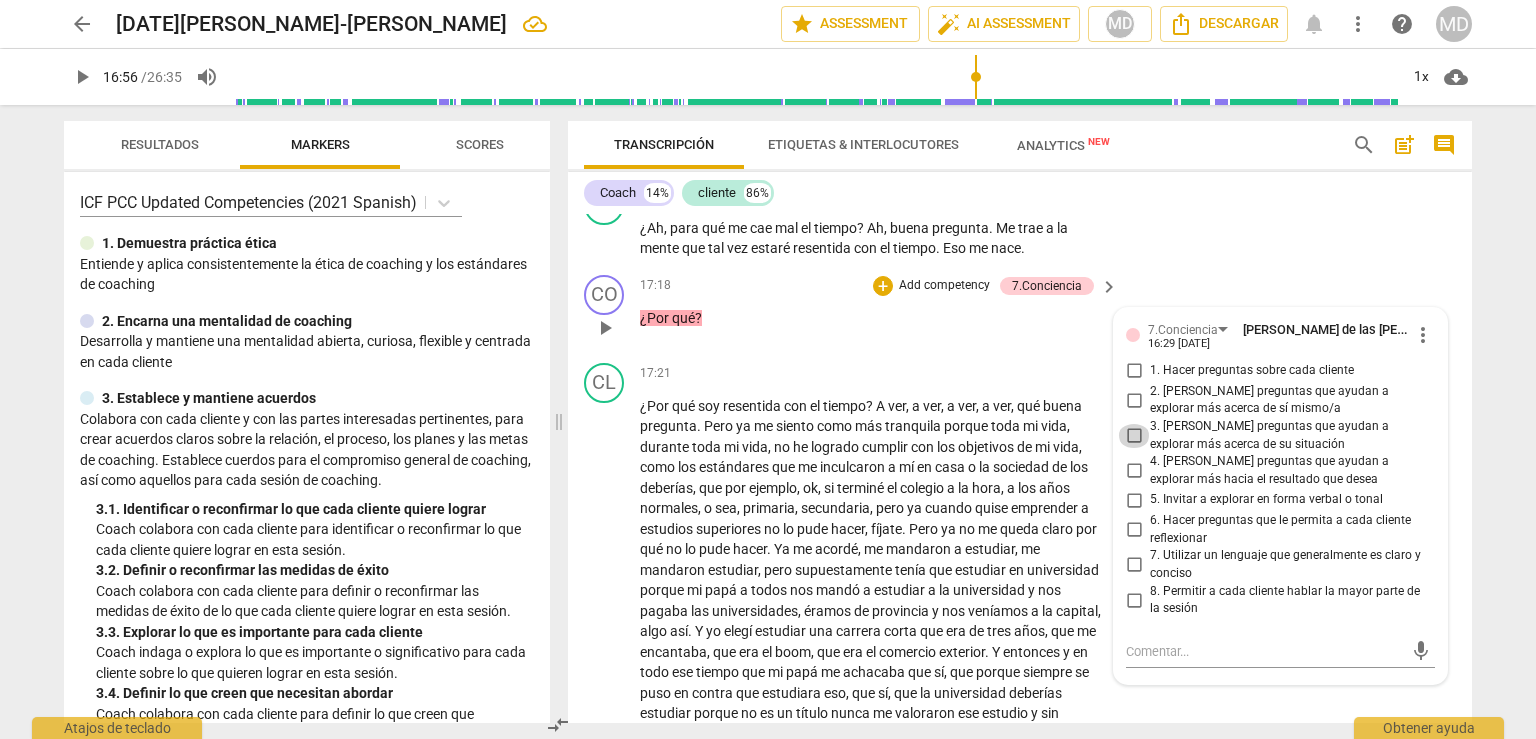 click on "3. [PERSON_NAME] preguntas que ayudan a explorar más acerca de su situación" at bounding box center (1134, 436) 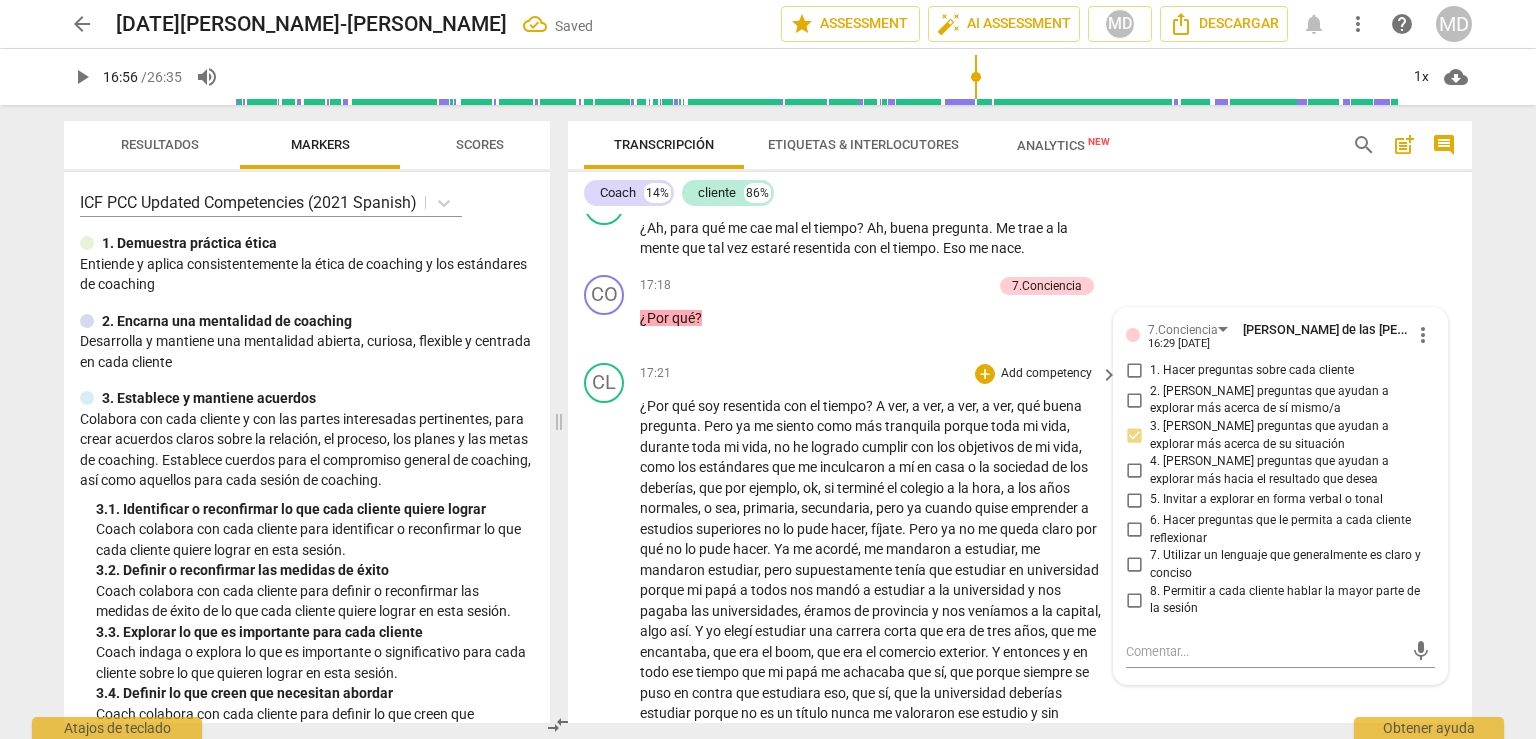 click on "17:21 + Add competency keyboard_arrow_right" at bounding box center [880, 374] 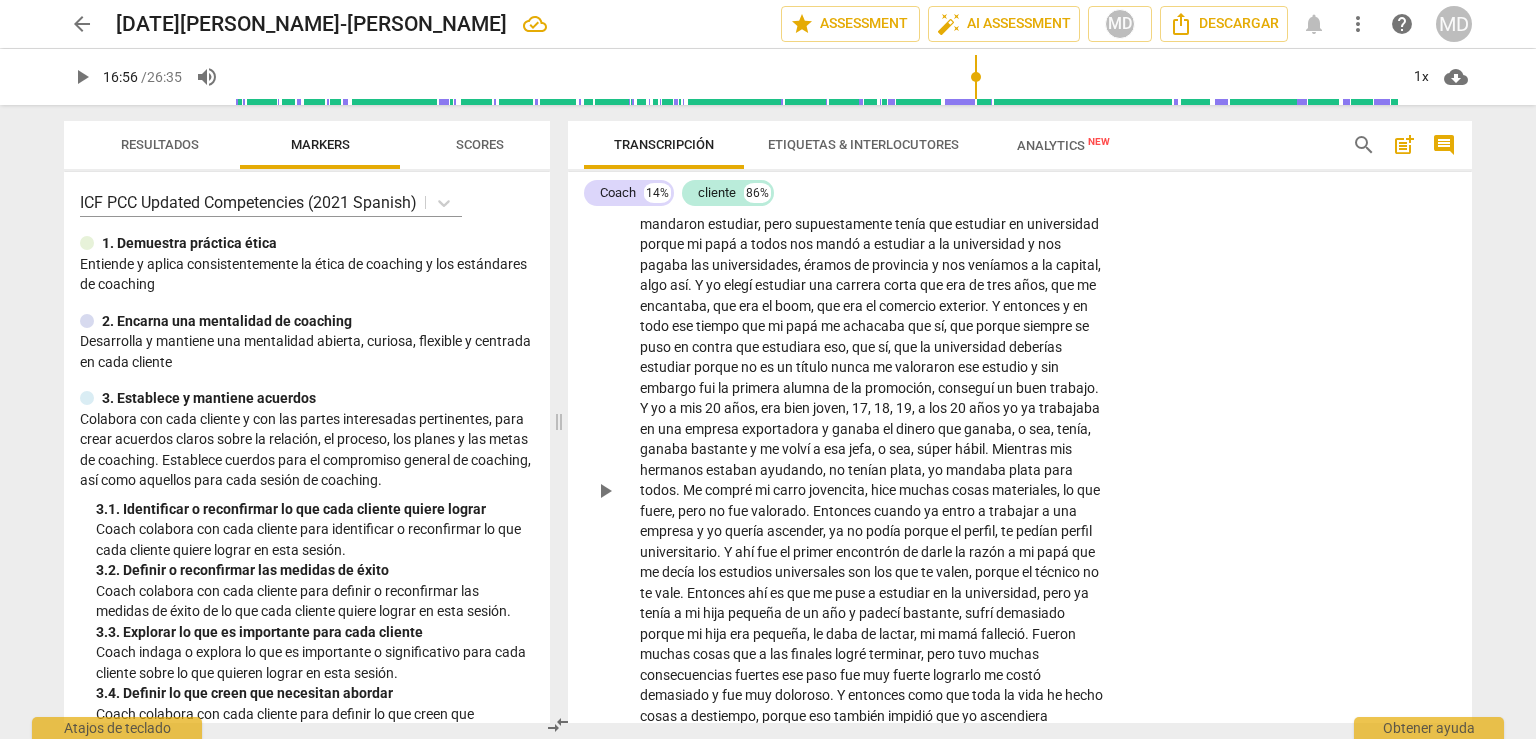 scroll, scrollTop: 6199, scrollLeft: 0, axis: vertical 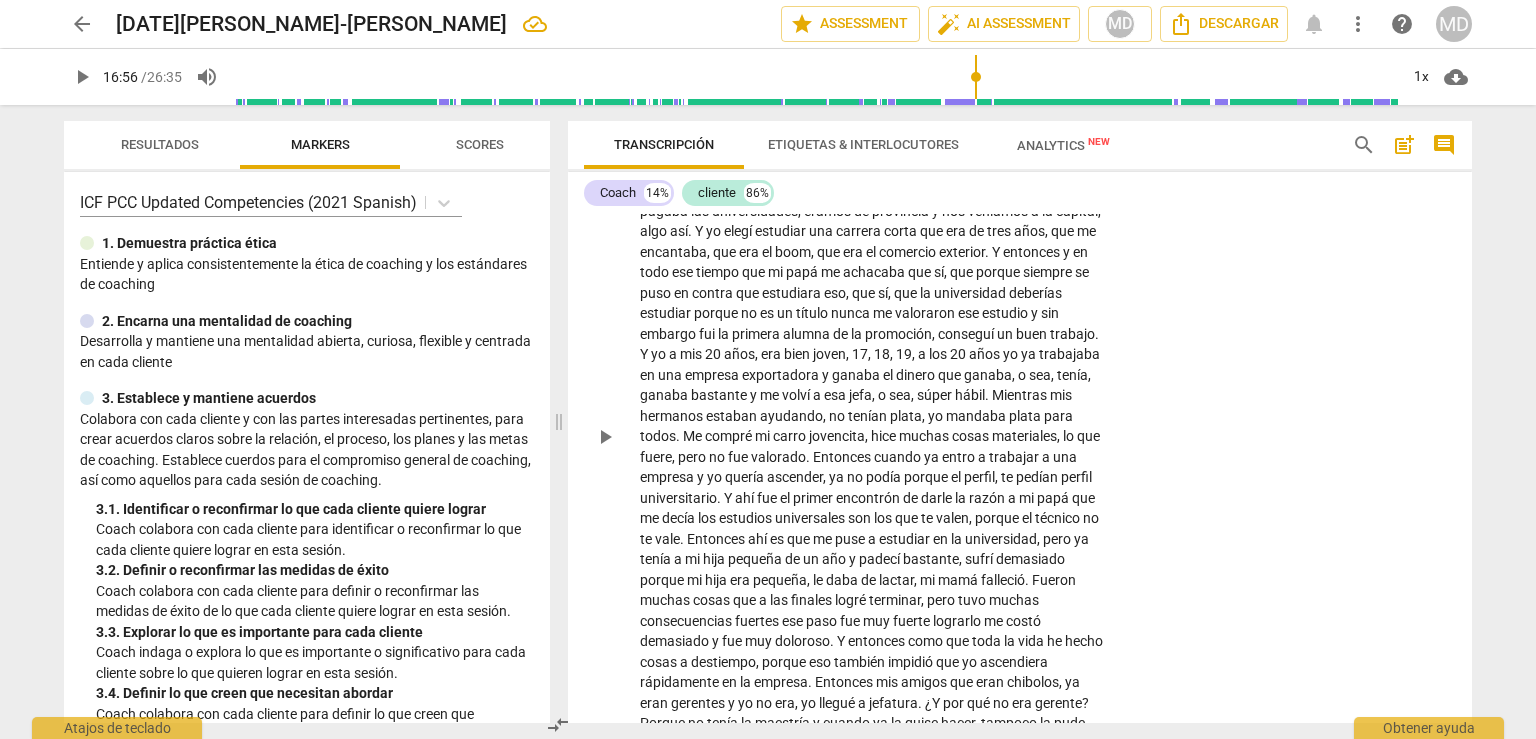 click on "play_arrow" at bounding box center (605, 437) 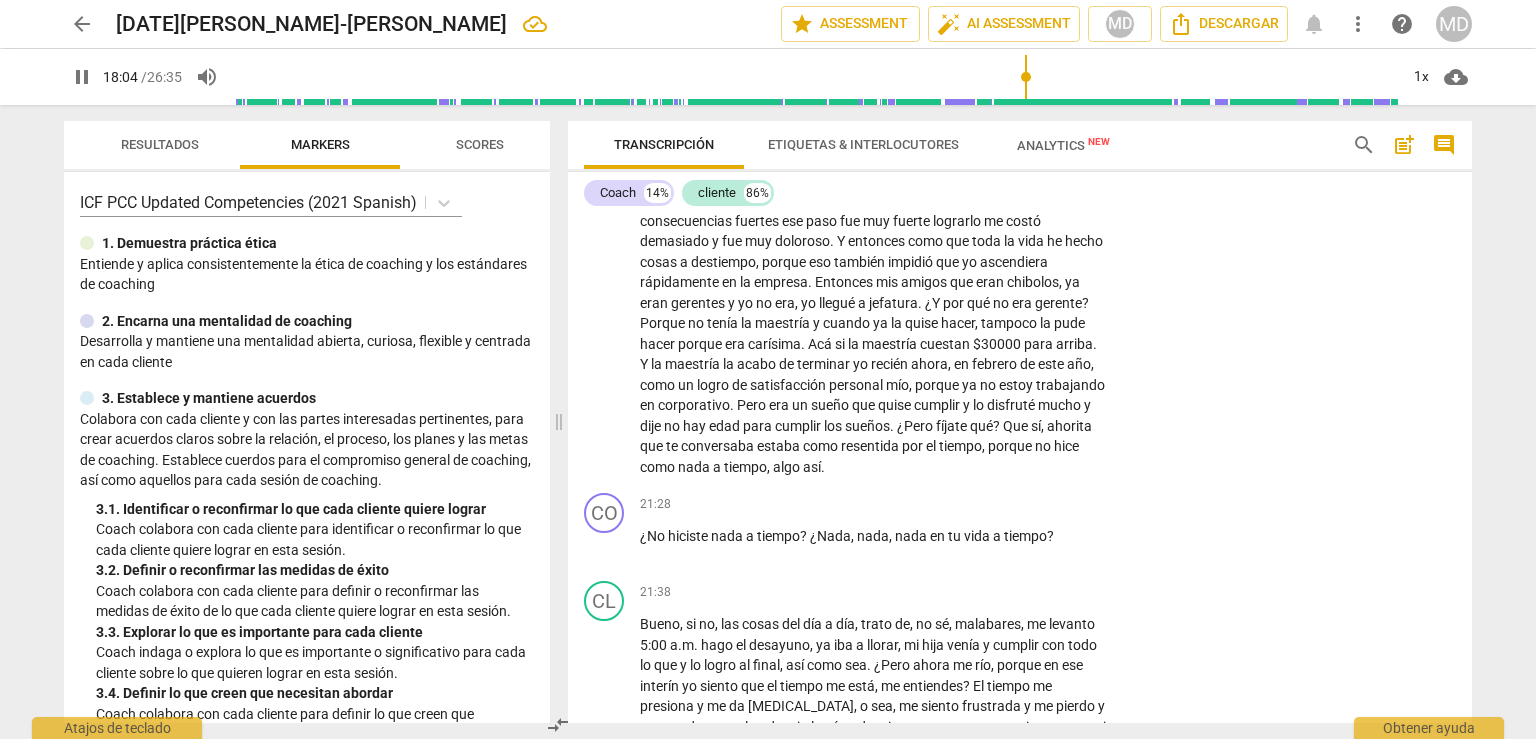 scroll, scrollTop: 6899, scrollLeft: 0, axis: vertical 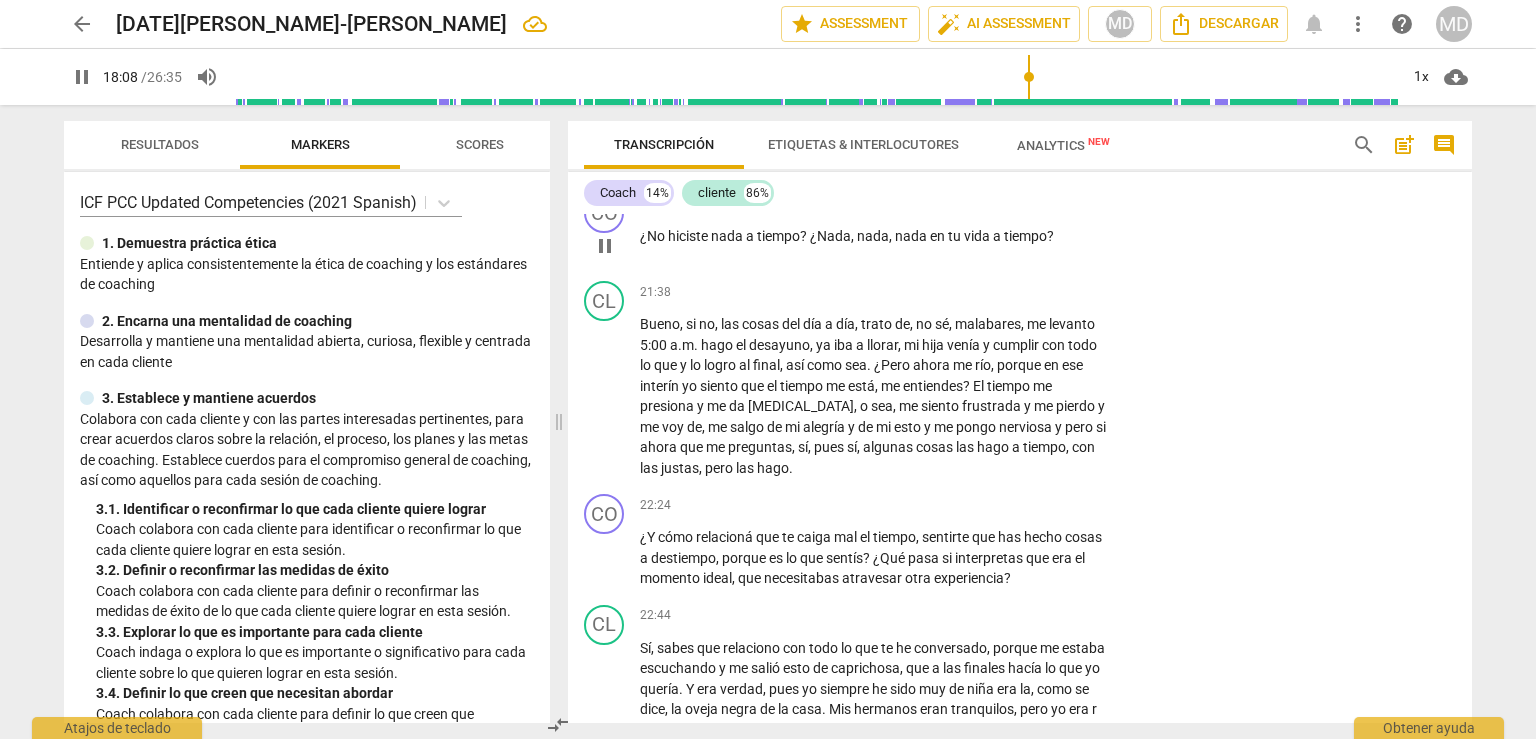 click on "pause" at bounding box center [605, 246] 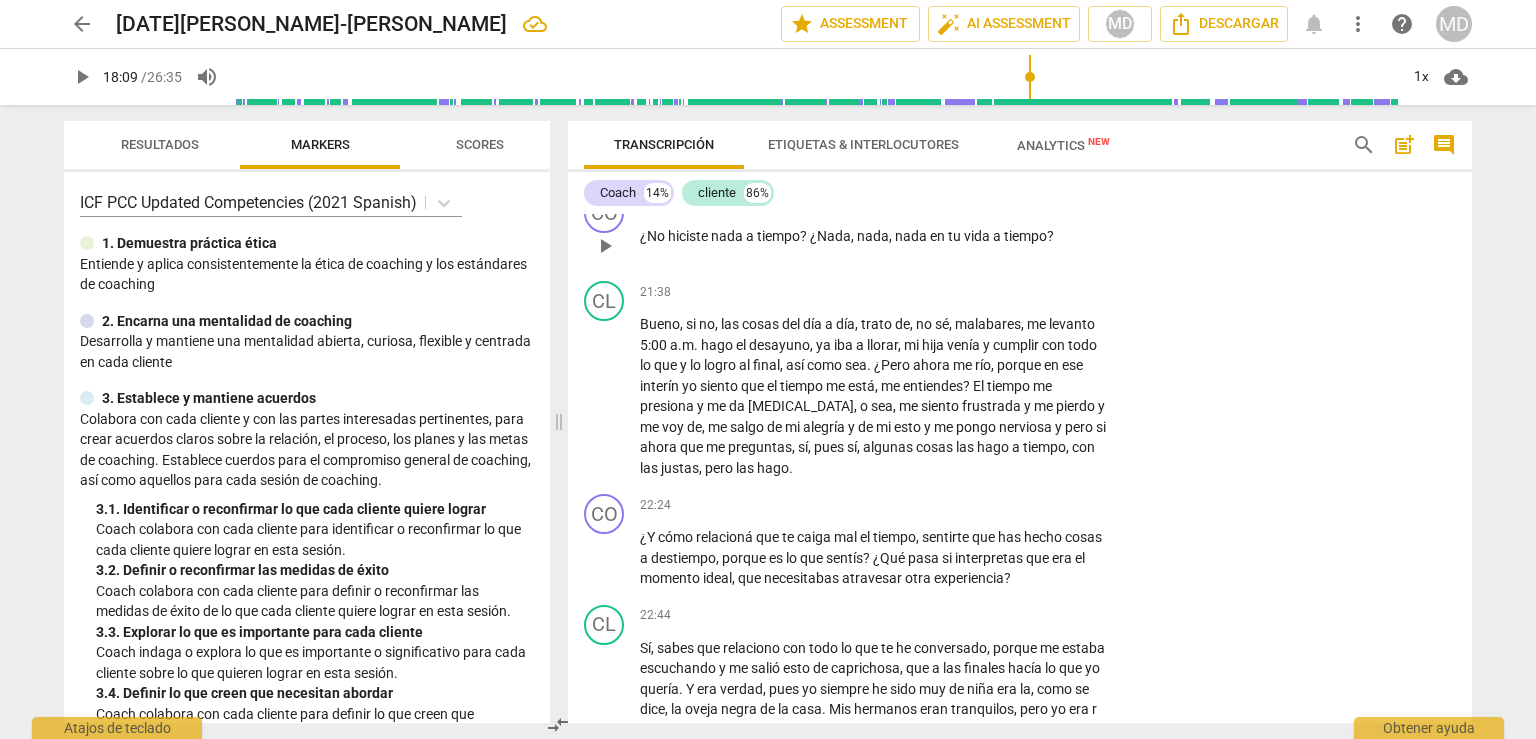 click on "Add competency" at bounding box center (1046, 205) 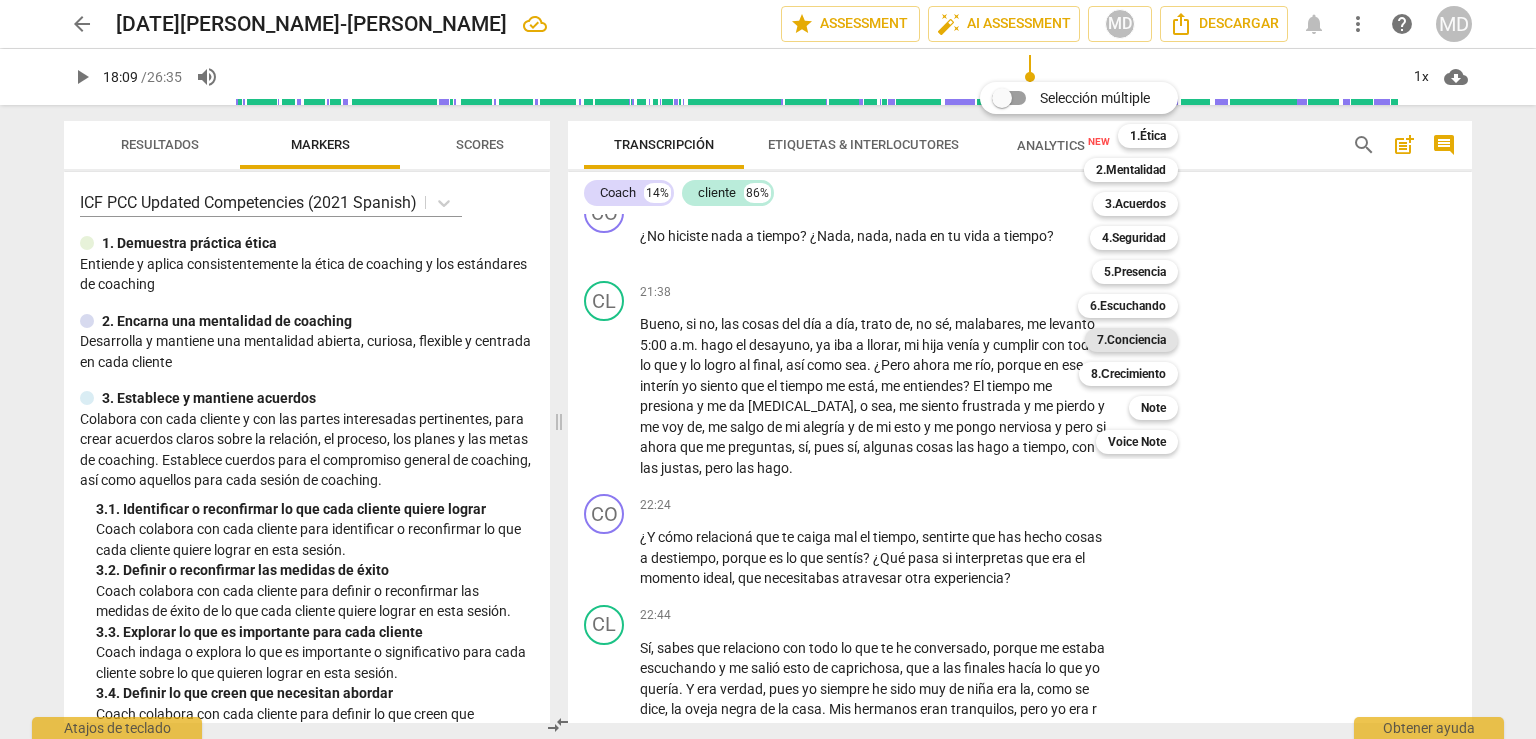 click on "7.Conciencia" at bounding box center (1131, 340) 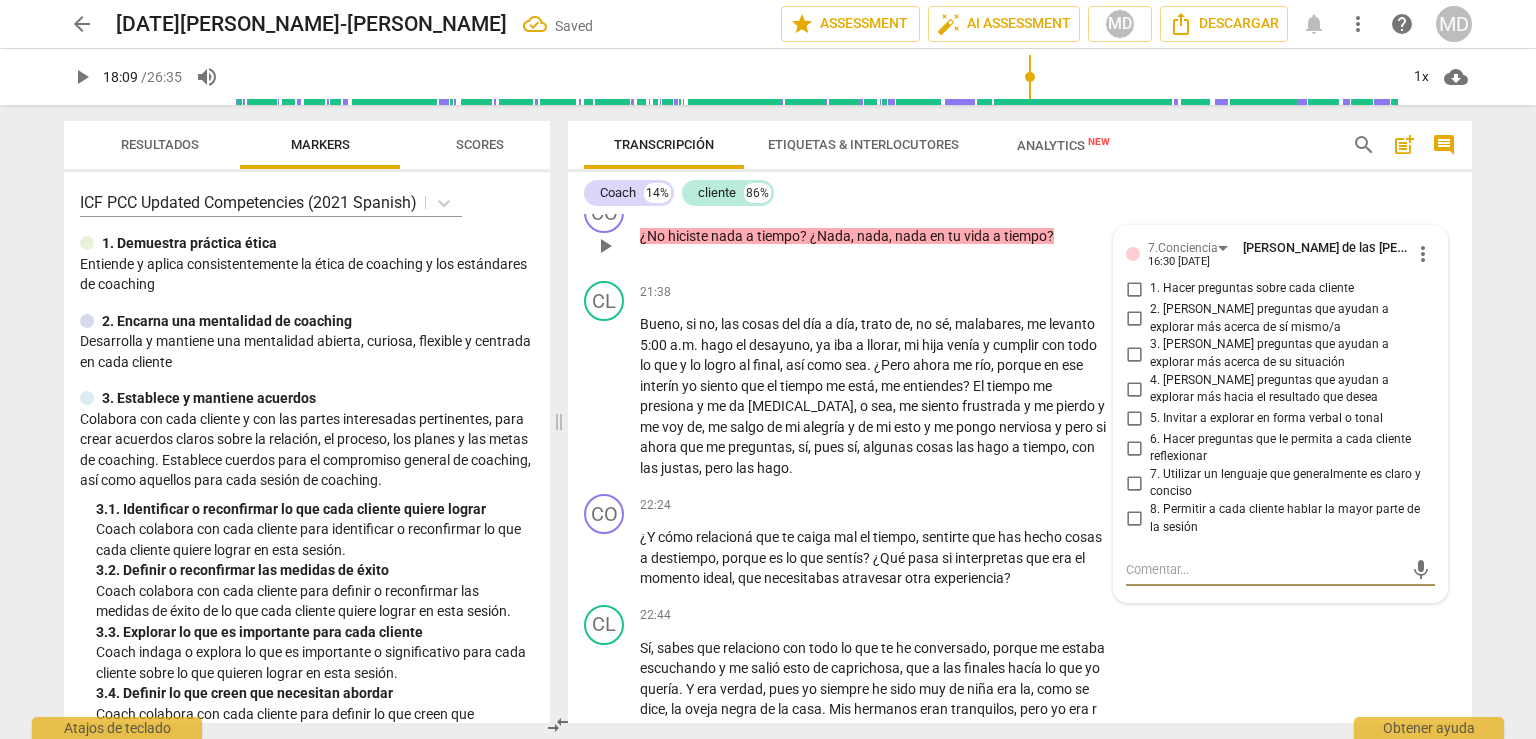 click on "1. Hacer preguntas sobre cada cliente" at bounding box center (1134, 289) 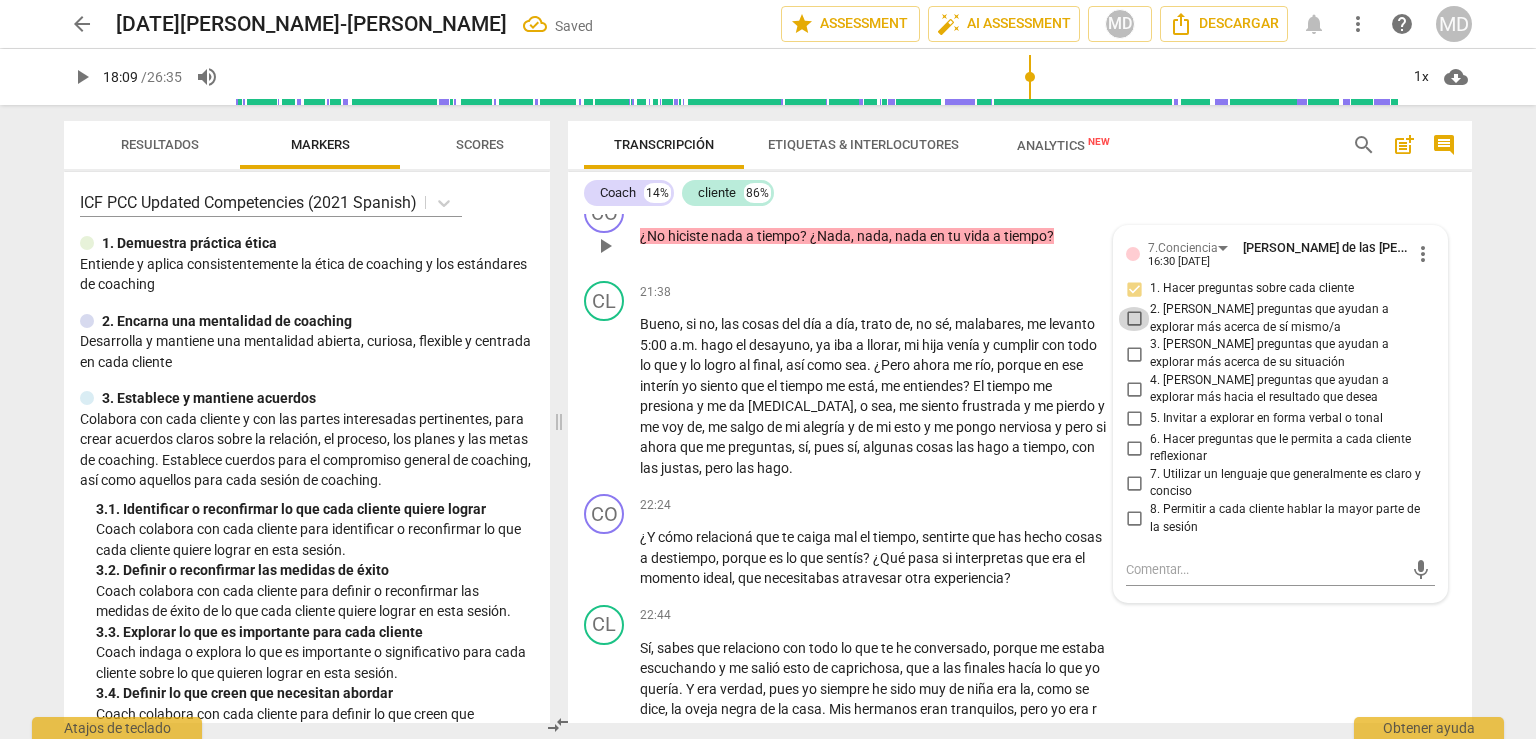 click on "2. [PERSON_NAME] preguntas que ayudan a explorar más acerca de sí mismo/a" at bounding box center (1134, 319) 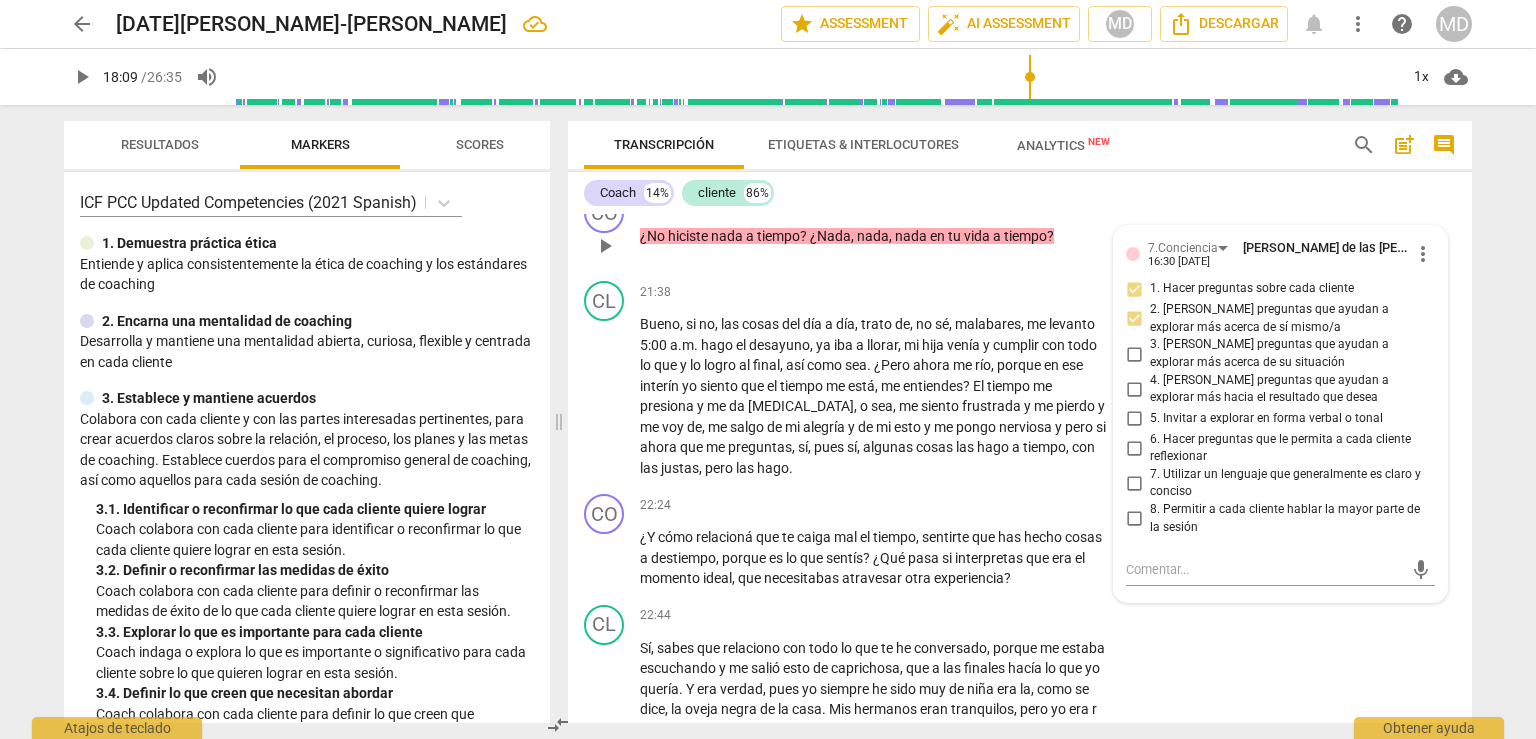 click on "3. [PERSON_NAME] preguntas que ayudan a explorar más acerca de su situación" at bounding box center (1134, 354) 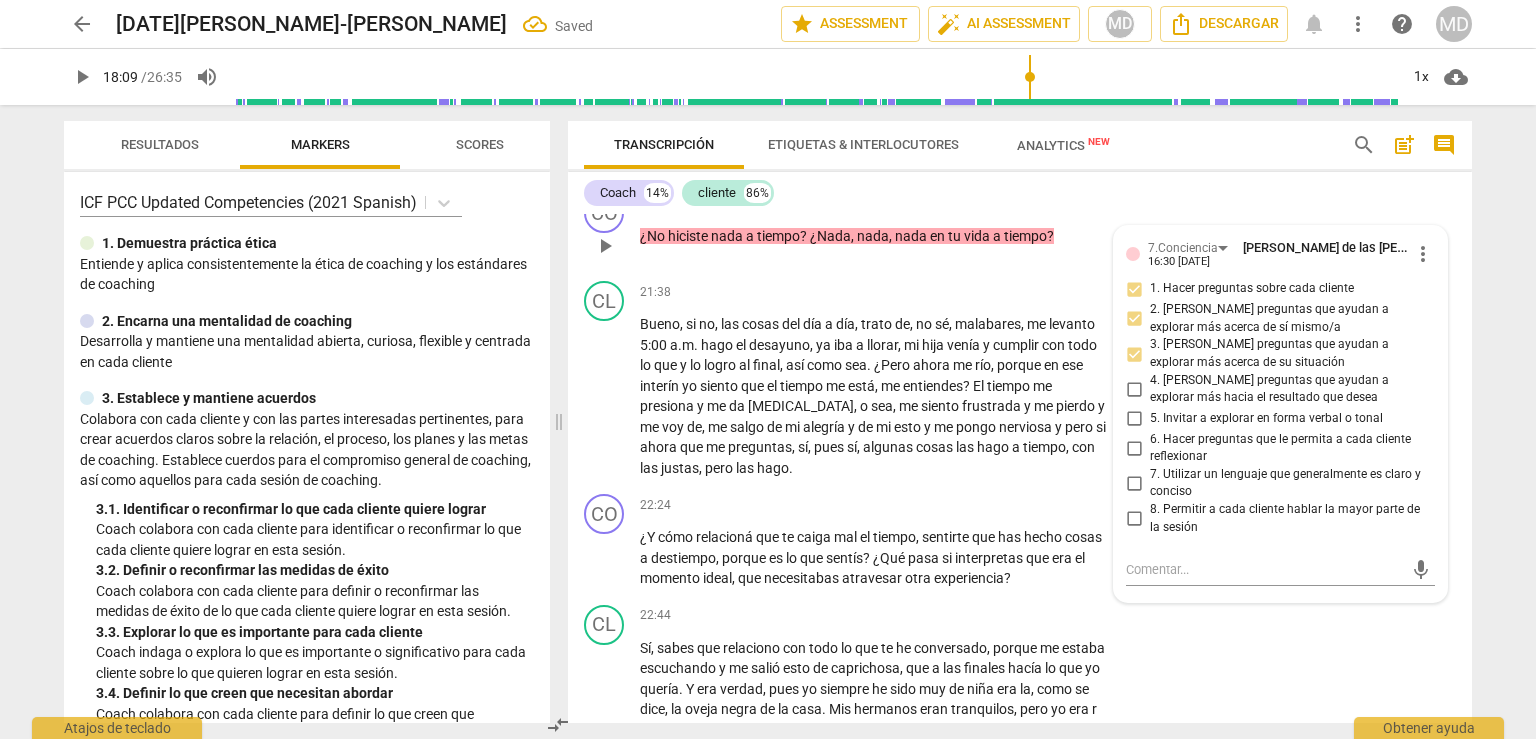 scroll, scrollTop: 7099, scrollLeft: 0, axis: vertical 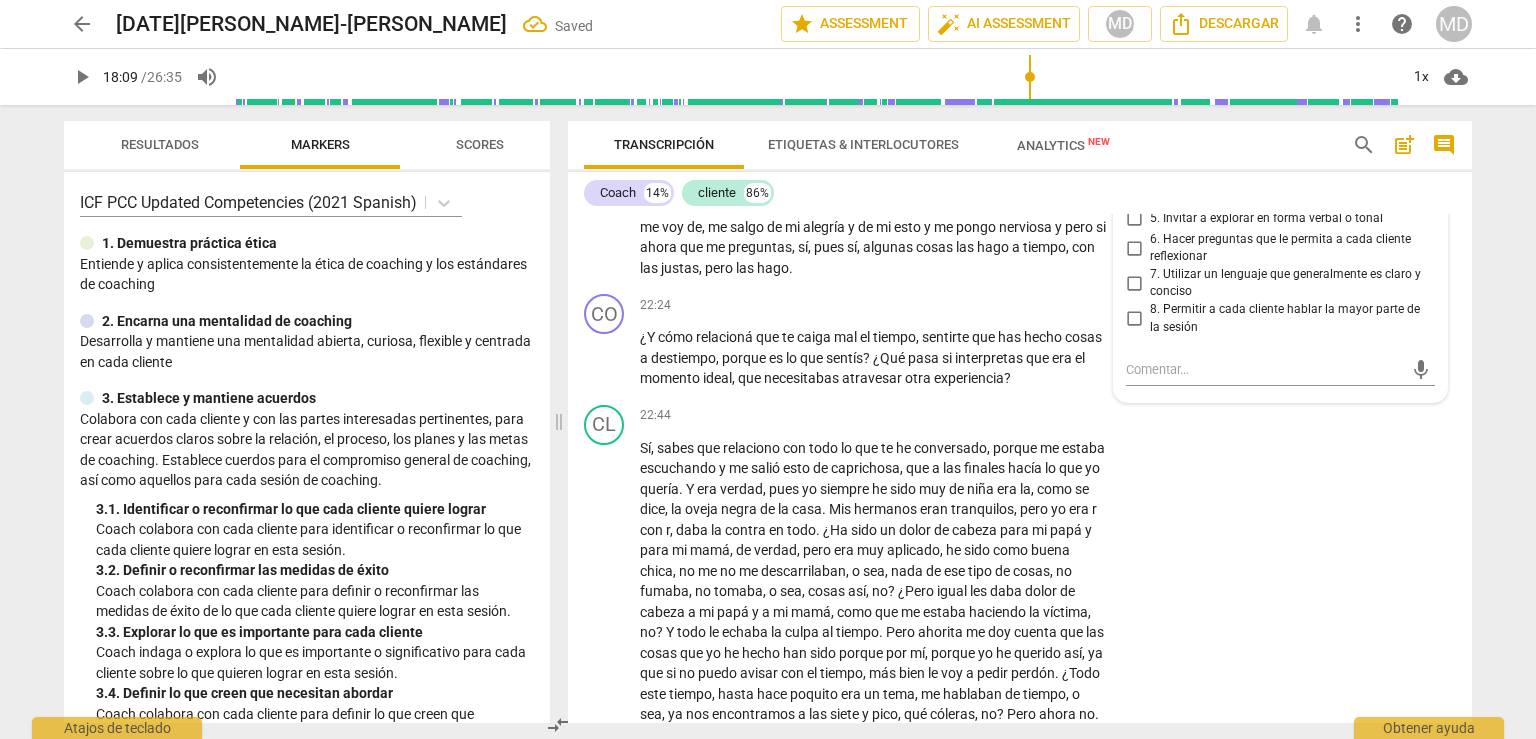 click on "4. [PERSON_NAME] preguntas que ayudan a explorar más hacia el resultado que desea" at bounding box center [1134, 189] 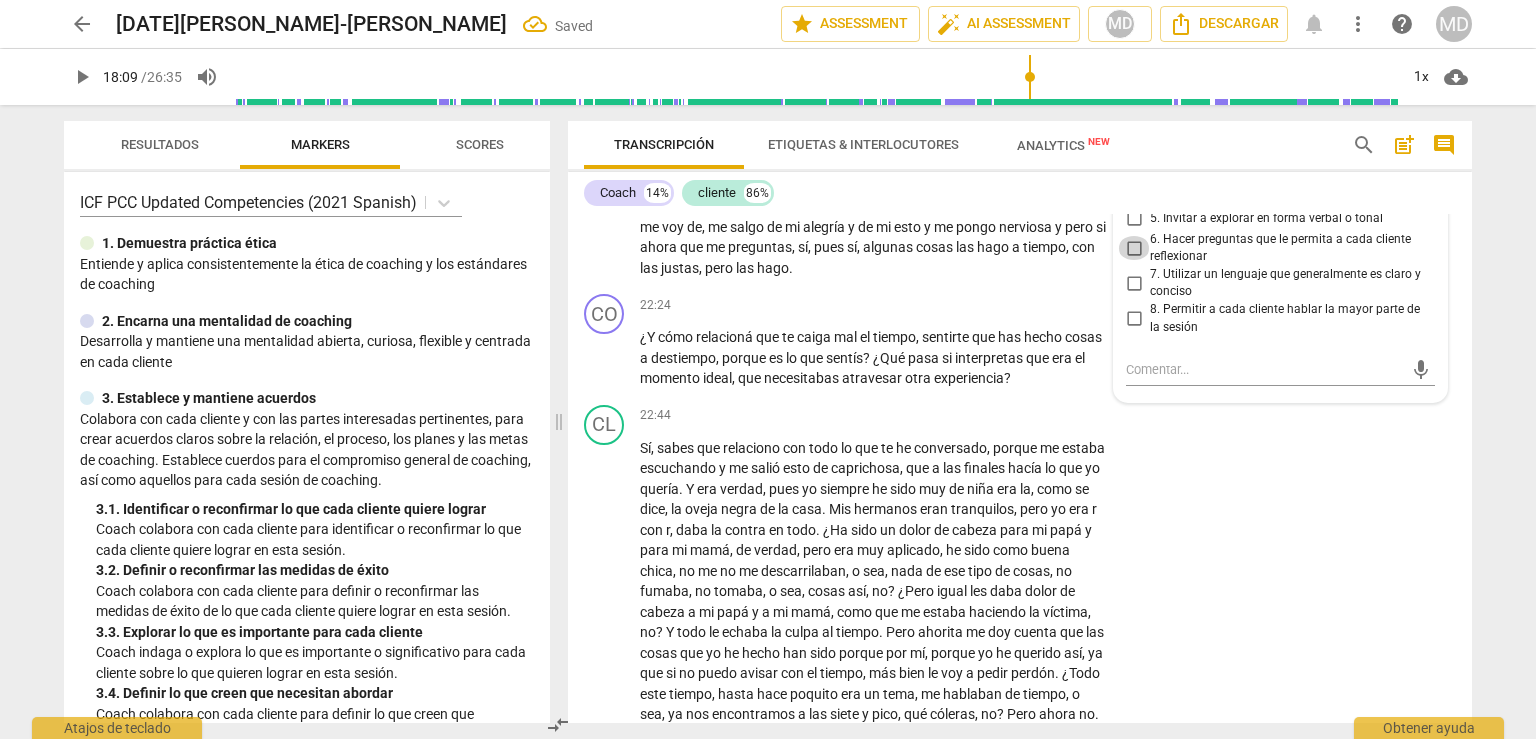 click on "6. Hacer preguntas que le permita a cada cliente reflexionar" at bounding box center [1134, 248] 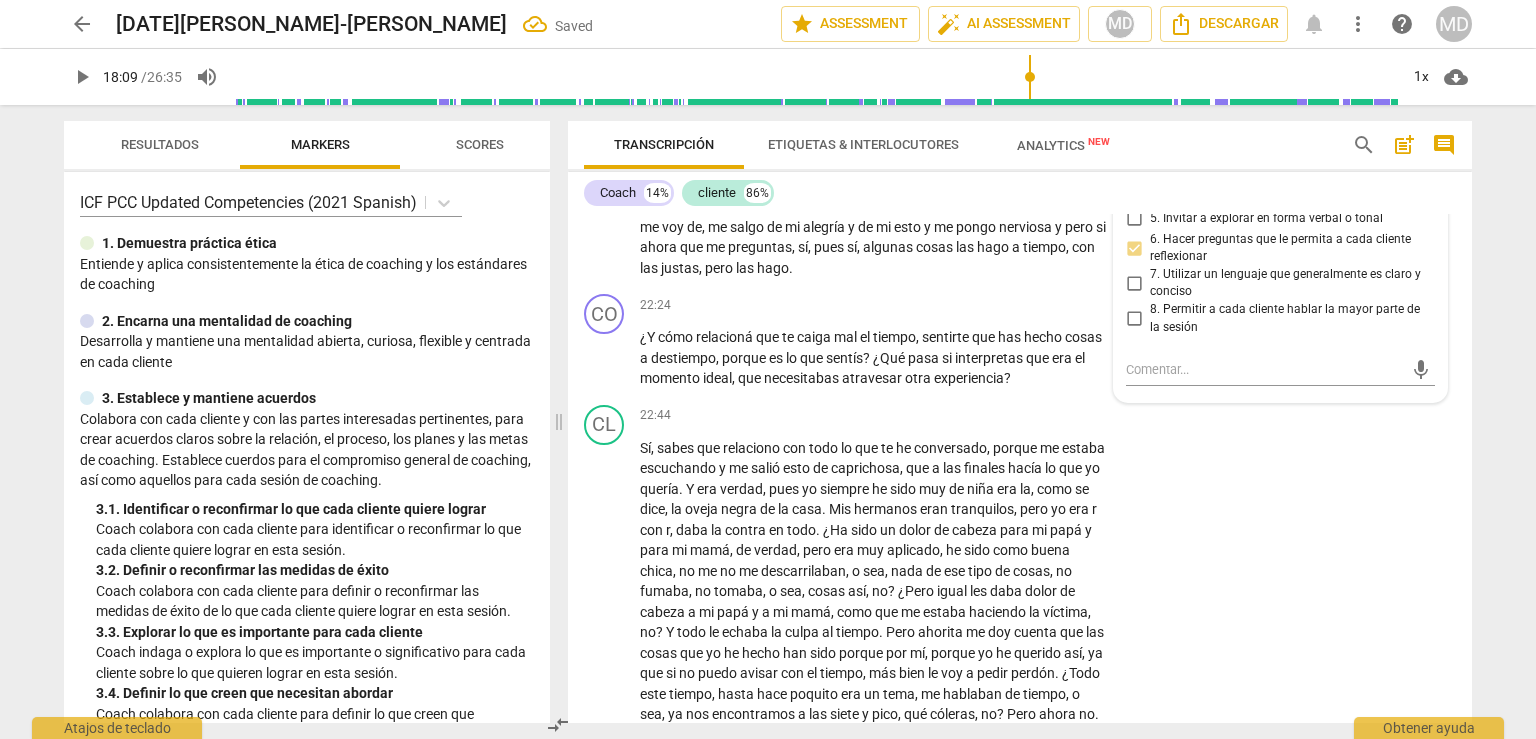 click on "7. Utilizar un lenguaje que generalmente es claro y conciso" at bounding box center (1134, 283) 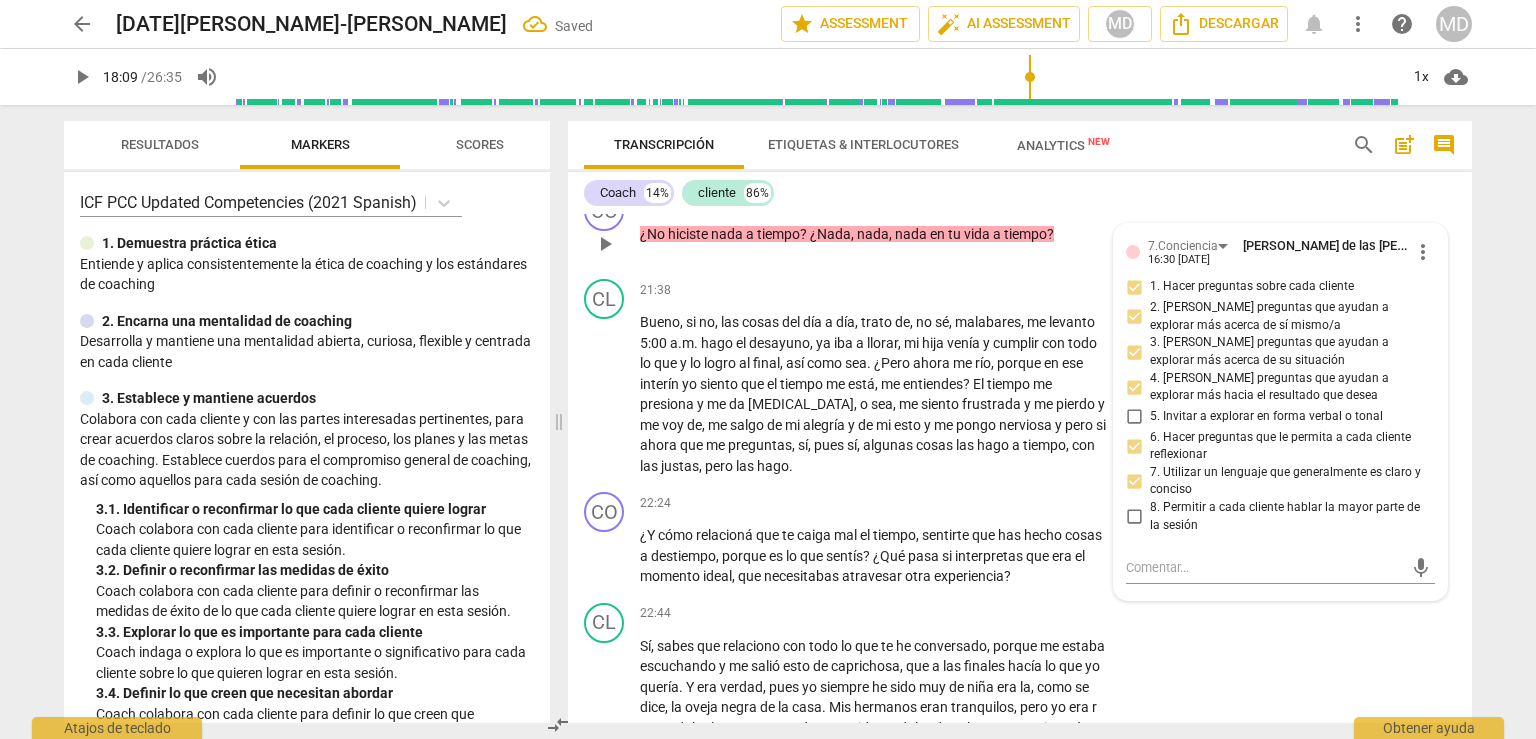 scroll, scrollTop: 6899, scrollLeft: 0, axis: vertical 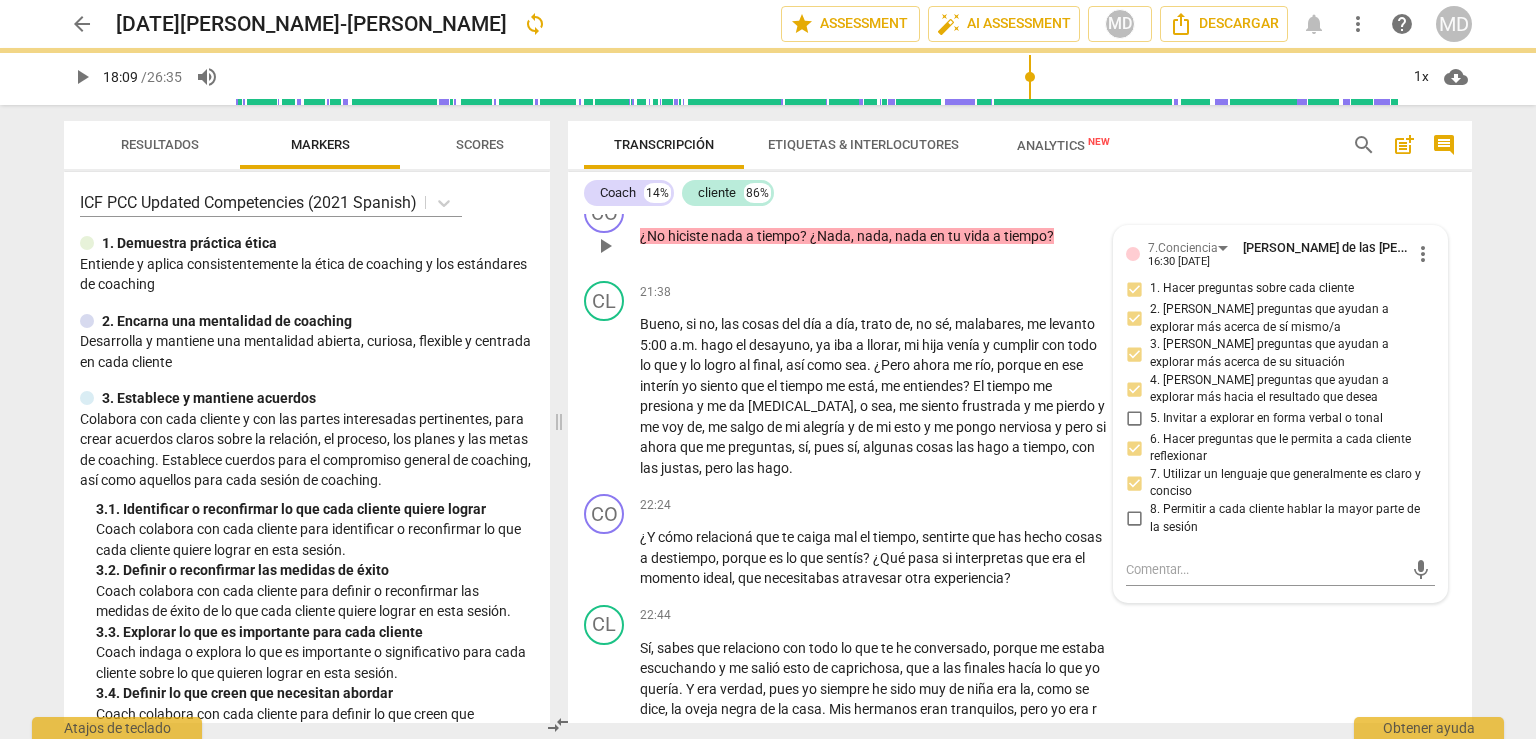 click on "Add competency" at bounding box center [944, 205] 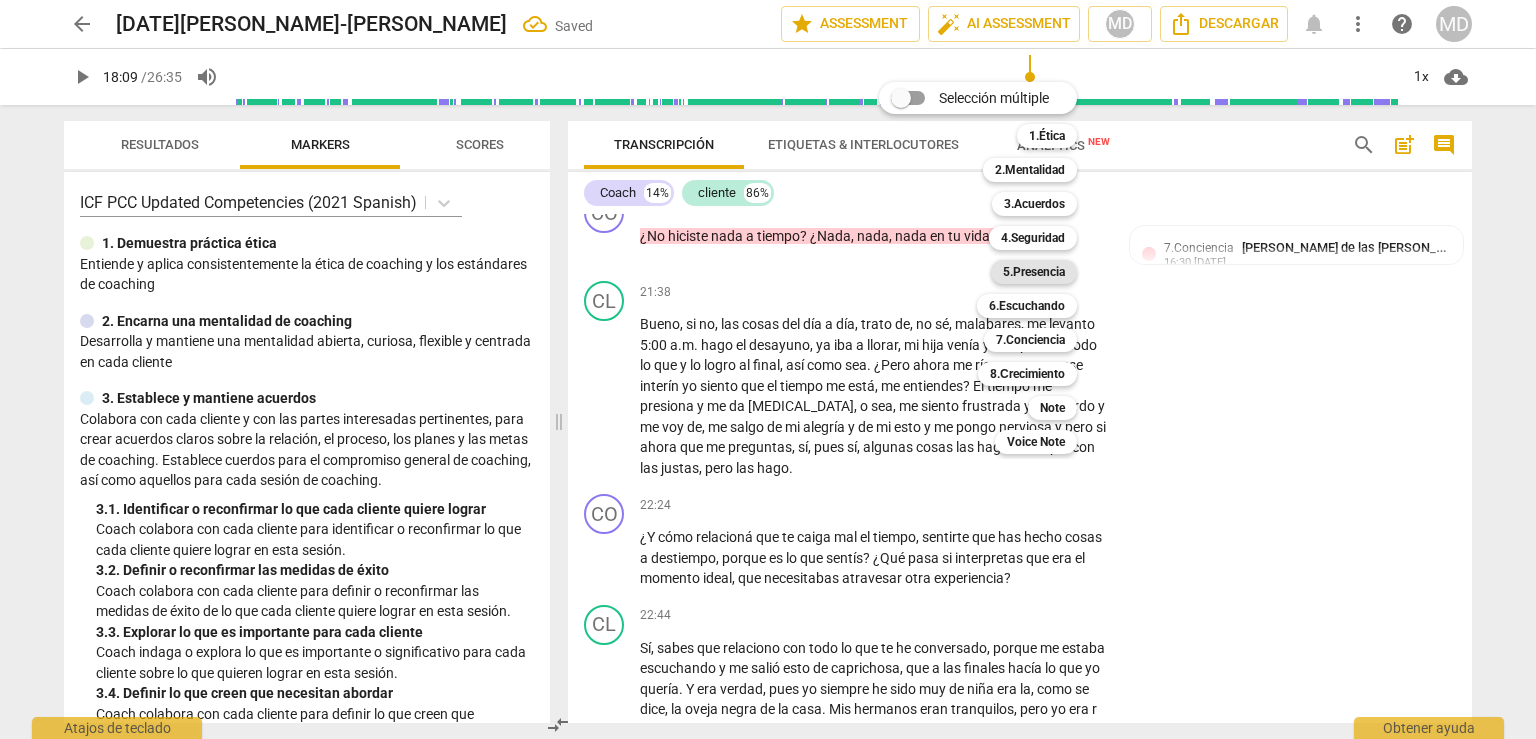click on "5.Presencia" at bounding box center (1034, 272) 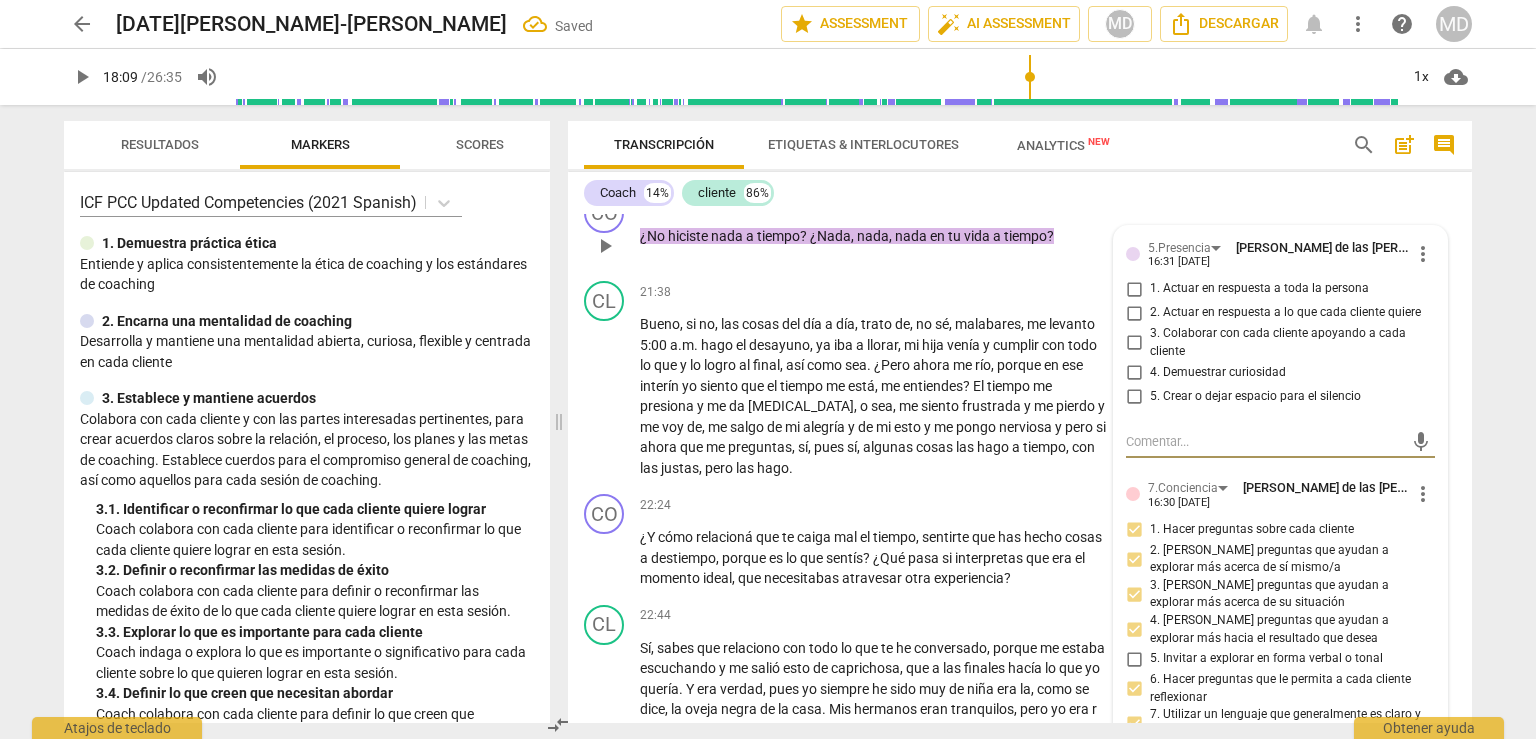 click on "2. Actuar en respuesta a lo que cada cliente quiere" at bounding box center [1134, 313] 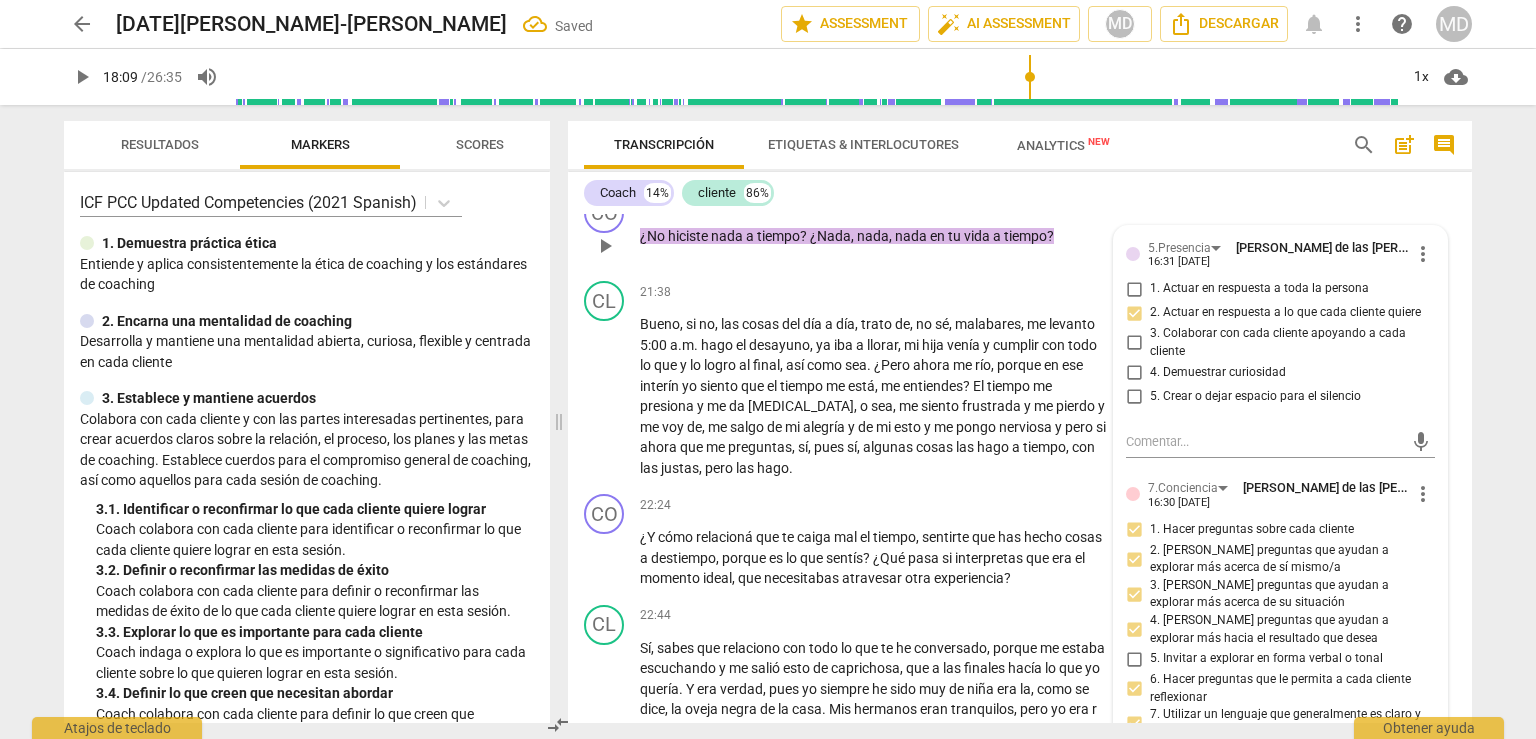 click on "3. Colaborar con cada cliente apoyando a cada cliente" at bounding box center (1134, 343) 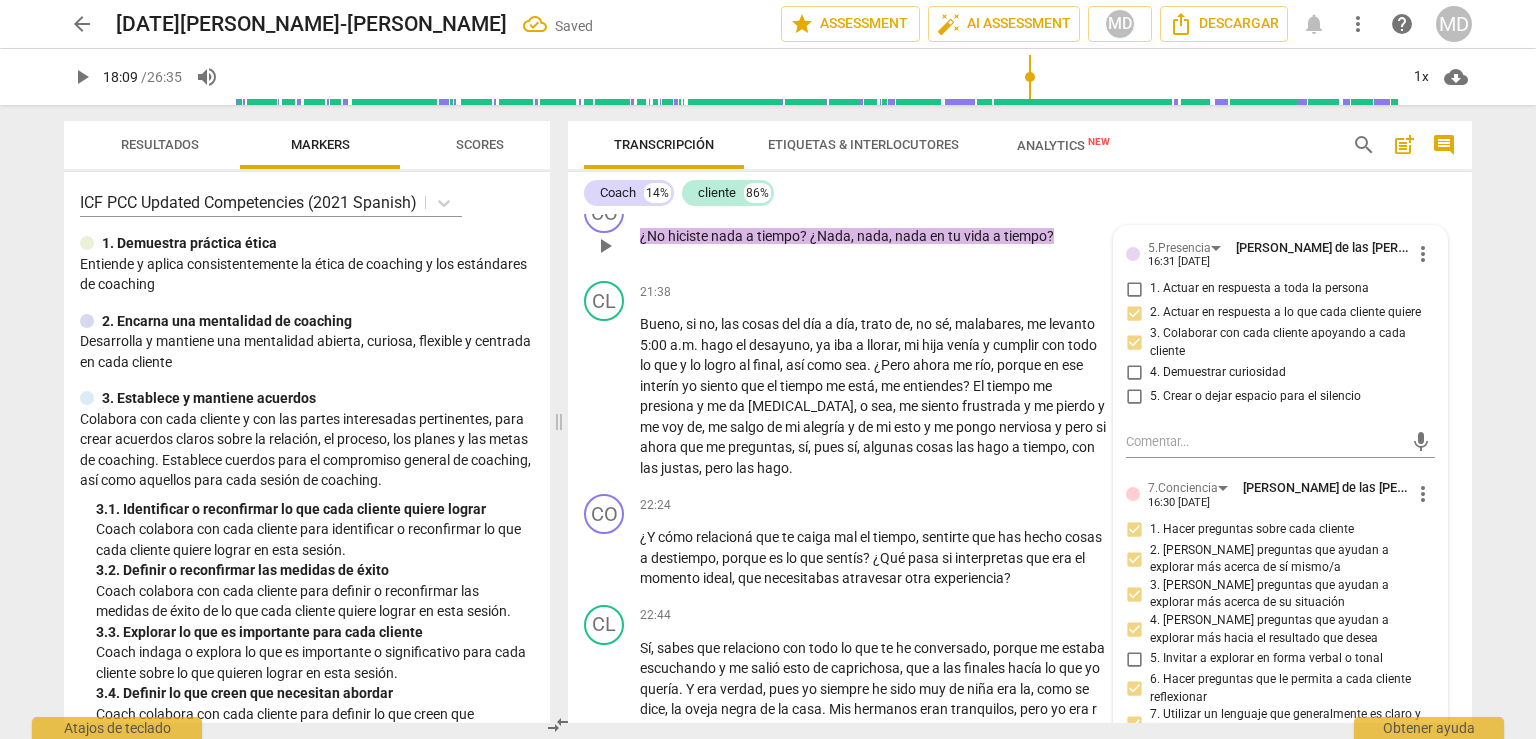 click on "4. Demuestrar curiosidad" at bounding box center (1134, 372) 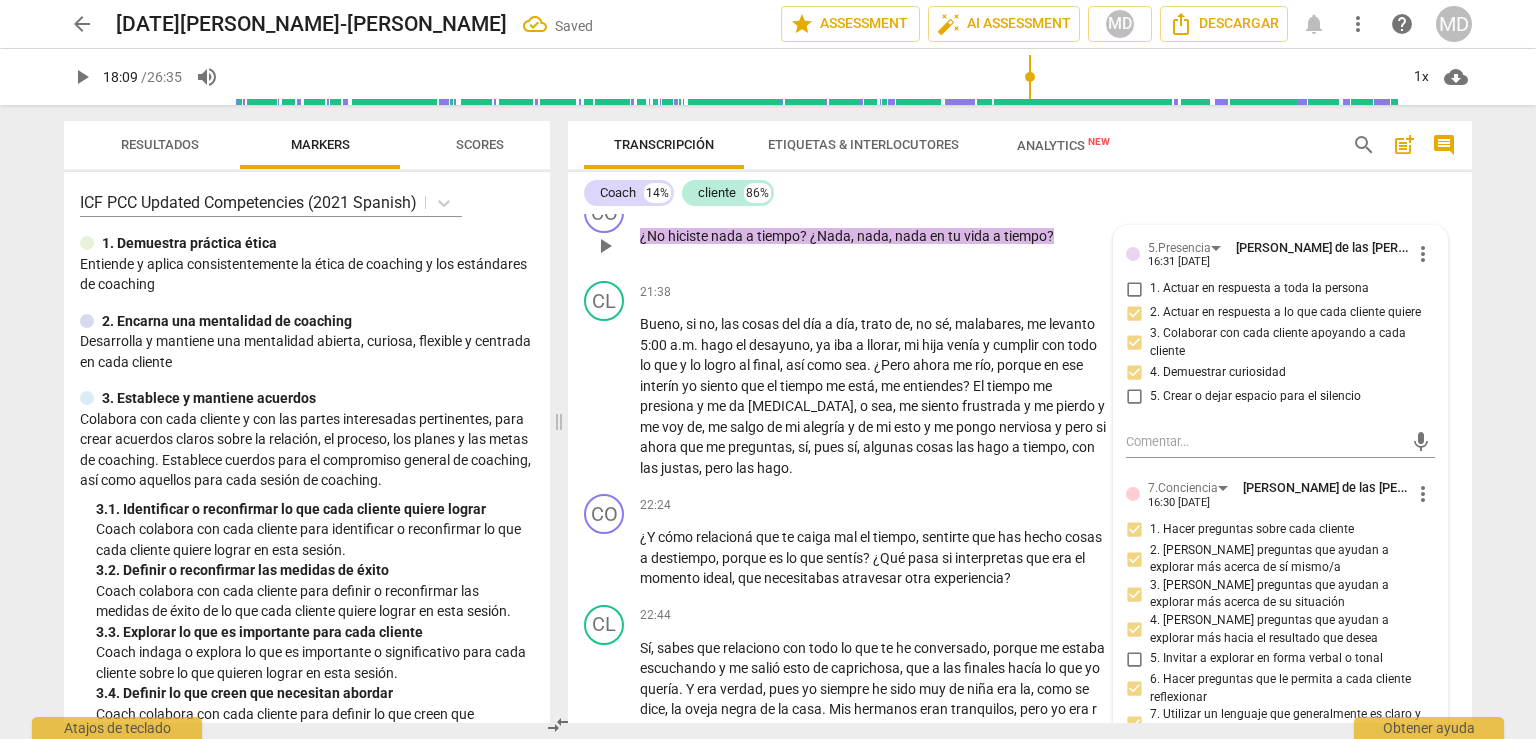 click on "5. Crear o dejar espacio para el silencio" at bounding box center (1134, 396) 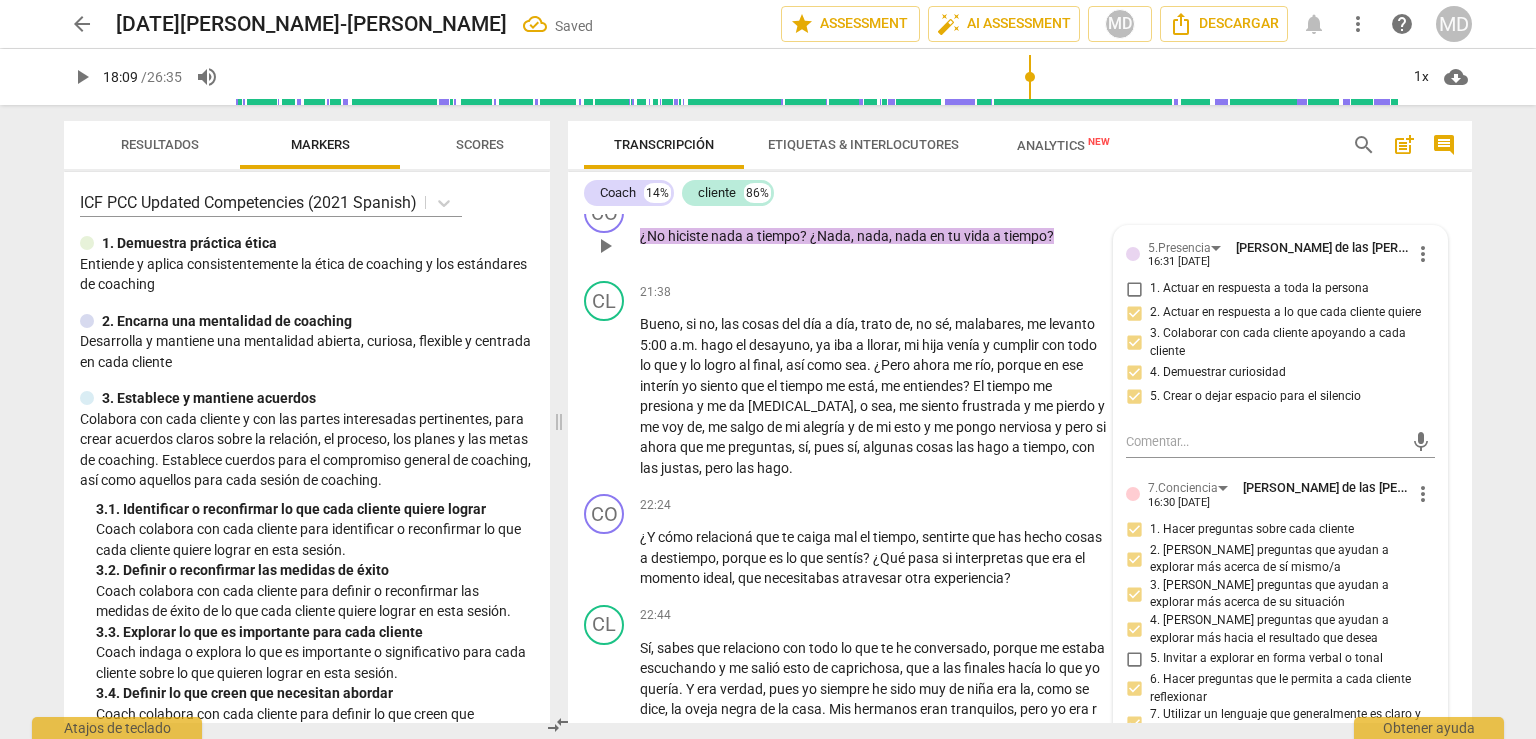 click on "+ Add competency 5.Presencia 7.Conciencia" at bounding box center [936, 204] 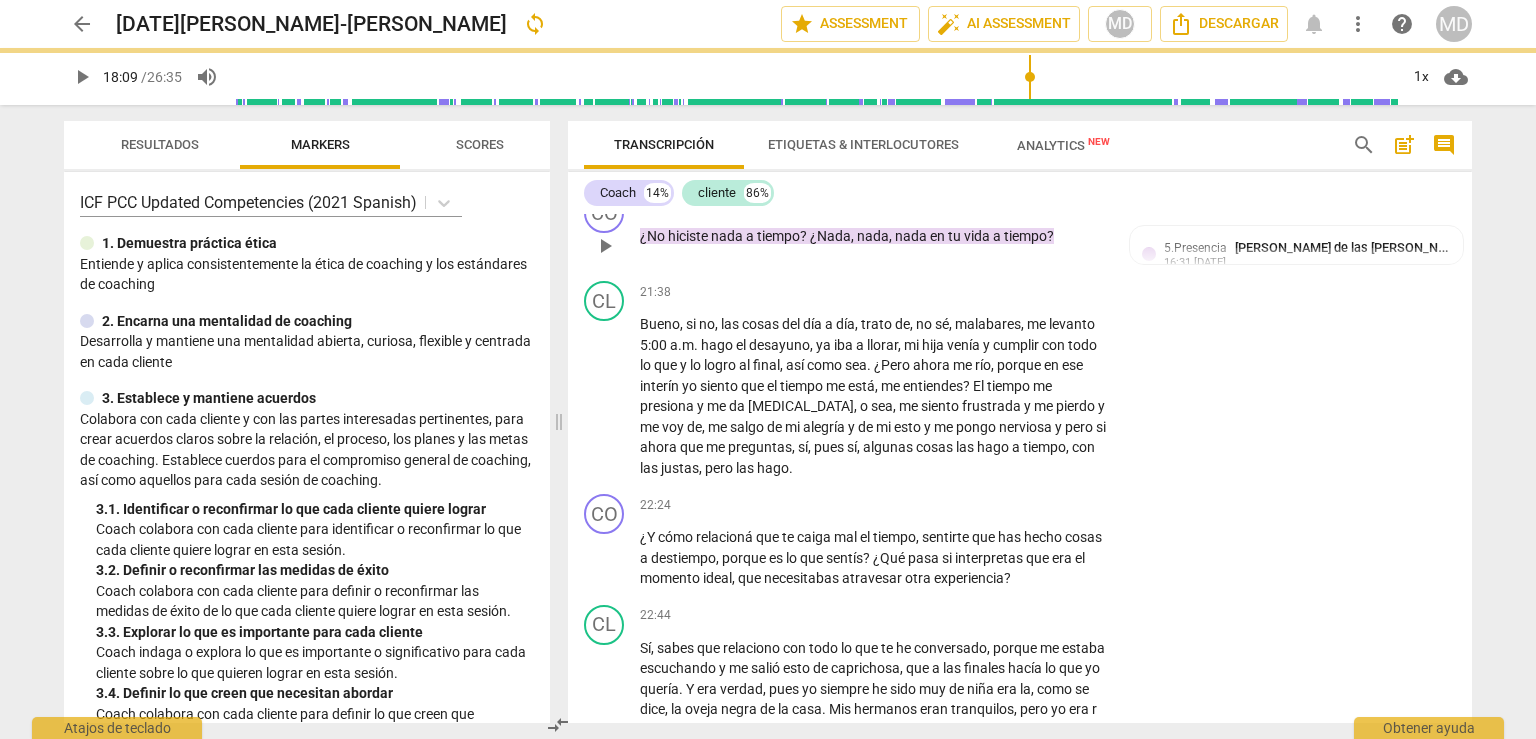 click on "Add competency" at bounding box center [849, 205] 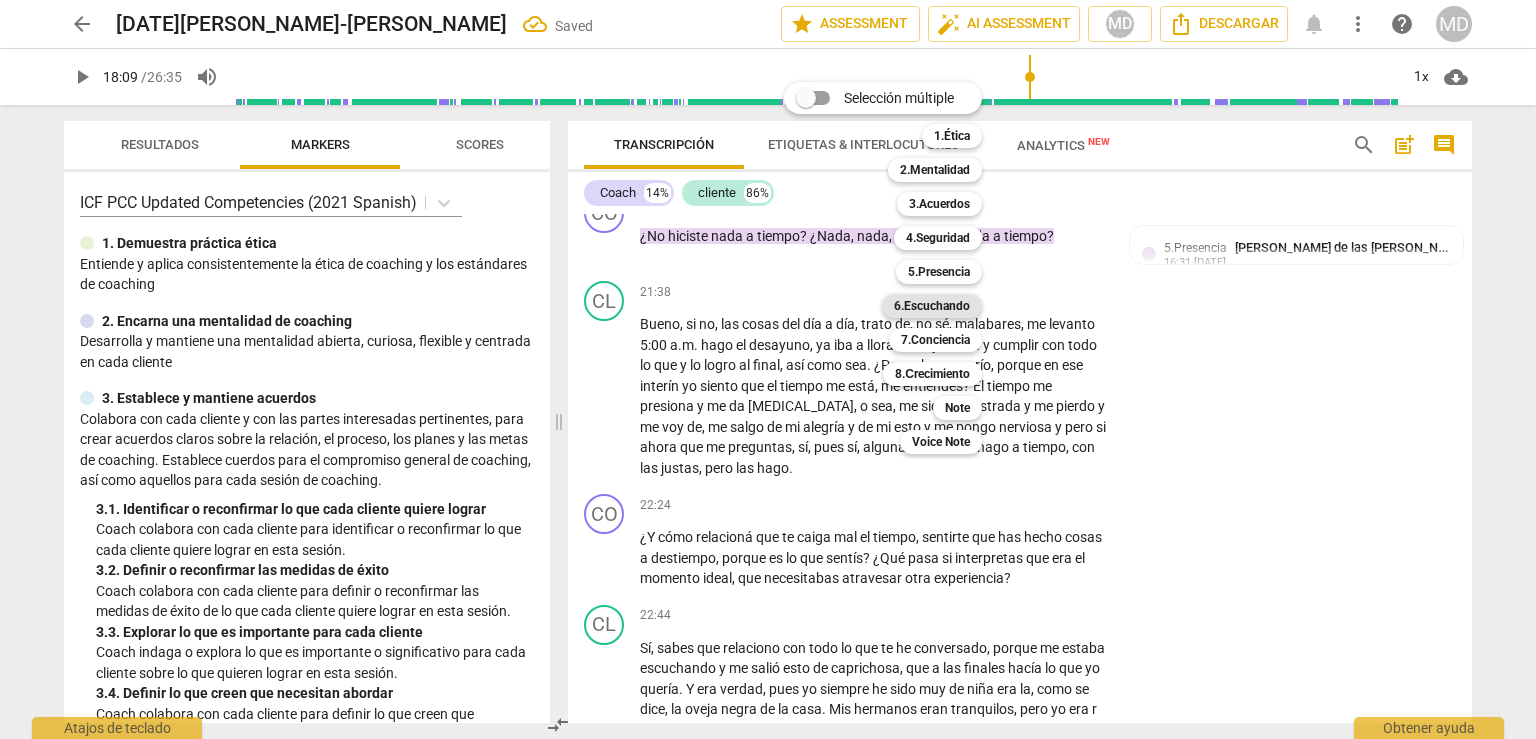 click on "6.Escuchando" at bounding box center [932, 306] 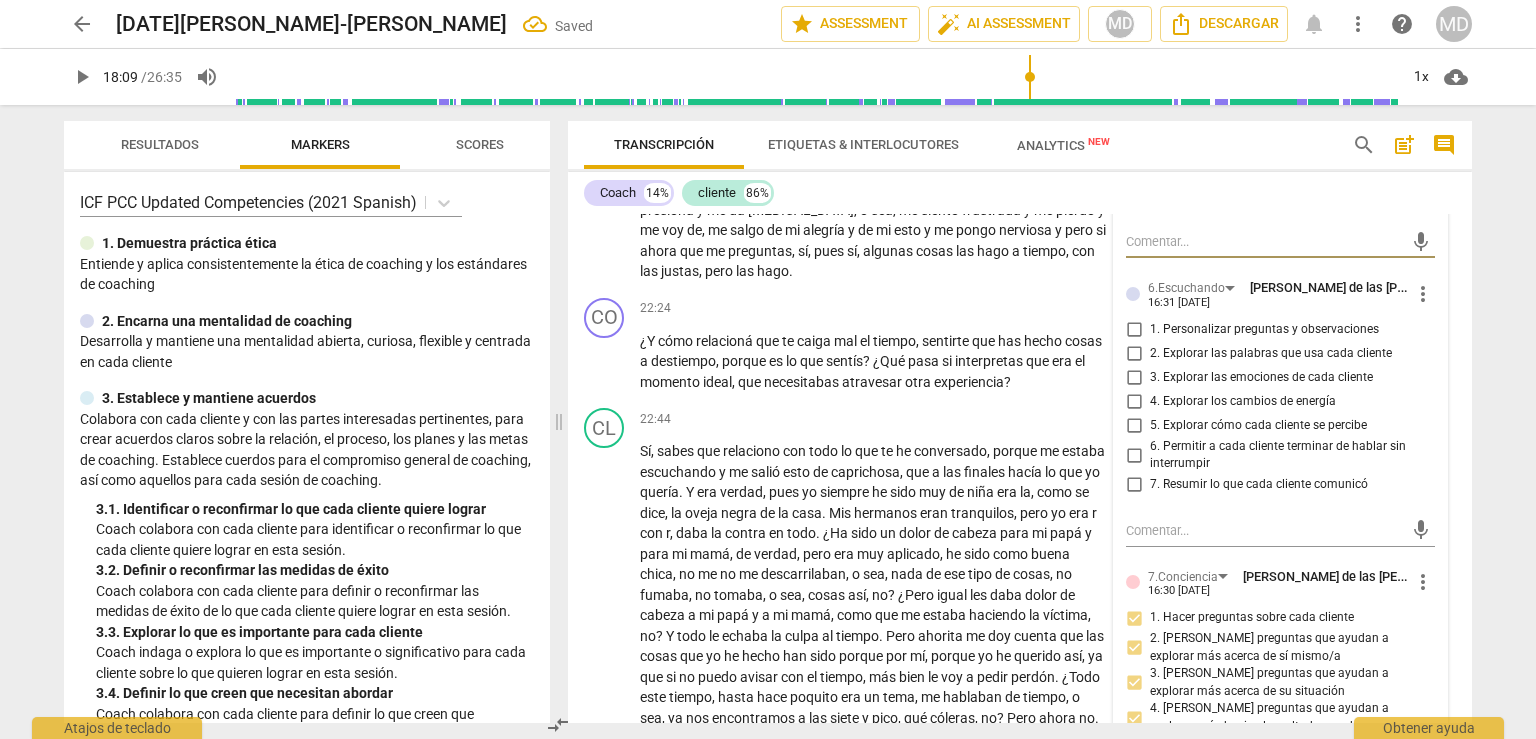 scroll, scrollTop: 7199, scrollLeft: 0, axis: vertical 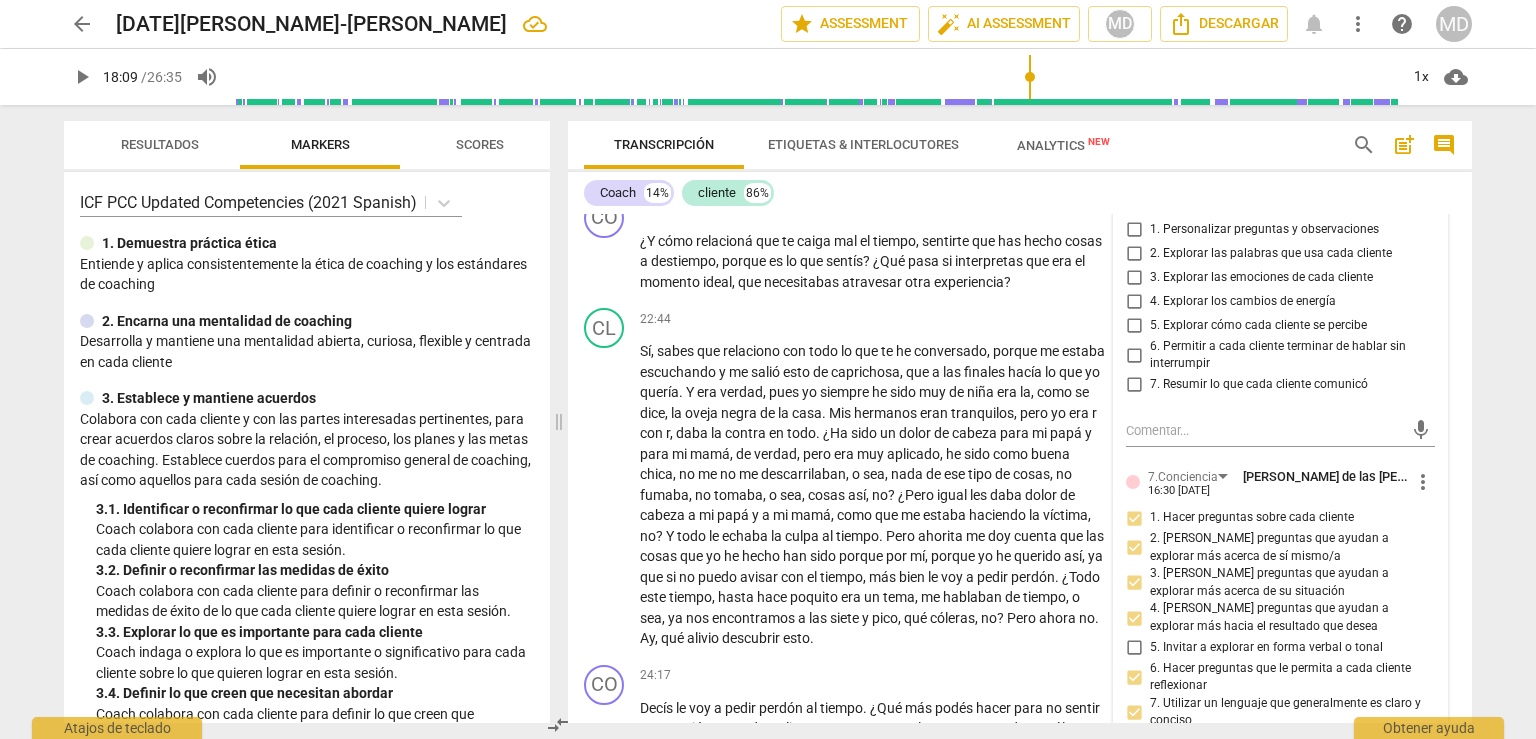 click on "1. Personalizar preguntas y observaciones" at bounding box center [1134, 230] 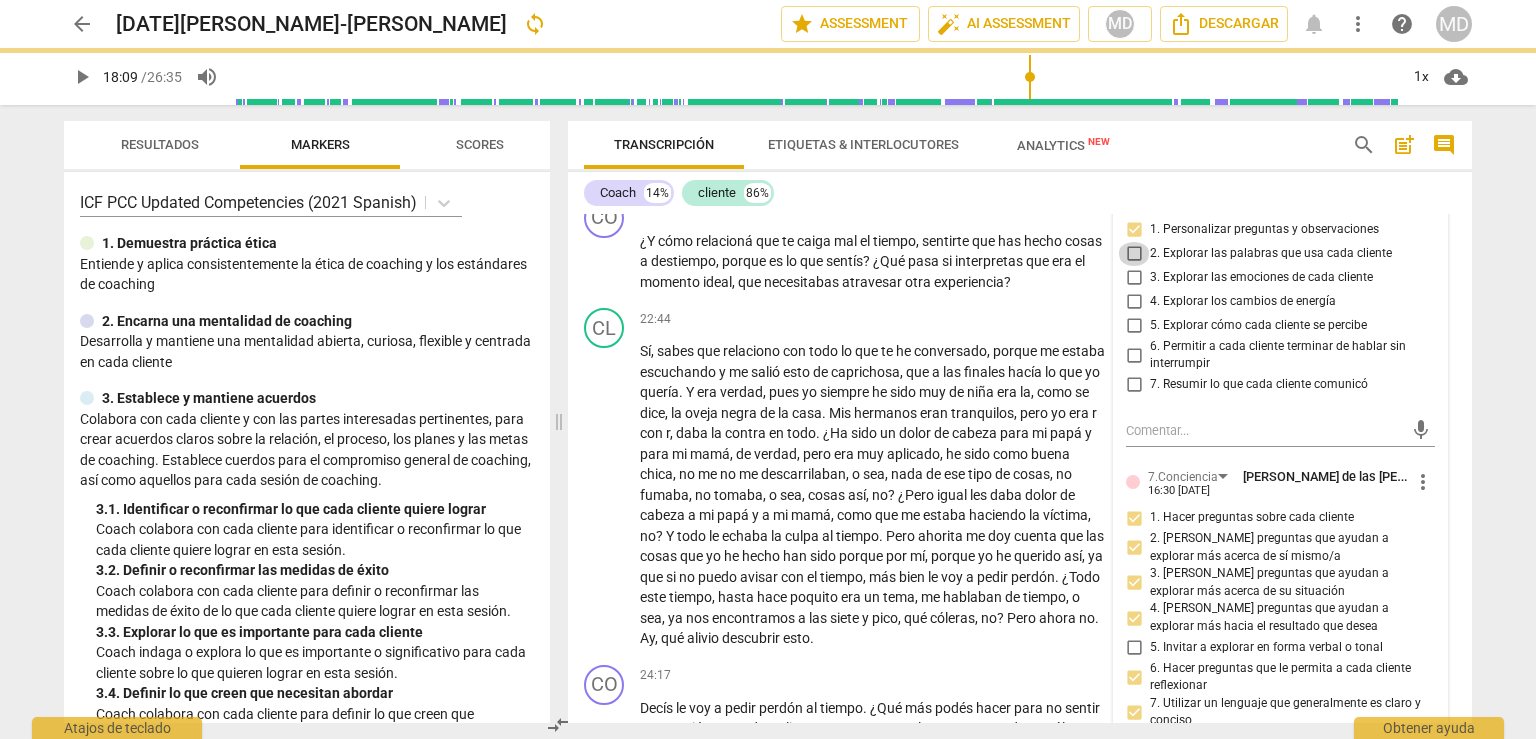 click on "2. Explorar las palabras que usa cada cliente" at bounding box center (1134, 254) 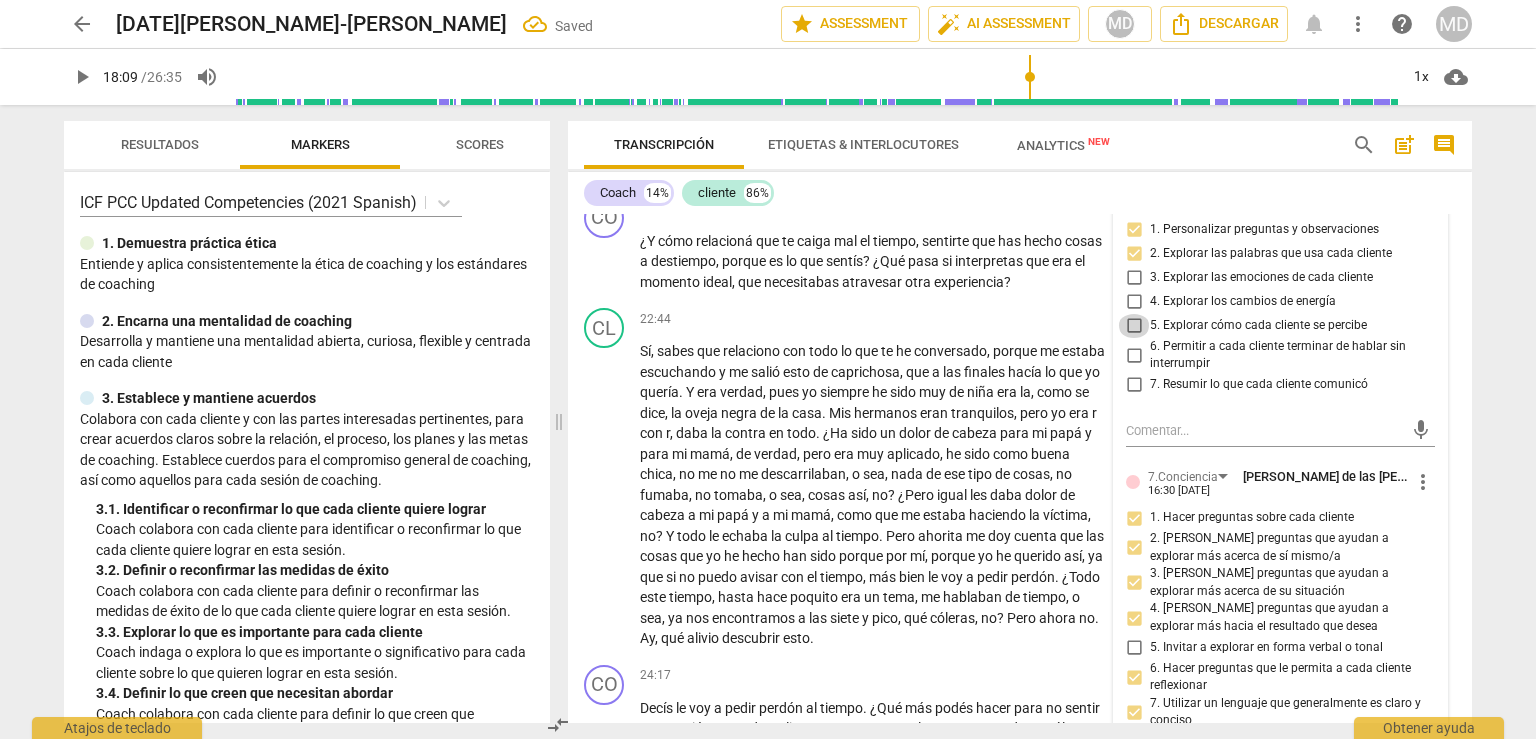 click on "5. Explorar cómo cada cliente se percibe" at bounding box center [1134, 326] 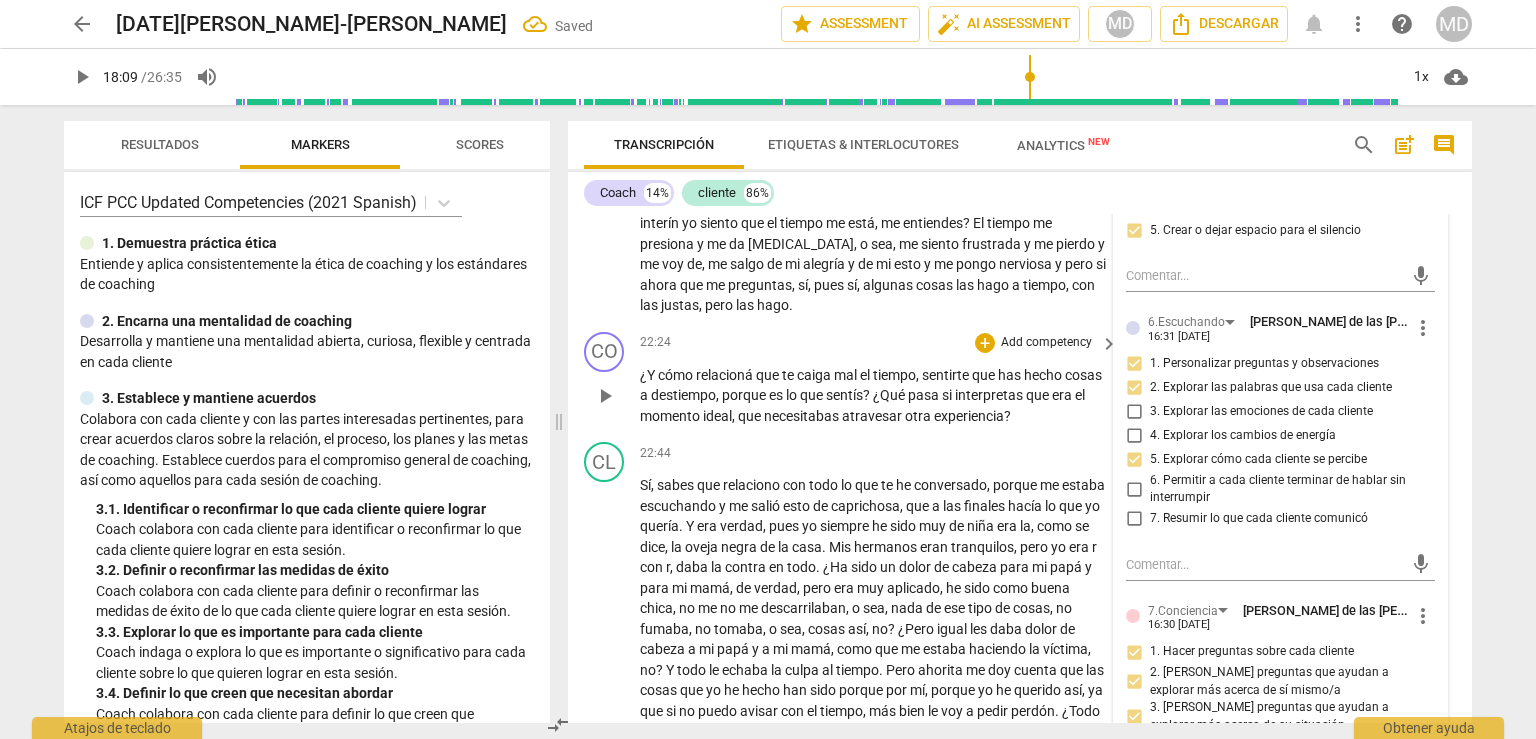 scroll, scrollTop: 6999, scrollLeft: 0, axis: vertical 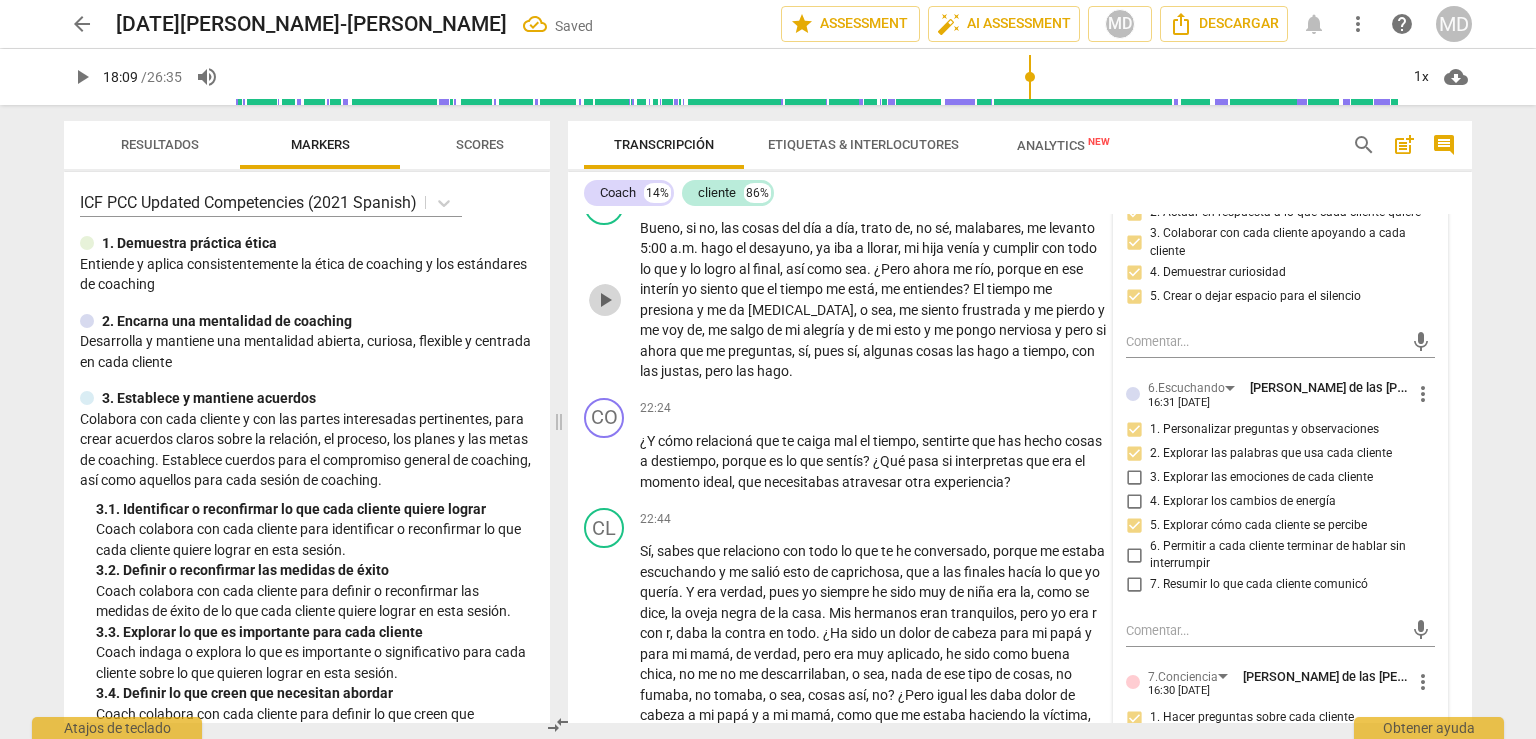 click on "play_arrow" at bounding box center [605, 300] 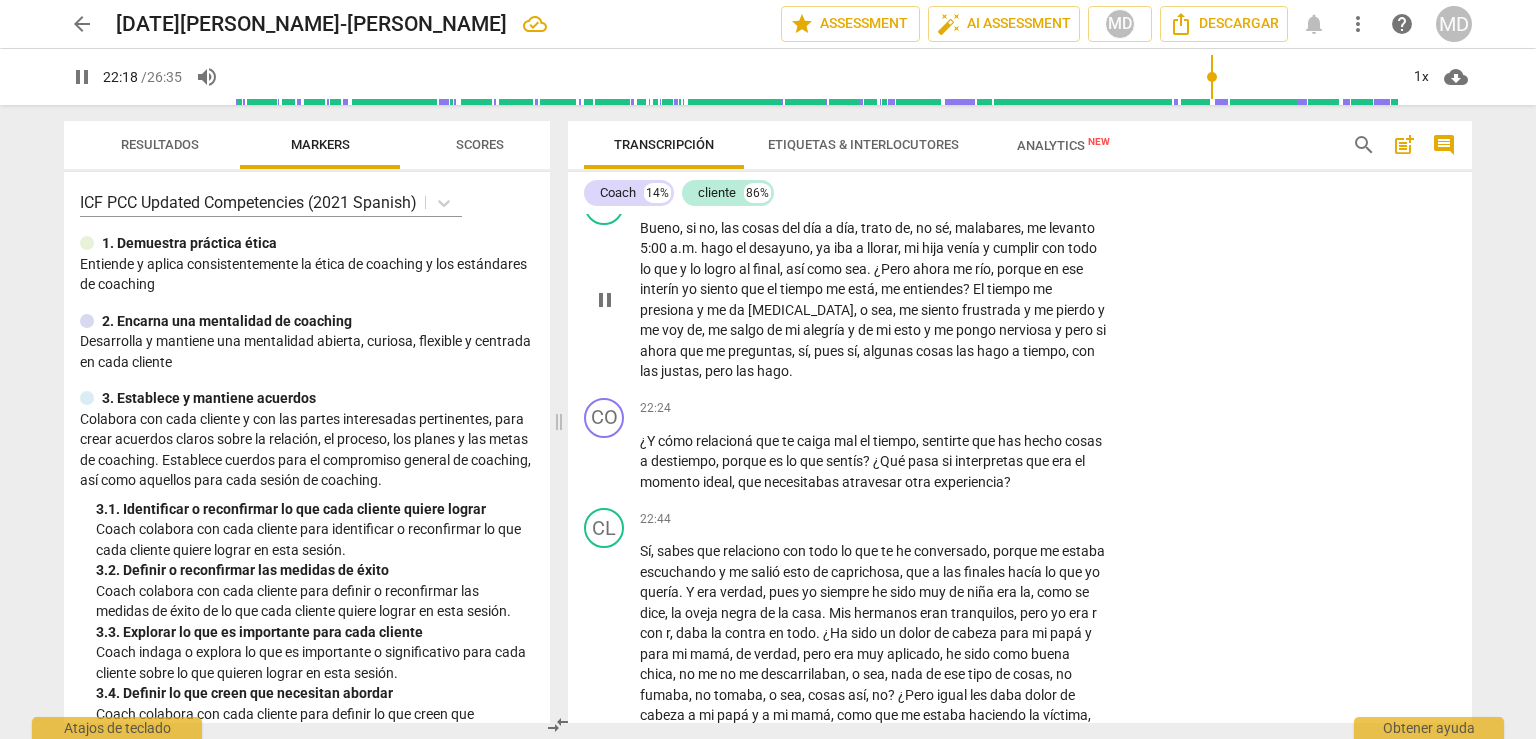 scroll, scrollTop: 7099, scrollLeft: 0, axis: vertical 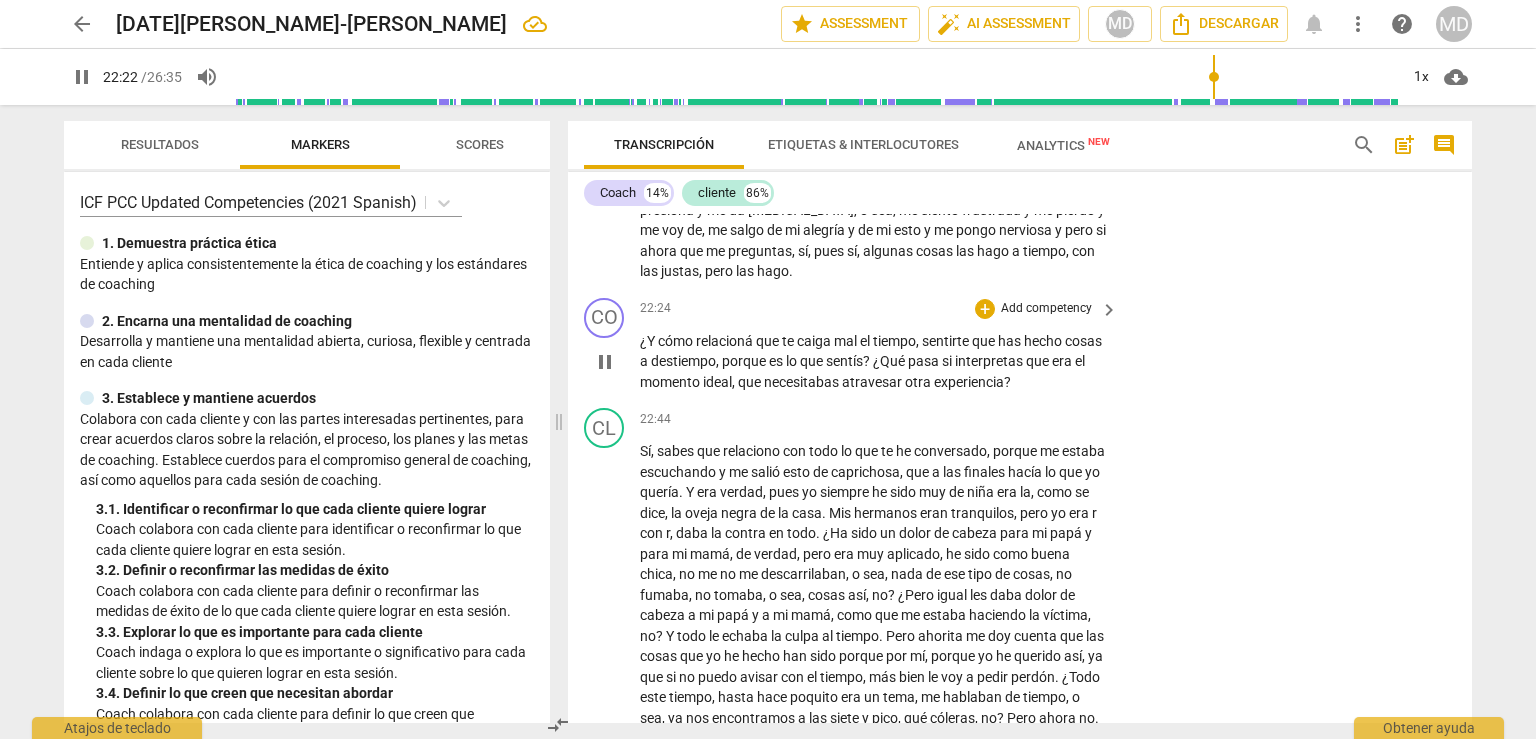 click on "pause" at bounding box center (605, 362) 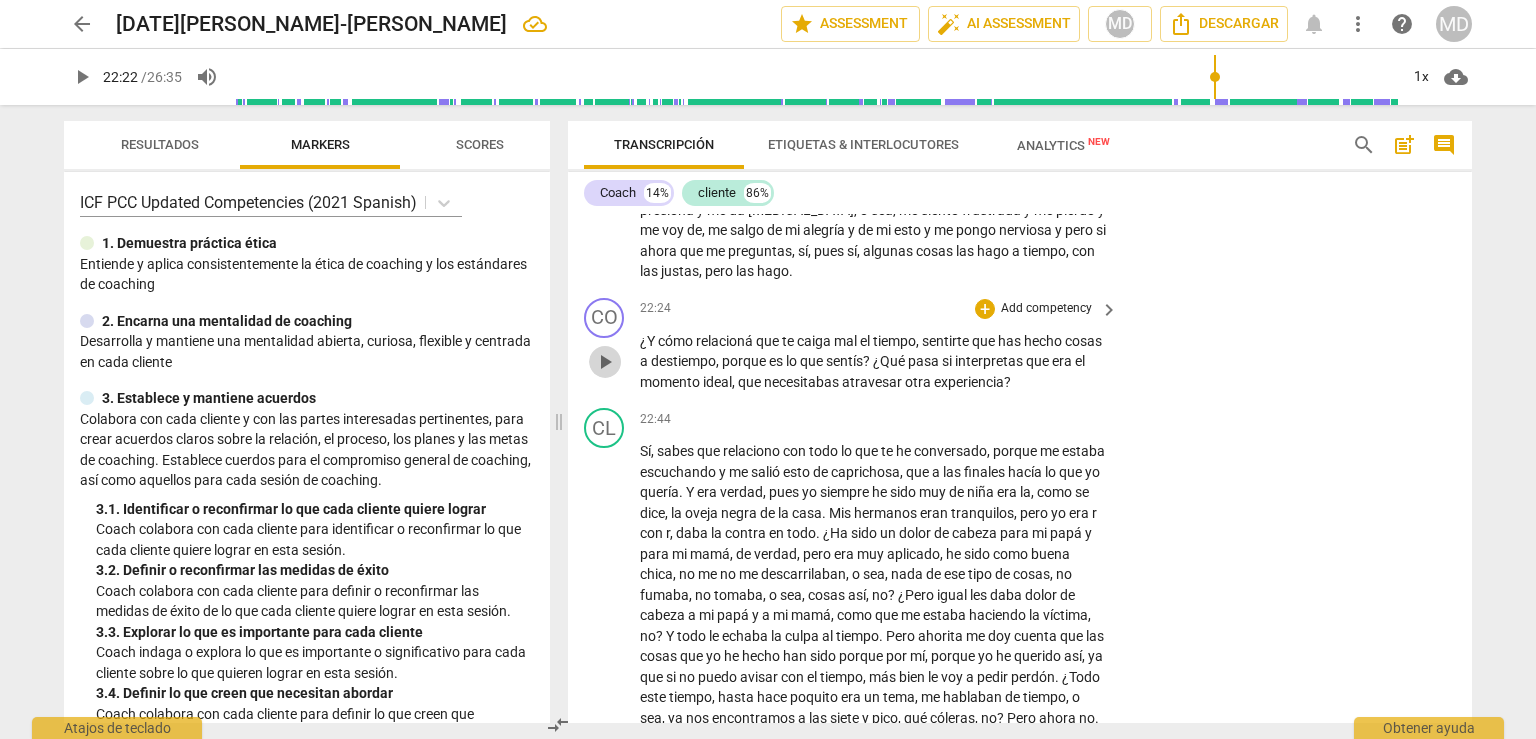 click on "play_arrow" at bounding box center (605, 362) 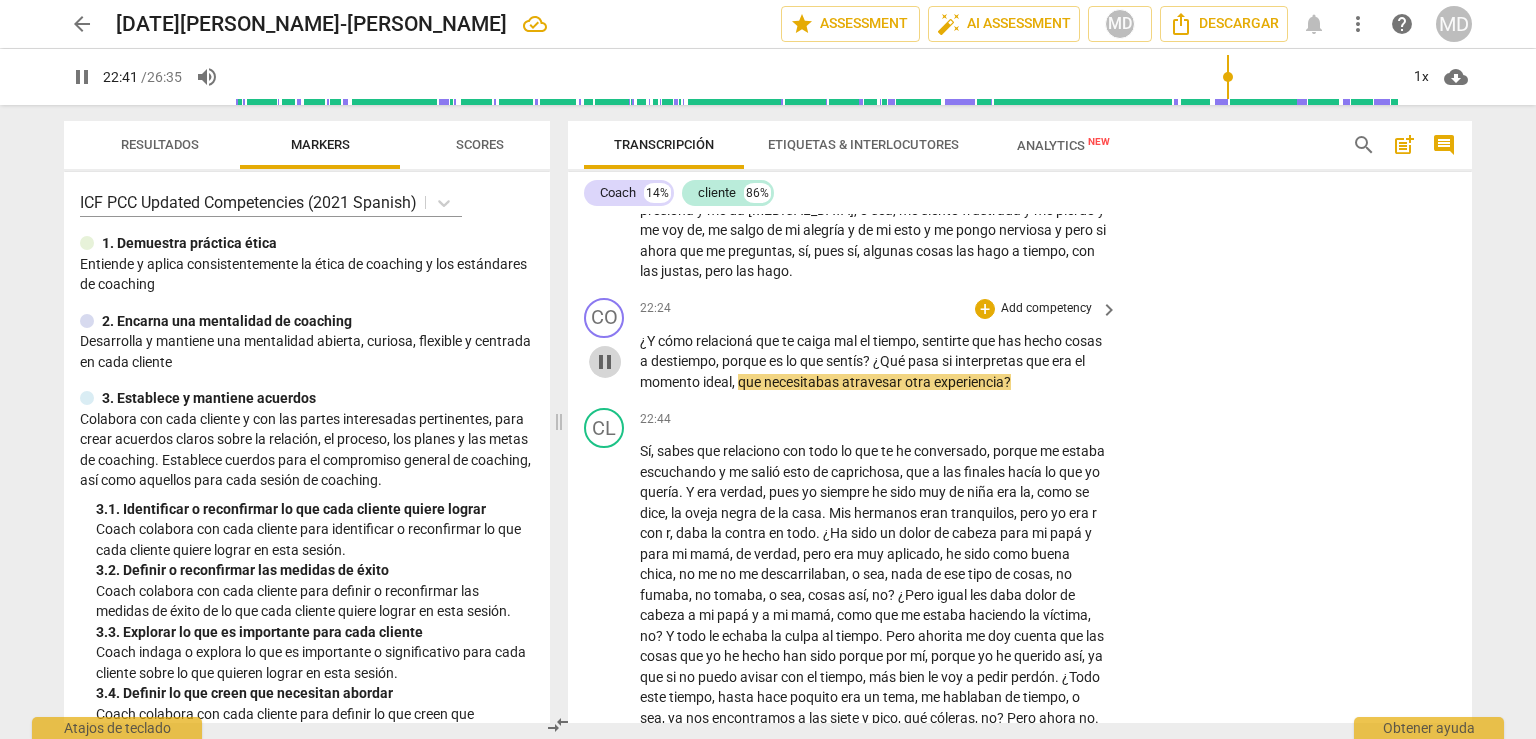 click on "pause" at bounding box center (605, 362) 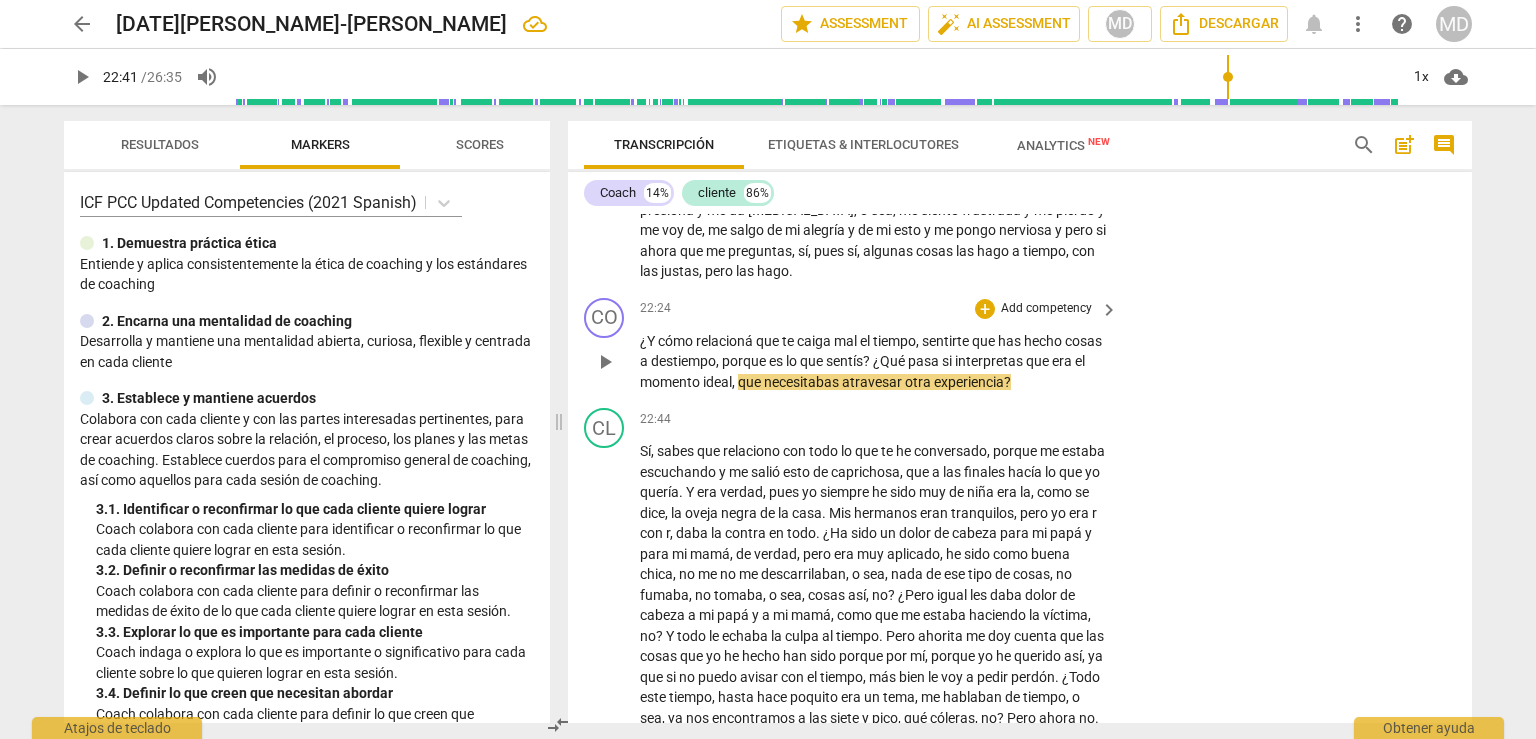 click on "Add competency" at bounding box center (1046, 309) 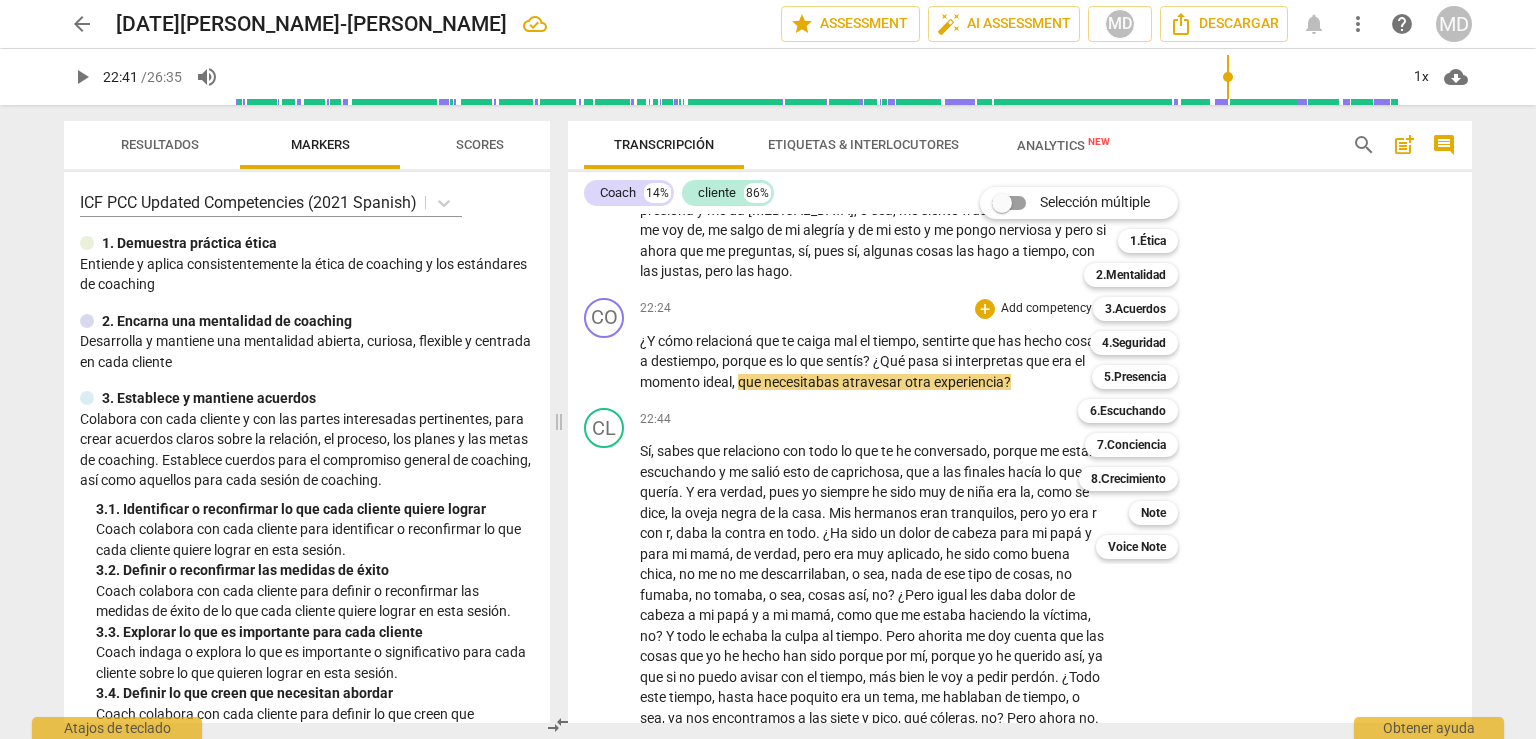 click at bounding box center (768, 369) 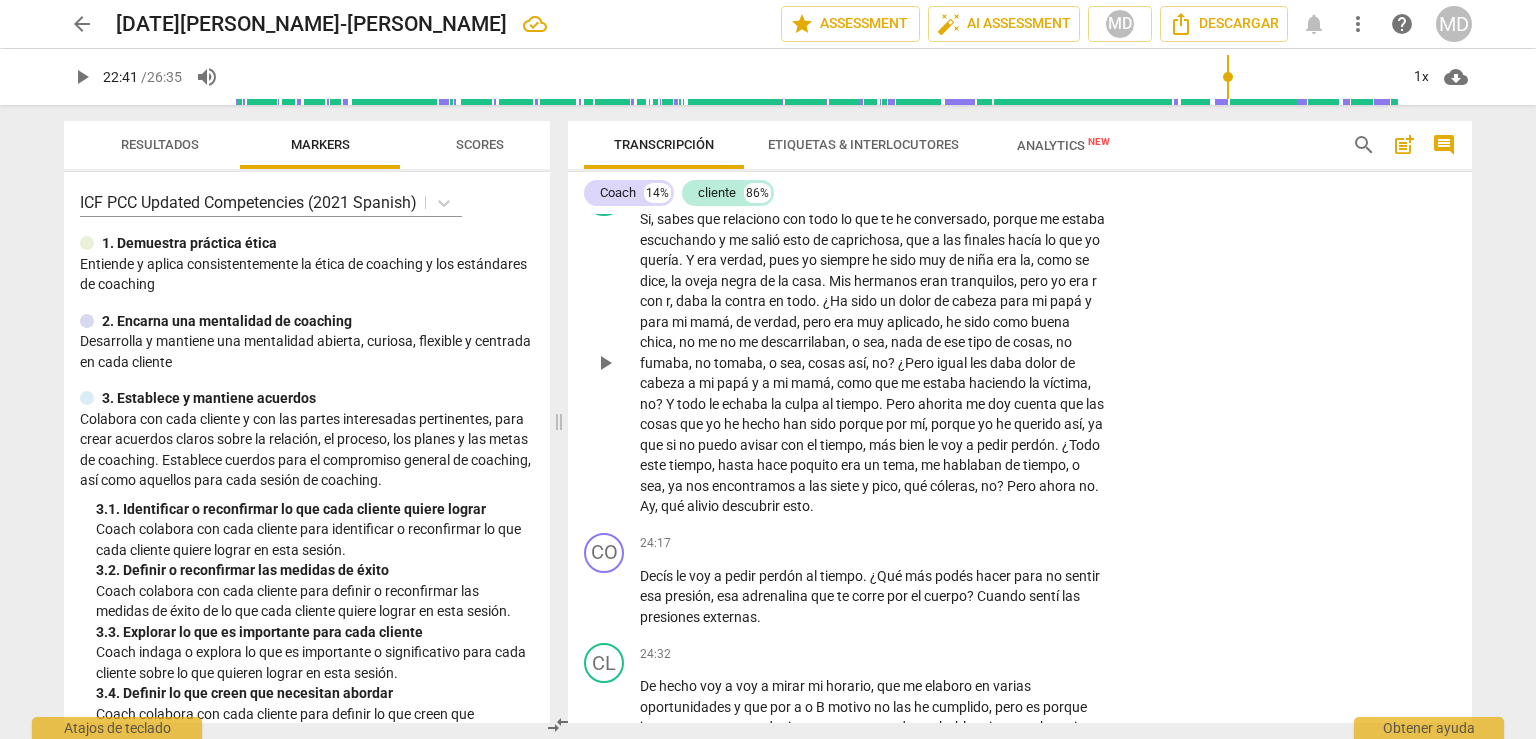 scroll, scrollTop: 7299, scrollLeft: 0, axis: vertical 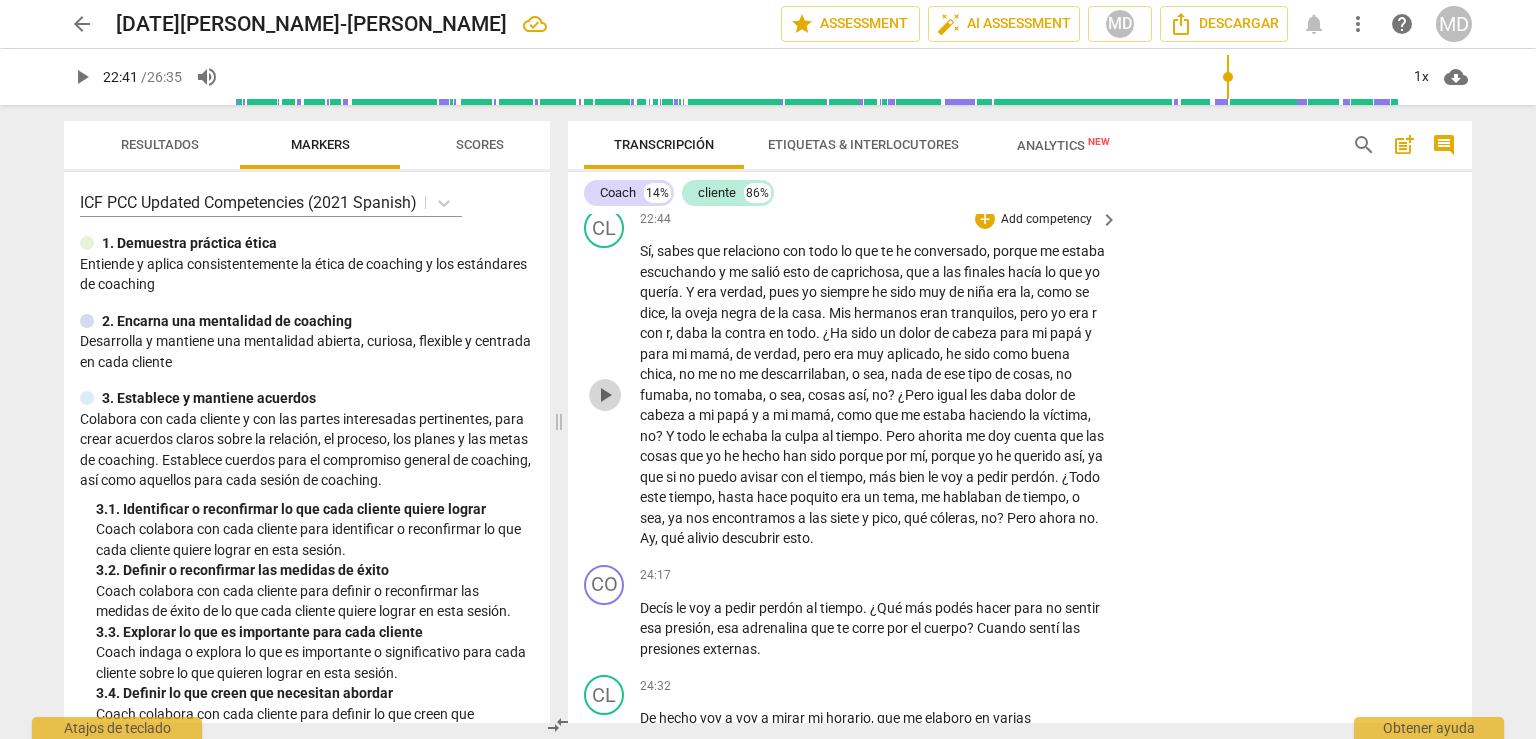 click on "play_arrow" at bounding box center (605, 395) 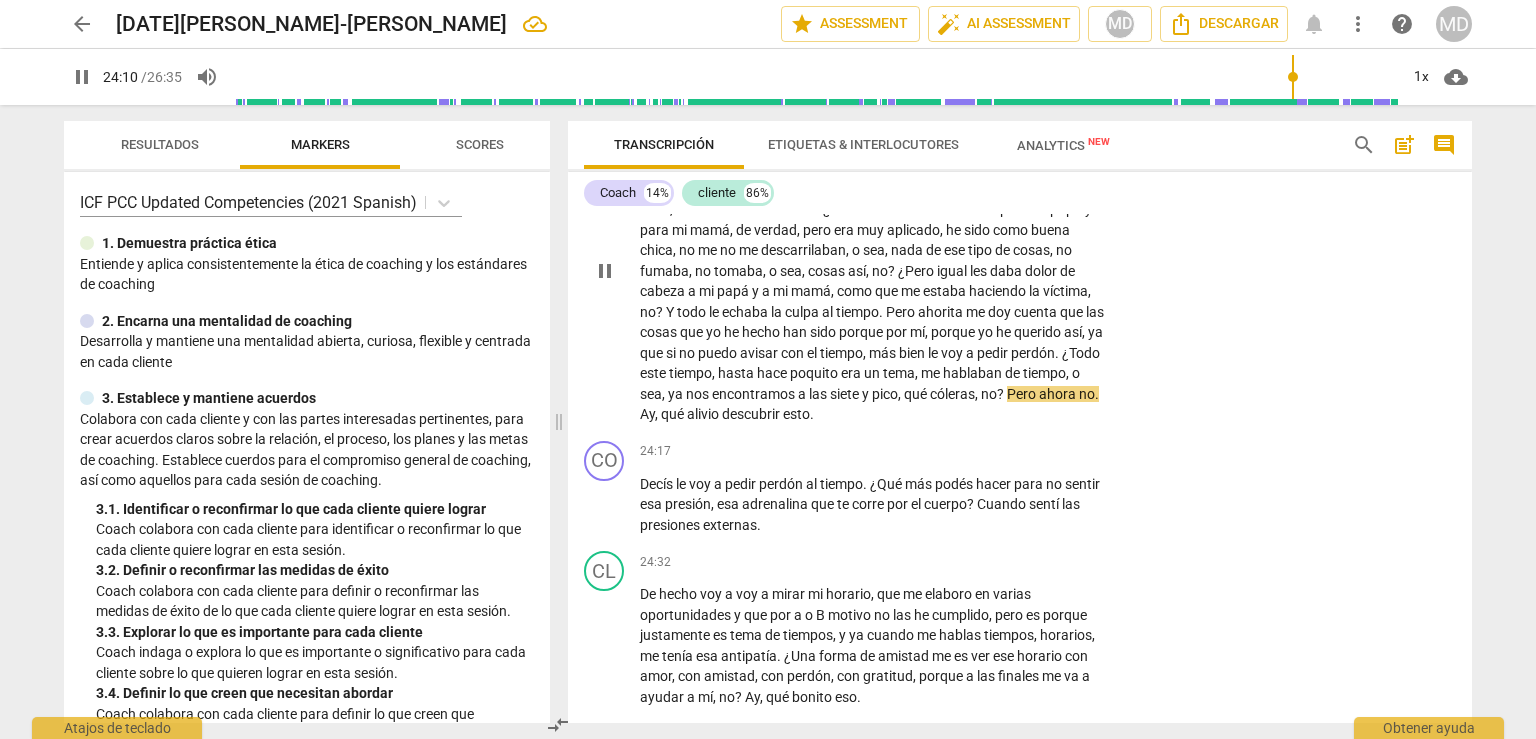 scroll, scrollTop: 7499, scrollLeft: 0, axis: vertical 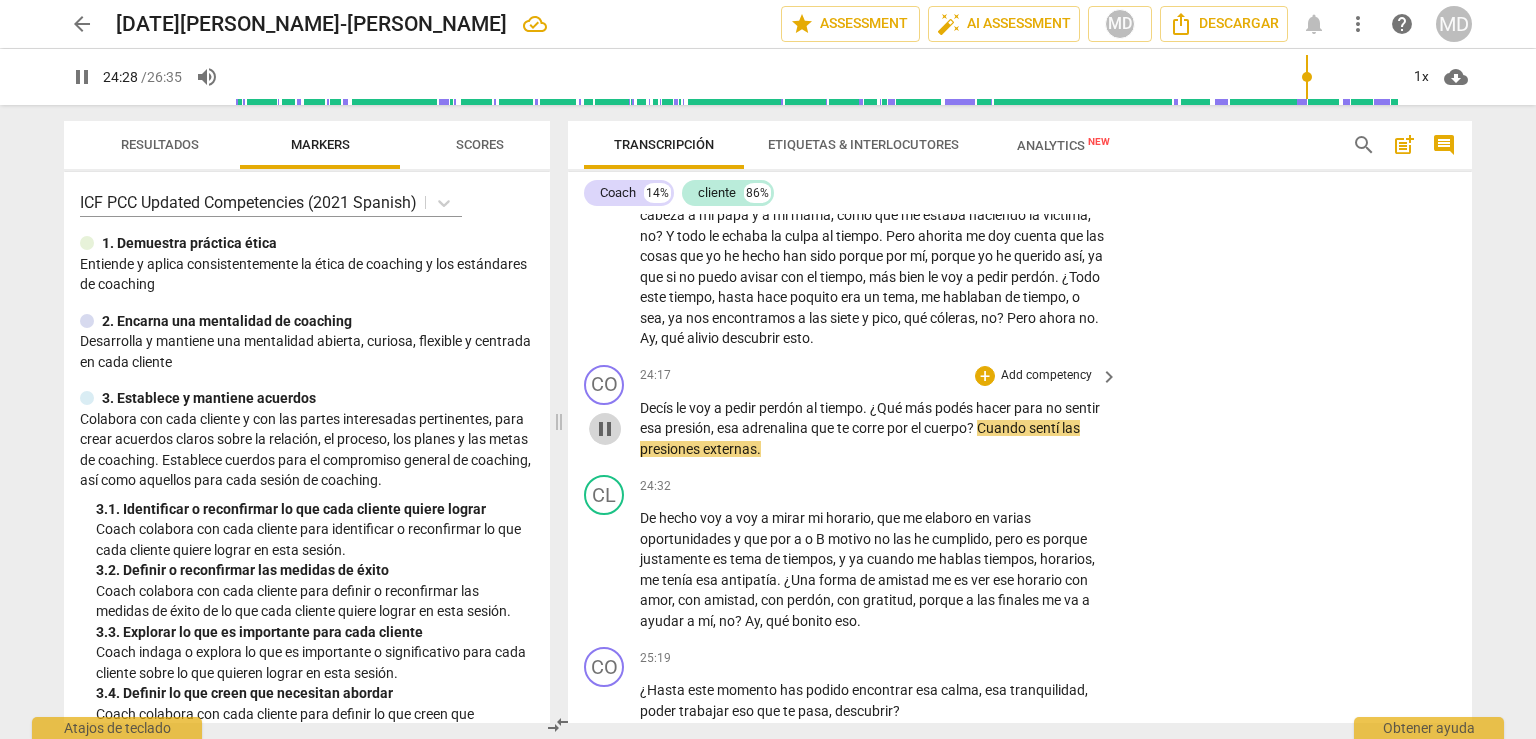 click on "pause" at bounding box center (605, 429) 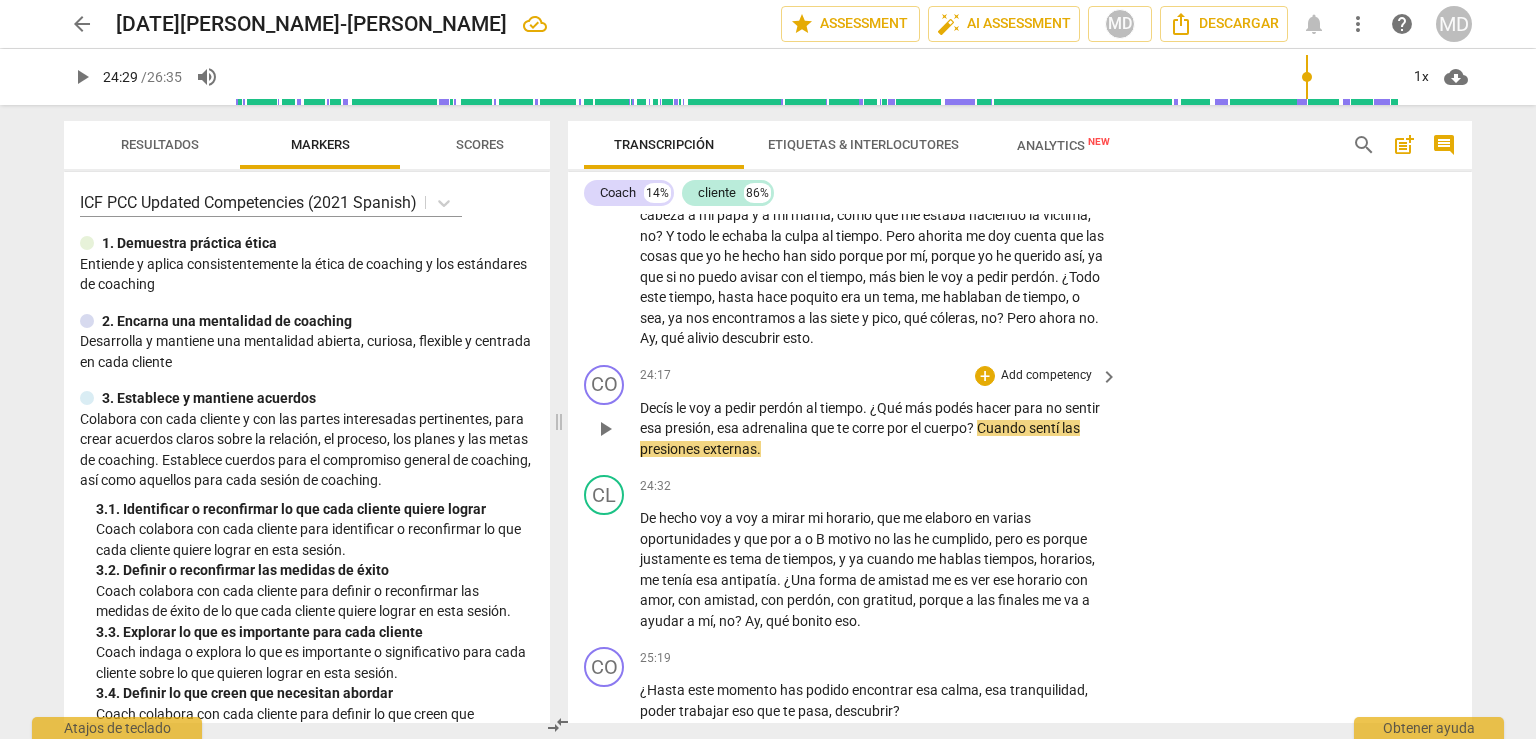 click on "Add competency" at bounding box center [1046, 376] 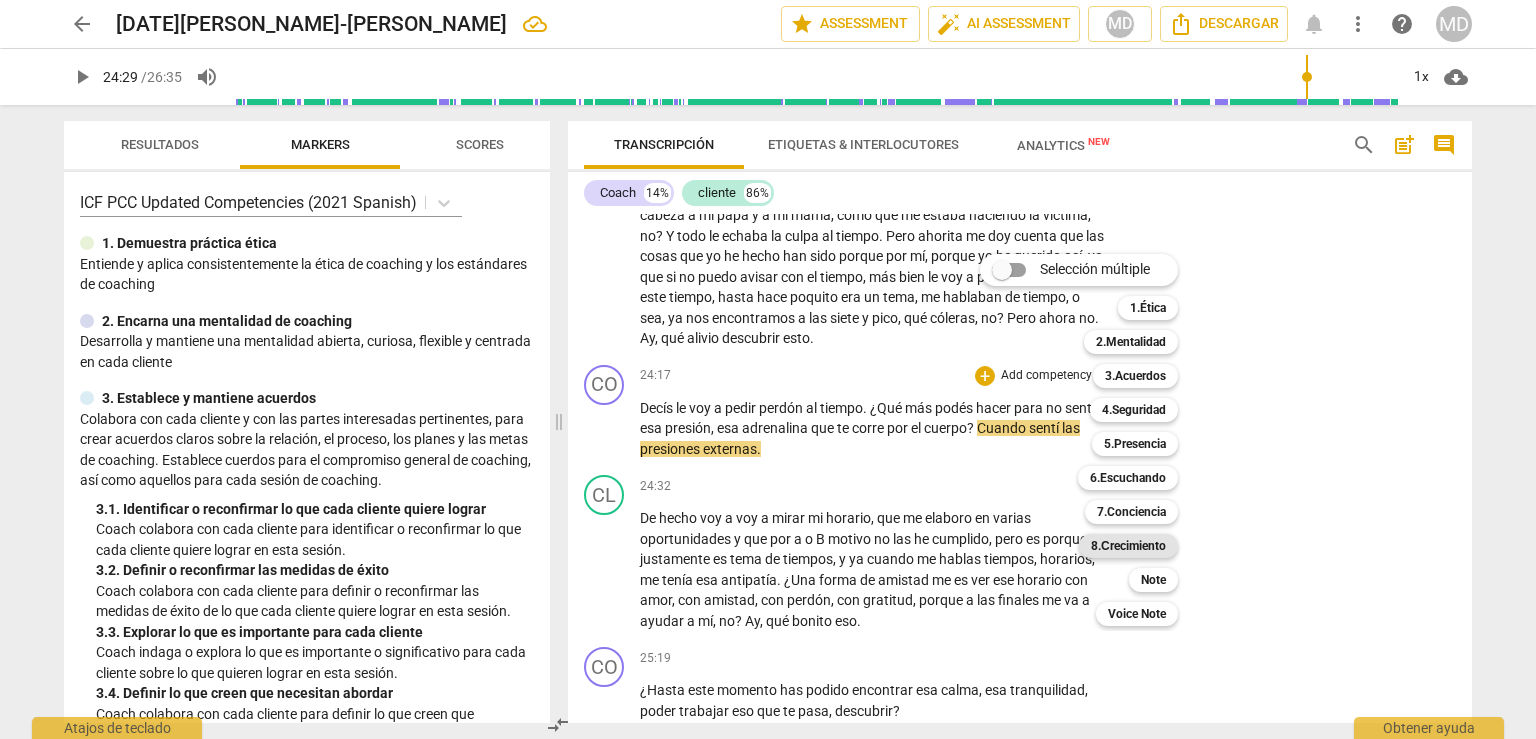 click on "8.Сrecimiento" at bounding box center (1128, 546) 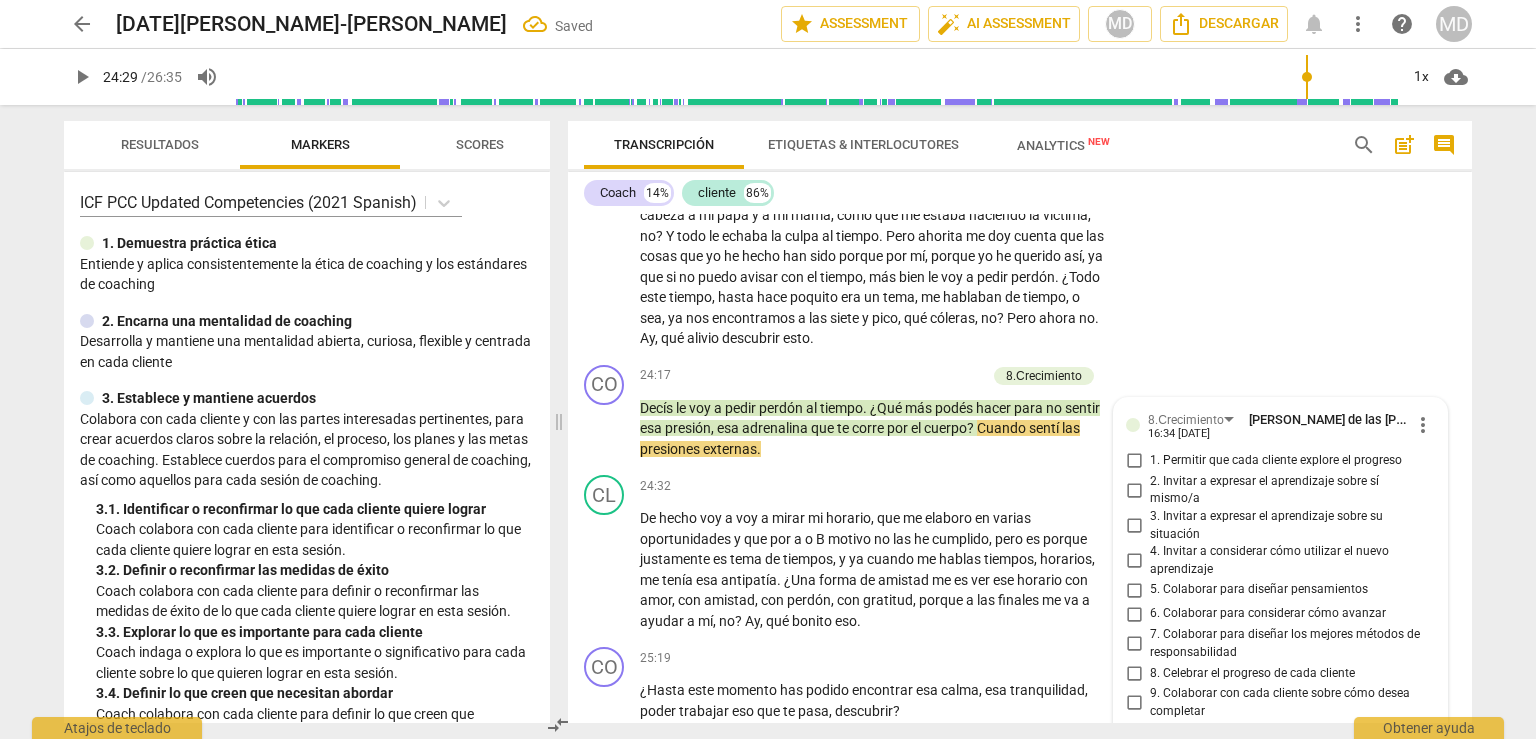 scroll, scrollTop: 7848, scrollLeft: 0, axis: vertical 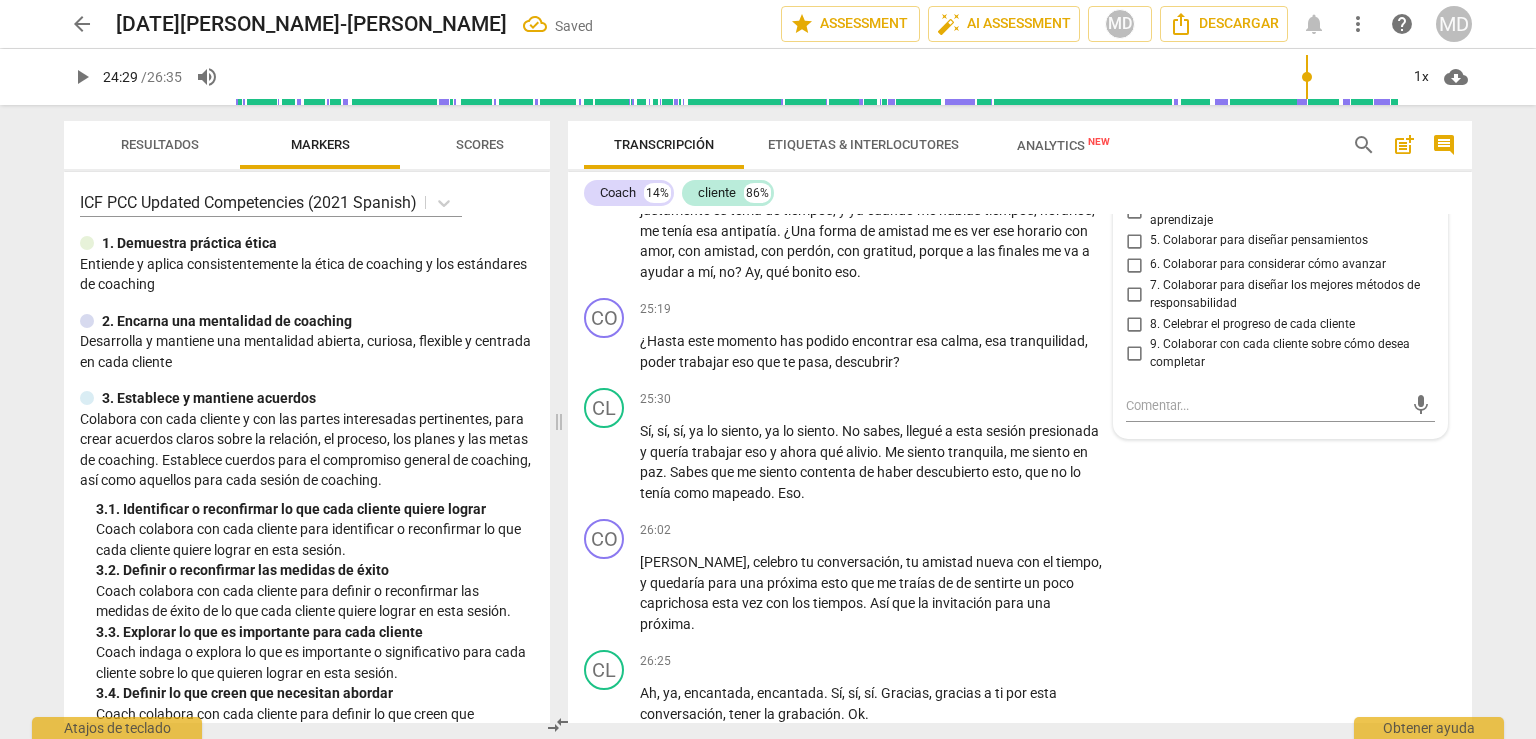 click on "3. Invitar a expresar el aprendizaje sobre su situación" at bounding box center (1134, 177) 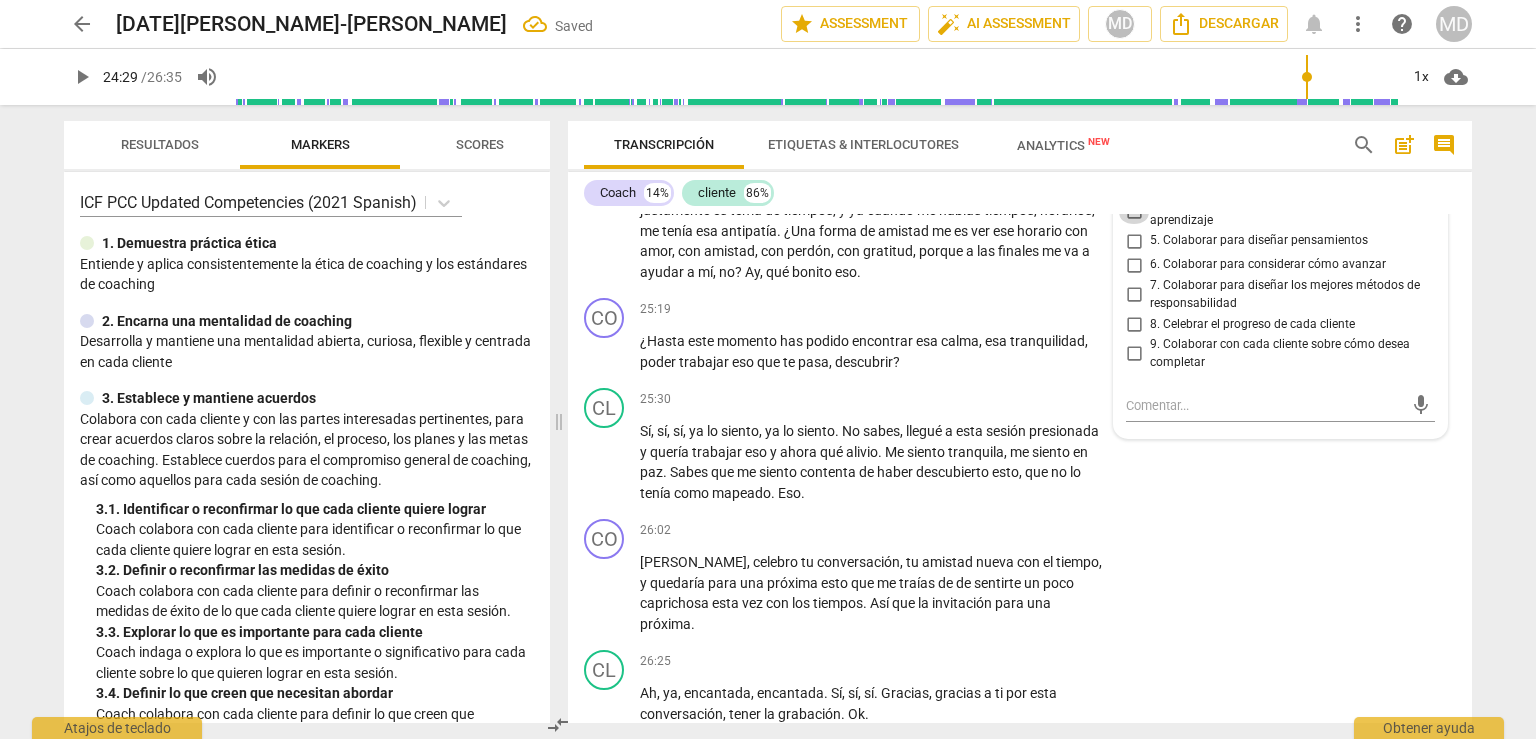 click on "4. Invitar a considerar cómo utilizar el nuevo aprendizaje" at bounding box center (1134, 212) 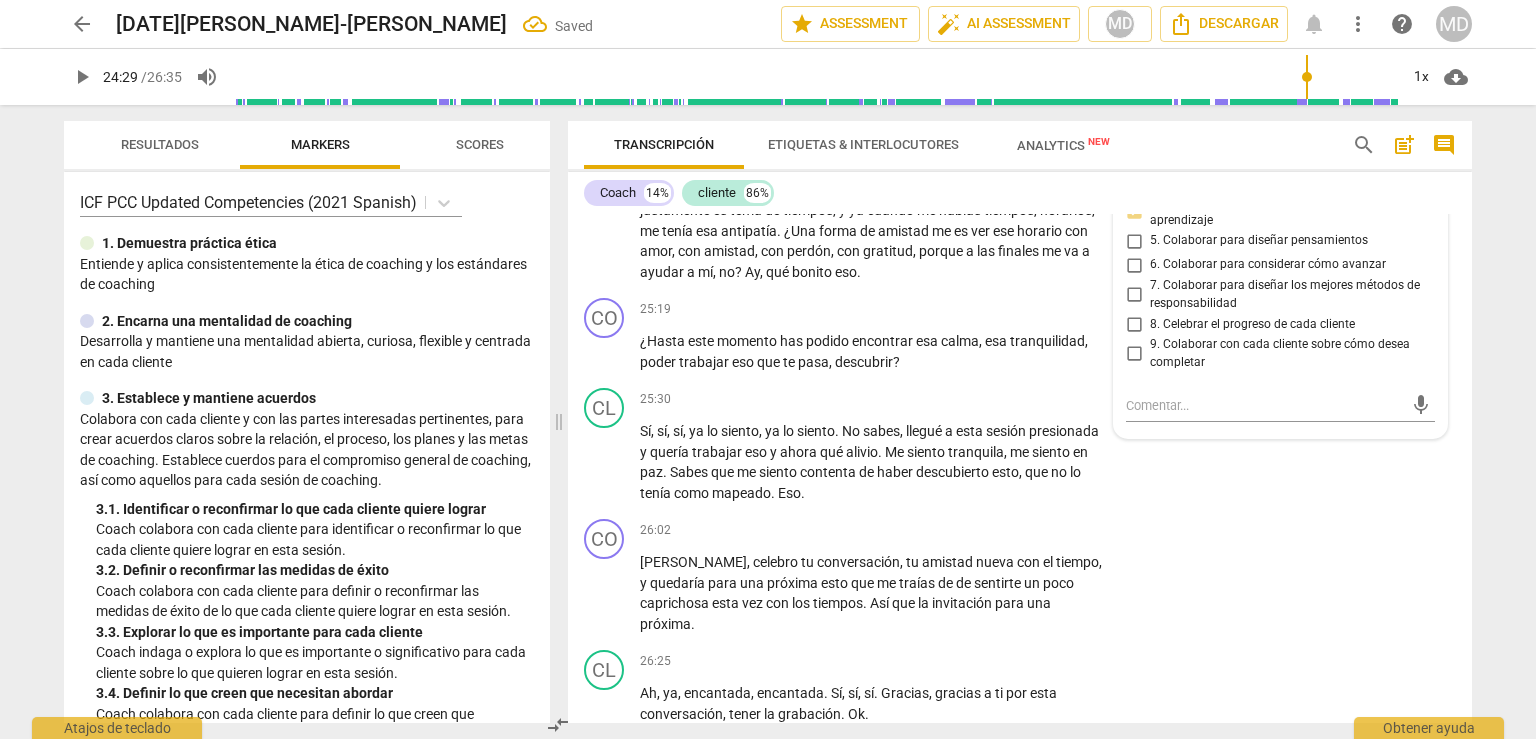 click on "5. Colaborar para diseñar pensamientos" at bounding box center (1134, 241) 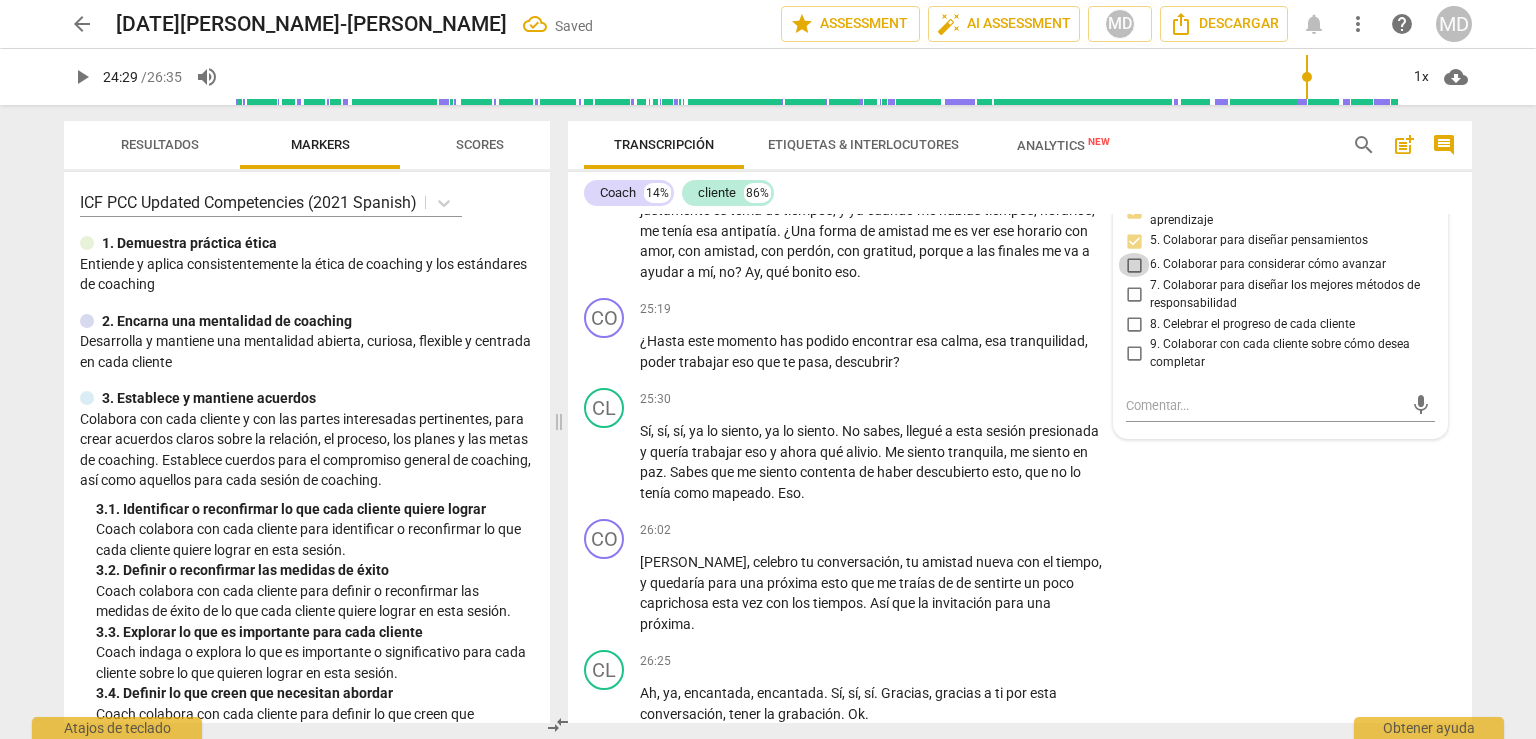 click on "6. Colaborar para considerar cómo avanzar" at bounding box center (1134, 265) 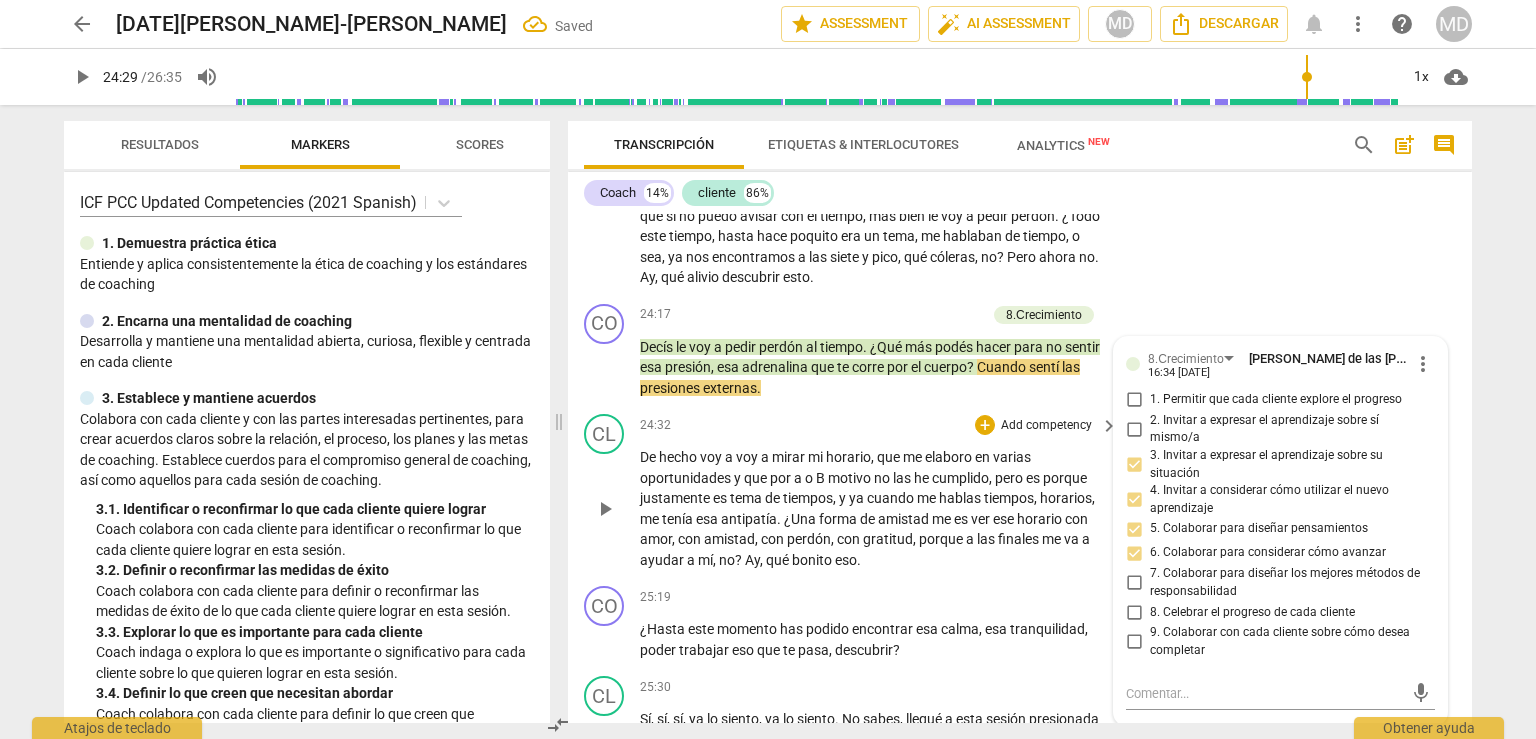 scroll, scrollTop: 7548, scrollLeft: 0, axis: vertical 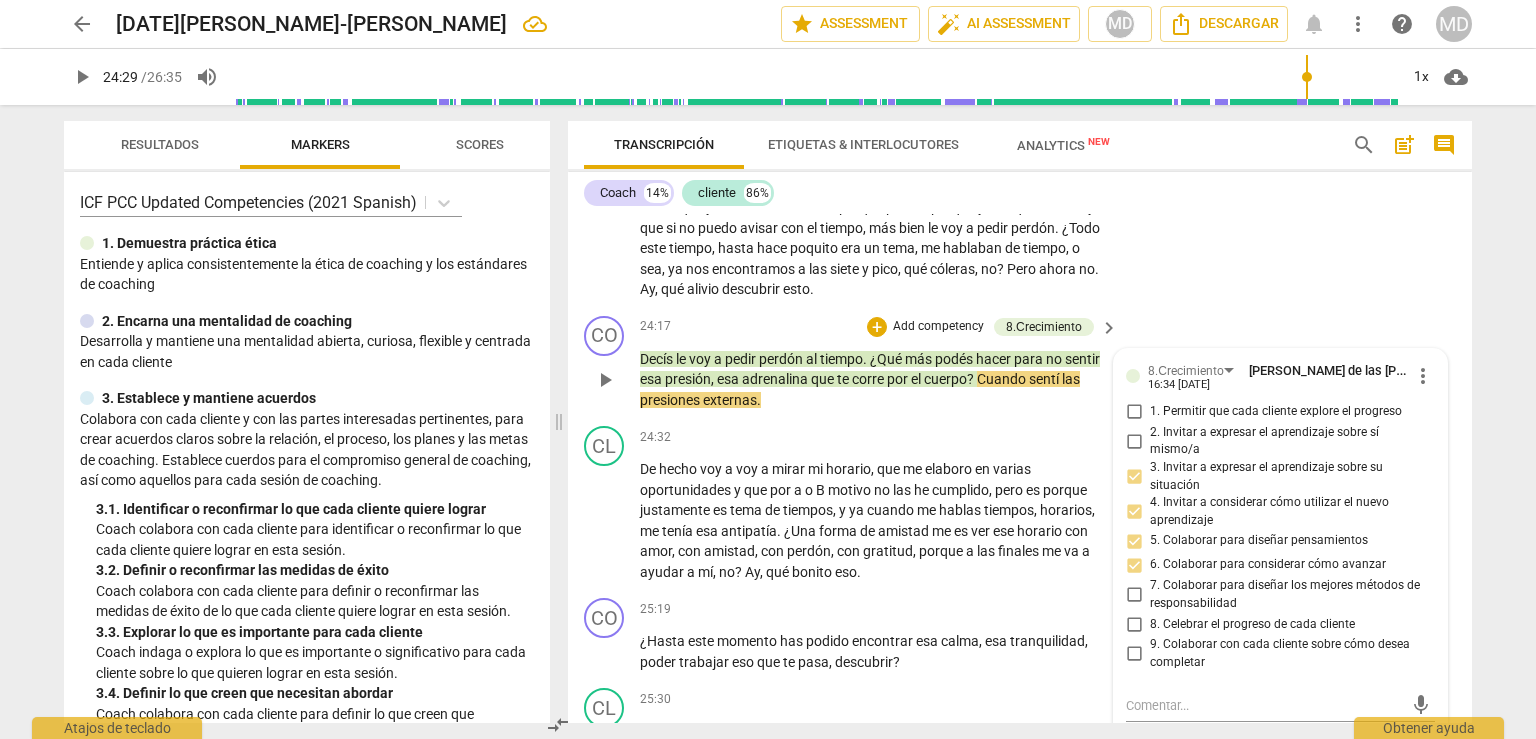 click on "Add competency" at bounding box center [938, 327] 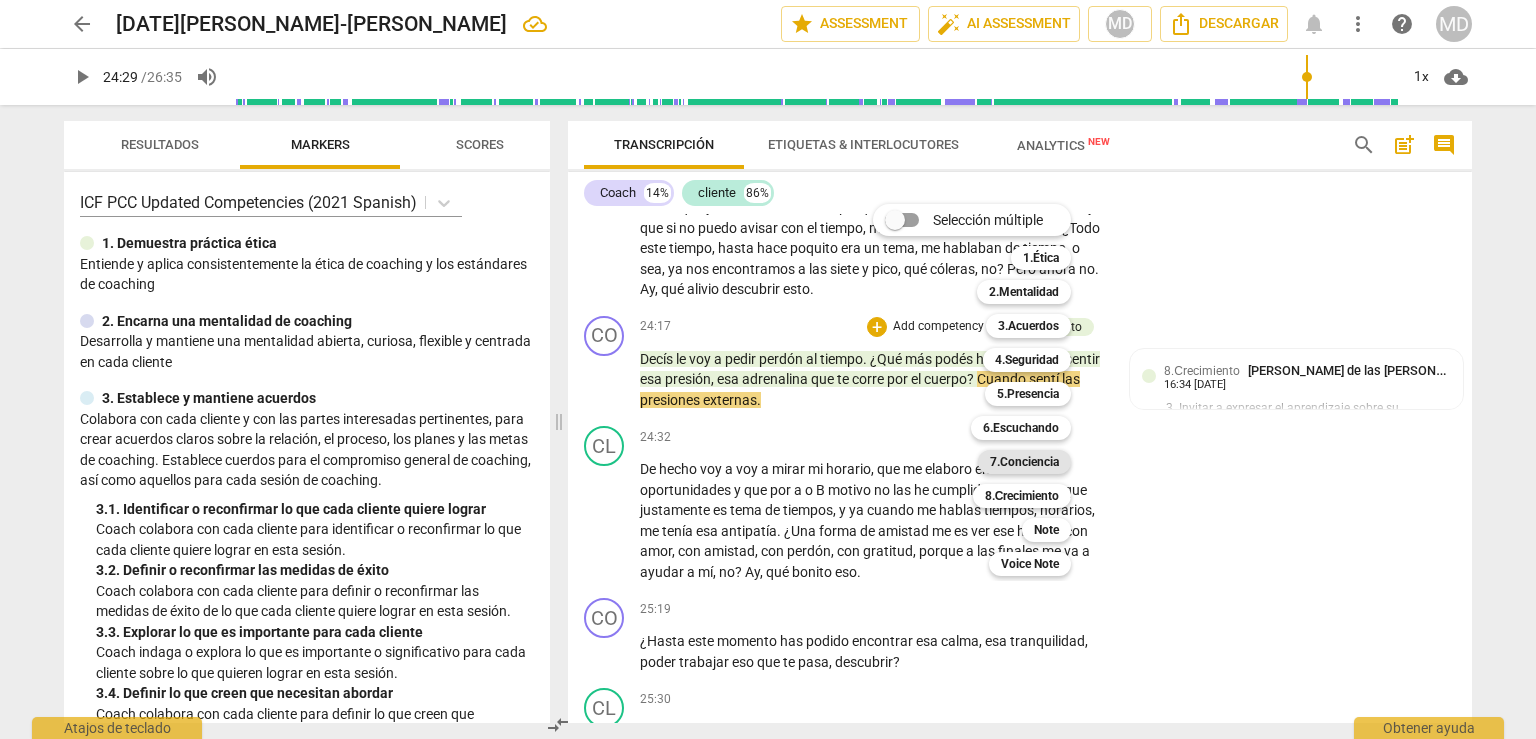 click on "7.Conciencia" at bounding box center (1024, 462) 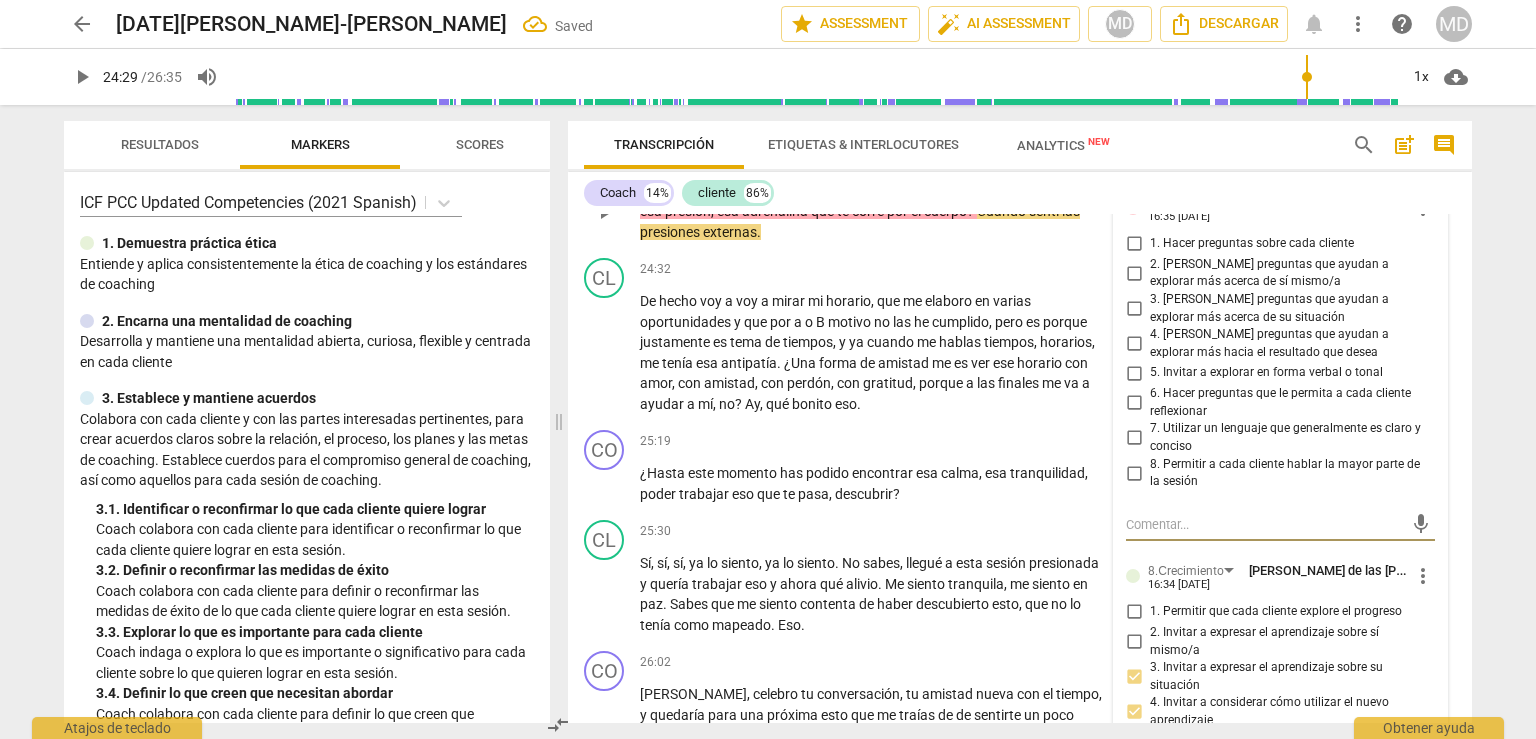 scroll, scrollTop: 7636, scrollLeft: 0, axis: vertical 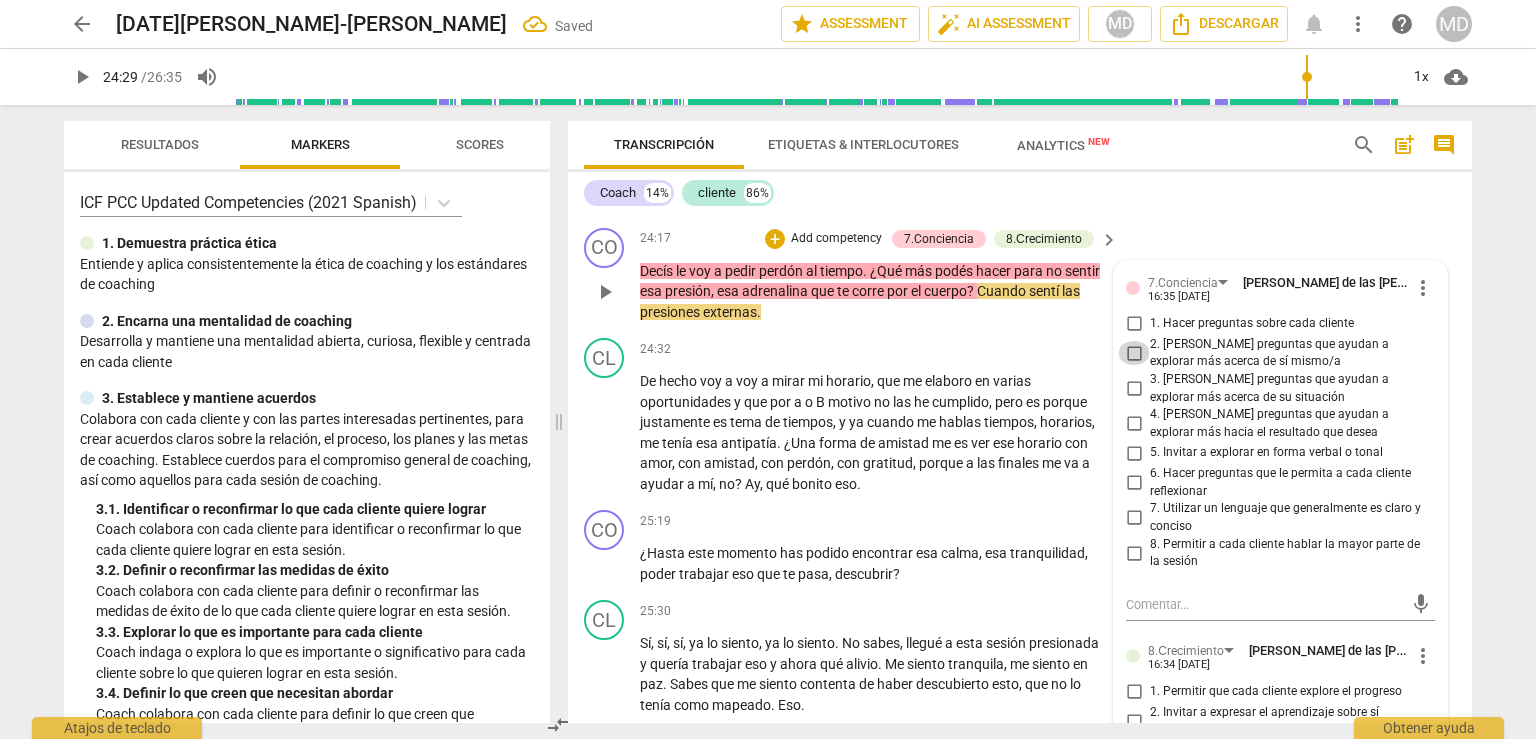 click on "2. [PERSON_NAME] preguntas que ayudan a explorar más acerca de sí mismo/a" at bounding box center [1134, 353] 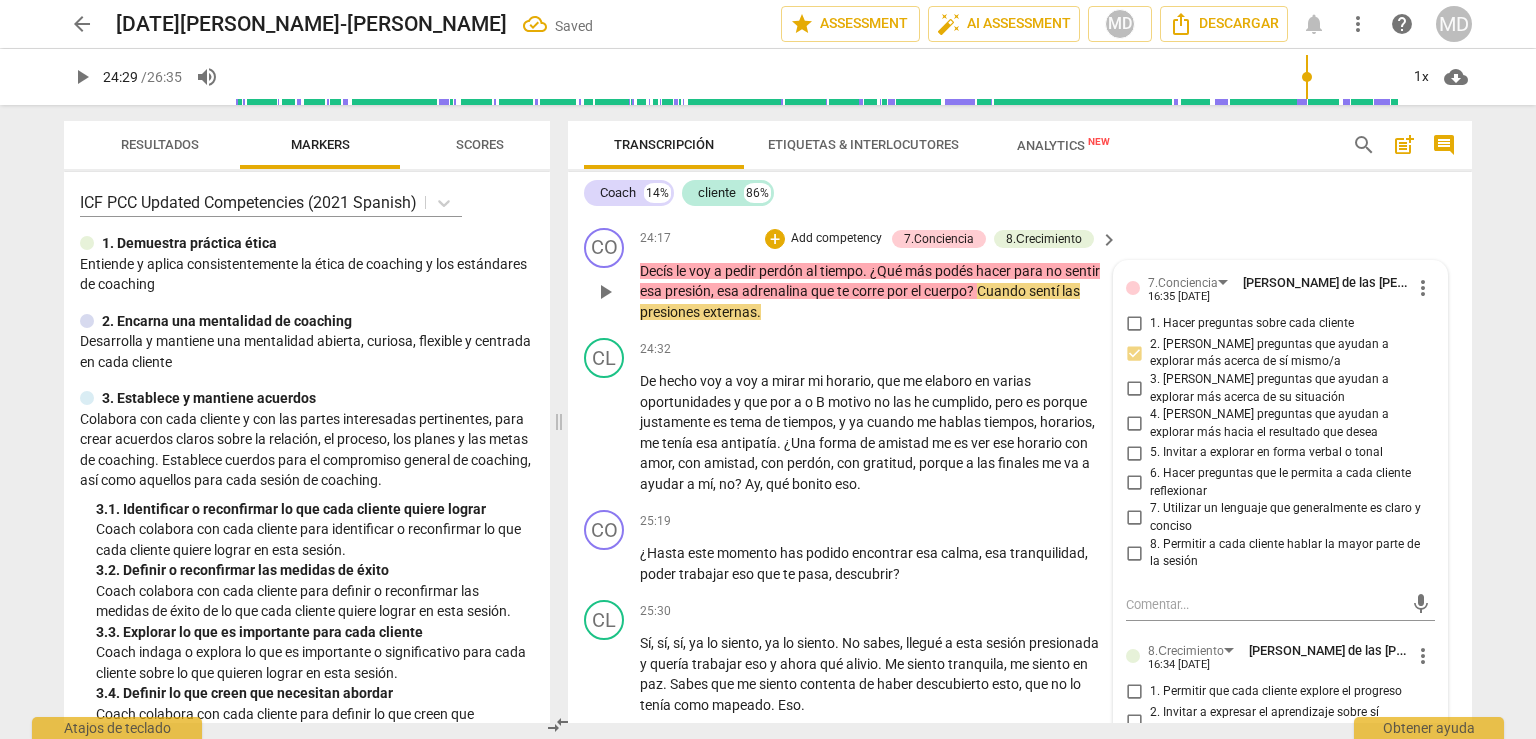 click on "3. [PERSON_NAME] preguntas que ayudan a explorar más acerca de su situación" at bounding box center (1134, 389) 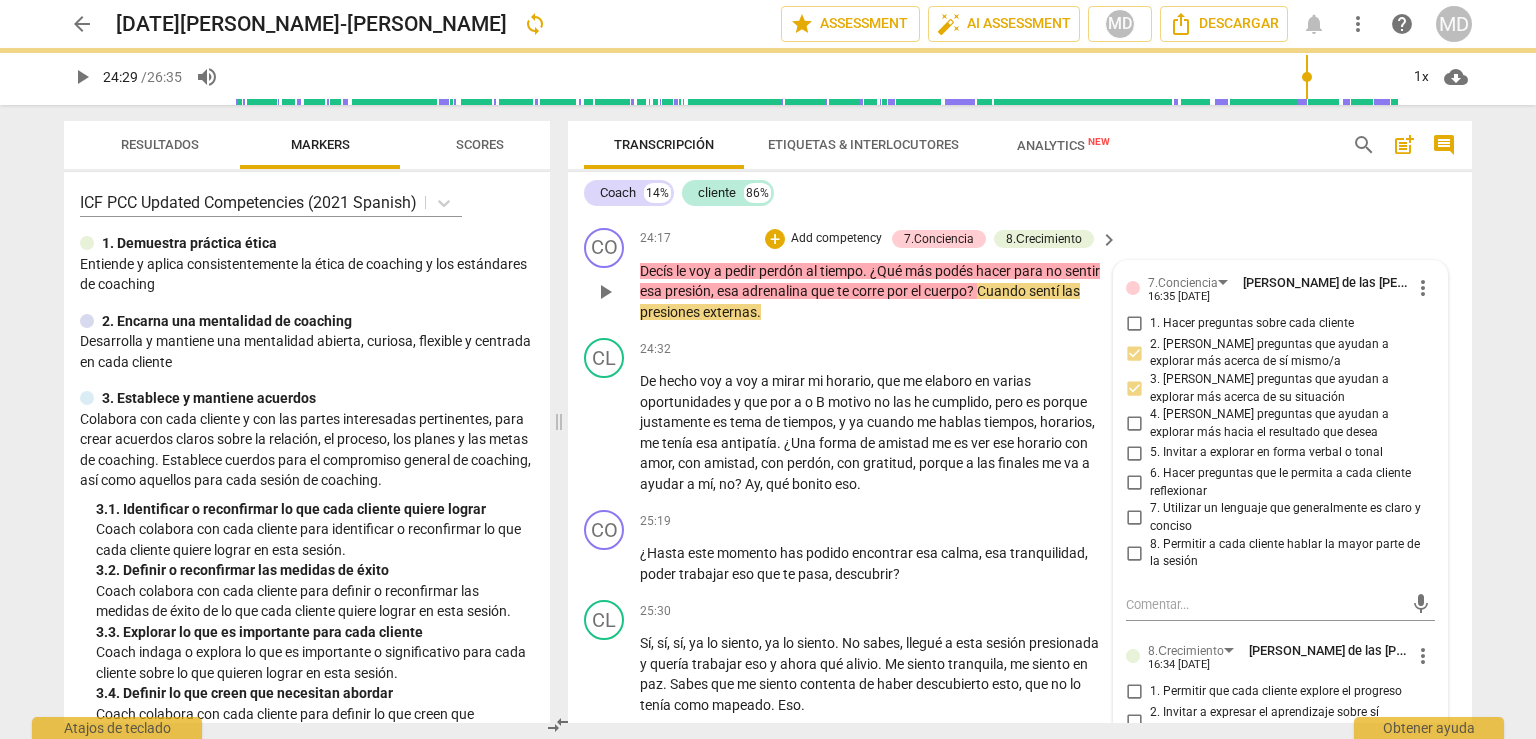 click on "4. [PERSON_NAME] preguntas que ayudan a explorar más hacia el resultado que desea" at bounding box center [1134, 424] 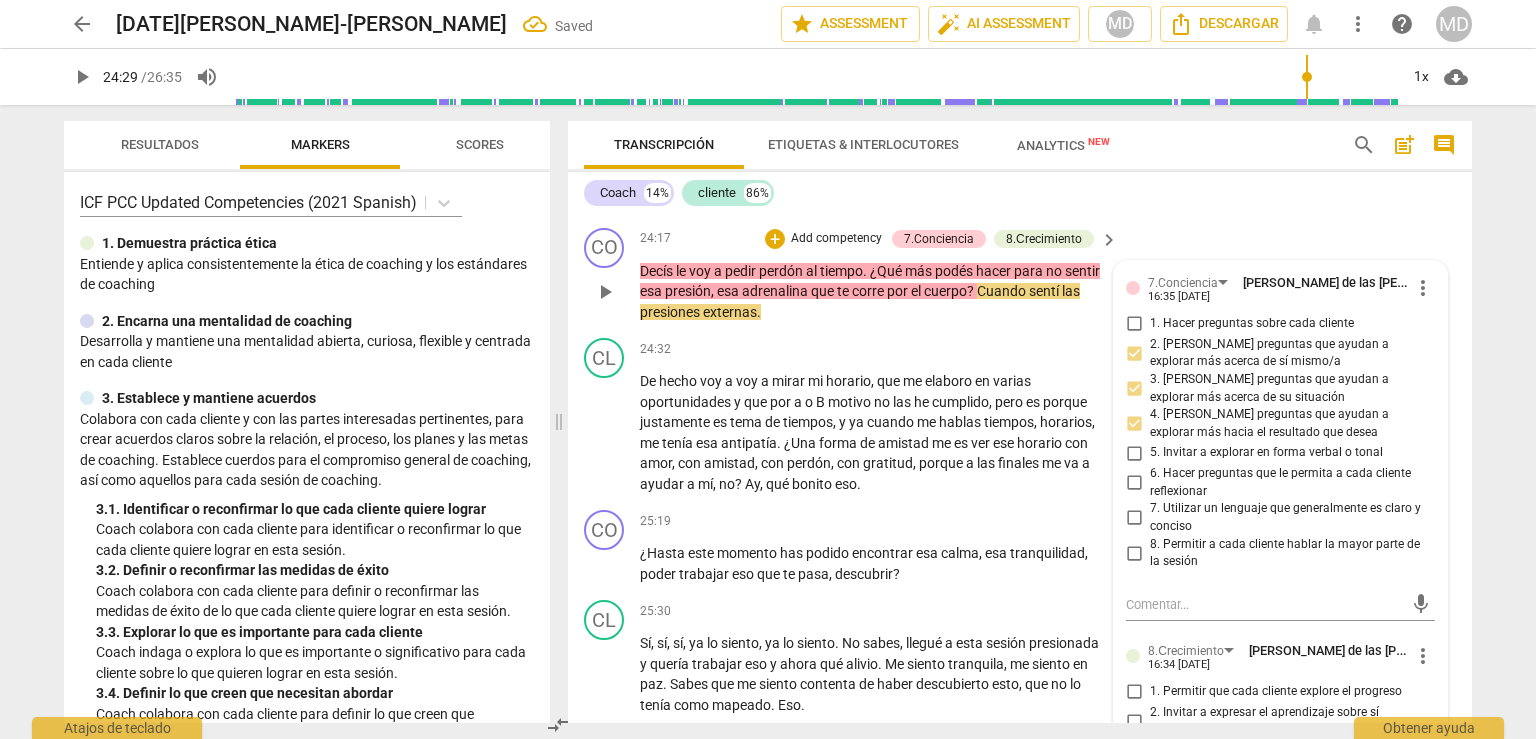 click on "2. [PERSON_NAME] preguntas que ayudan a explorar más acerca de sí mismo/a" at bounding box center (1134, 353) 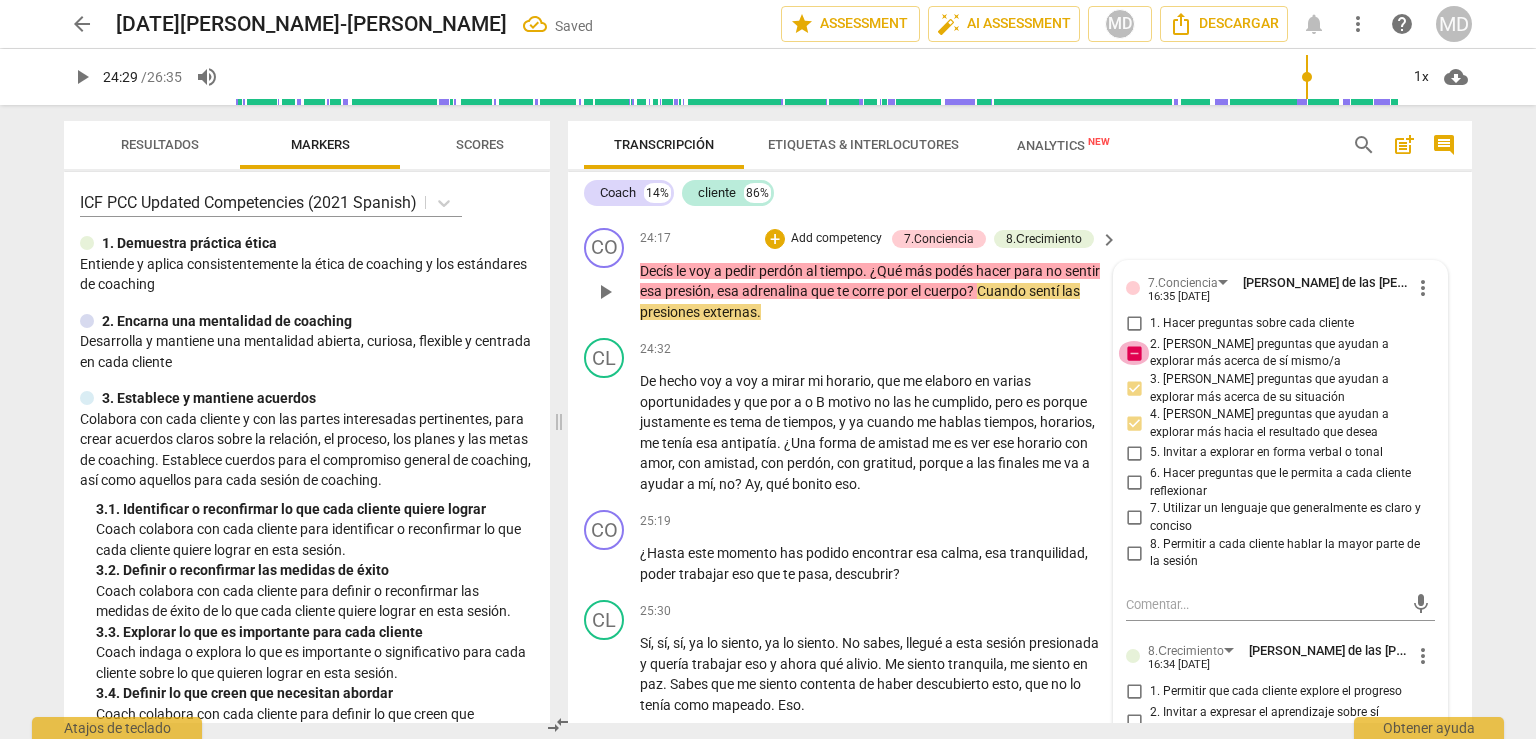 click on "2. [PERSON_NAME] preguntas que ayudan a explorar más acerca de sí mismo/a" at bounding box center [1134, 353] 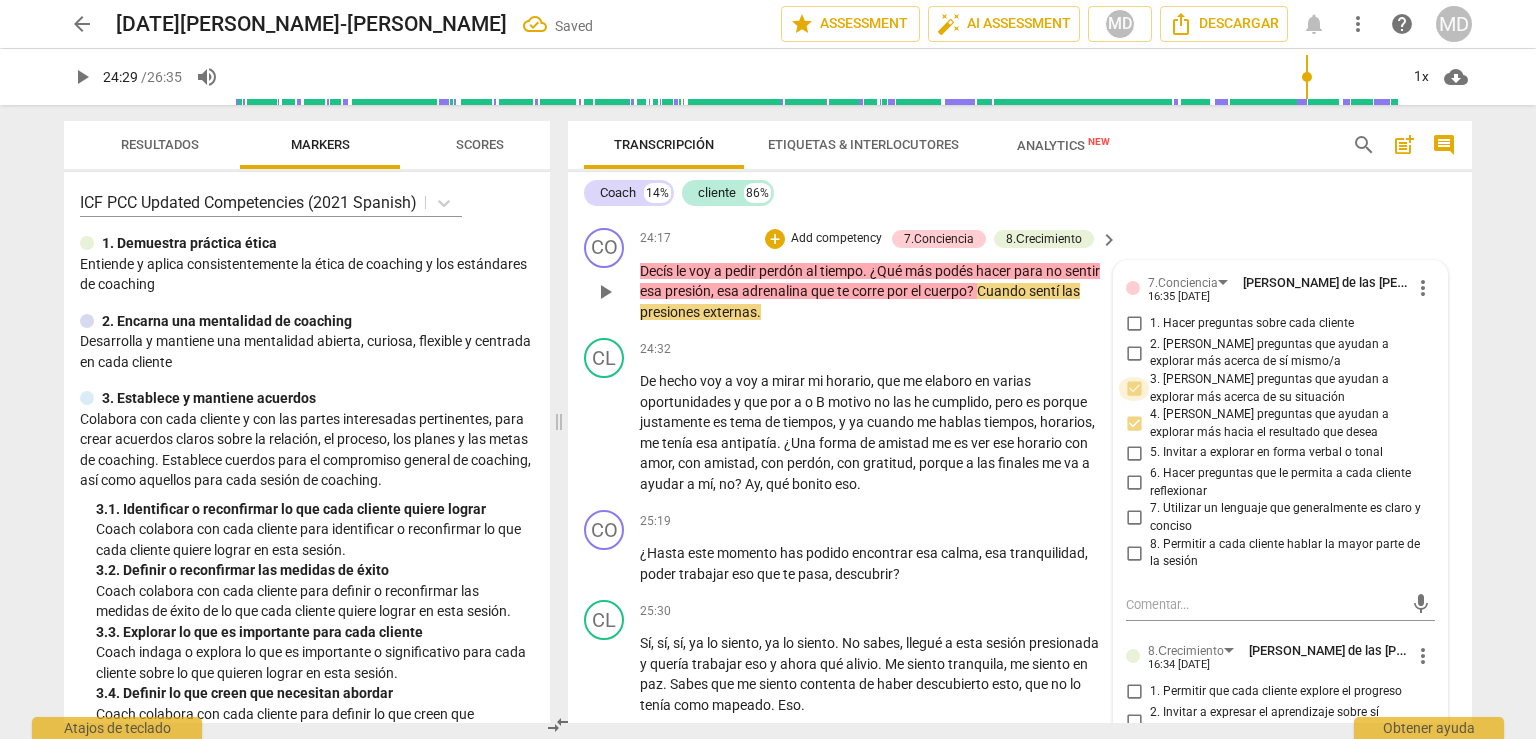 click on "3. [PERSON_NAME] preguntas que ayudan a explorar más acerca de su situación" at bounding box center (1134, 389) 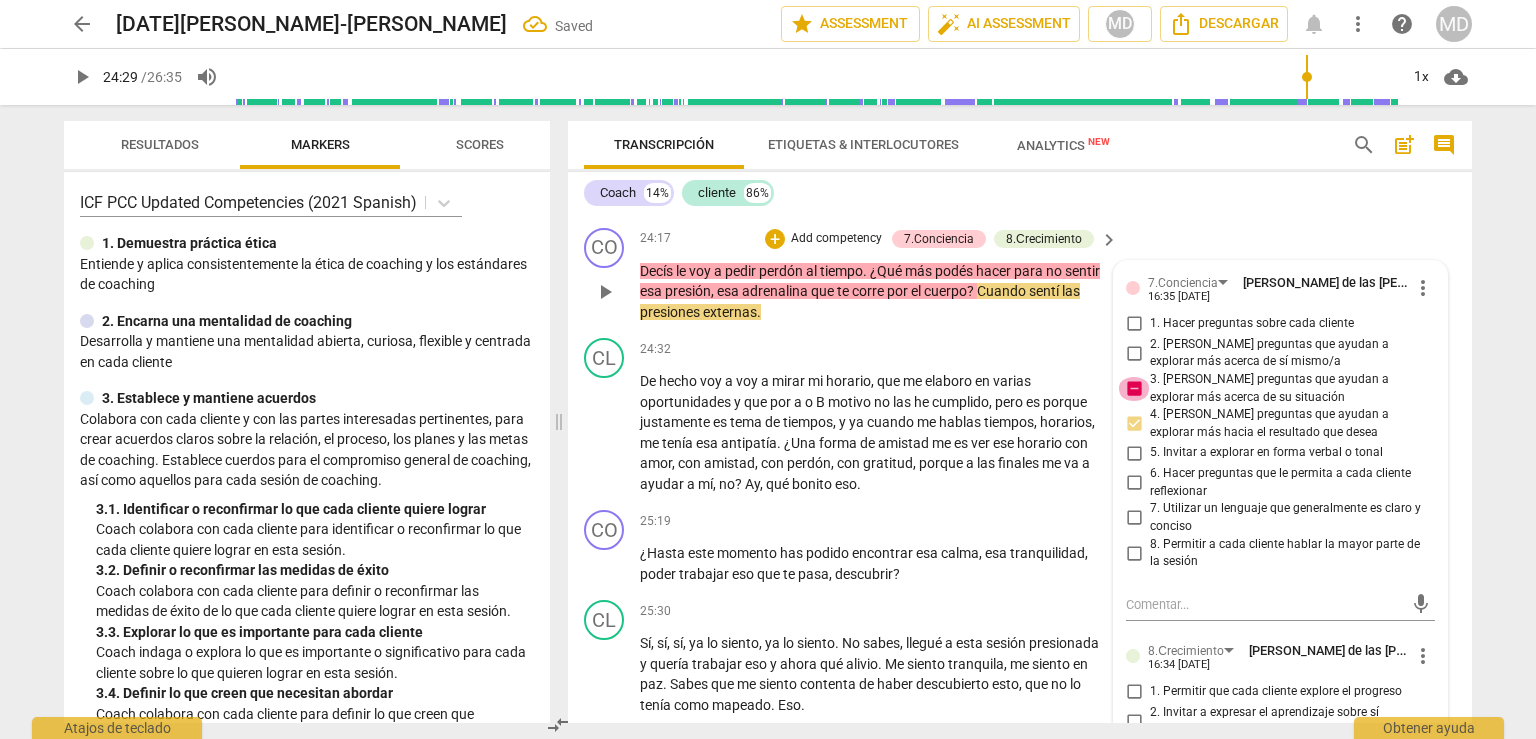 click on "3. [PERSON_NAME] preguntas que ayudan a explorar más acerca de su situación" at bounding box center (1134, 389) 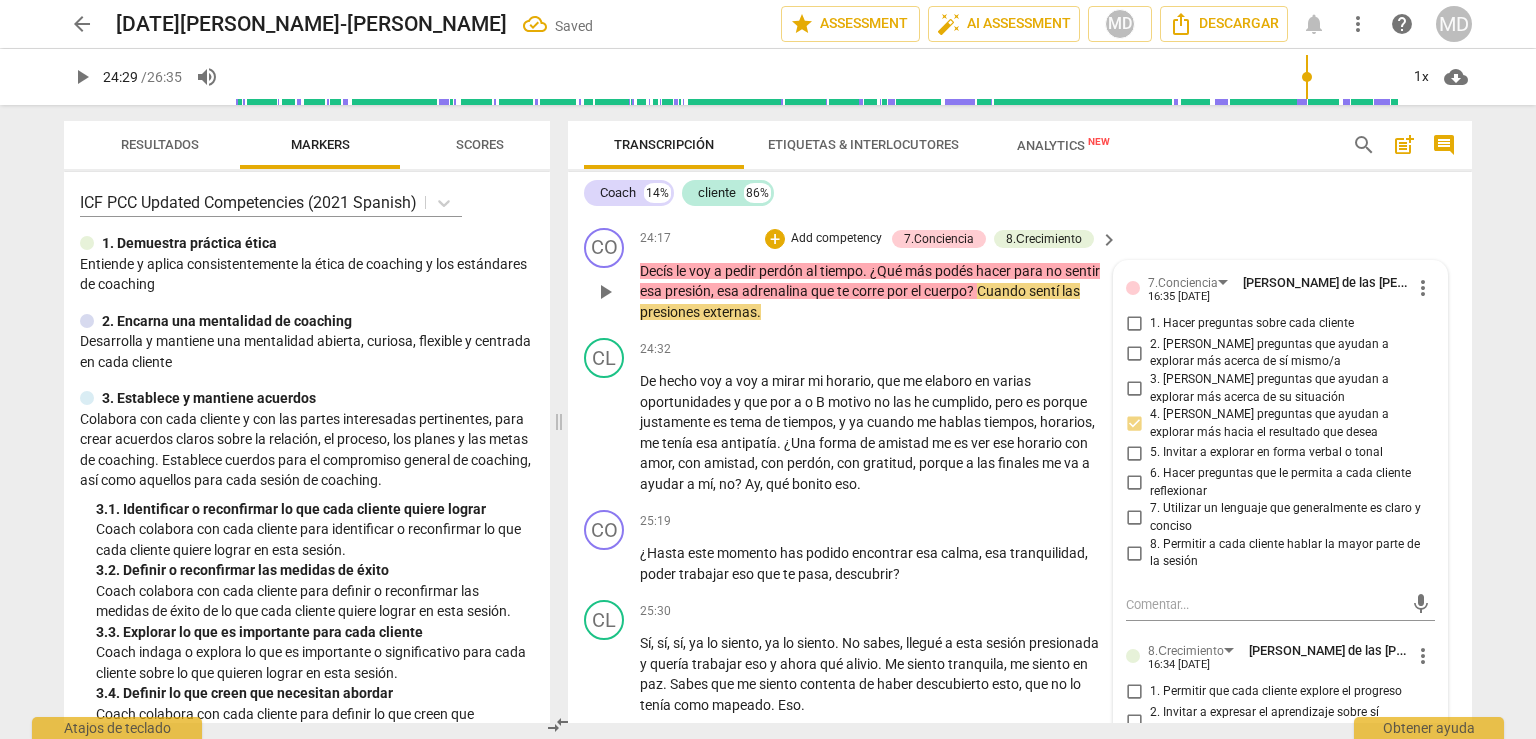 click on "6. Hacer preguntas que le permita a cada cliente reflexionar" at bounding box center (1134, 483) 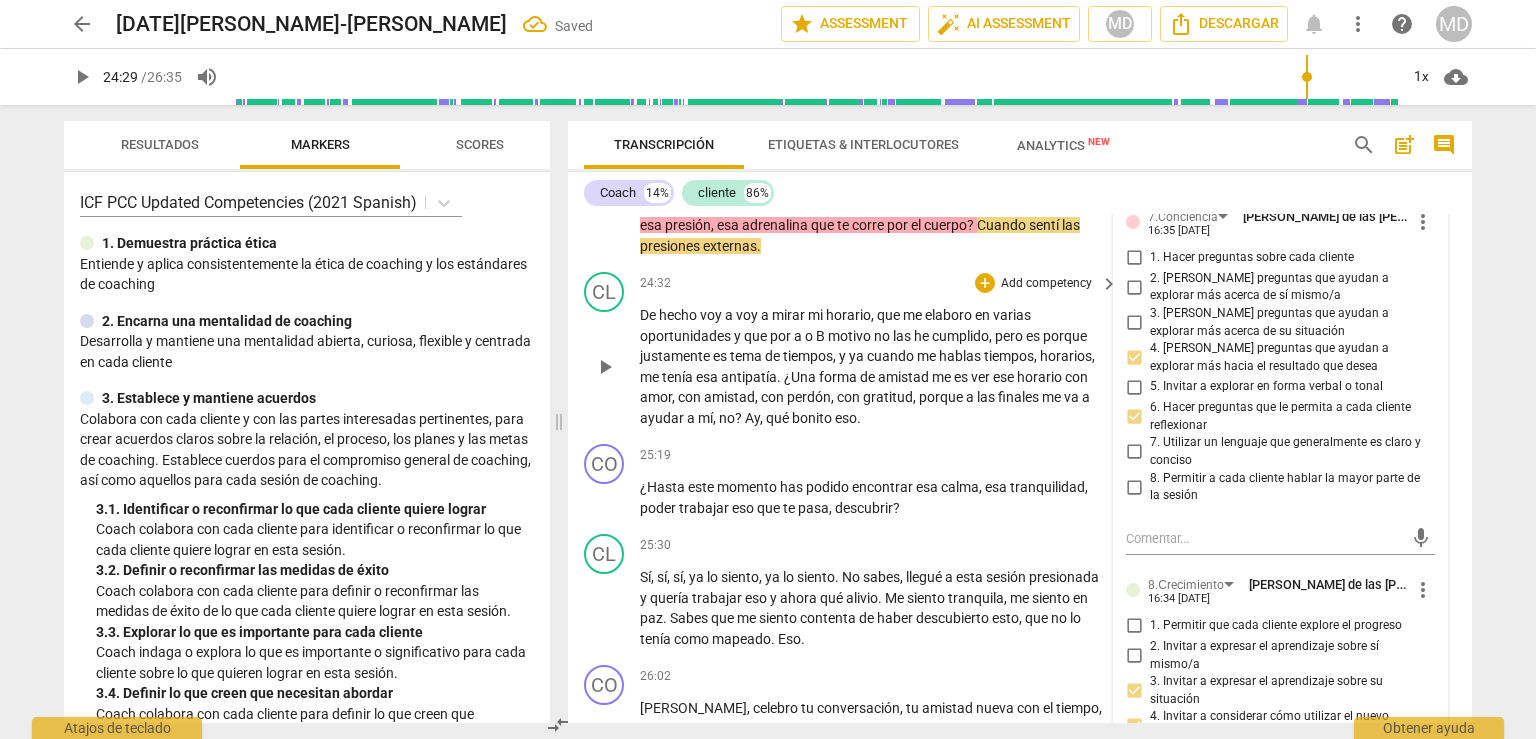 scroll, scrollTop: 7736, scrollLeft: 0, axis: vertical 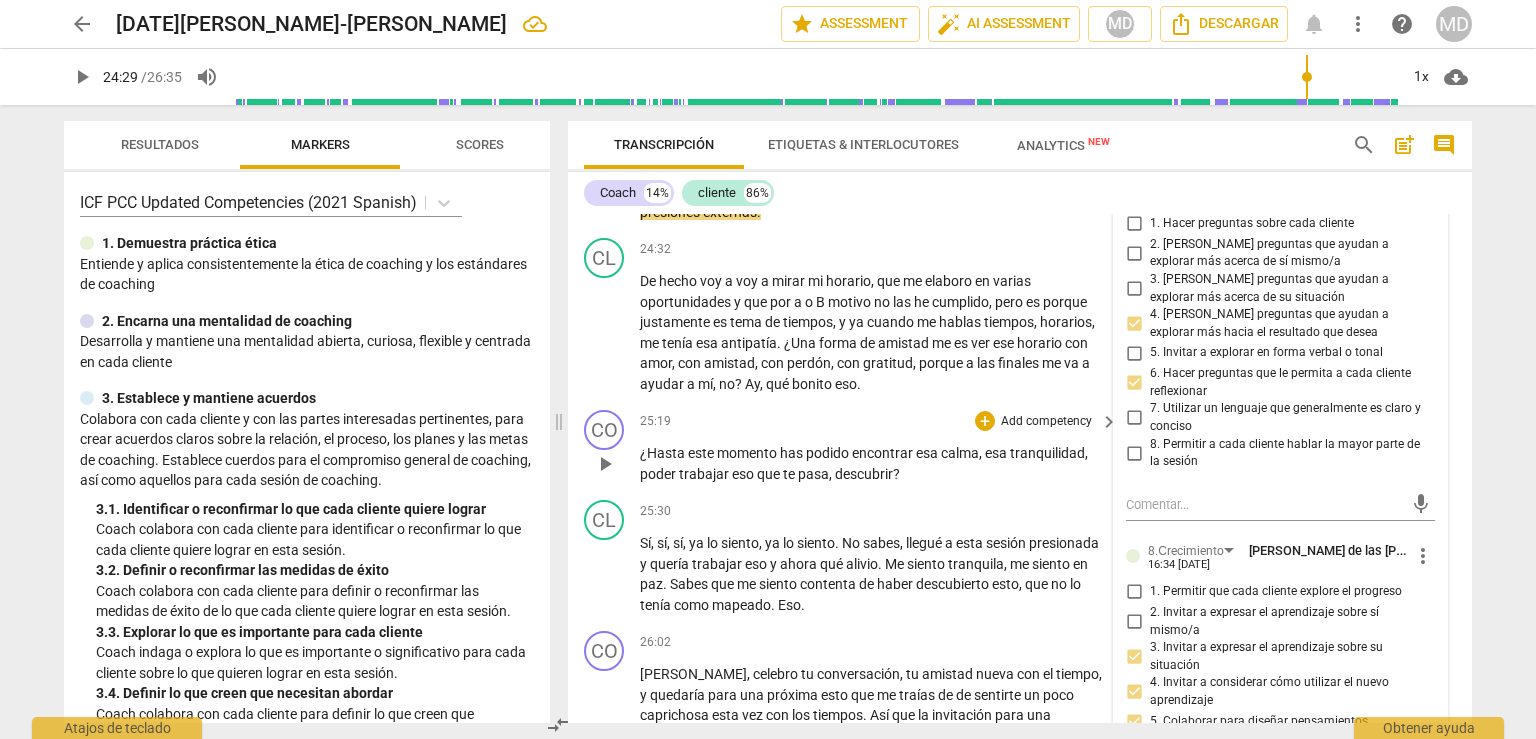 click on "Add competency" at bounding box center (1046, 422) 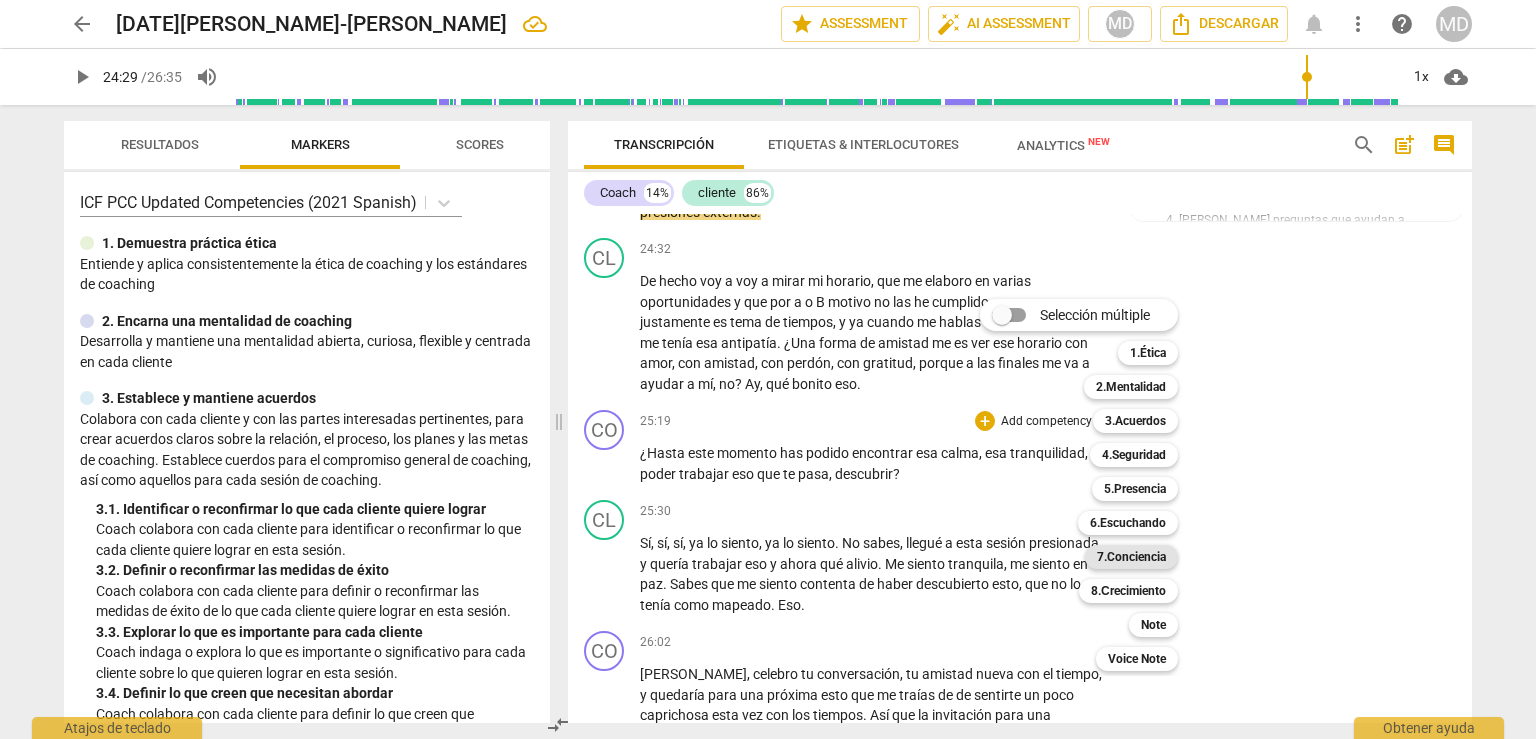 click on "7.Conciencia" at bounding box center (1131, 557) 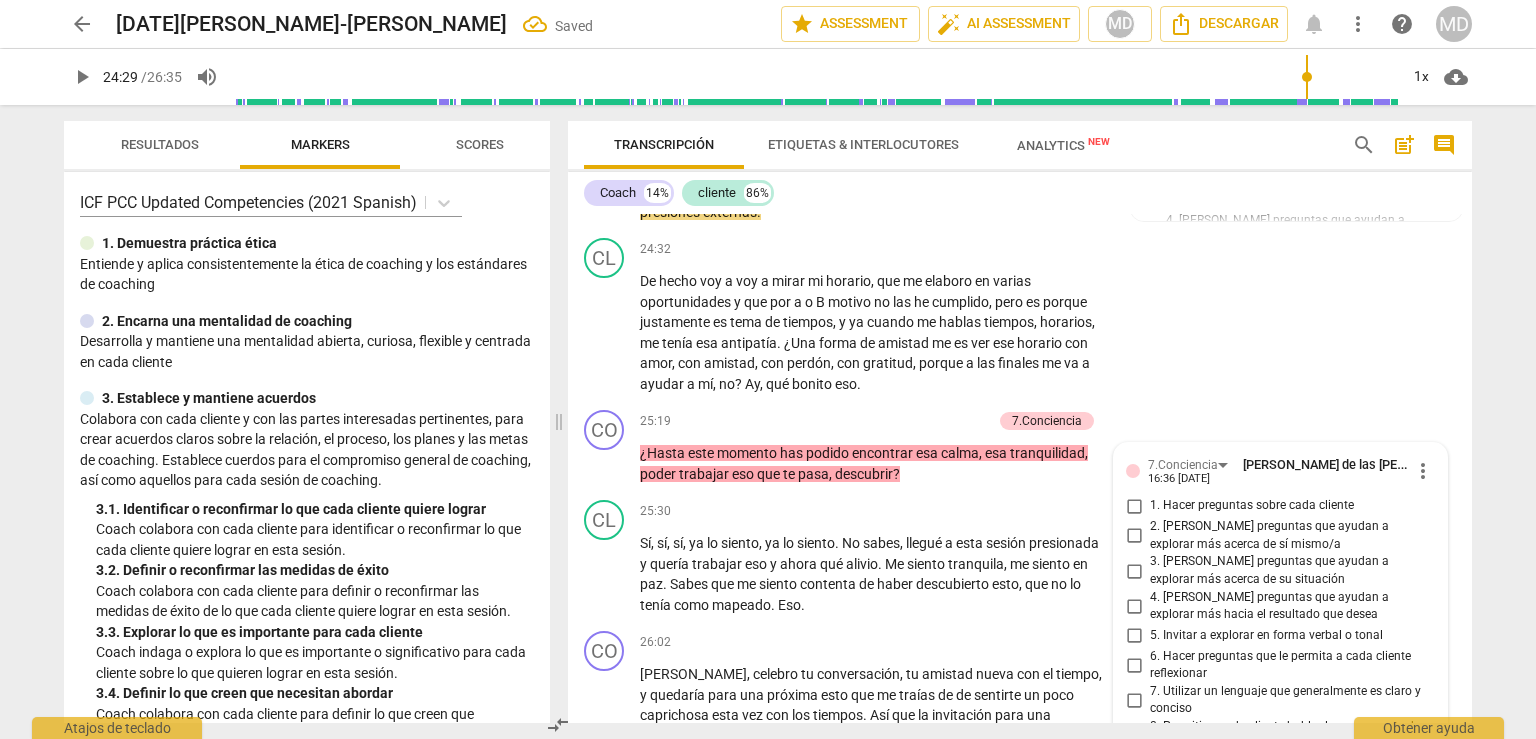 scroll, scrollTop: 7995, scrollLeft: 0, axis: vertical 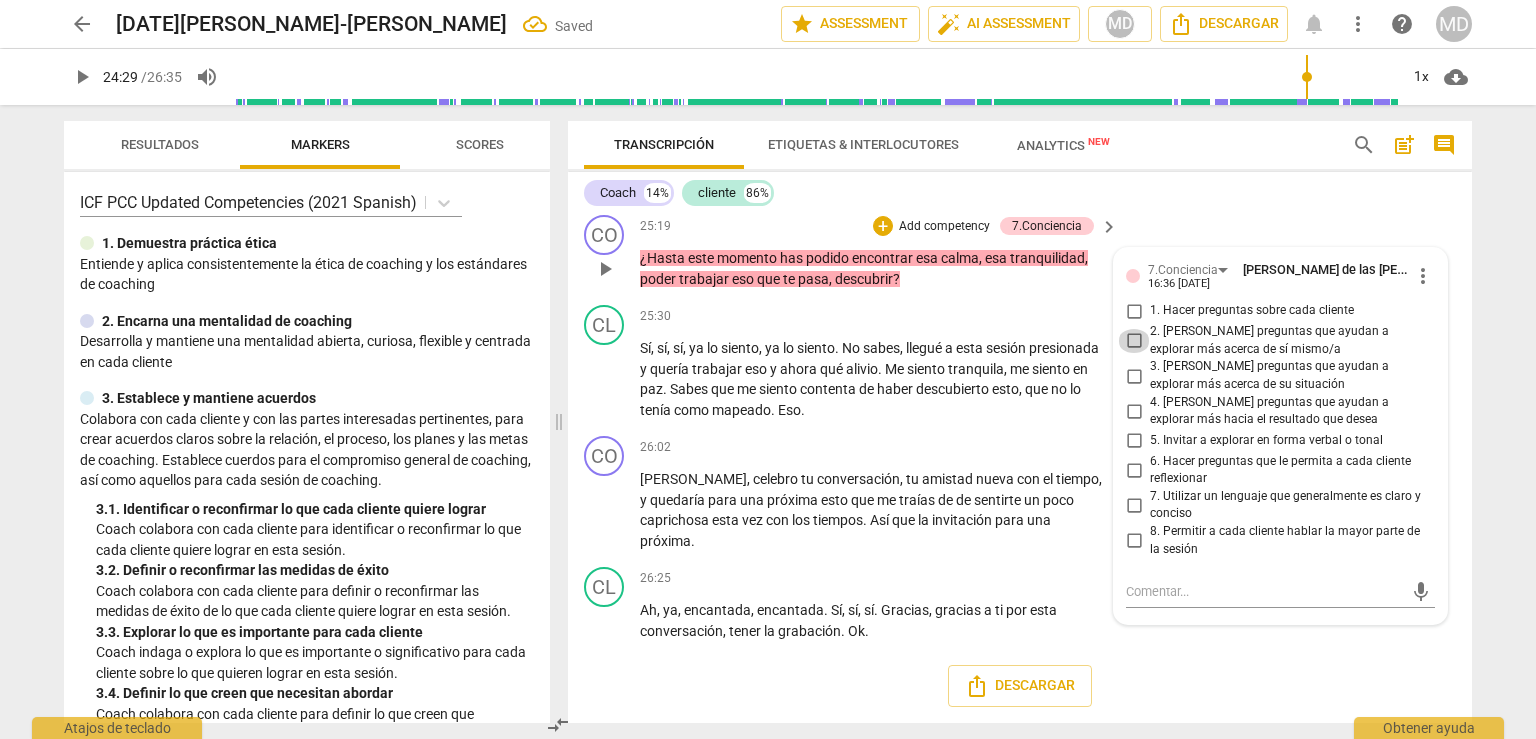 click on "2. [PERSON_NAME] preguntas que ayudan a explorar más acerca de sí mismo/a" at bounding box center [1134, 341] 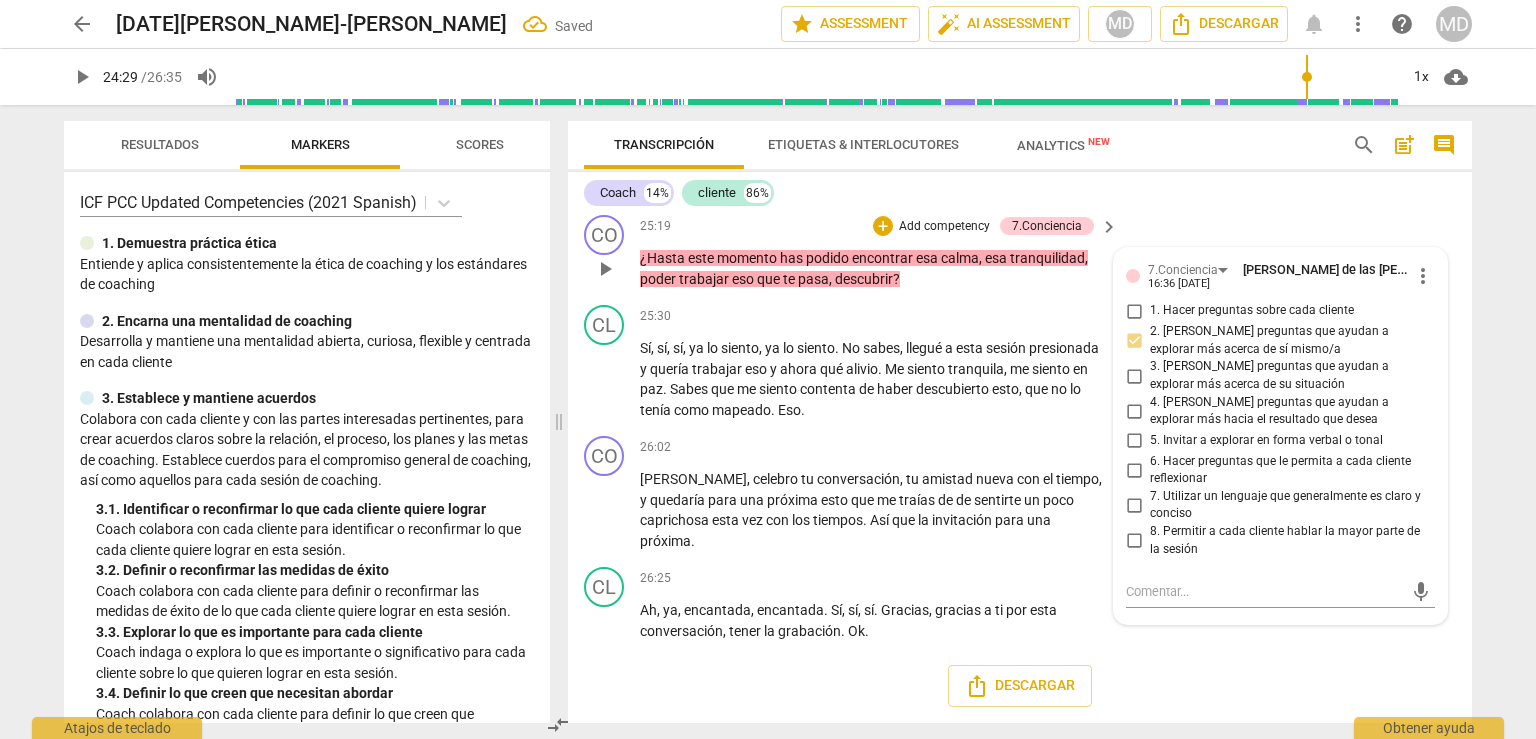 click on "4. [PERSON_NAME] preguntas que ayudan a explorar más hacia el resultado que desea" at bounding box center (1134, 411) 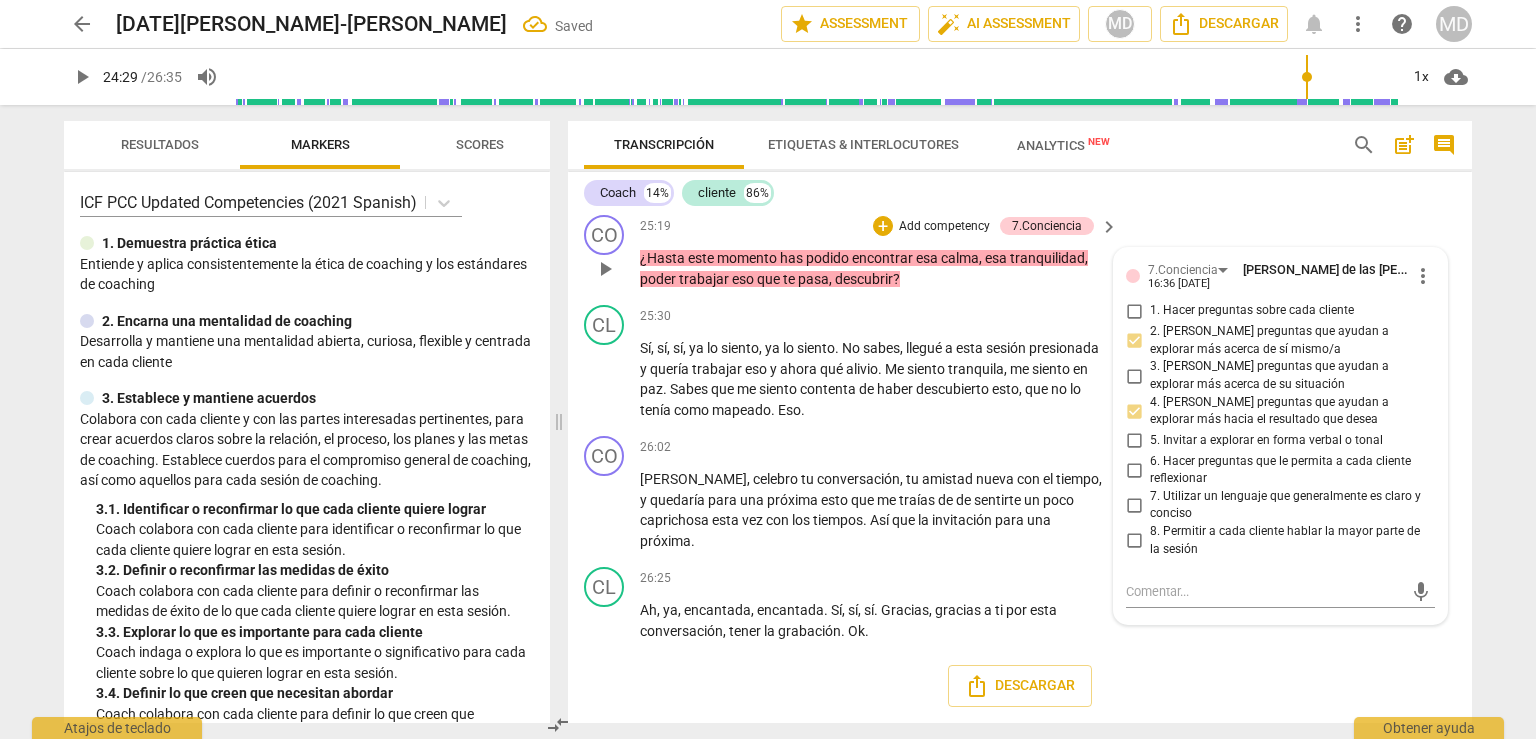 click on "6. Hacer preguntas que le permita a cada cliente reflexionar" at bounding box center (1134, 470) 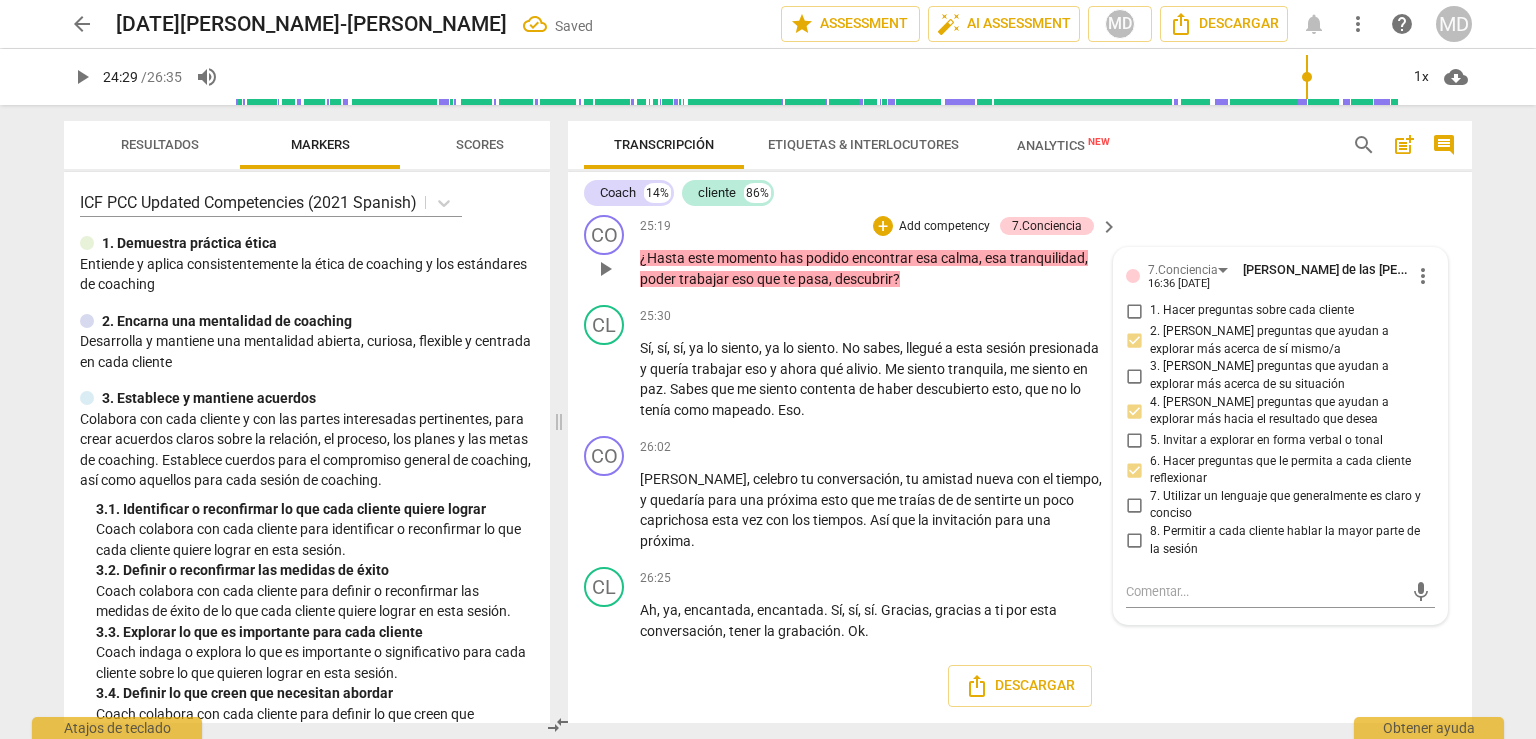 click on "Add competency" at bounding box center (944, 227) 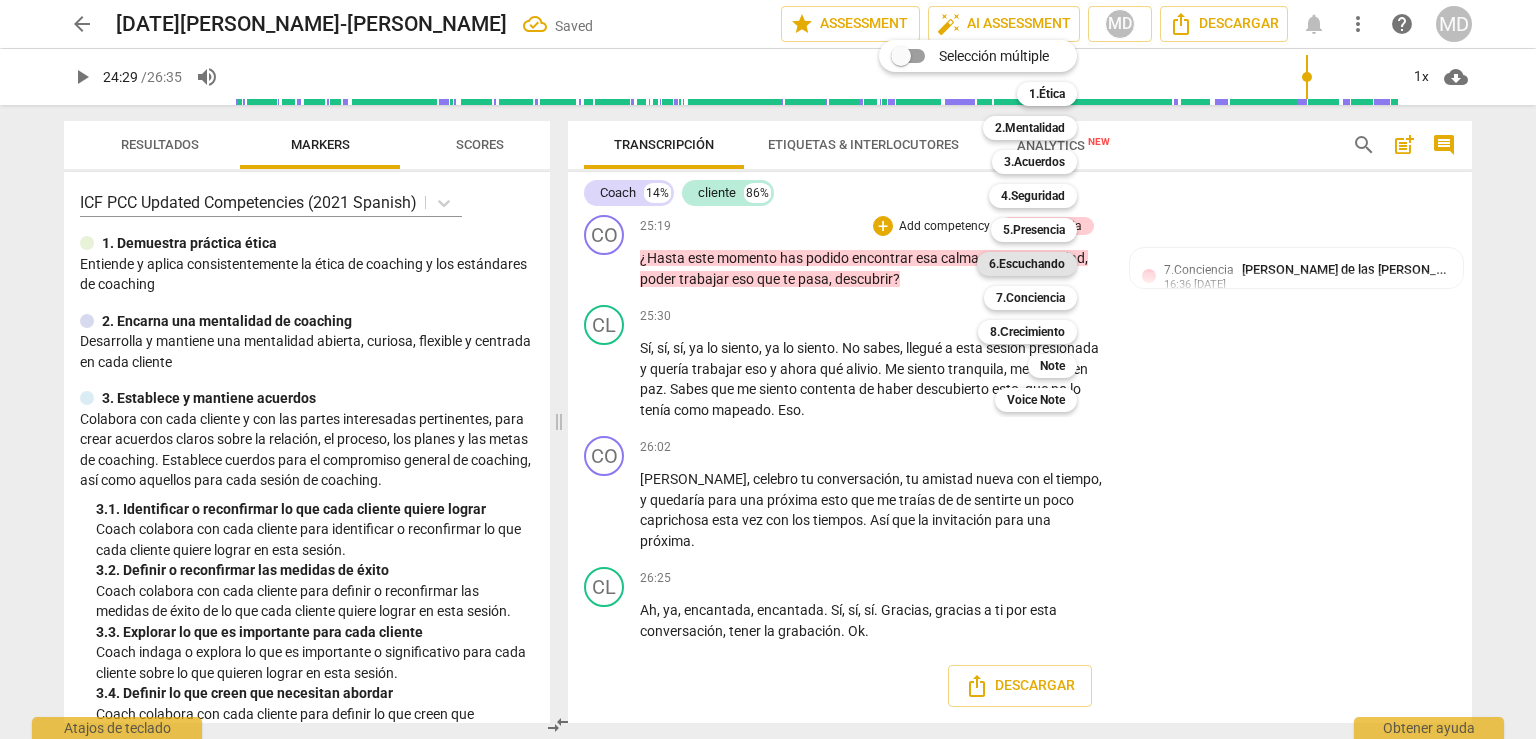 click on "6.Escuchando" at bounding box center [1027, 264] 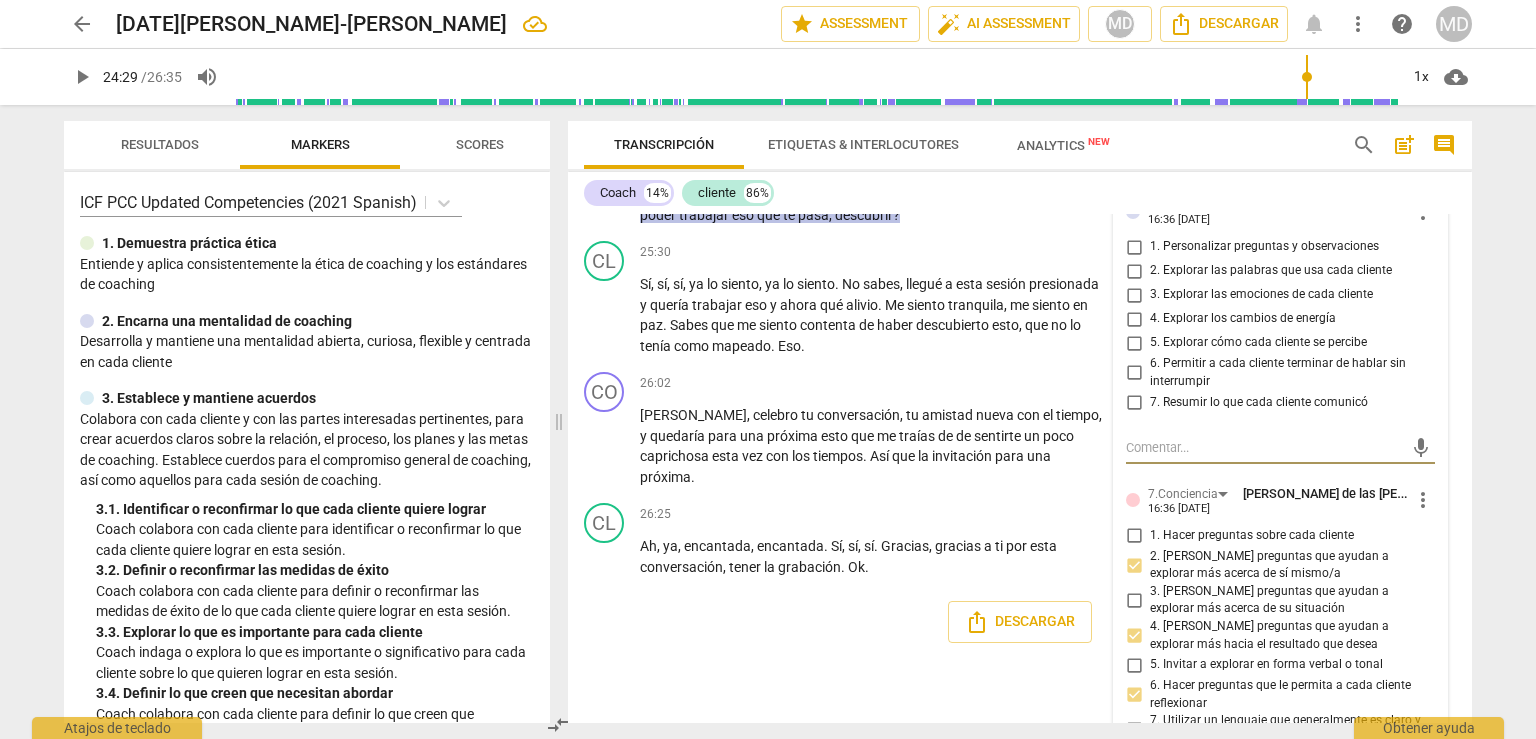 click on "2. Explorar las palabras que usa cada cliente" at bounding box center (1134, 271) 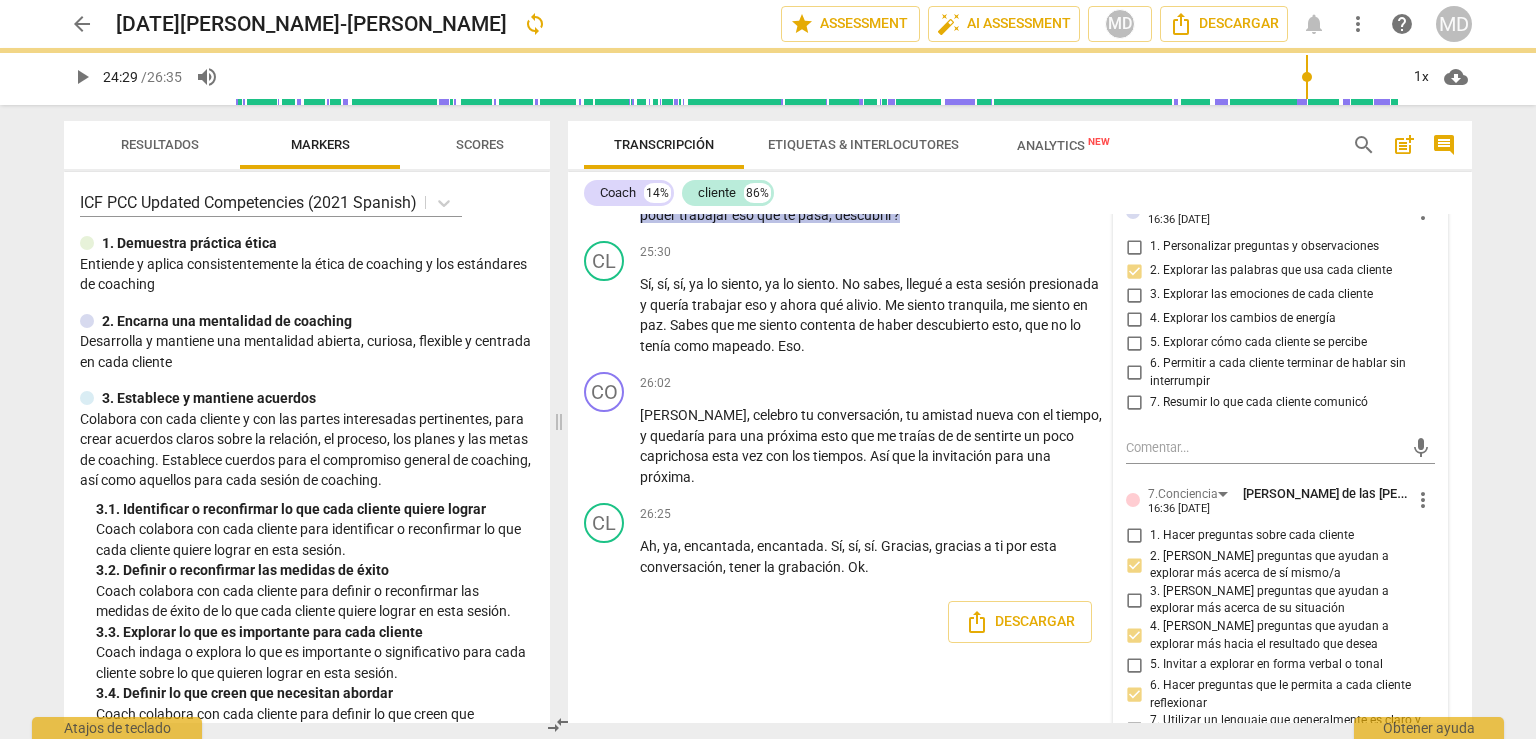 click on "3. Explorar las emociones de cada cliente" at bounding box center [1134, 295] 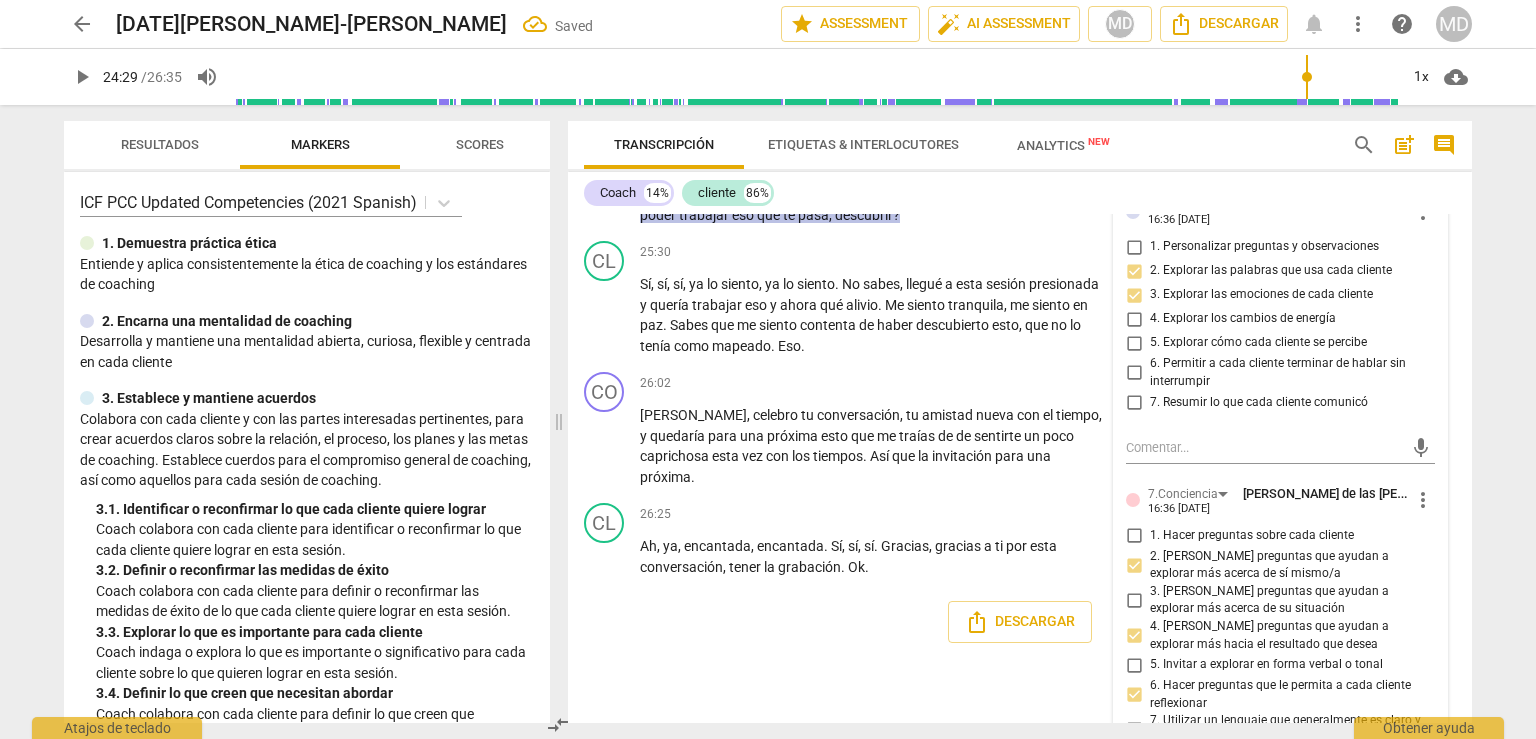 click on "5. Explorar cómo cada cliente se percibe" at bounding box center [1134, 343] 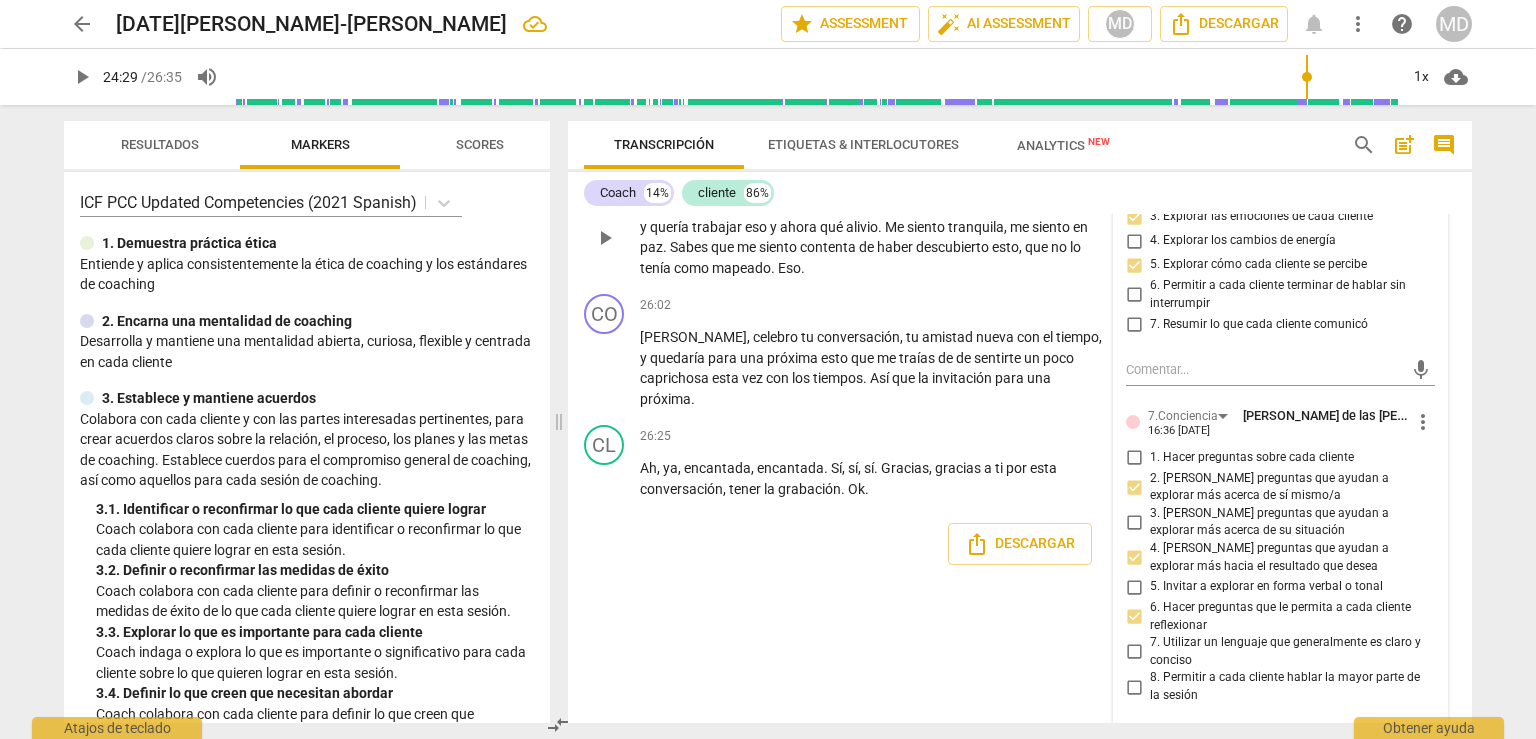 scroll, scrollTop: 8095, scrollLeft: 0, axis: vertical 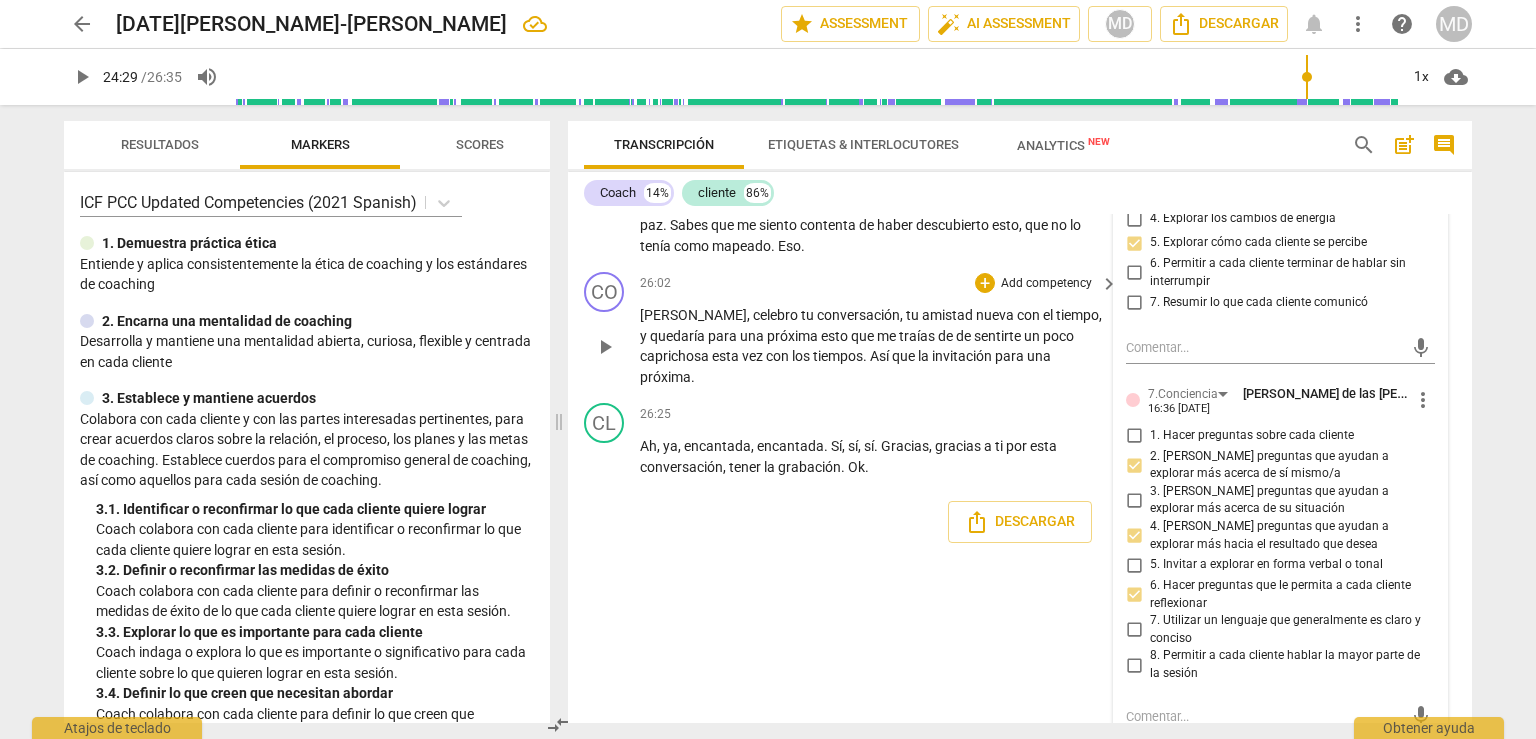 click on "Add competency" at bounding box center (1046, 284) 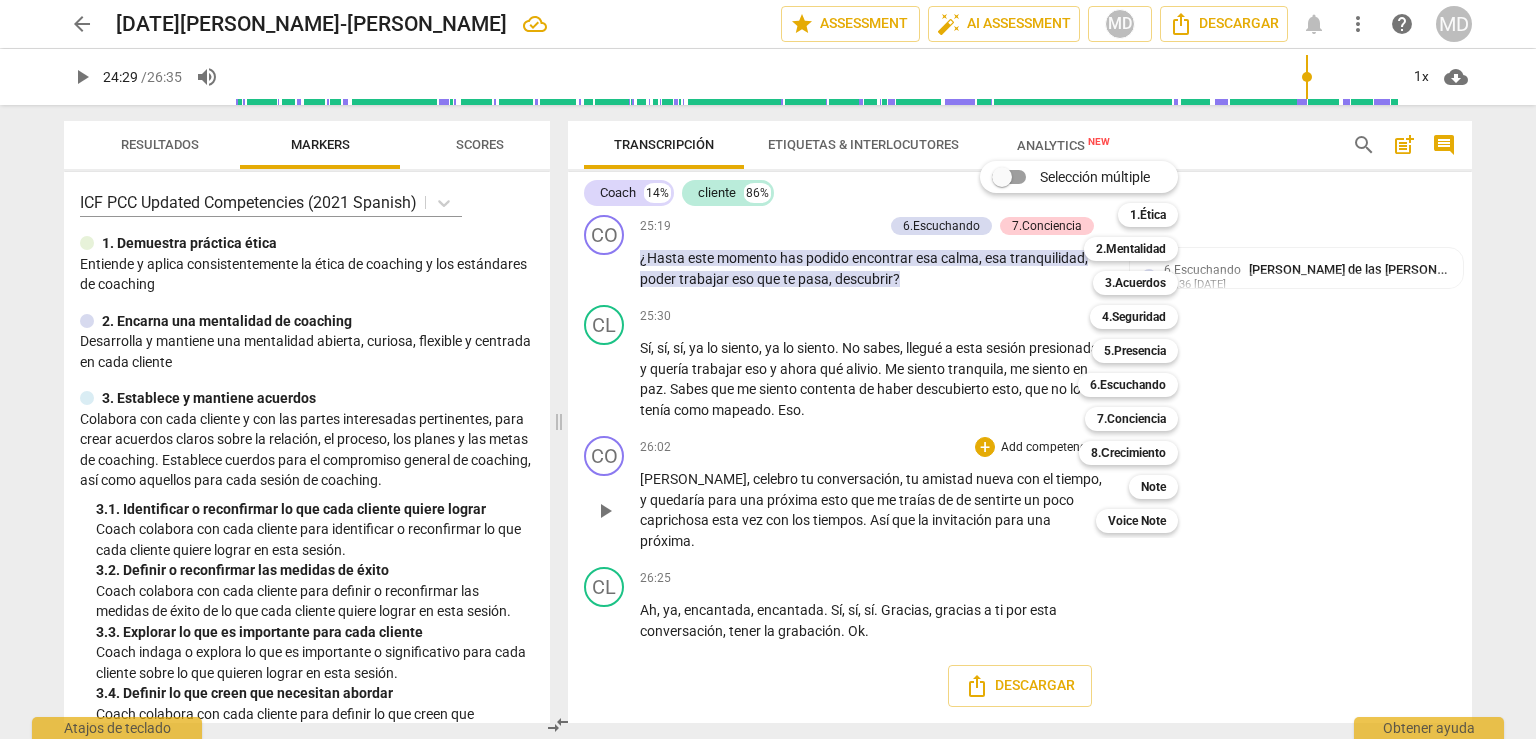 scroll, scrollTop: 7995, scrollLeft: 0, axis: vertical 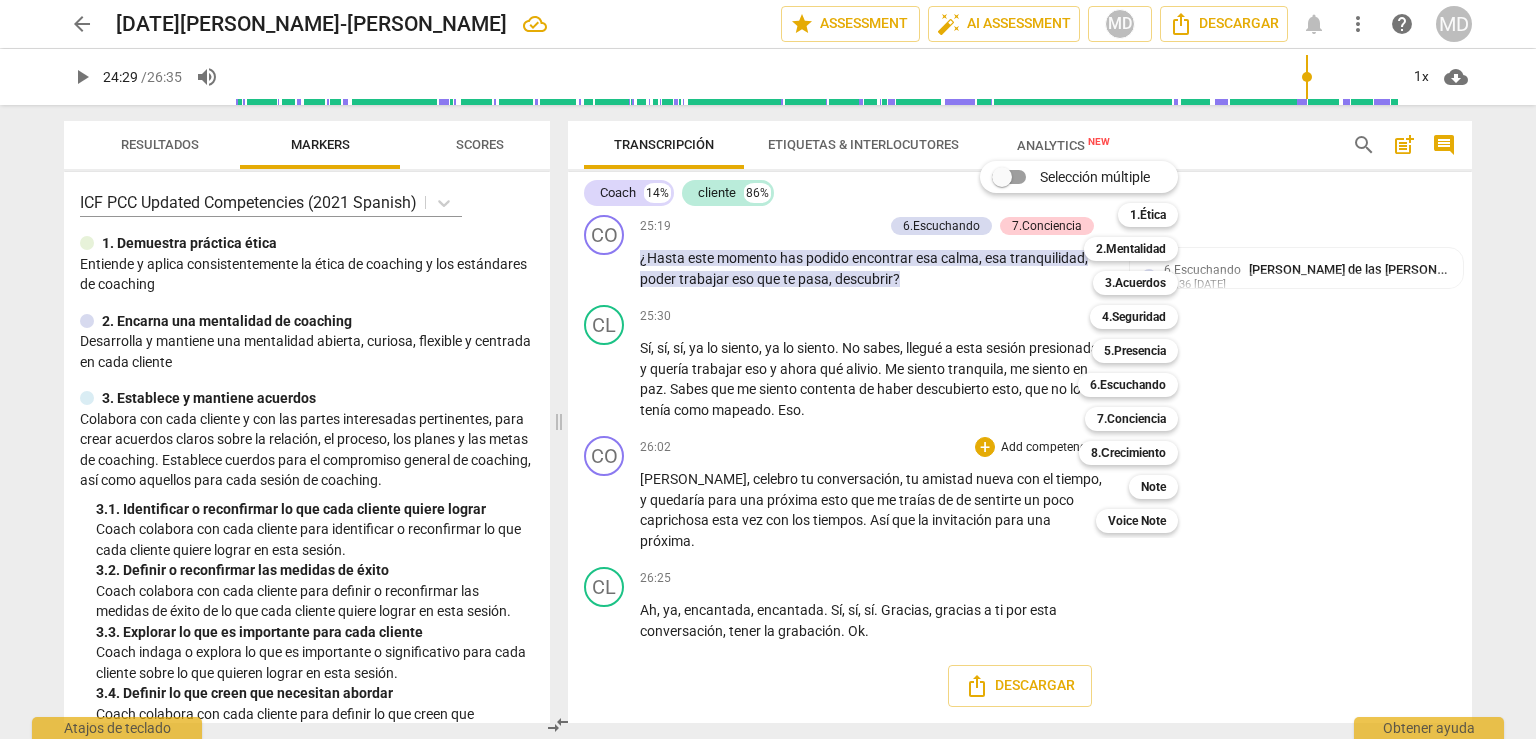click on "Selección múltiple m 1.Ética 1 2.Mentalidad 2 3.Acuerdos 3 4.Seguridad 4 5.Presencia 5 6.Escuchando 6 7.Conciencia 7 8.Сrecimiento 8 Note 9 Voice Note 0" at bounding box center (1094, 347) 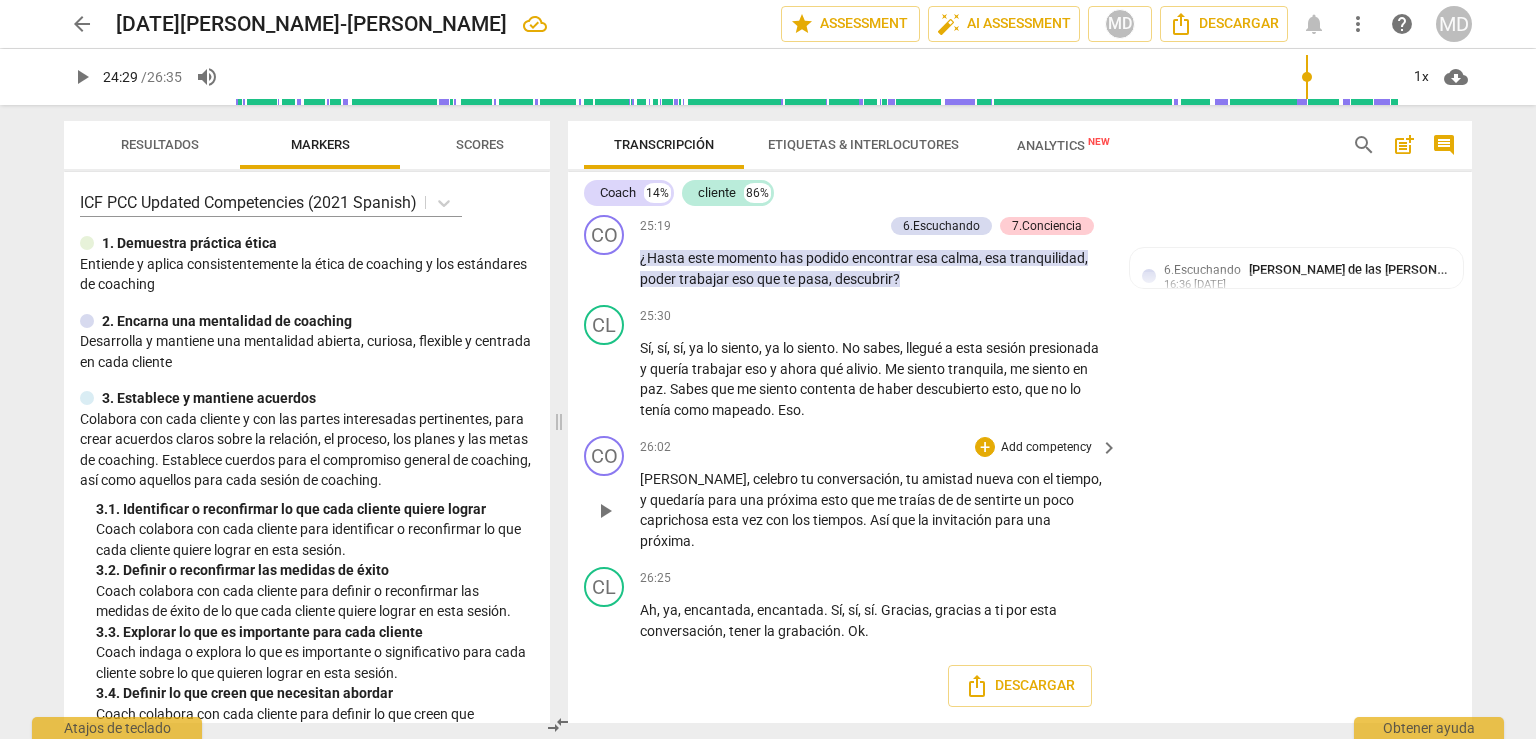 click on "Add competency" at bounding box center (1046, 448) 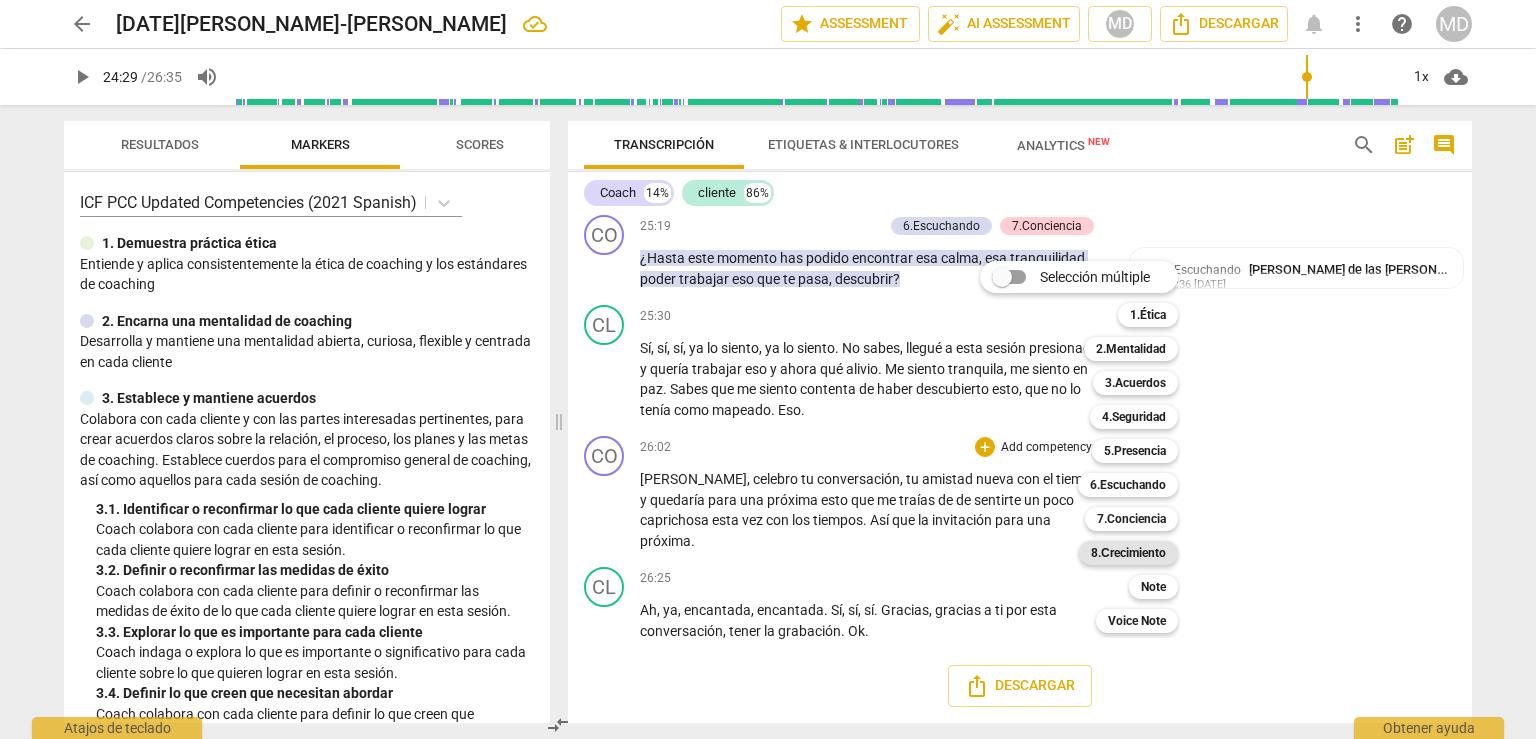 click on "8.Сrecimiento" at bounding box center (1128, 553) 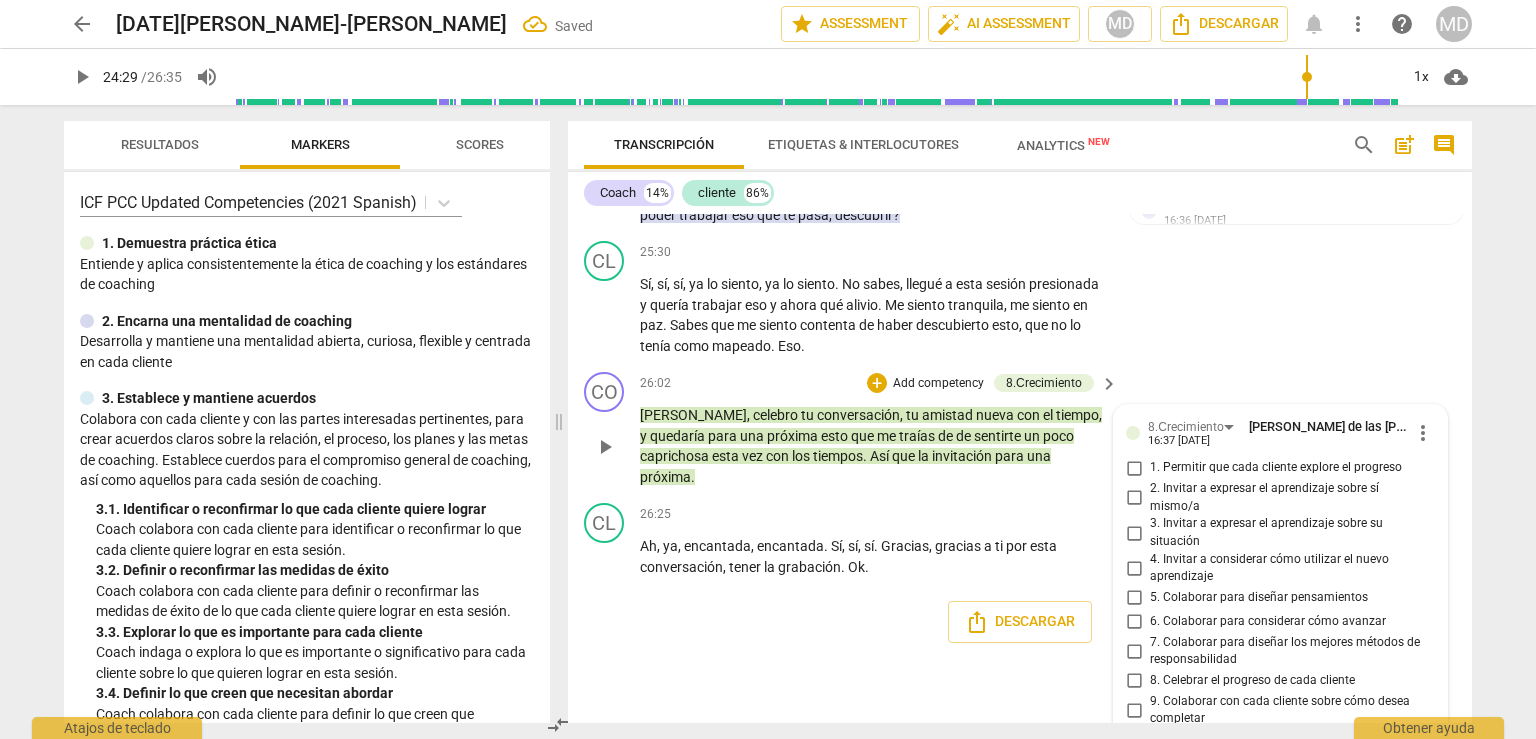 scroll, scrollTop: 8131, scrollLeft: 0, axis: vertical 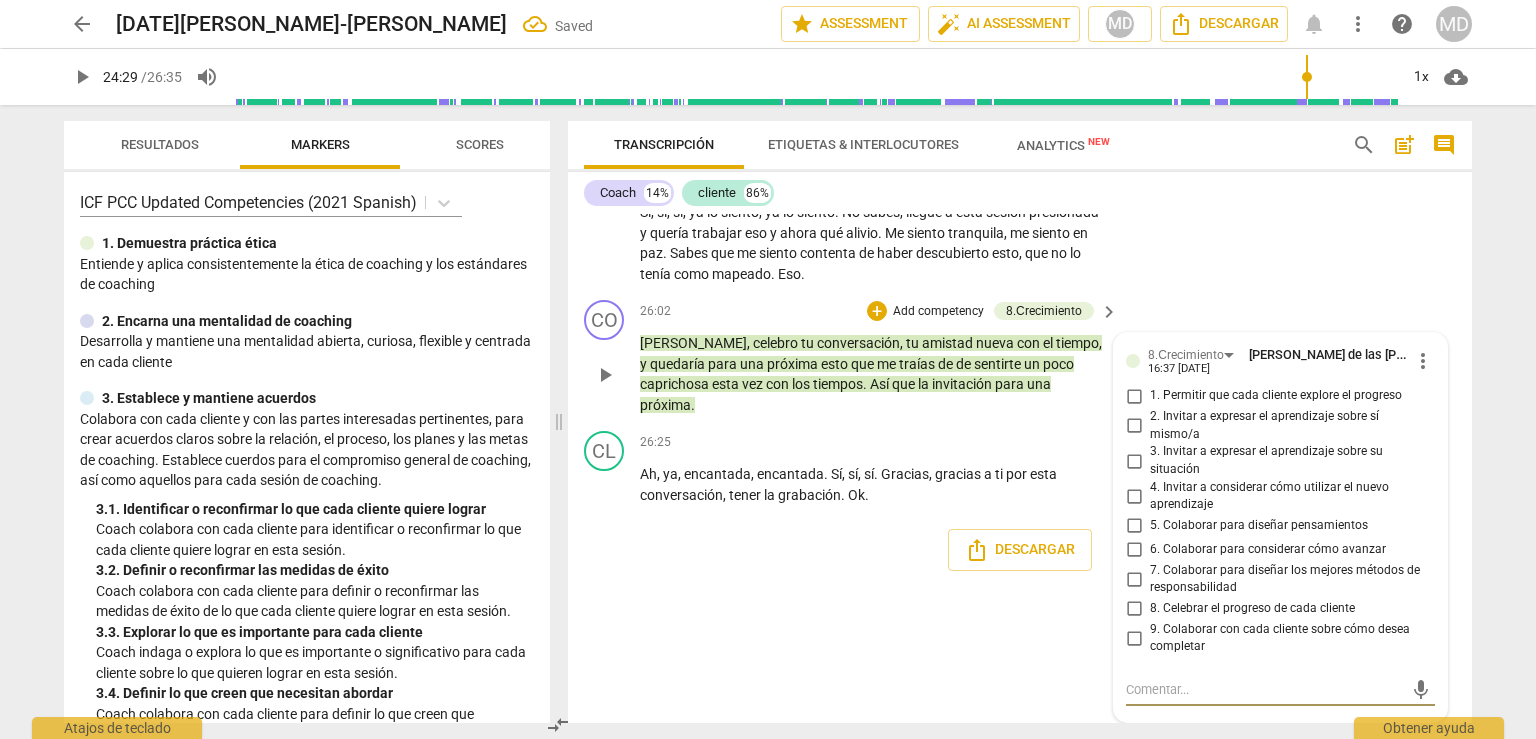 click on "8. Celebrar el progreso de cada cliente" at bounding box center (1134, 609) 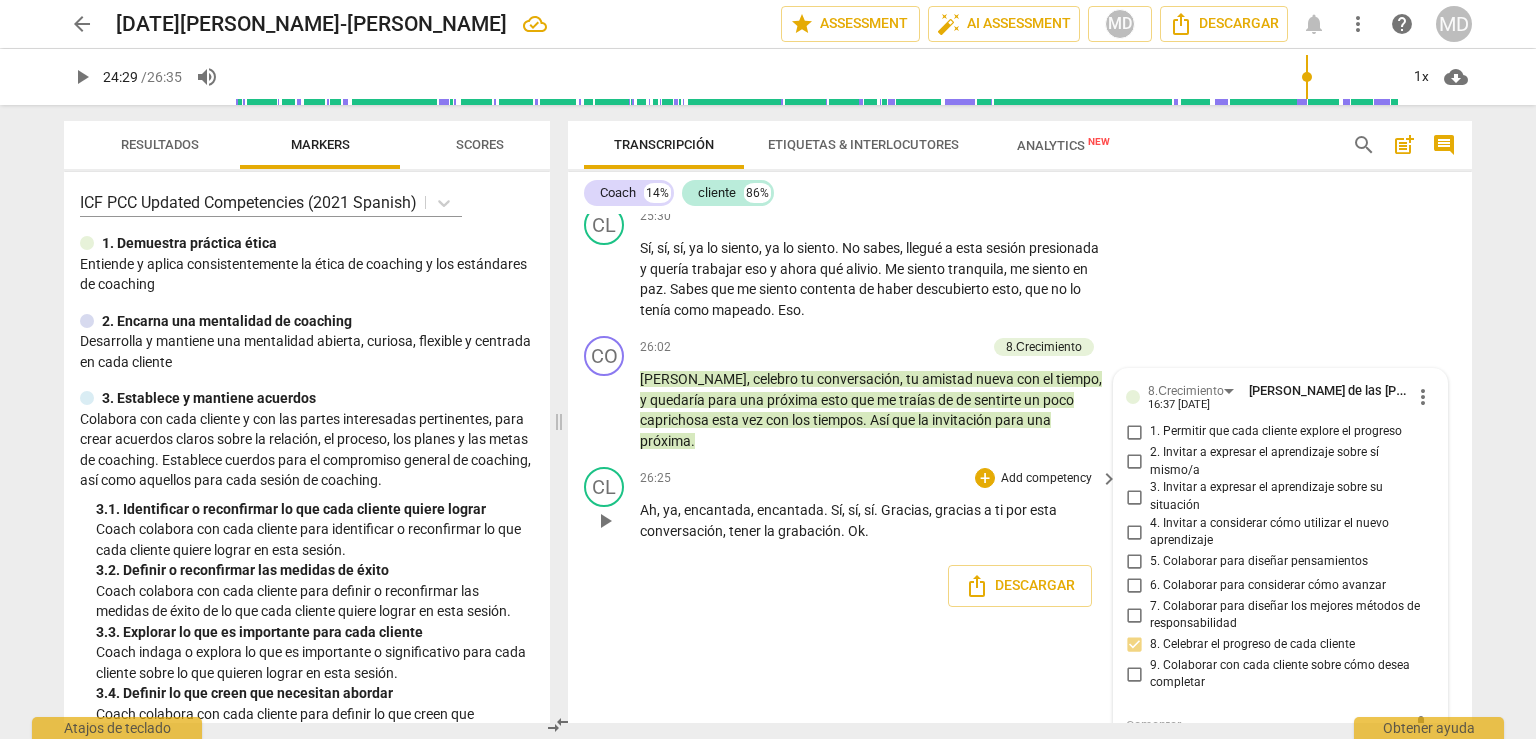 scroll, scrollTop: 7931, scrollLeft: 0, axis: vertical 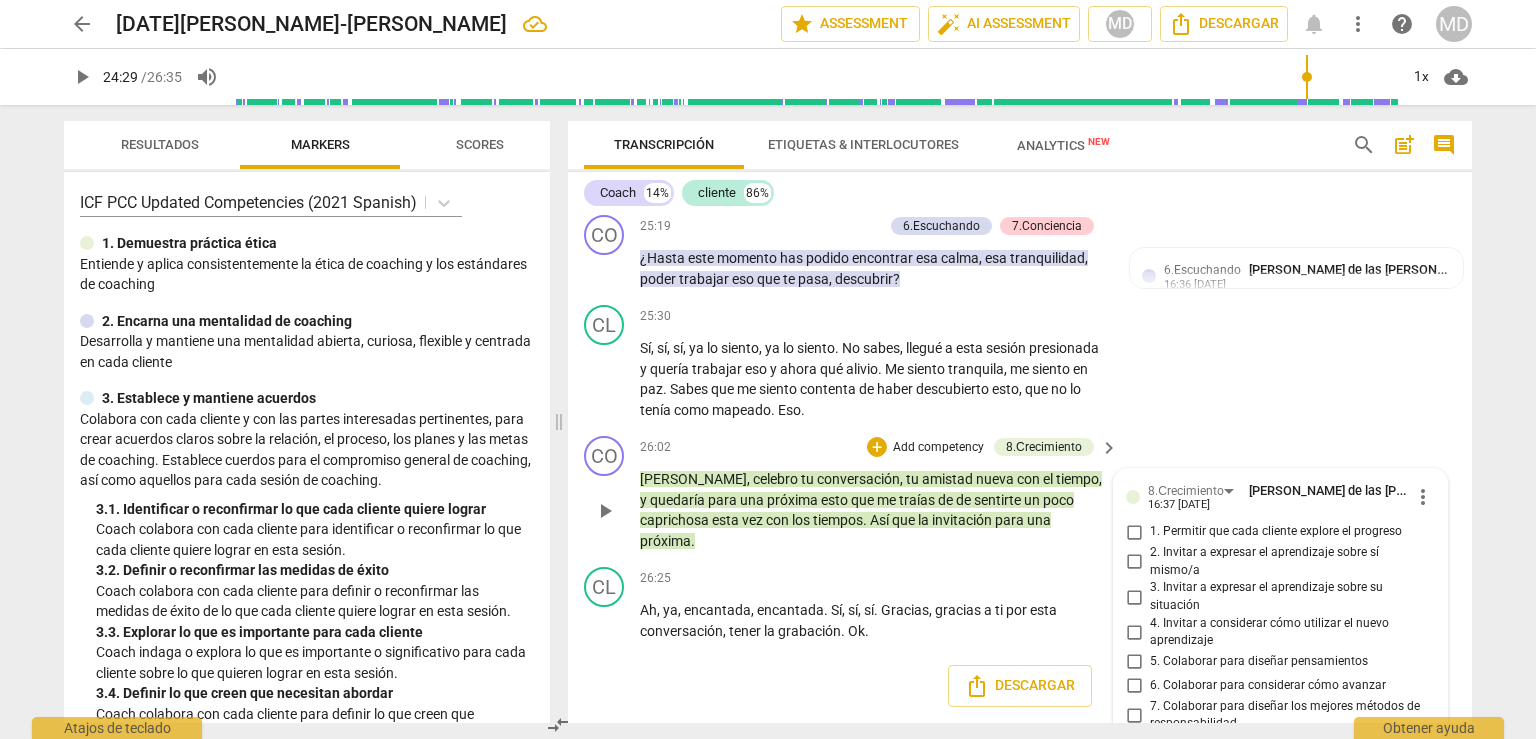 click on "CO play_arrow pause 26:02 + Add competency 8.Сrecimiento keyboard_arrow_right [PERSON_NAME] ,   celebro   tu   conversación ,   tu   amistad   nueva   con   el   tiempo ,   y   quedaría   para   una   próxima   esto   que   me   traías   de   de   sentirte   un   poco   caprichosa   esta   vez   con   los   tiempos .   Así   que   la   invitación   para   una   próxima . 8.Сrecimiento [PERSON_NAME] de las [PERSON_NAME][MEDICAL_DATA] 16:37 [DATE] more_vert 1. Permitir que cada cliente explore el progreso 2. Invitar a expresar el aprendizaje sobre sí mismo/a 3. Invitar a expresar el aprendizaje sobre su situación  4. Invitar a considerar cómo utilizar el nuevo aprendizaje 5. Colaborar para diseñar pensamientos 6. Colaborar para considerar cómo avanzar 7. Colaborar para diseñar los mejores métodos de responsabilidad 8. Celebrar el progreso de cada cliente 9. Colaborar con cada cliente sobre cómo desea completar mic" at bounding box center [1020, 493] 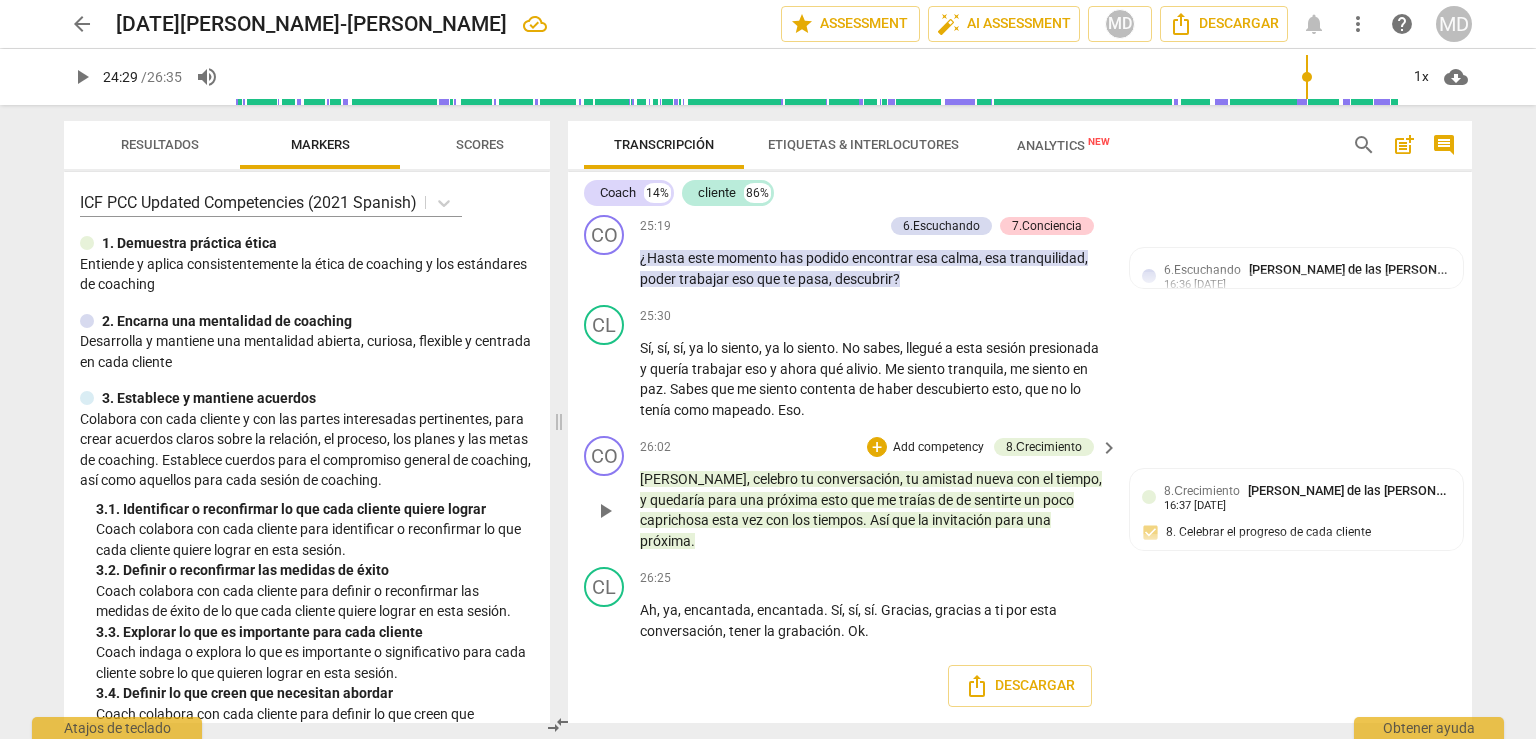 scroll, scrollTop: 7995, scrollLeft: 0, axis: vertical 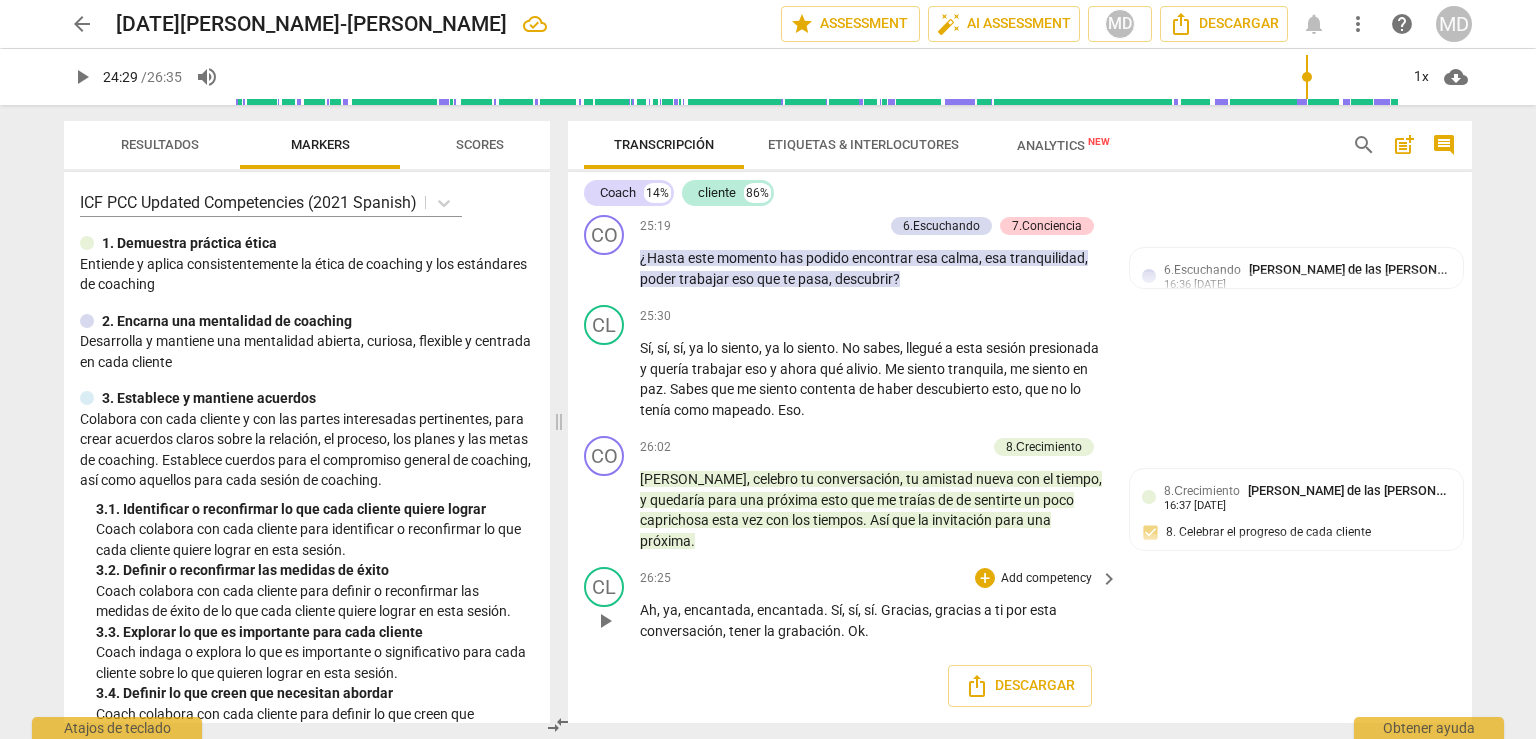 click on "CL play_arrow pause 26:25 + Add competency keyboard_arrow_right Ah ,   ya ,   encantada ,   encantada .   Sí ,   sí ,   sí .   Gracias ,   gracias   a   ti   por   esta   conversación ,   tener   la   grabación .   Ok ." at bounding box center [1020, 604] 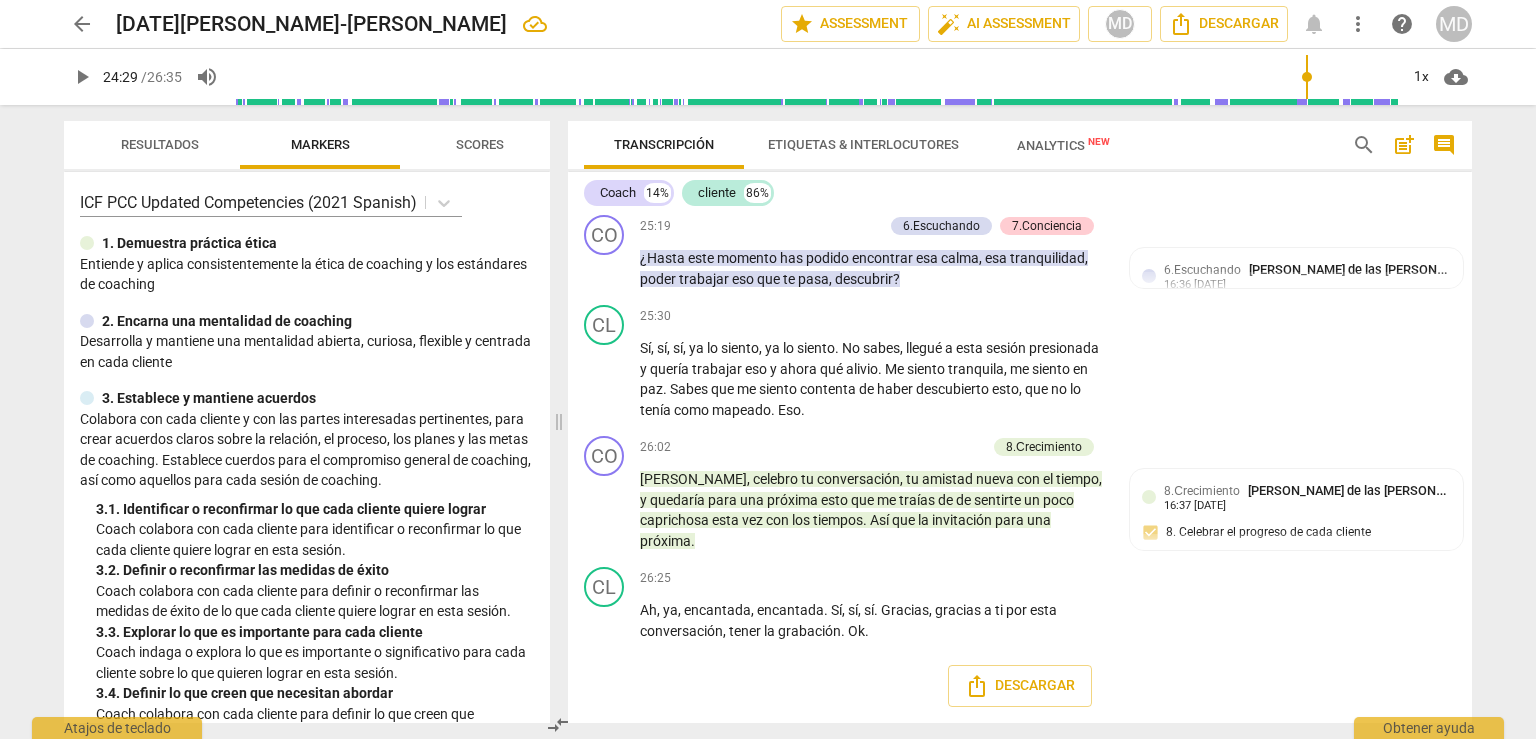 click on "Scores" at bounding box center (480, 144) 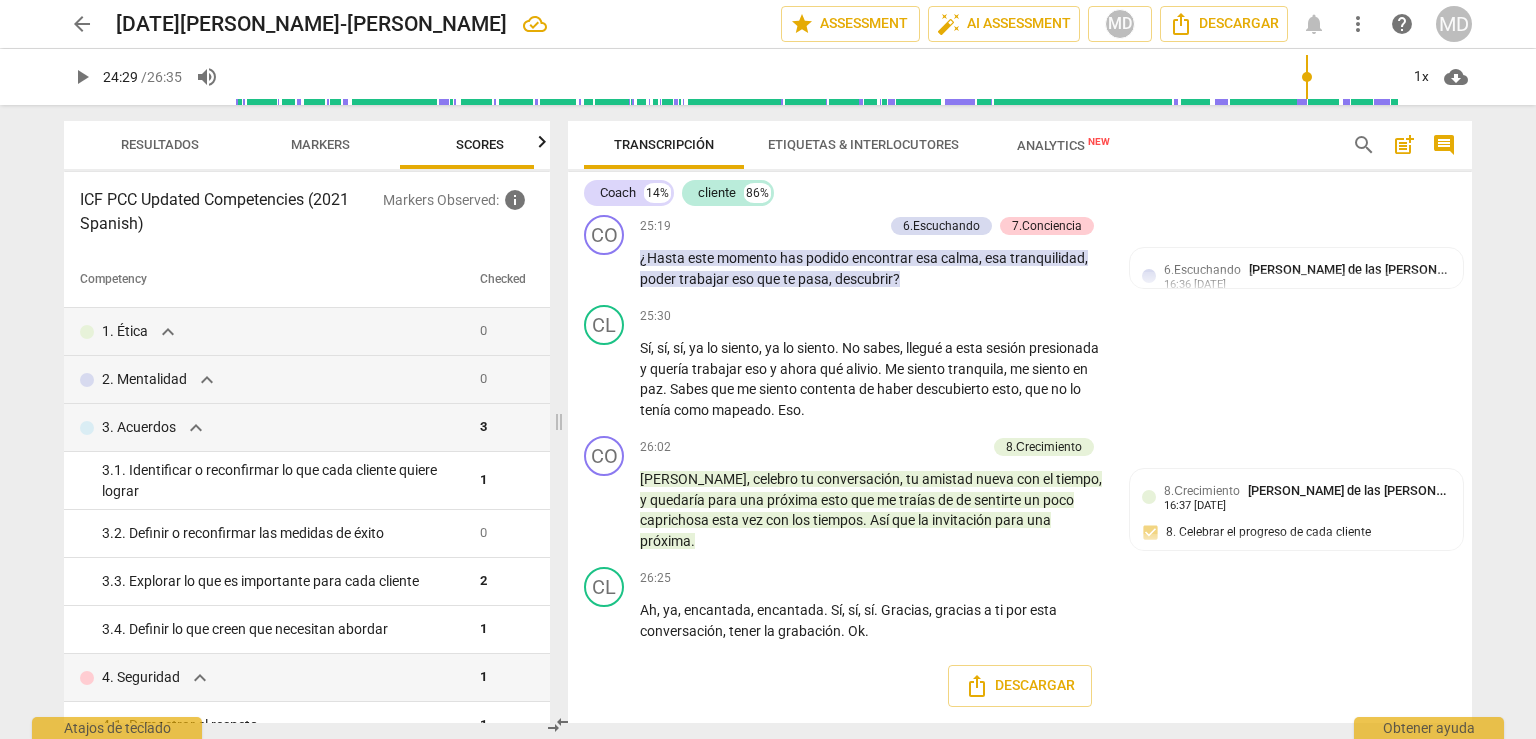 scroll, scrollTop: 0, scrollLeft: 25, axis: horizontal 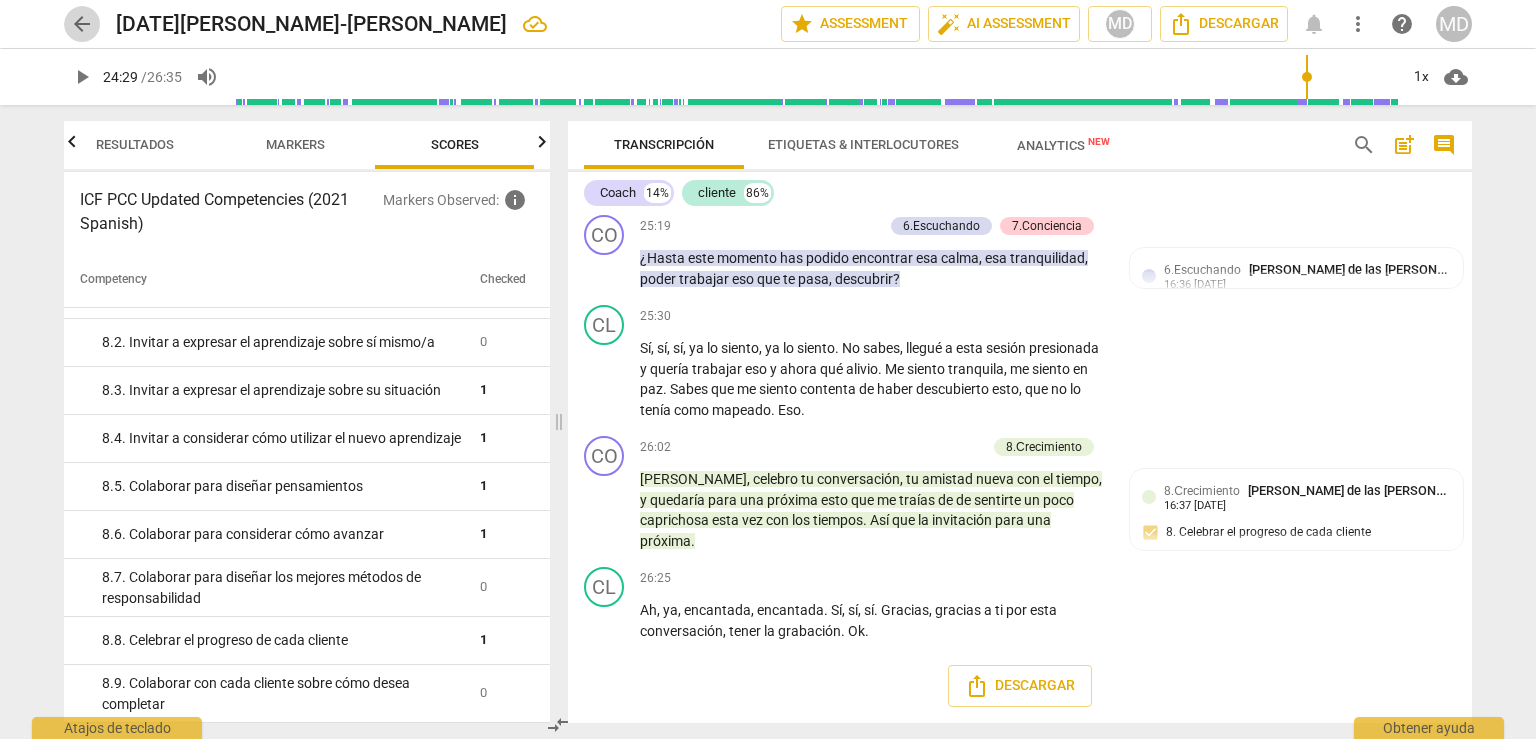 click on "arrow_back" at bounding box center (82, 24) 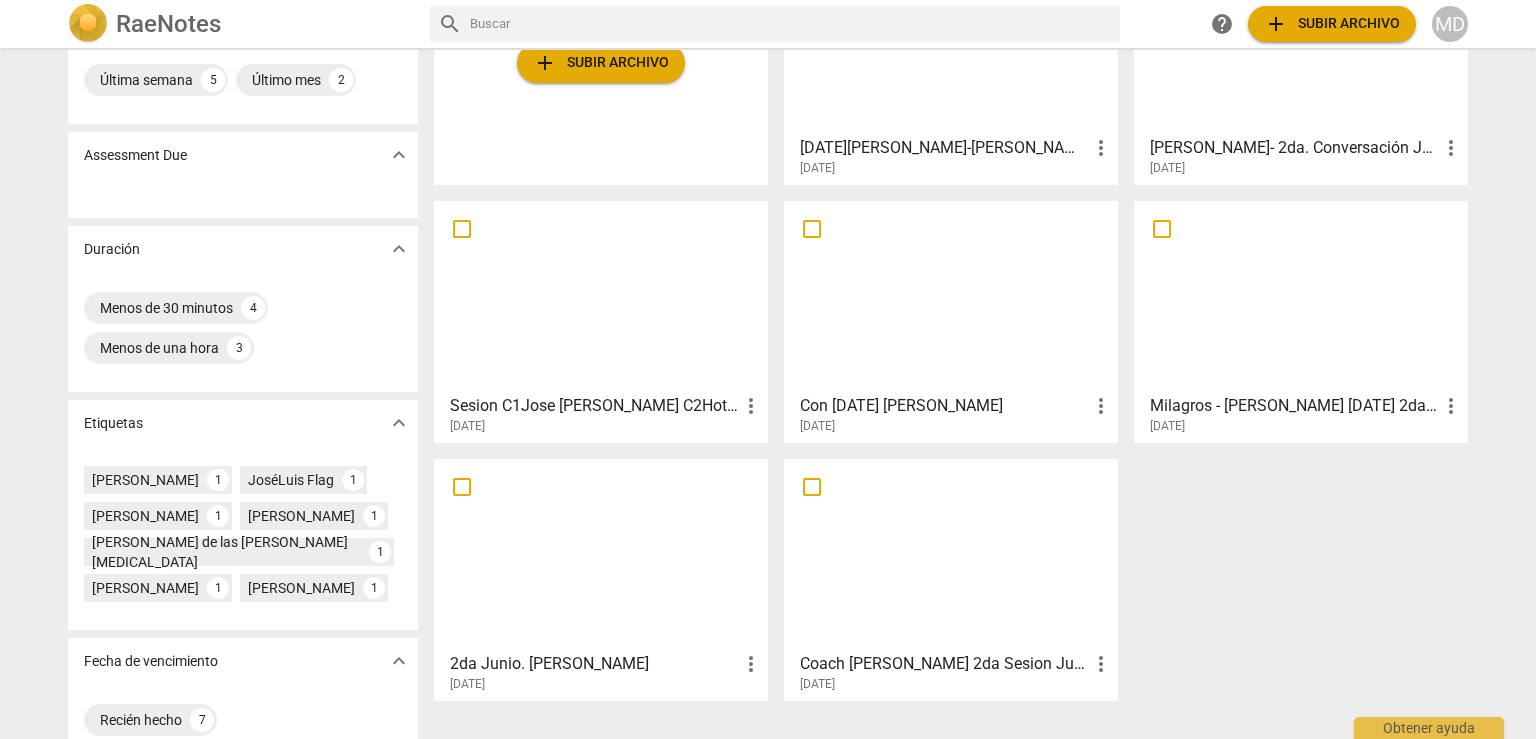 scroll, scrollTop: 304, scrollLeft: 0, axis: vertical 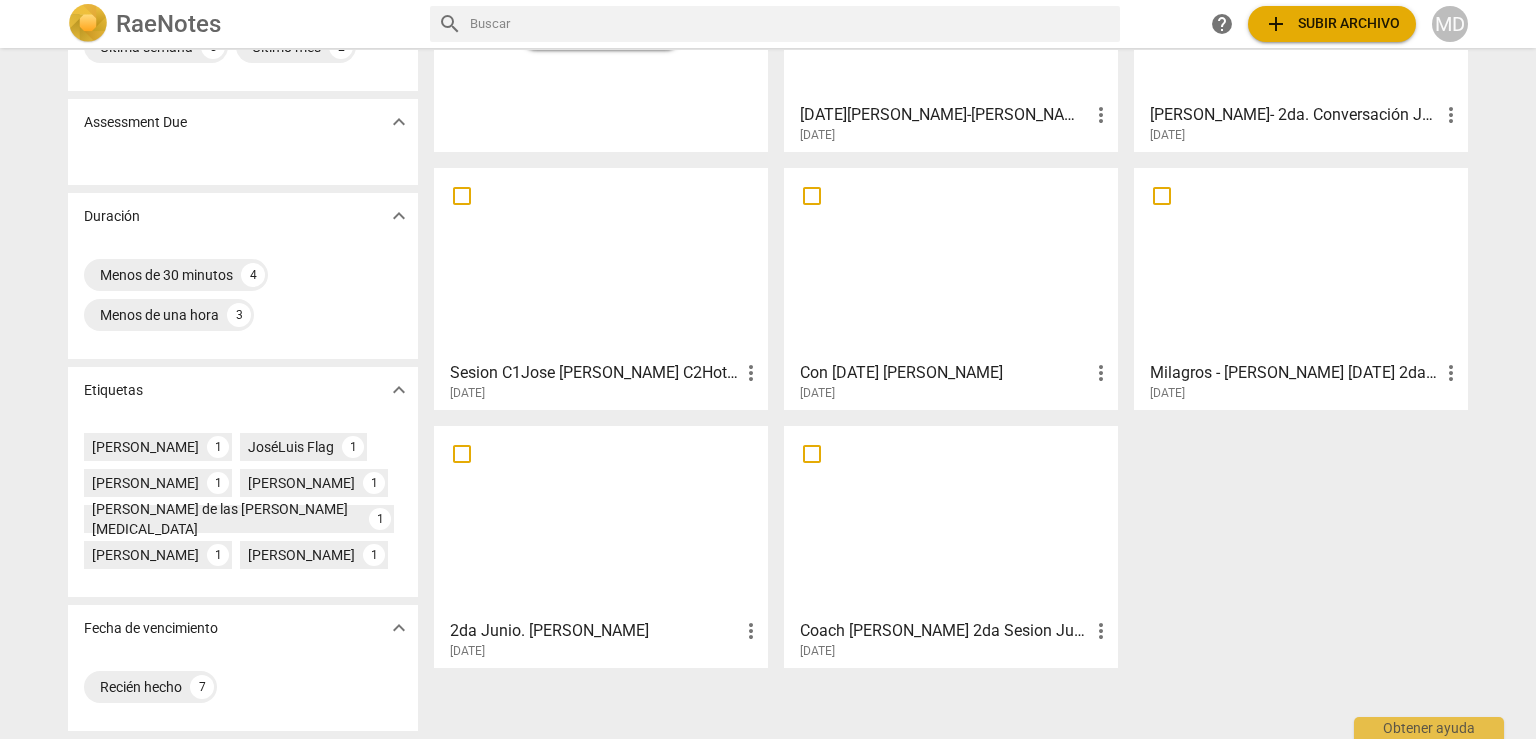 click at bounding box center (601, 521) 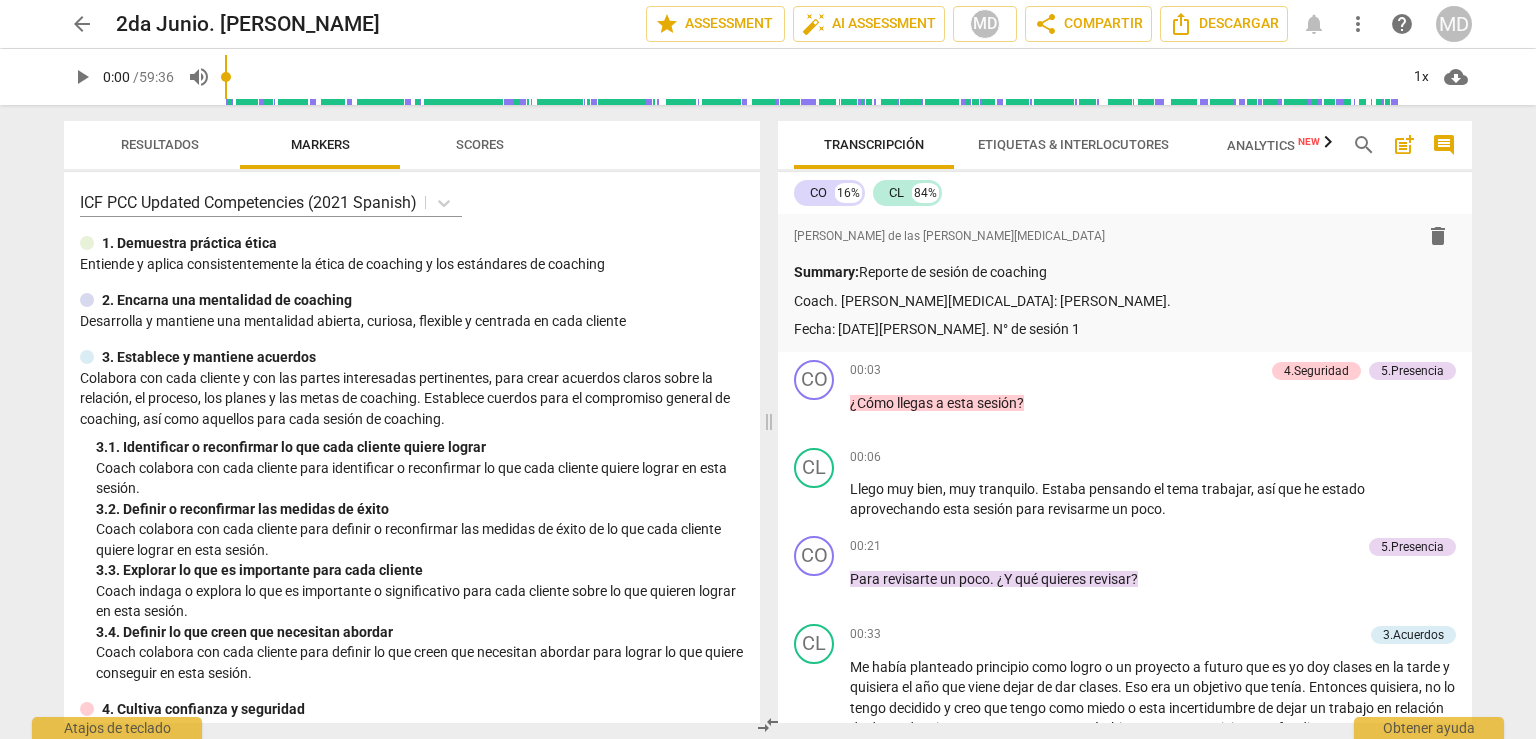 click on "Scores" at bounding box center (480, 144) 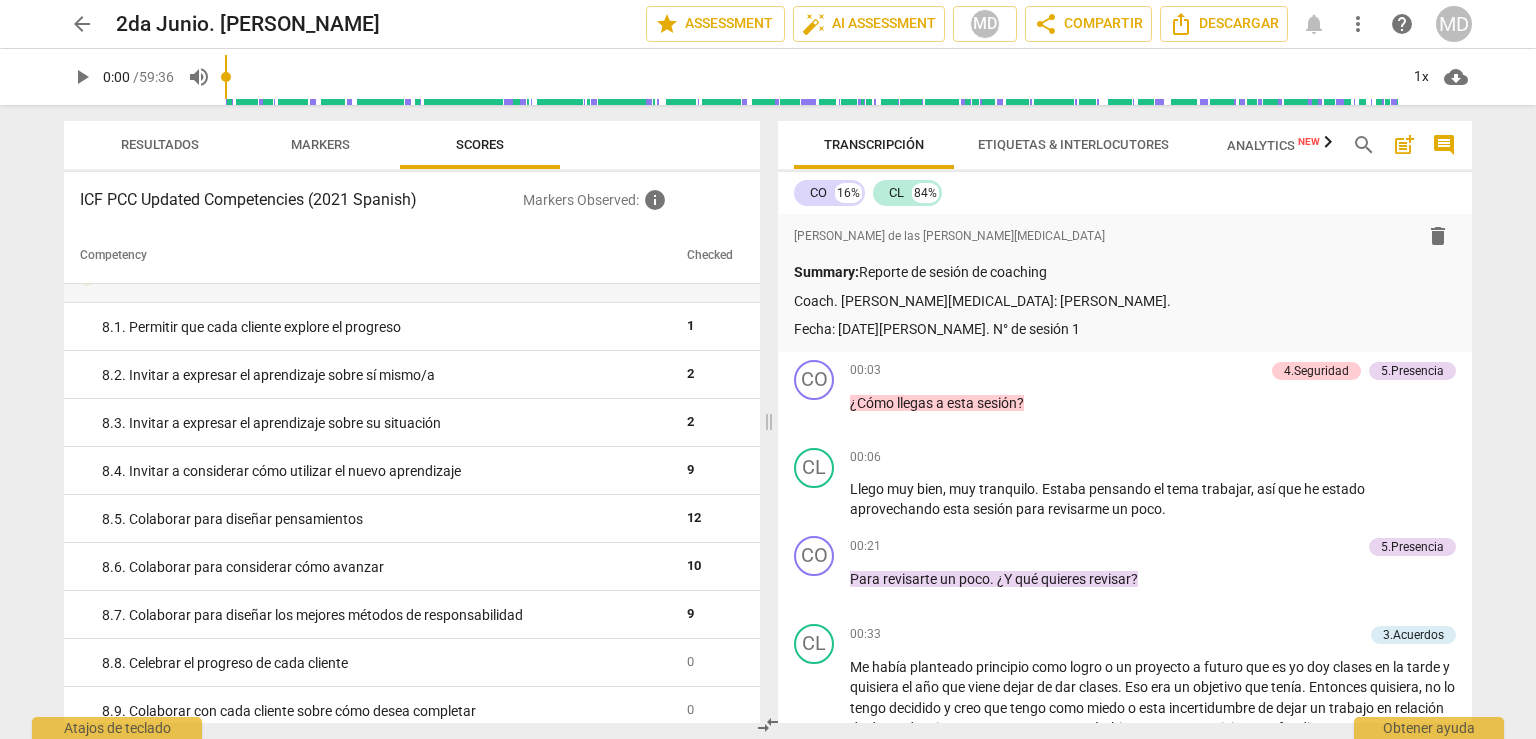scroll, scrollTop: 1721, scrollLeft: 0, axis: vertical 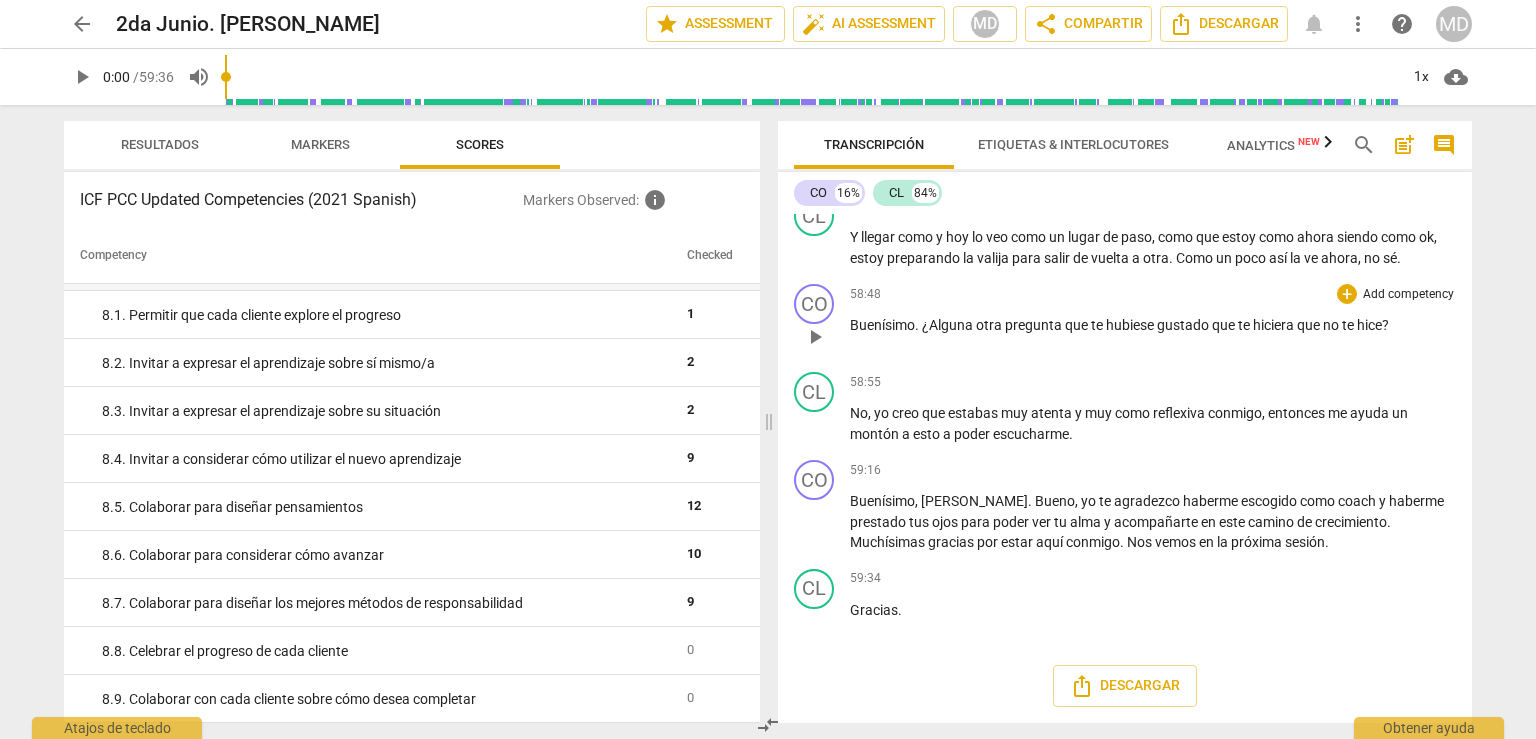 click on "Add competency" at bounding box center (1408, 295) 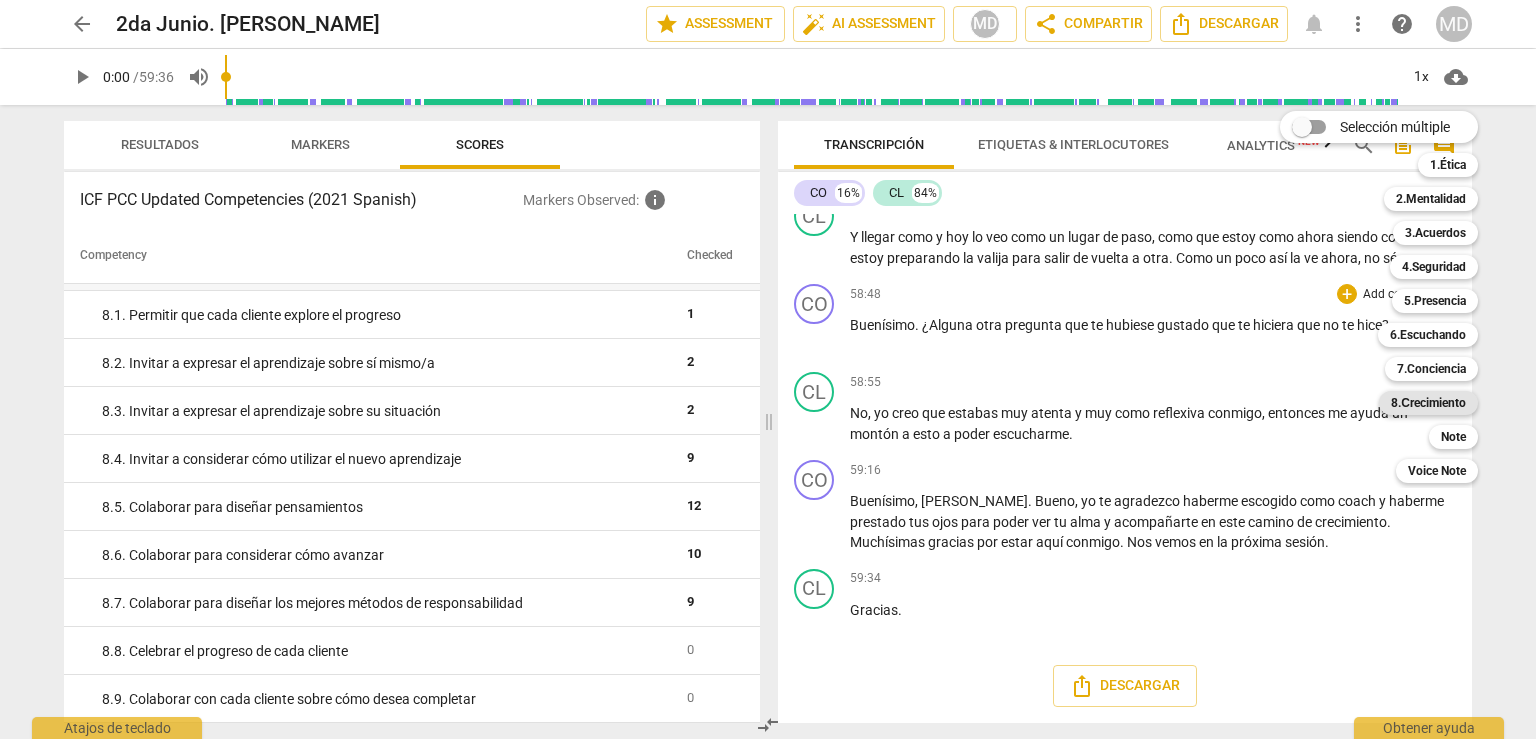 click on "8.Сrecimiento" at bounding box center [1428, 403] 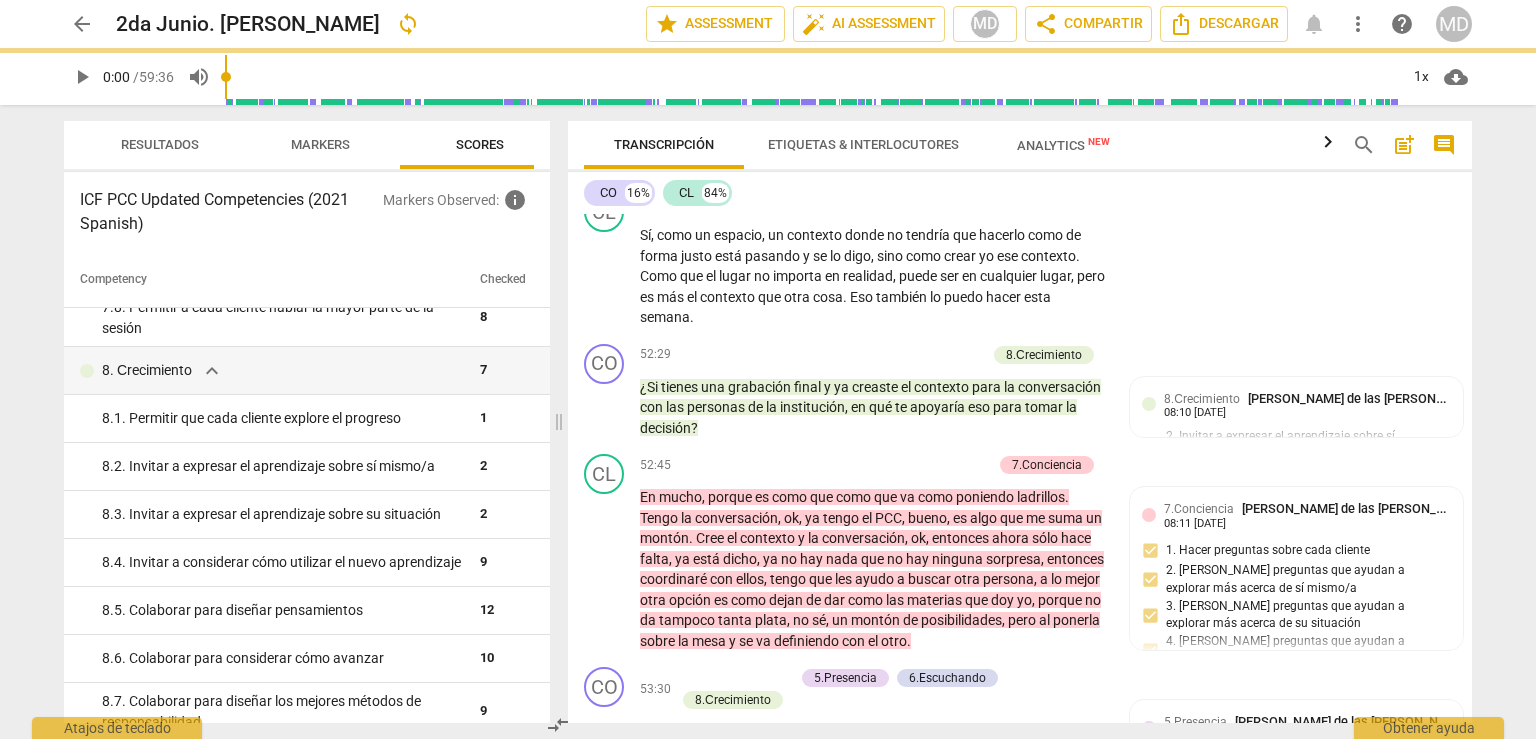 scroll, scrollTop: 14165, scrollLeft: 0, axis: vertical 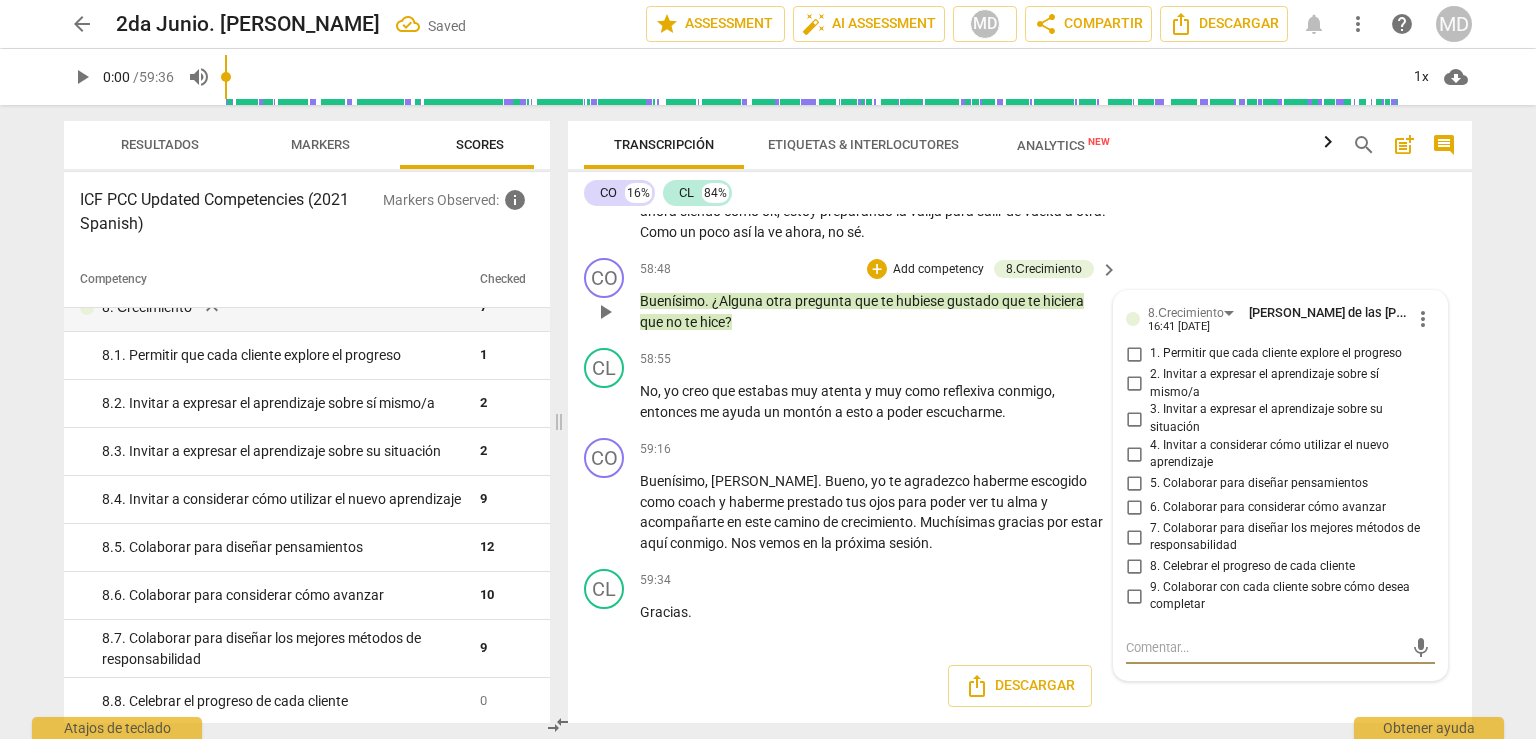 click on "9. Colaborar con cada cliente sobre cómo desea completar" at bounding box center (1134, 596) 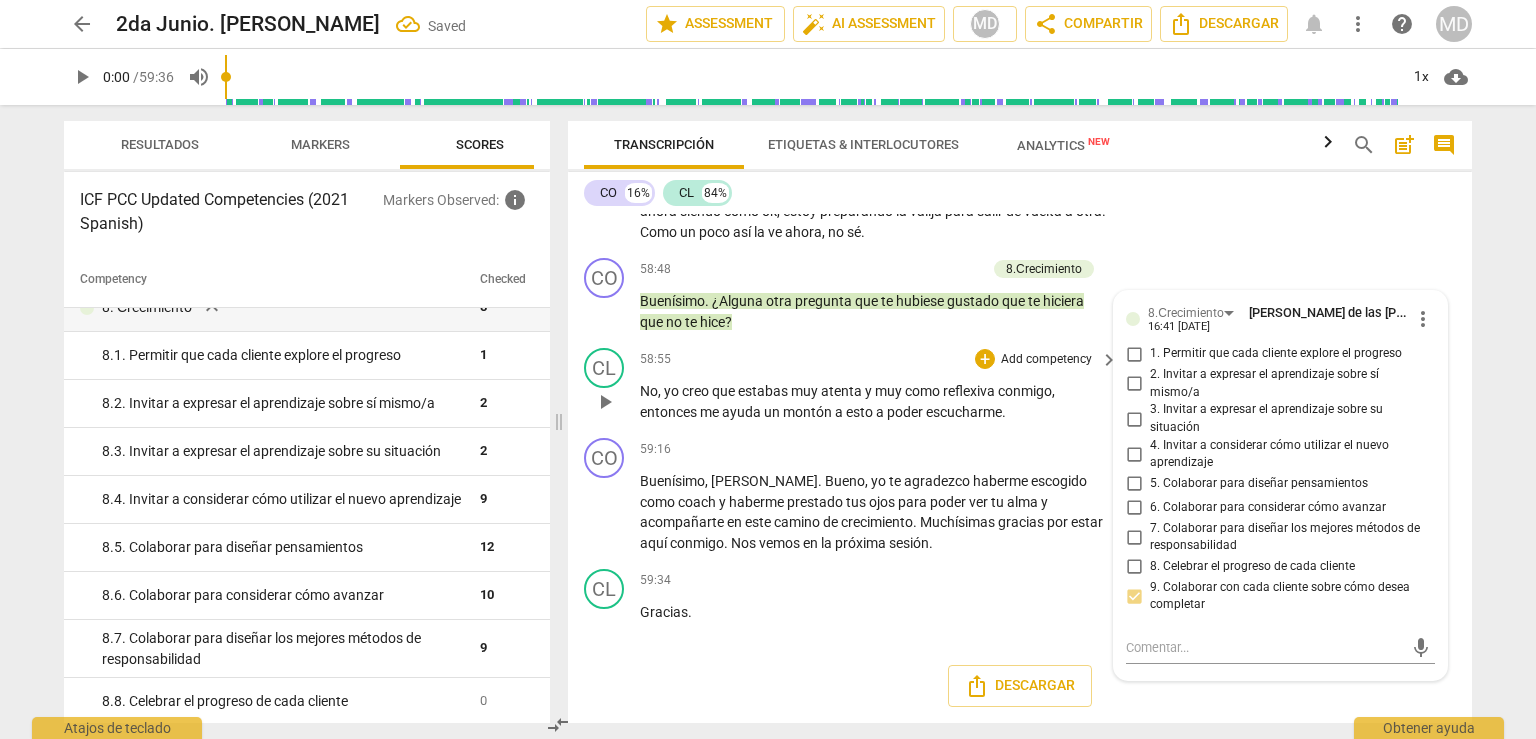 click on "58:55 + Add competency keyboard_arrow_right No ,   yo   creo   que   estabas   muy   atenta   y   muy   como   reflexiva   conmigo ,   entonces   me   ayuda   un   montón   a   esto   a   poder   escucharme ." at bounding box center (880, 385) 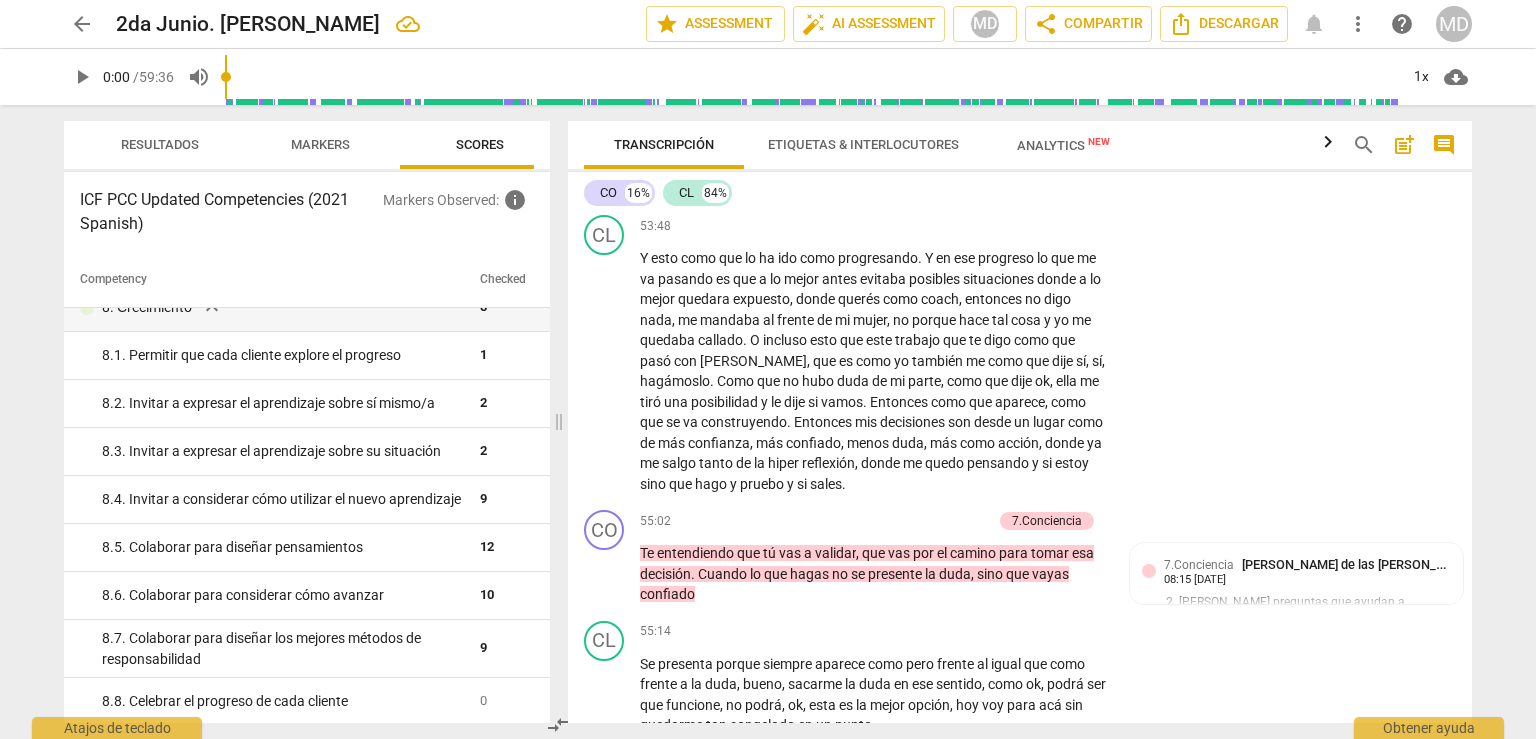scroll, scrollTop: 12765, scrollLeft: 0, axis: vertical 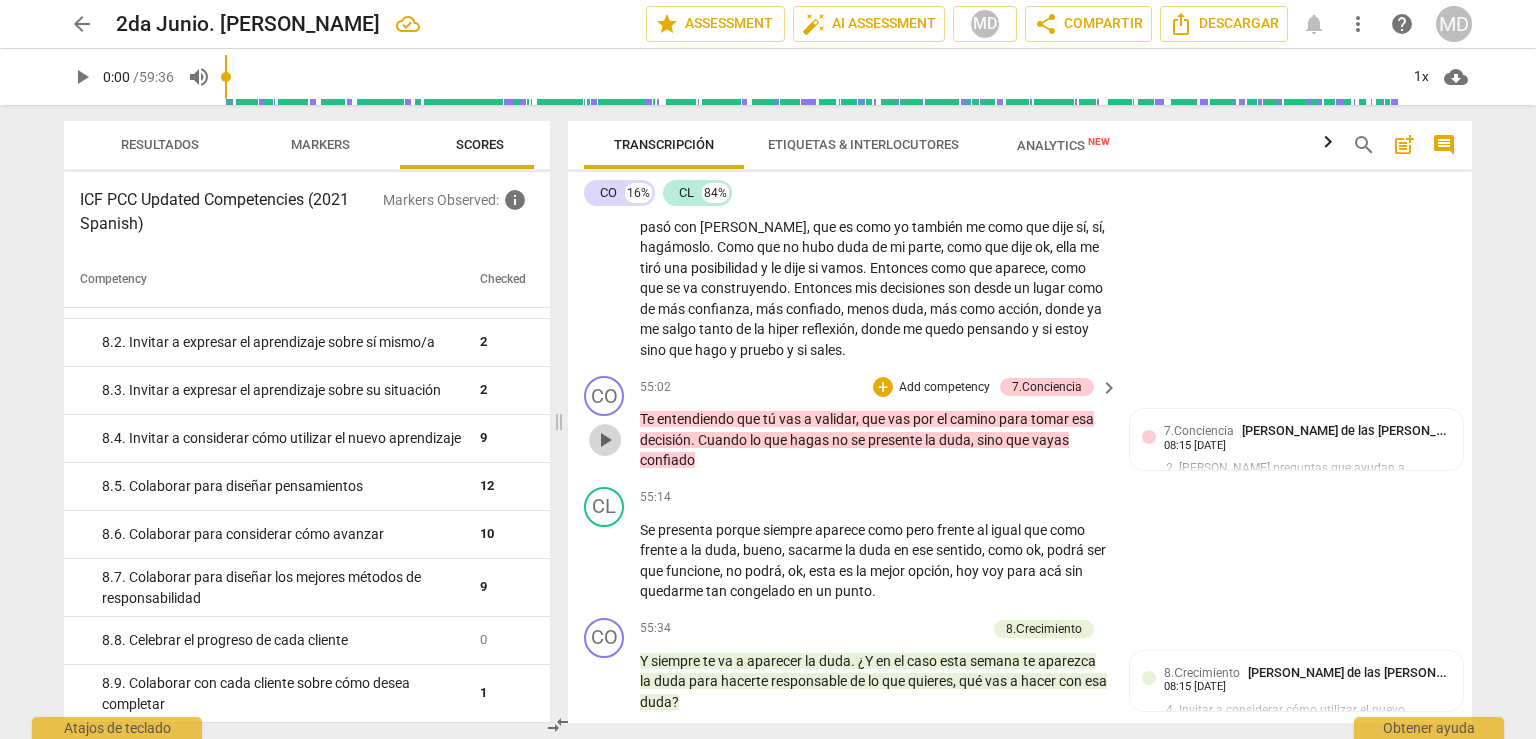 click on "play_arrow" at bounding box center (605, 440) 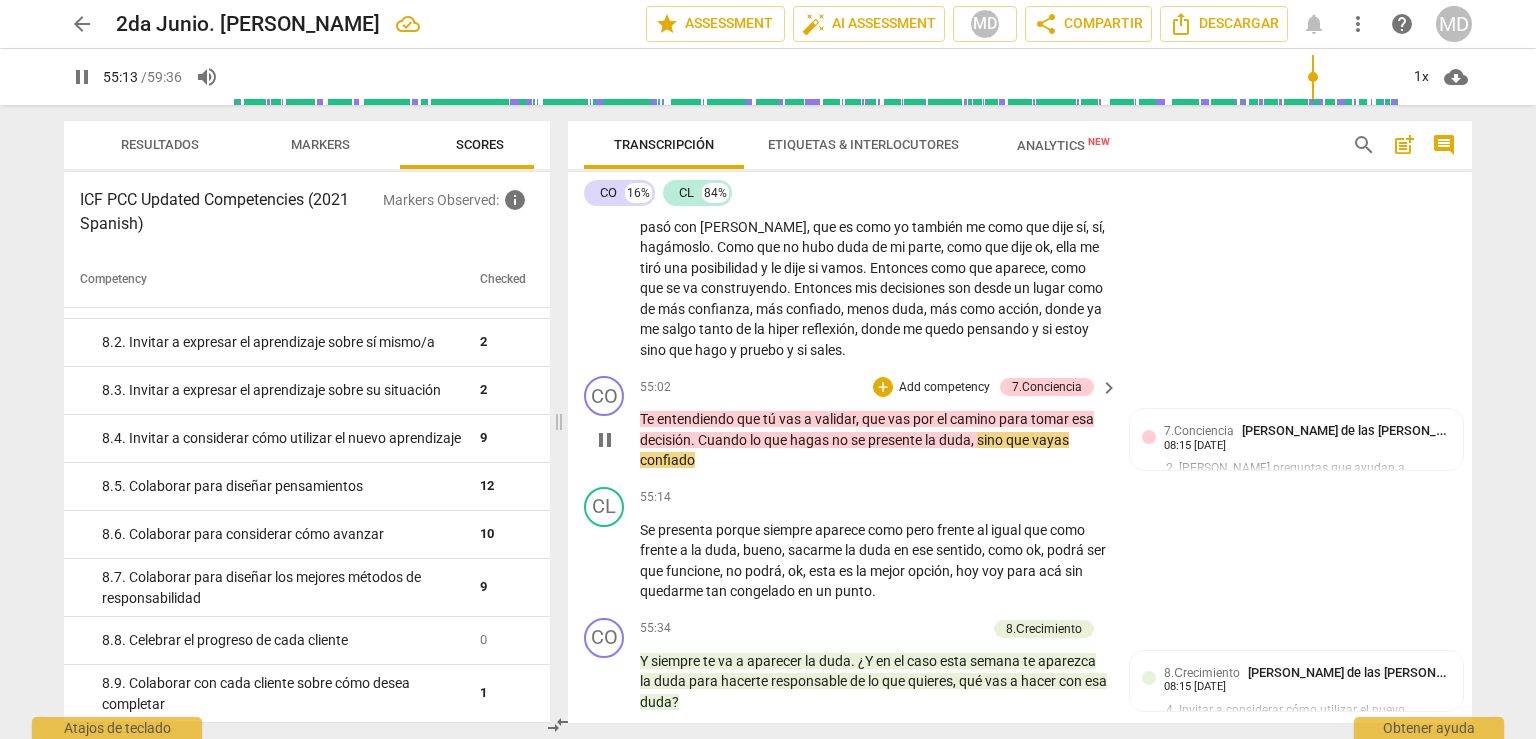 click on "Cuando" at bounding box center (724, 440) 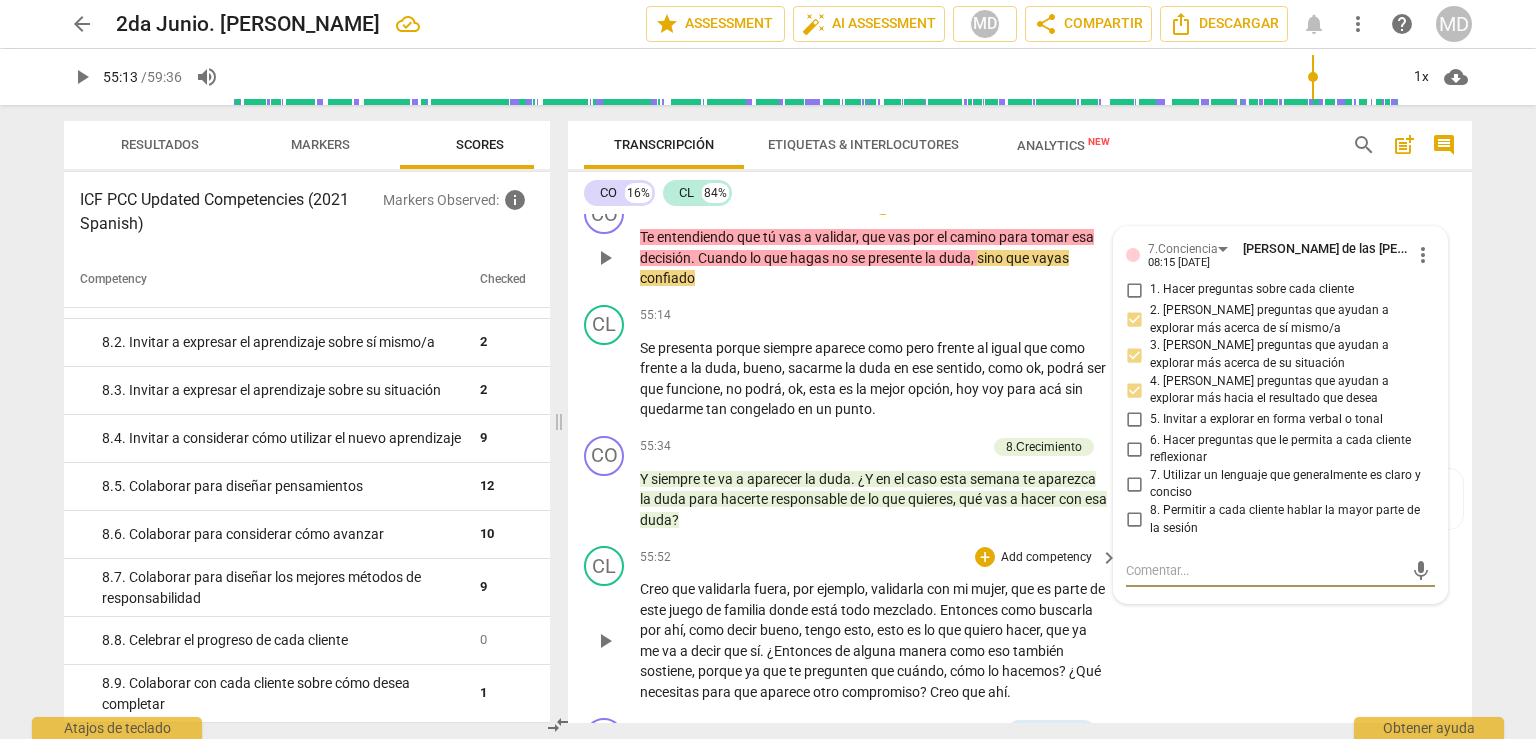 scroll, scrollTop: 12996, scrollLeft: 0, axis: vertical 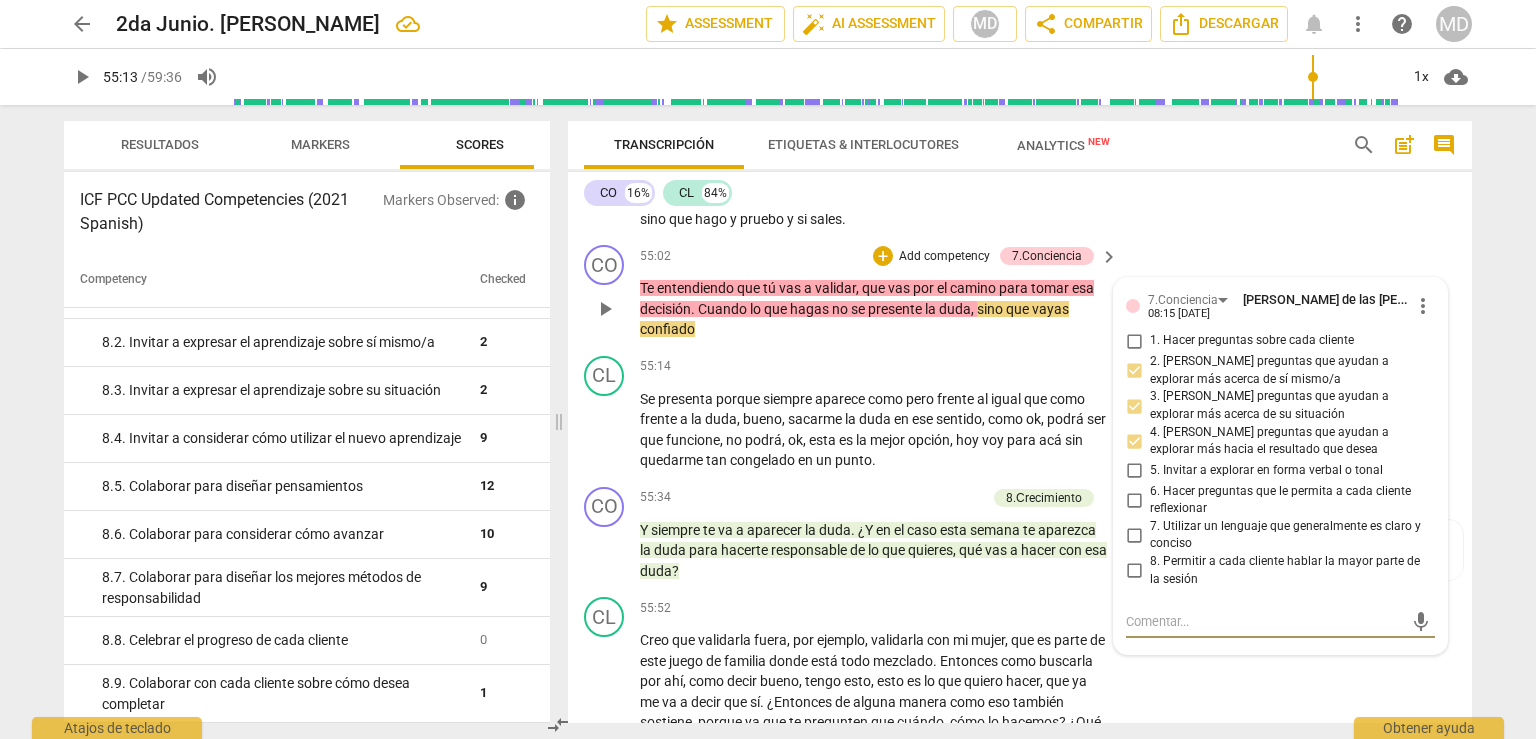 click on "Cuando" at bounding box center (724, 309) 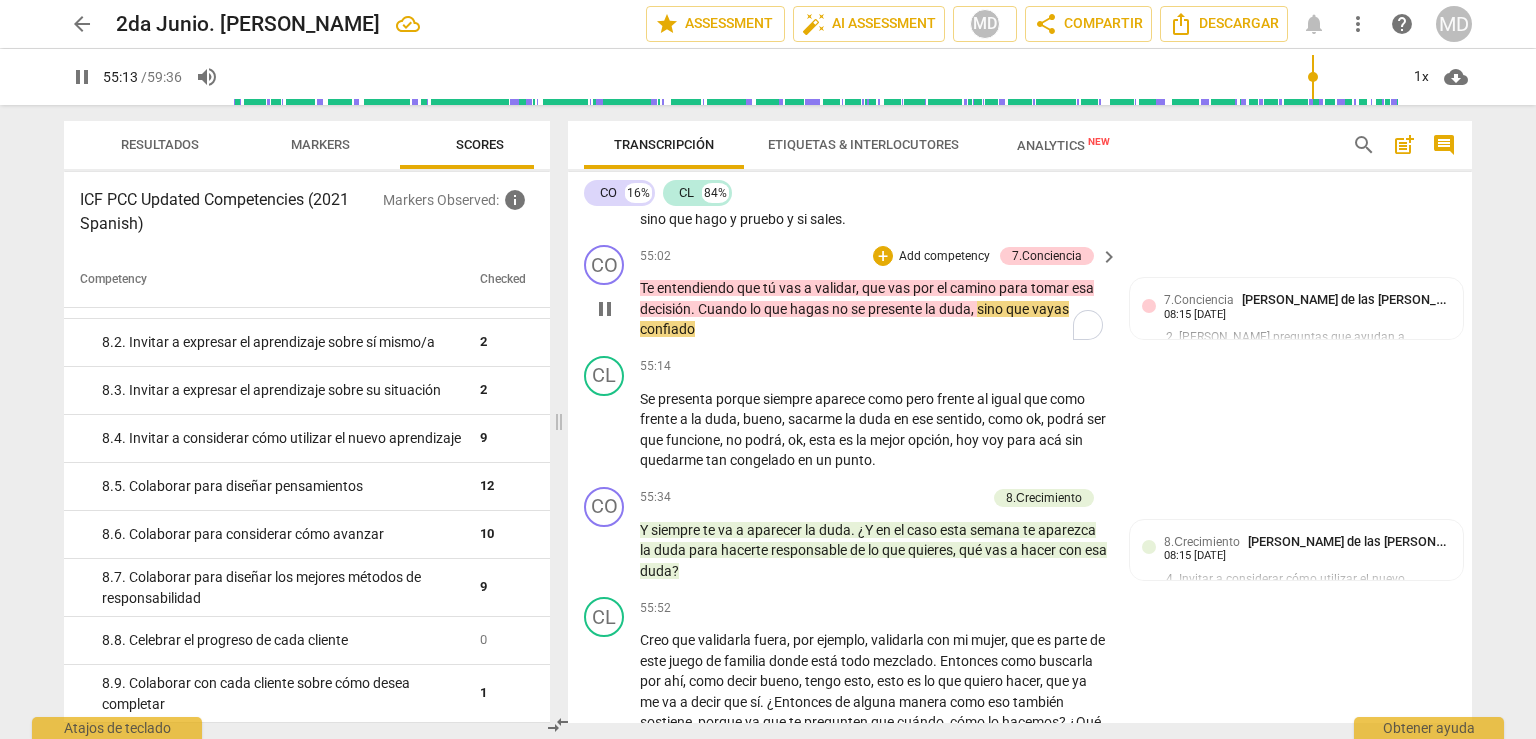 click on "Cuando" at bounding box center (724, 309) 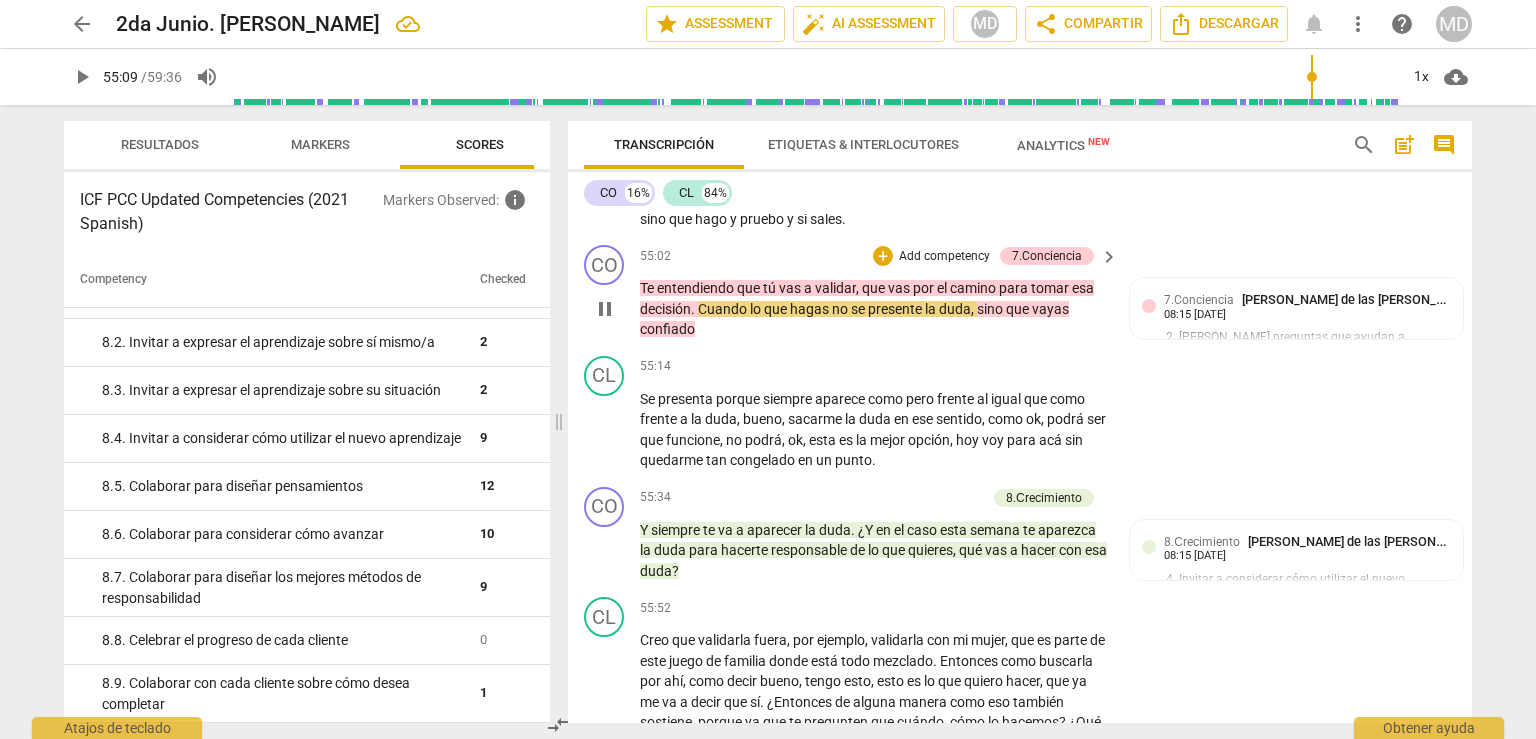 type on "3310" 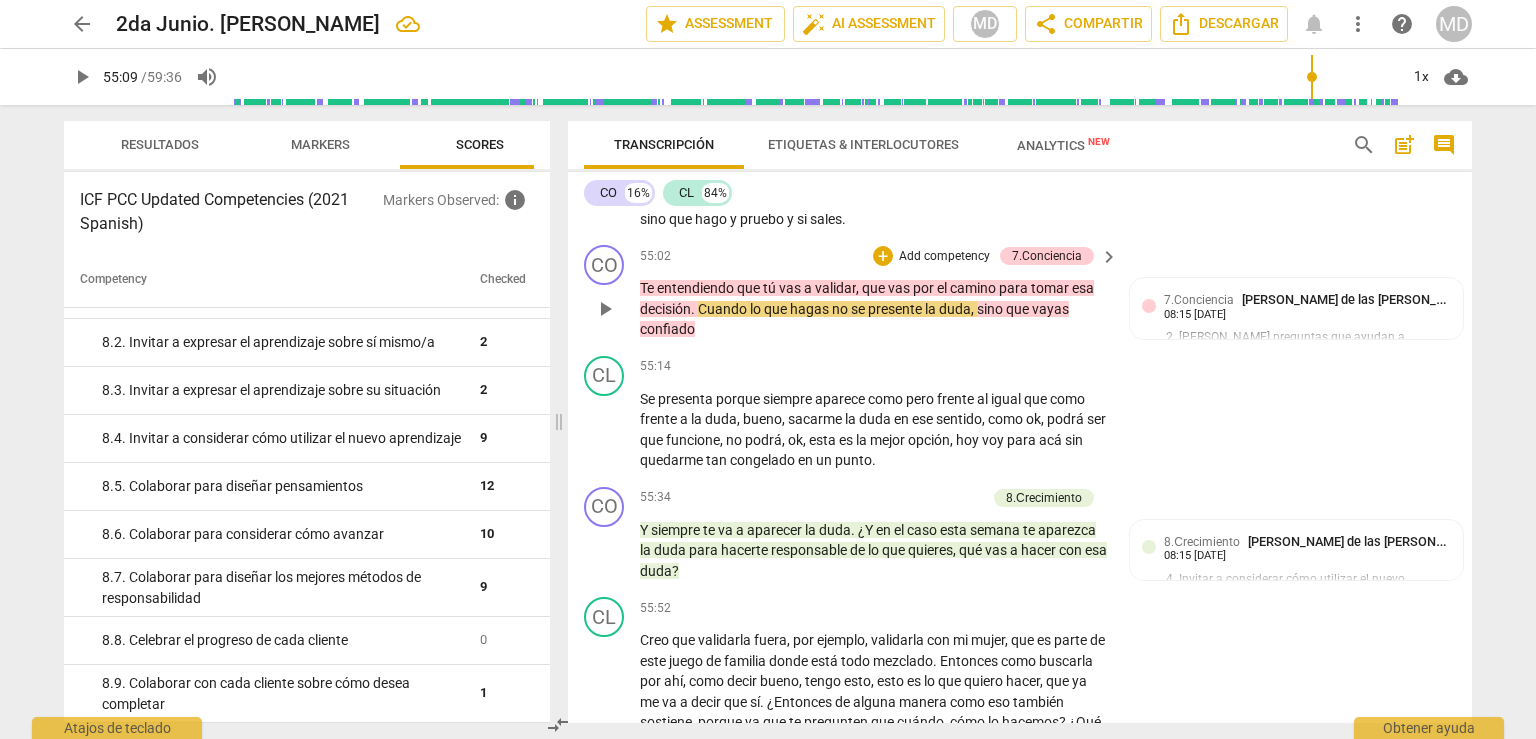 click on "Cuando" at bounding box center (724, 309) 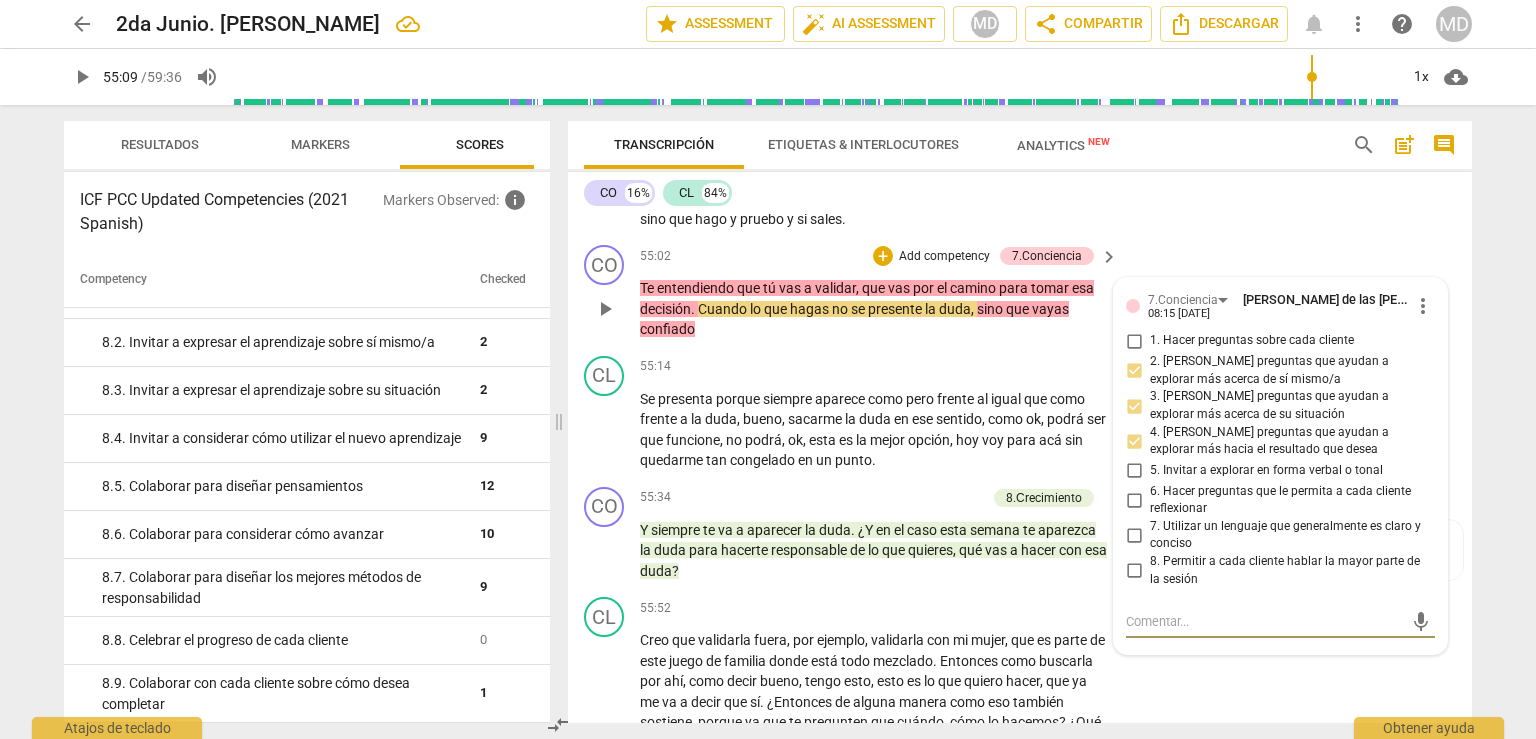 click on "Cuando" at bounding box center [724, 309] 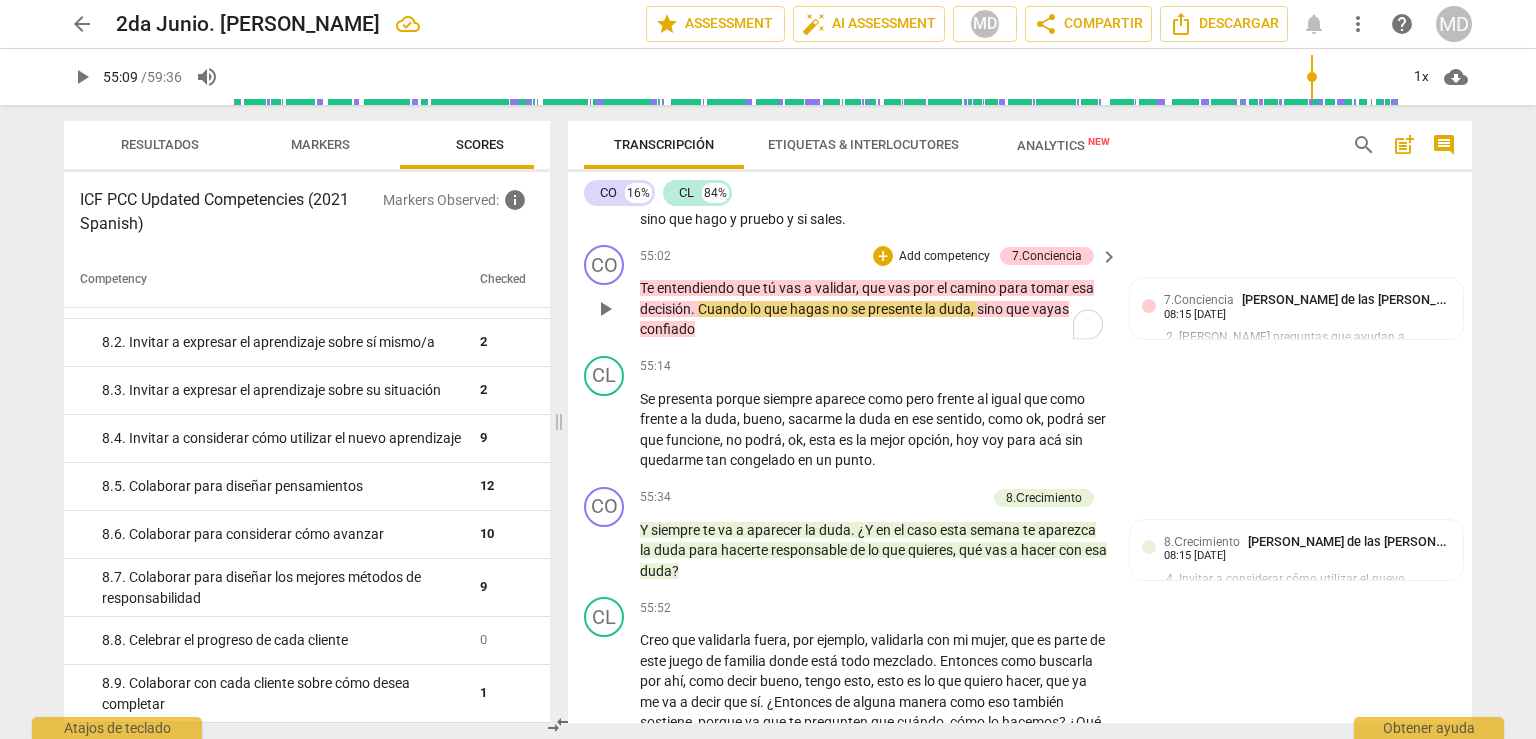 type 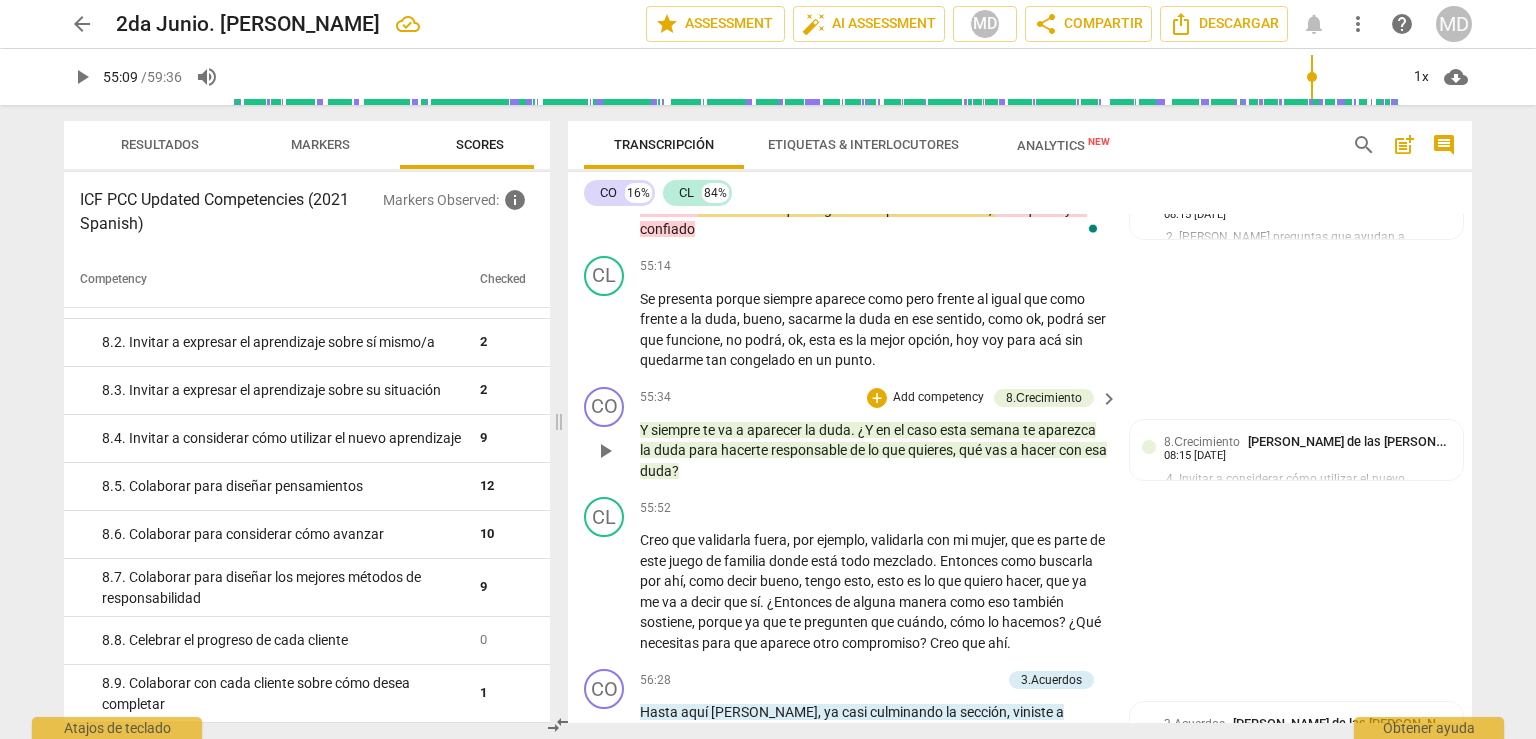 scroll, scrollTop: 13196, scrollLeft: 0, axis: vertical 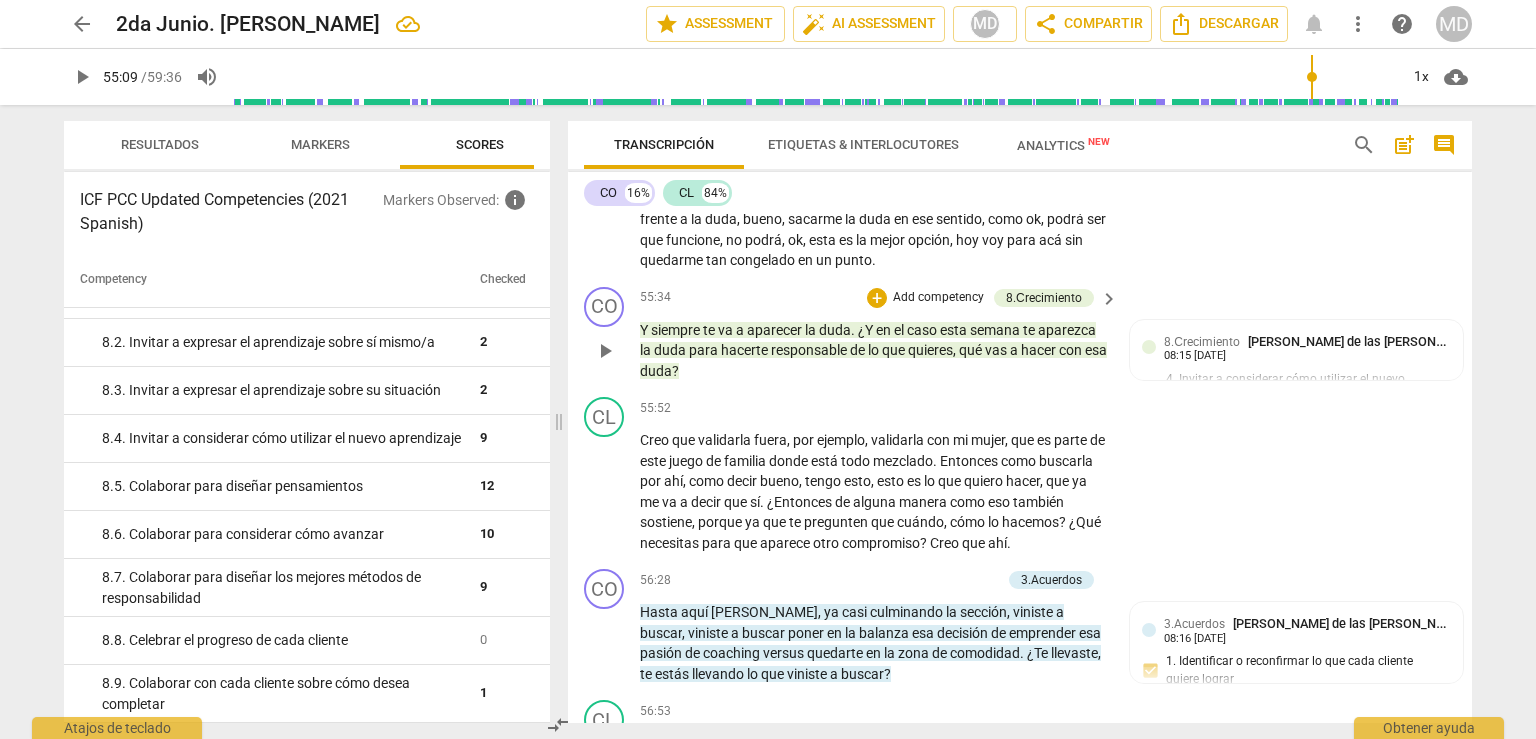 click on "Add competency" at bounding box center (938, 298) 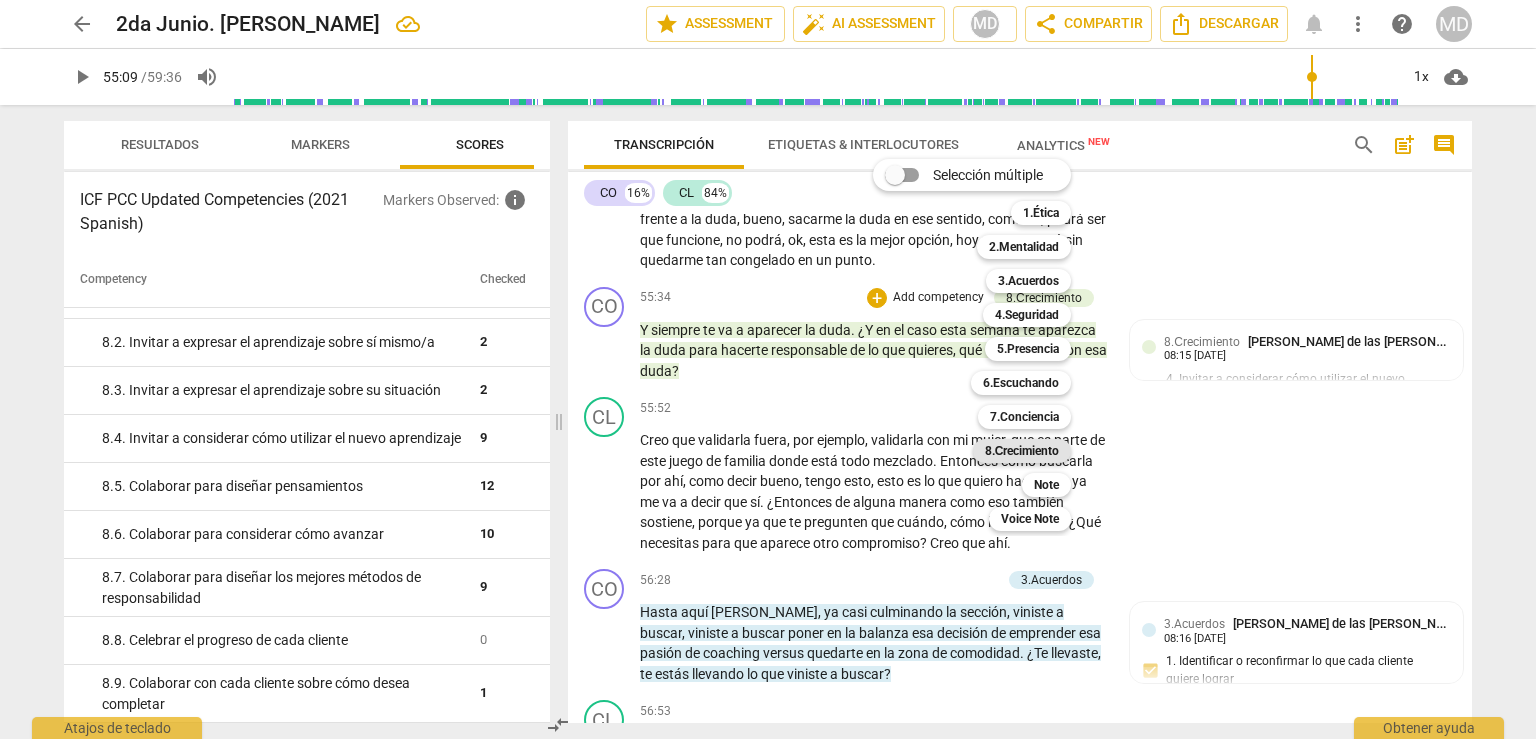 click on "8.Сrecimiento" at bounding box center [1022, 451] 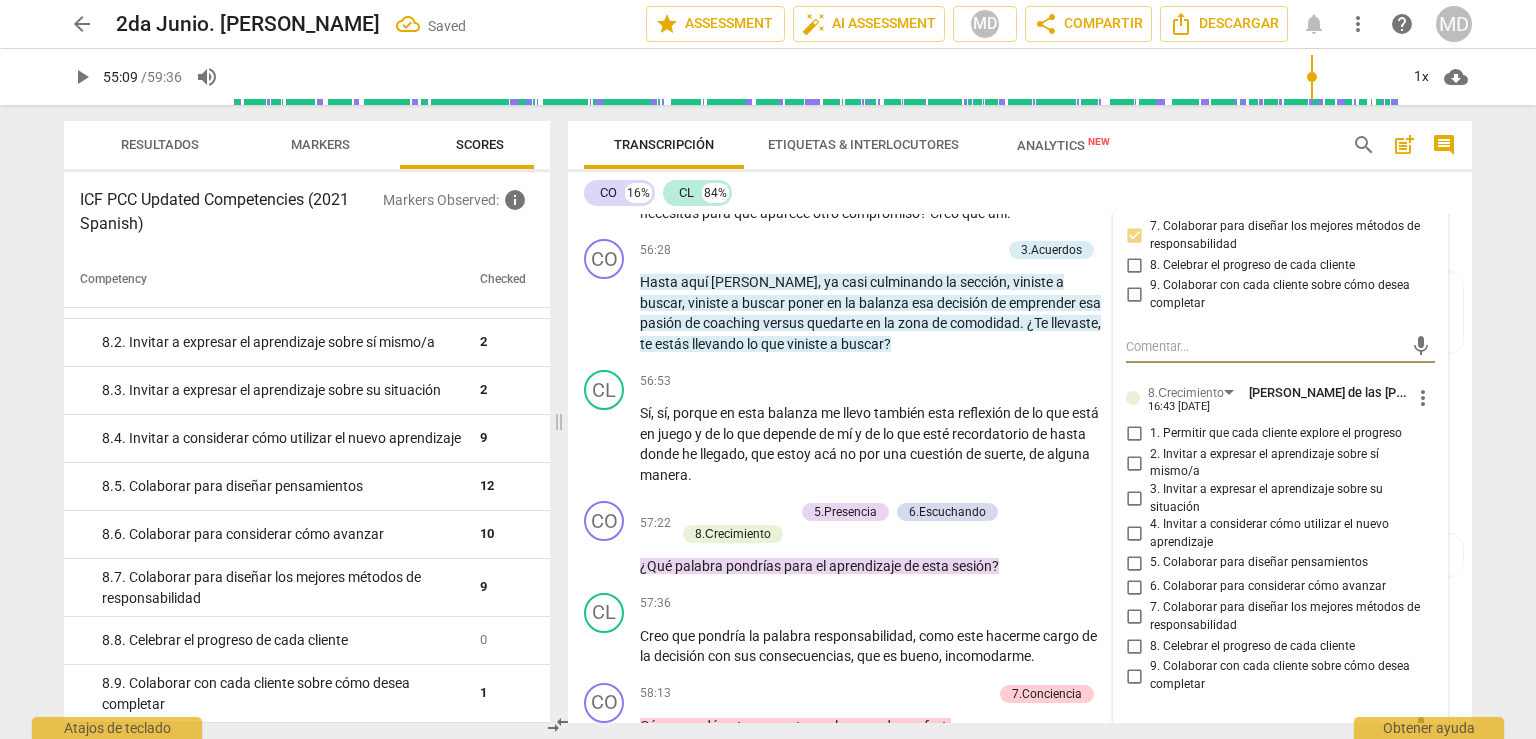 scroll, scrollTop: 13604, scrollLeft: 0, axis: vertical 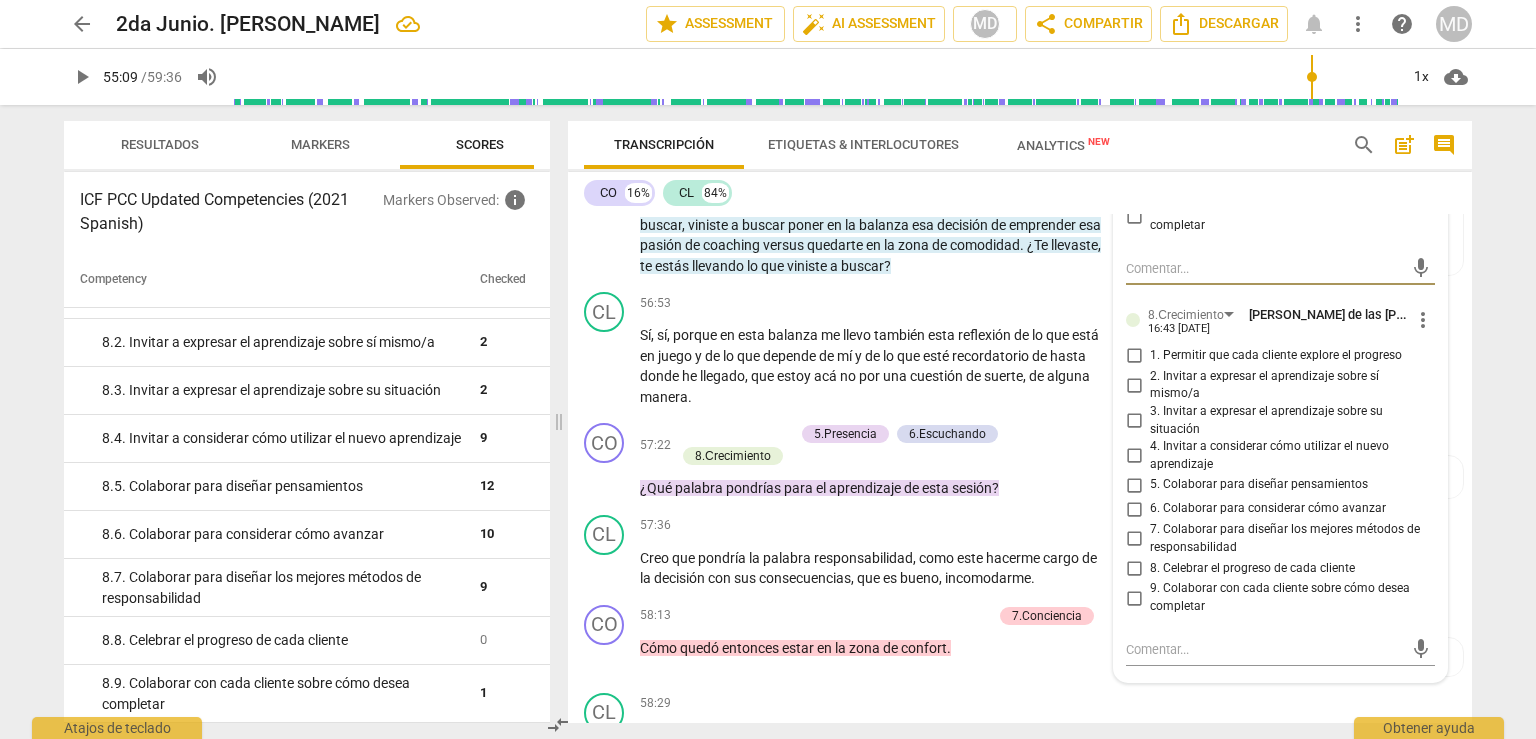 click on "more_vert" at bounding box center [1423, 320] 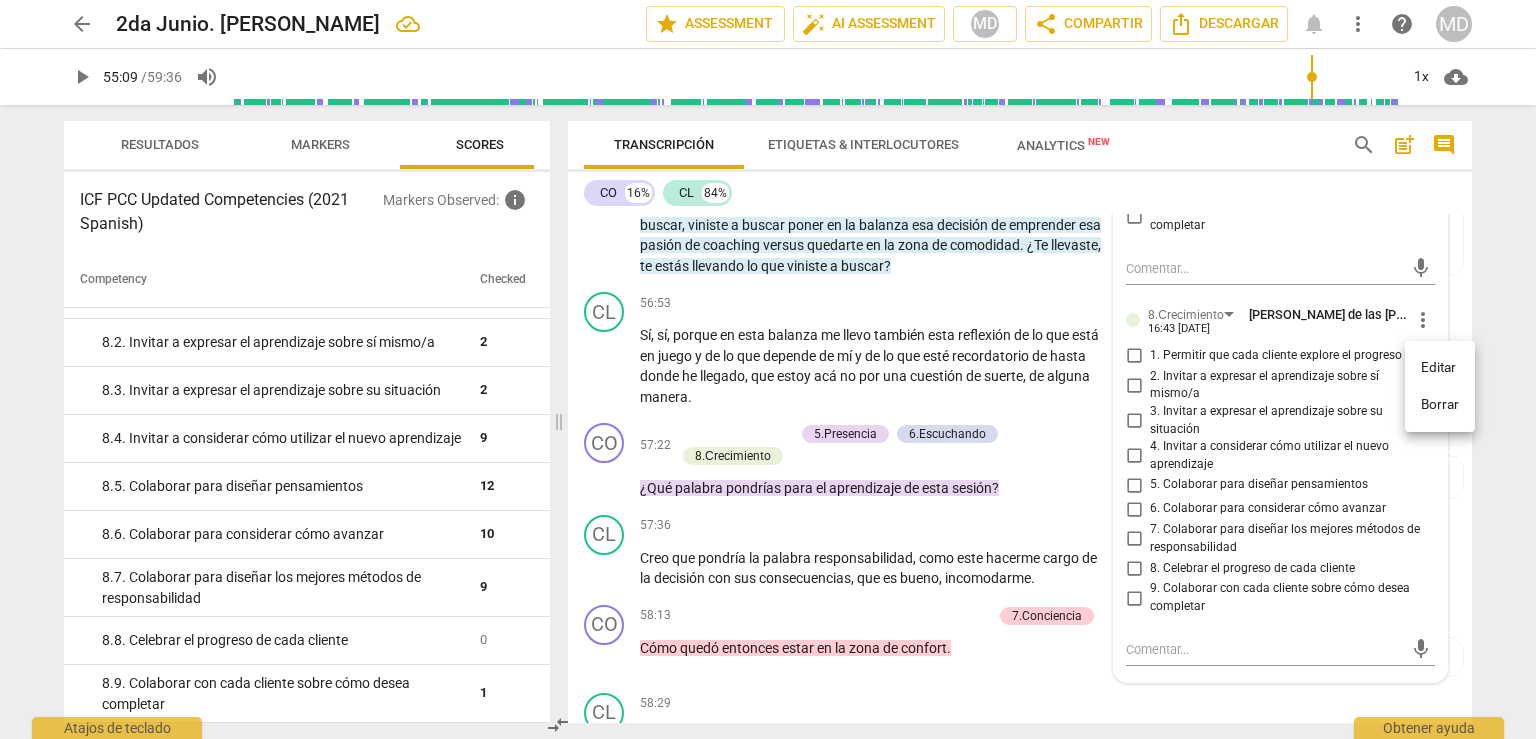 click on "Borrar" at bounding box center (1440, 405) 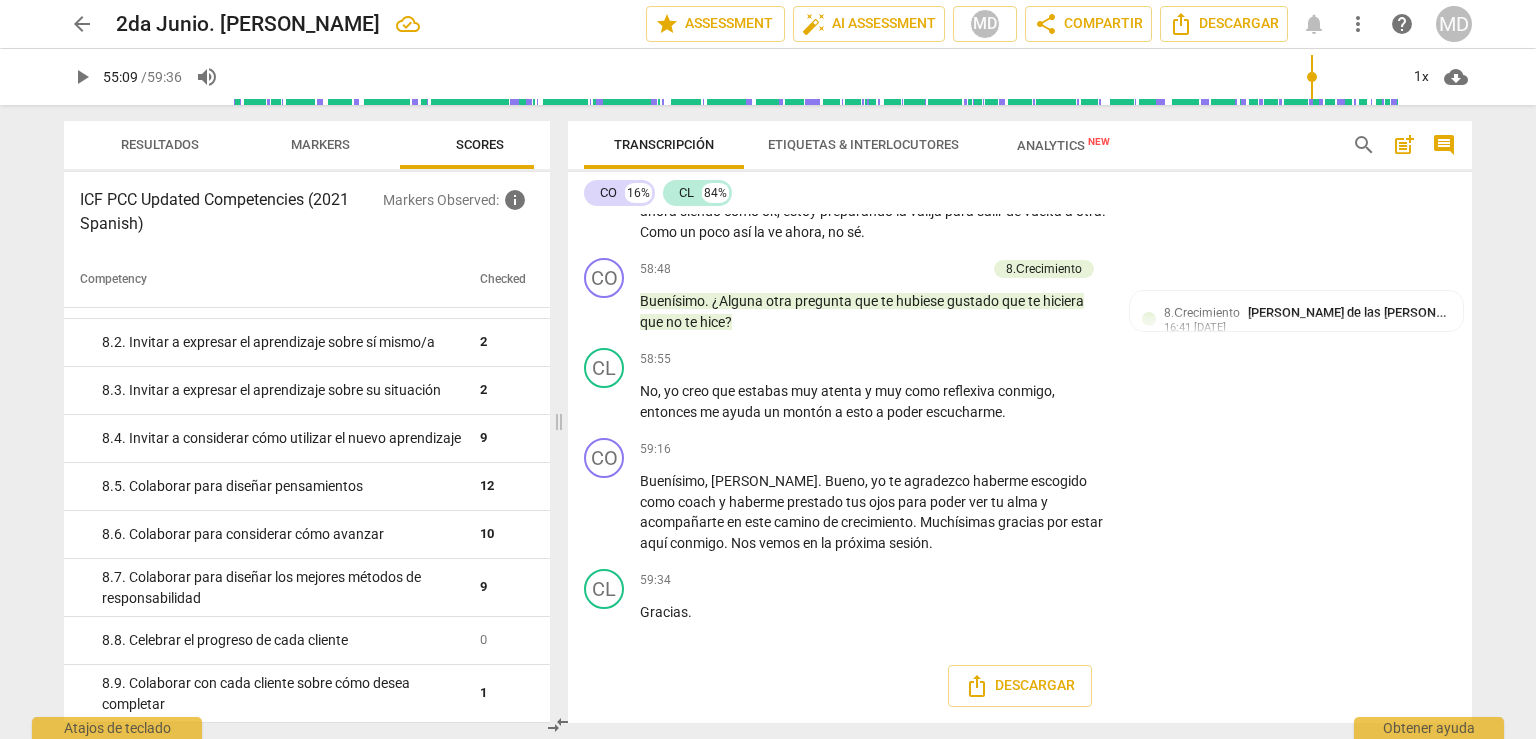 scroll, scrollTop: 14204, scrollLeft: 0, axis: vertical 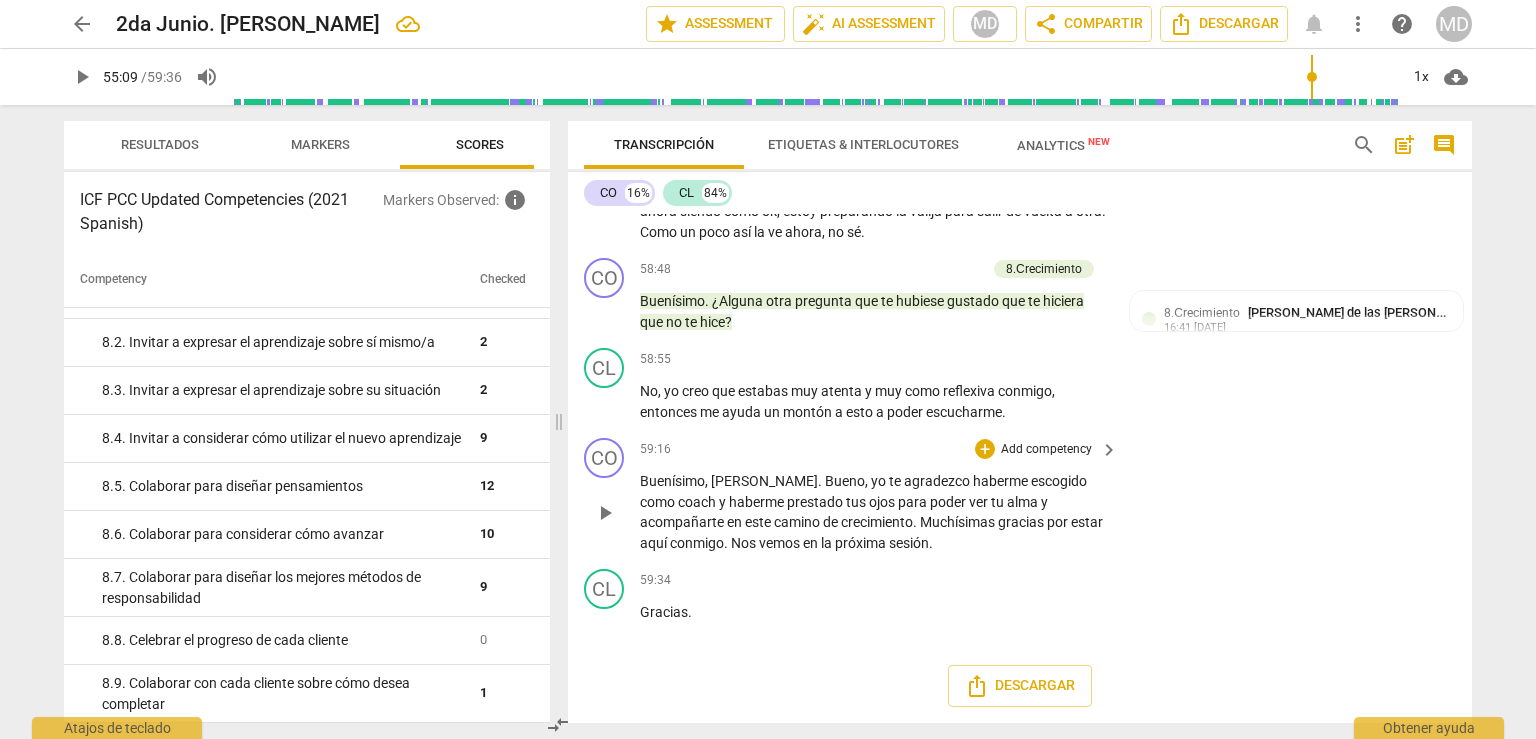 click on "Add competency" at bounding box center (1046, 450) 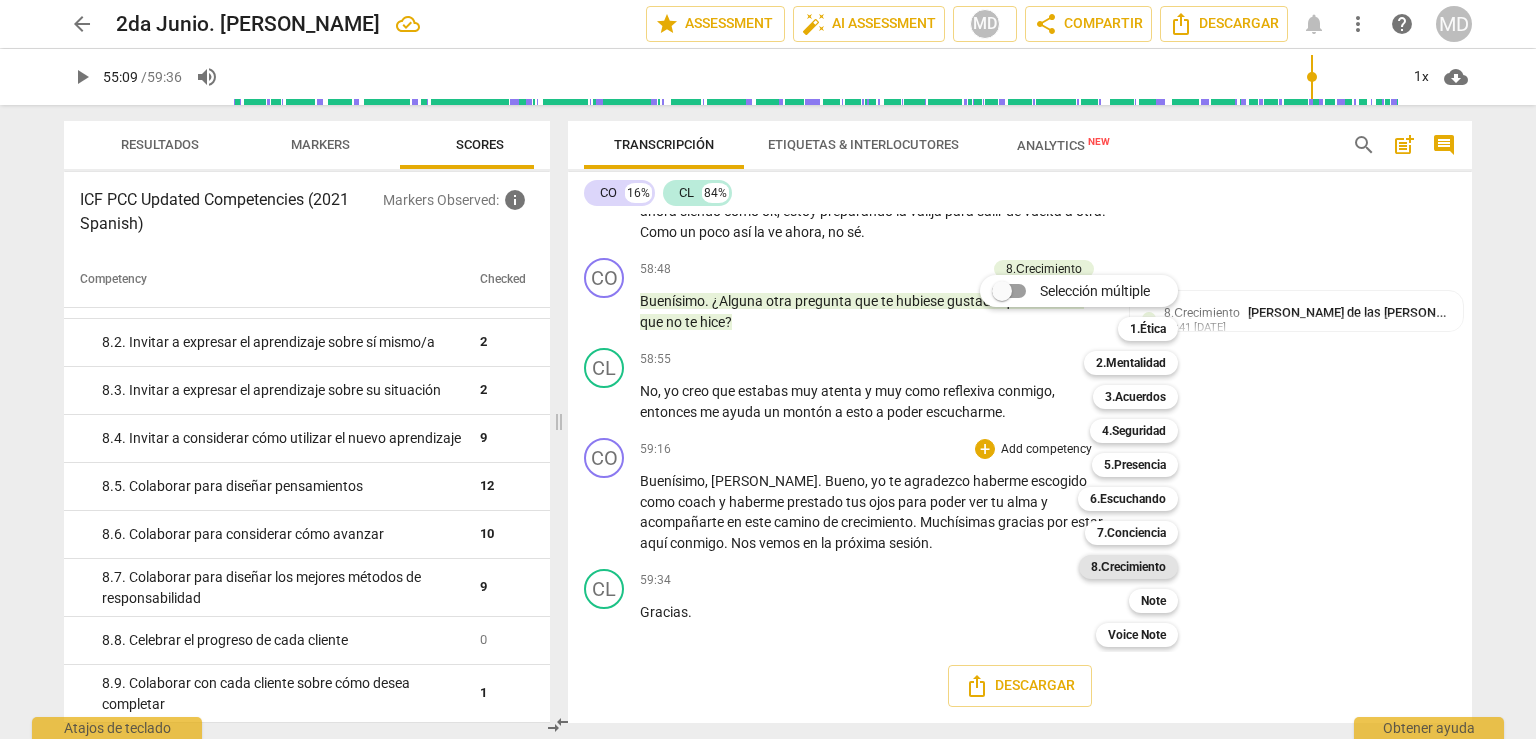 click on "8.Сrecimiento" at bounding box center [1128, 567] 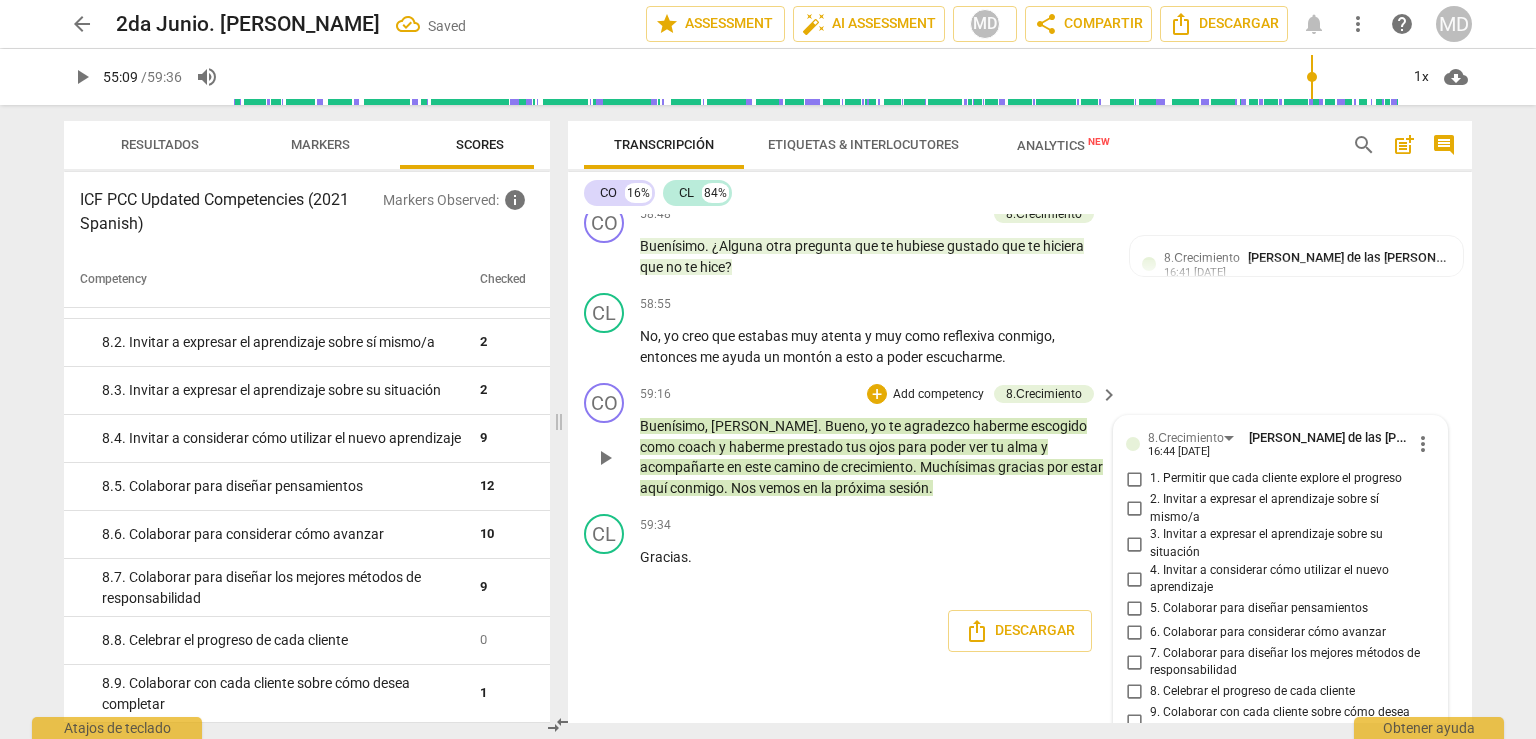 scroll, scrollTop: 14354, scrollLeft: 0, axis: vertical 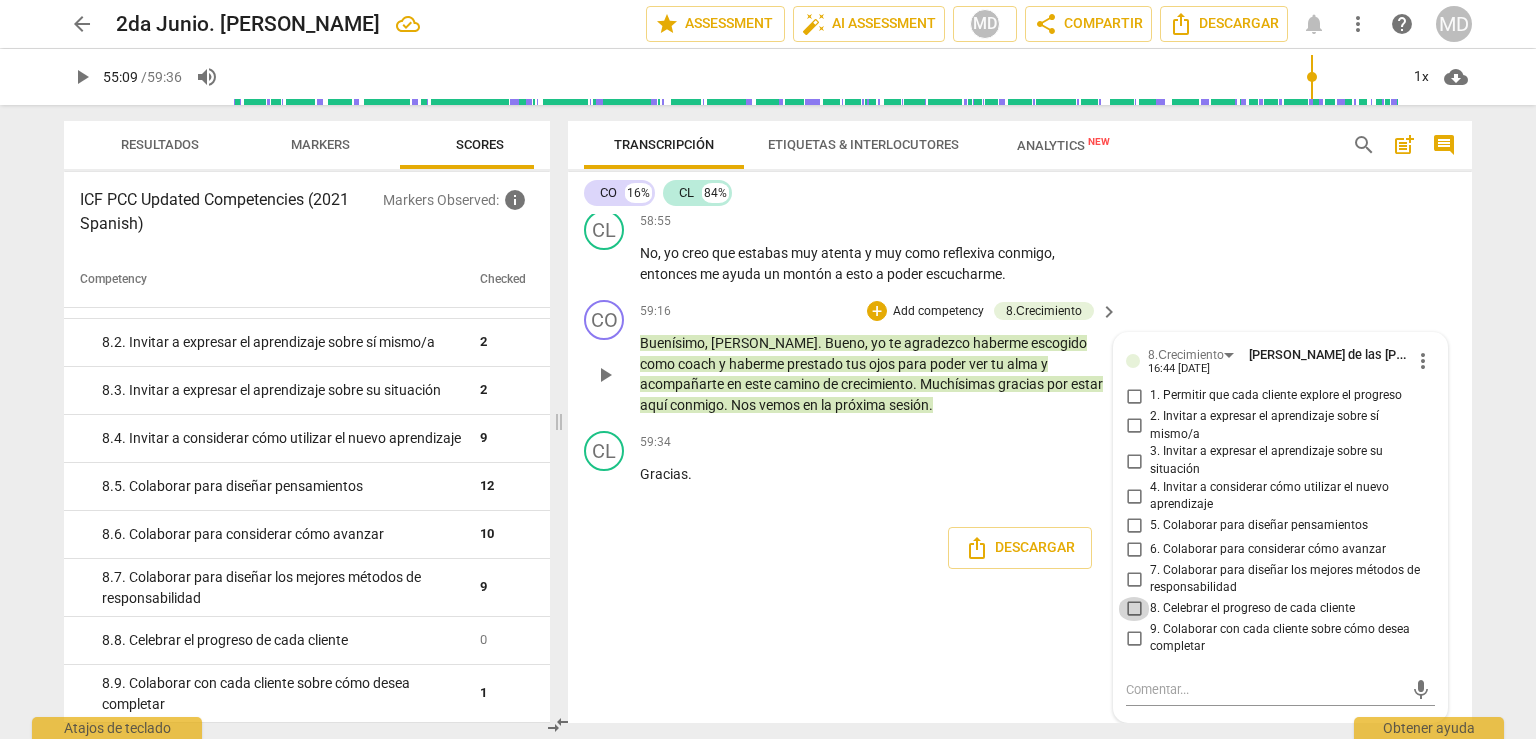 click on "8. Celebrar el progreso de cada cliente" at bounding box center (1134, 609) 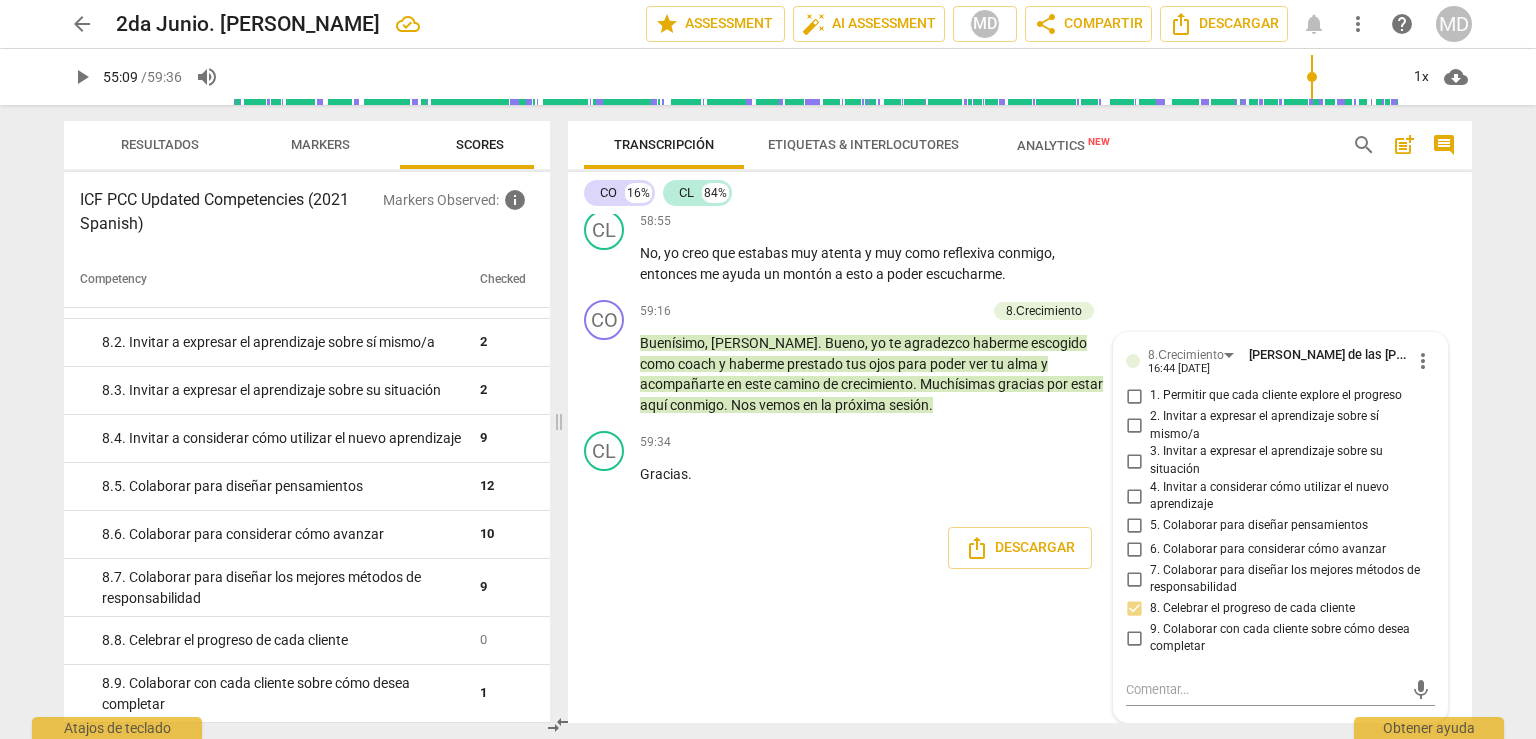 click on "format_bold format_list_bulleted [PERSON_NAME] de las [PERSON_NAME][MEDICAL_DATA] delete Summary:    Reporte de sesión de coaching Coach. [PERSON_NAME][MEDICAL_DATA]: [PERSON_NAME]. Fecha: [DATE][PERSON_NAME]. N° de sesión 1 CO play_arrow pause 00:03 + Add competency 4.Seguridad 5.Presencia keyboard_arrow_right ¿Cómo   llegas   a   esta   sesión ? 4.Seguridad [PERSON_NAME] de las [PERSON_NAME][MEDICAL_DATA] 14:56 [DATE] 1. Demostrar el respeto 5.Presencia [PERSON_NAME] de las [PERSON_NAME][MEDICAL_DATA] 14:56 [DATE] 4. Demuestrar curiosidad CL play_arrow pause 00:06 + Add competency keyboard_arrow_right Llego   muy   bien ,   muy   tranquilo .   Estaba   pensando   el   tema   trabajar ,   así   que   he   estado   aprovechando   esta   sesión   para   revisarme   un   poco . CO play_arrow pause 00:21 + Add competency 5.Presencia keyboard_arrow_right Para   revisarte   un   poco .   ¿Y   qué   quieres   revisar ? 5.Presencia [PERSON_NAME] de las [PERSON_NAME][MEDICAL_DATA] 14:58 [DATE] 2. Actuar en respuesta a lo que cada cliente quiere CL pause +" at bounding box center (1020, 468) 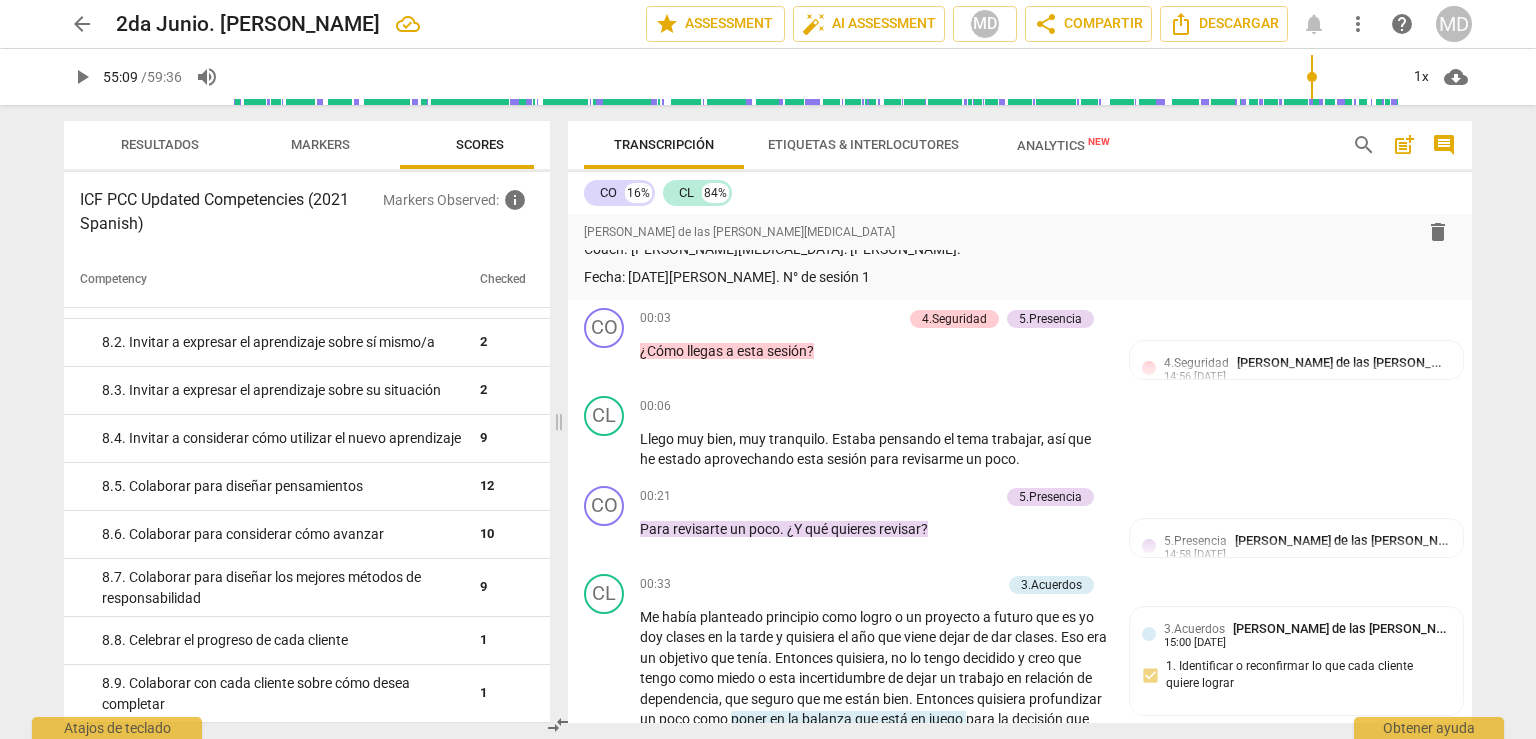 scroll, scrollTop: 0, scrollLeft: 0, axis: both 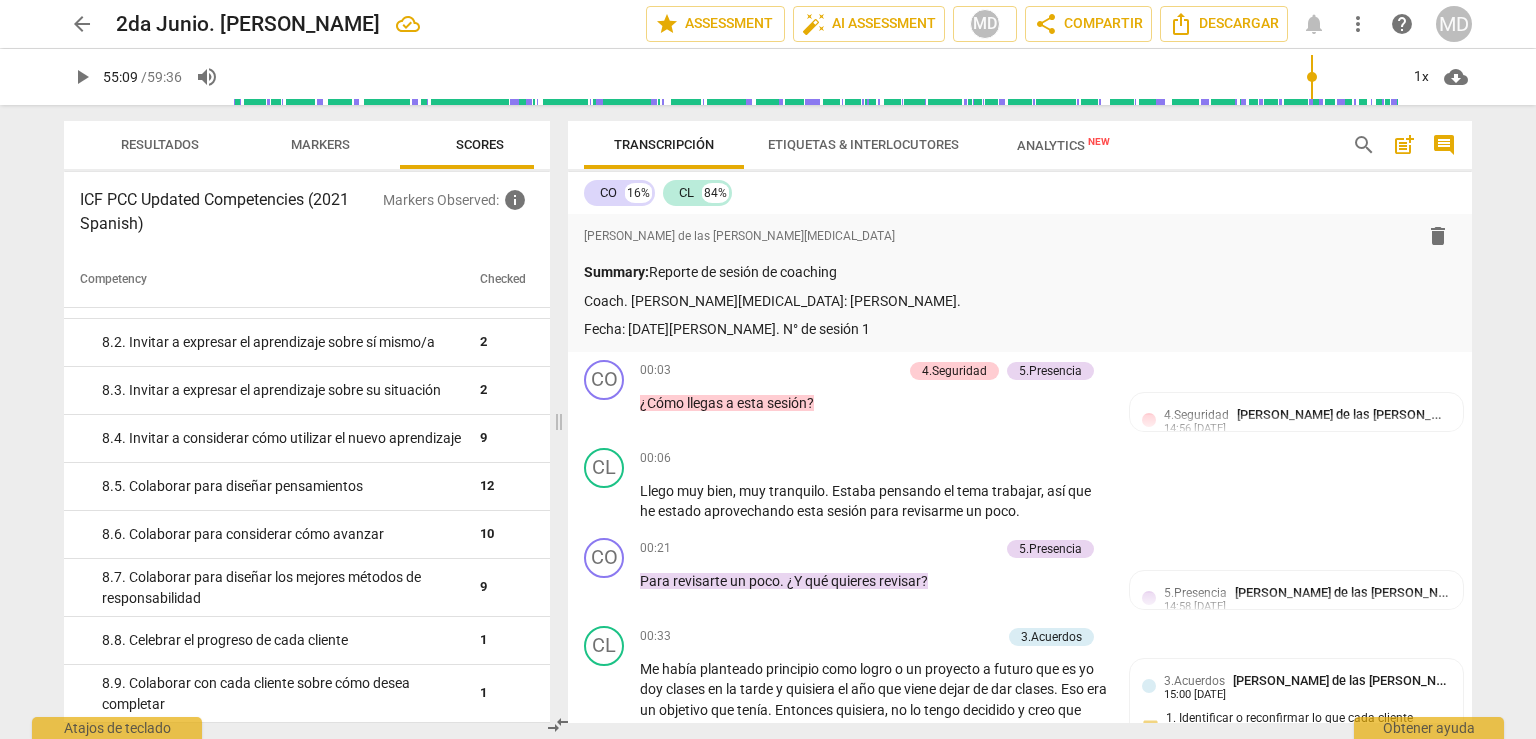 click on "arrow_back" at bounding box center (82, 24) 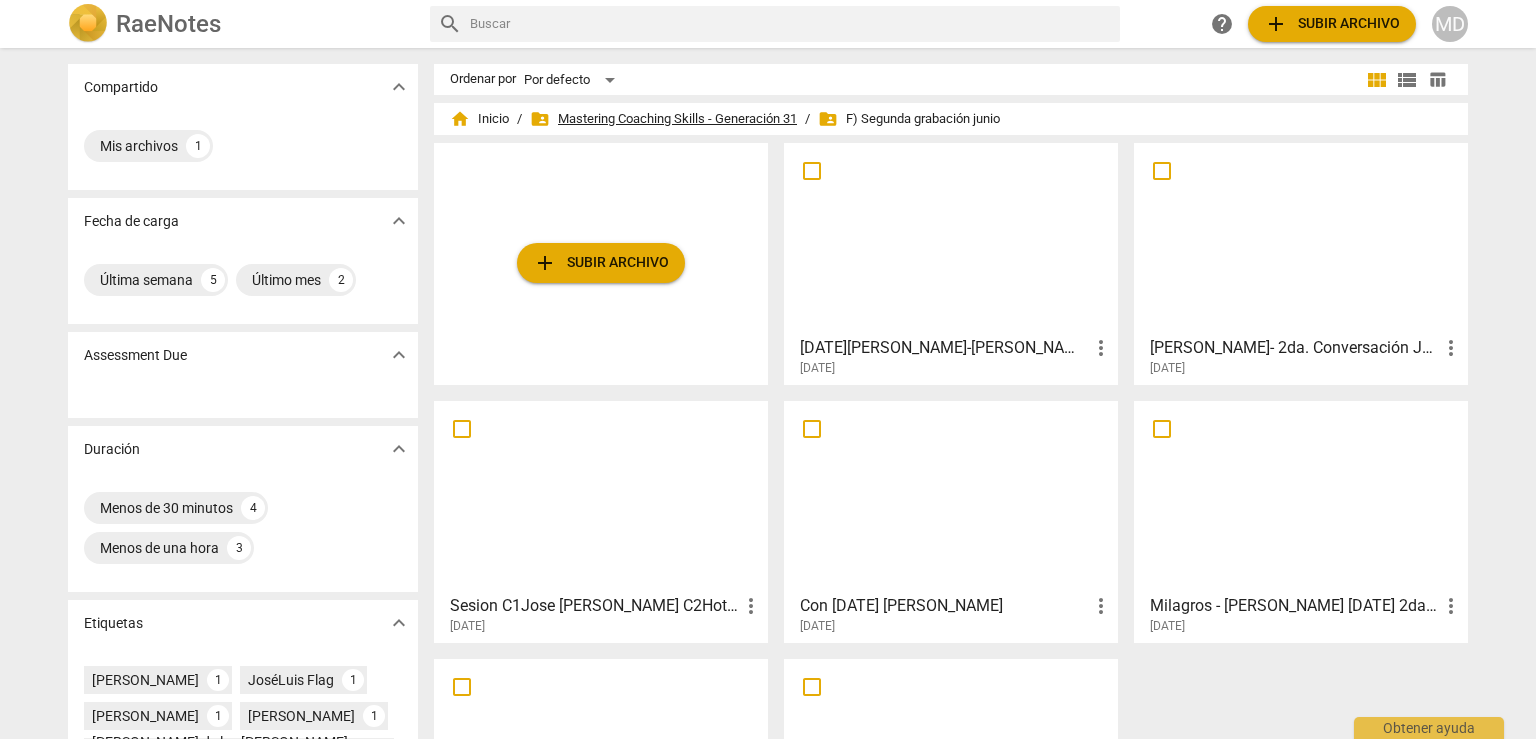 click on "folder_shared Mastering Coaching Skills - Generación 31" at bounding box center [663, 119] 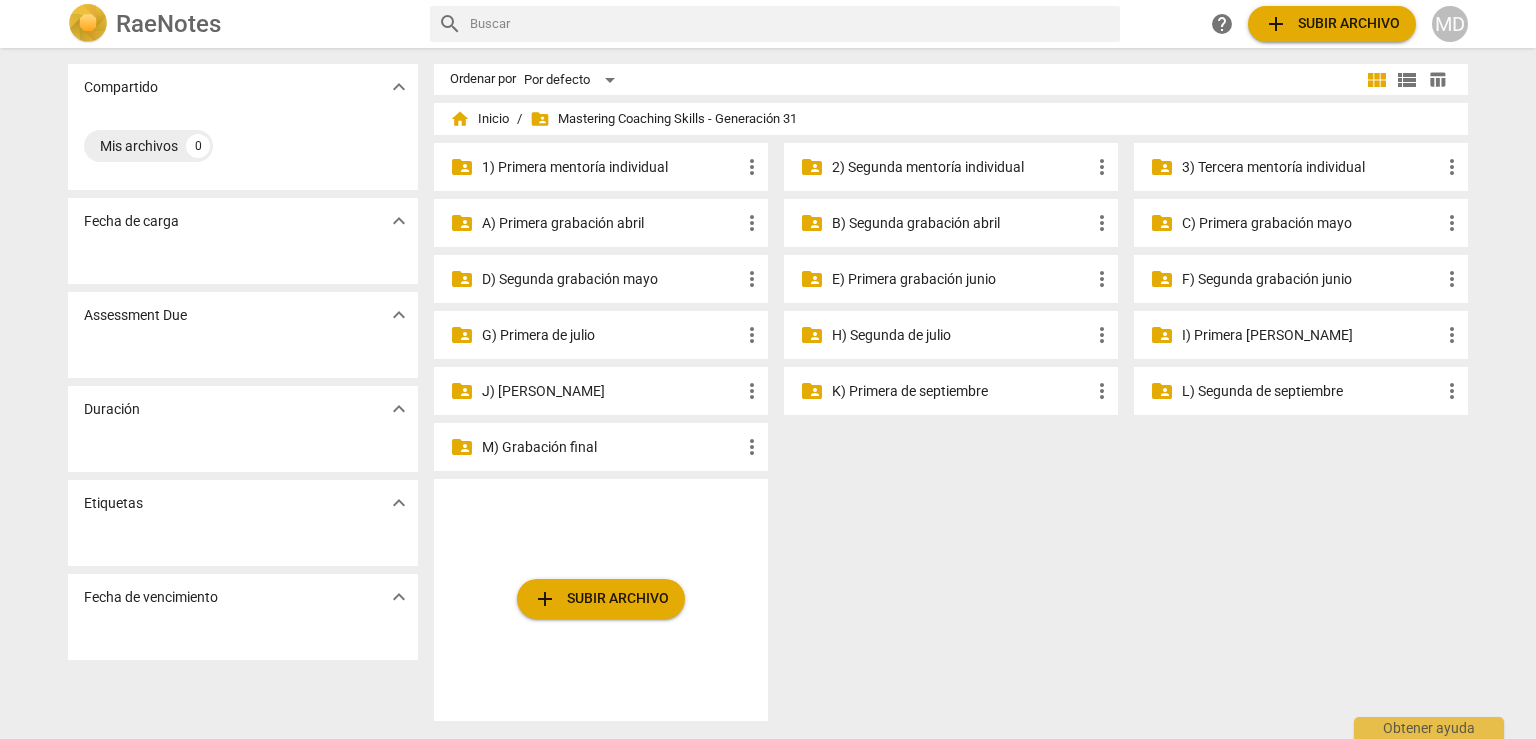 click on "E) Primera grabación junio" at bounding box center (961, 279) 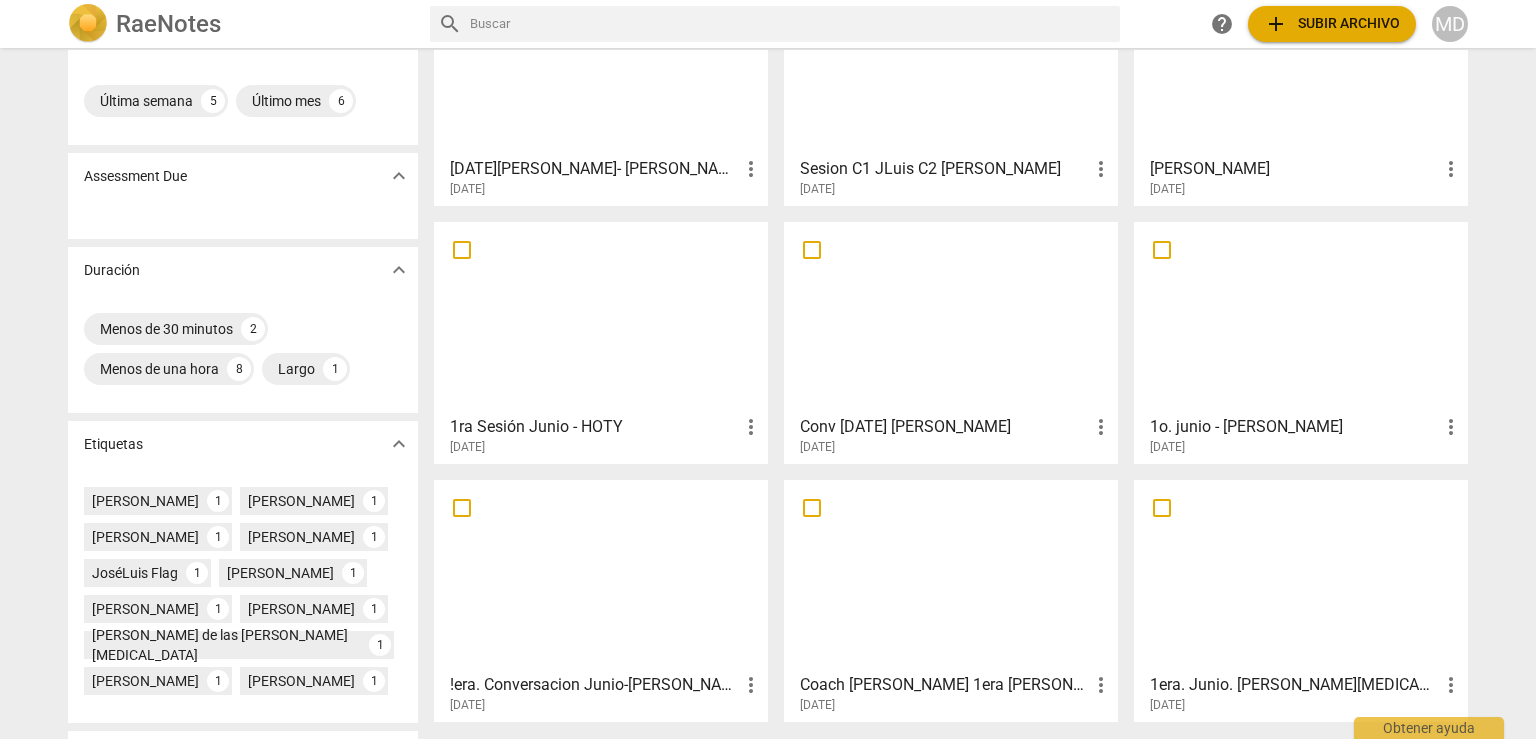 scroll, scrollTop: 300, scrollLeft: 0, axis: vertical 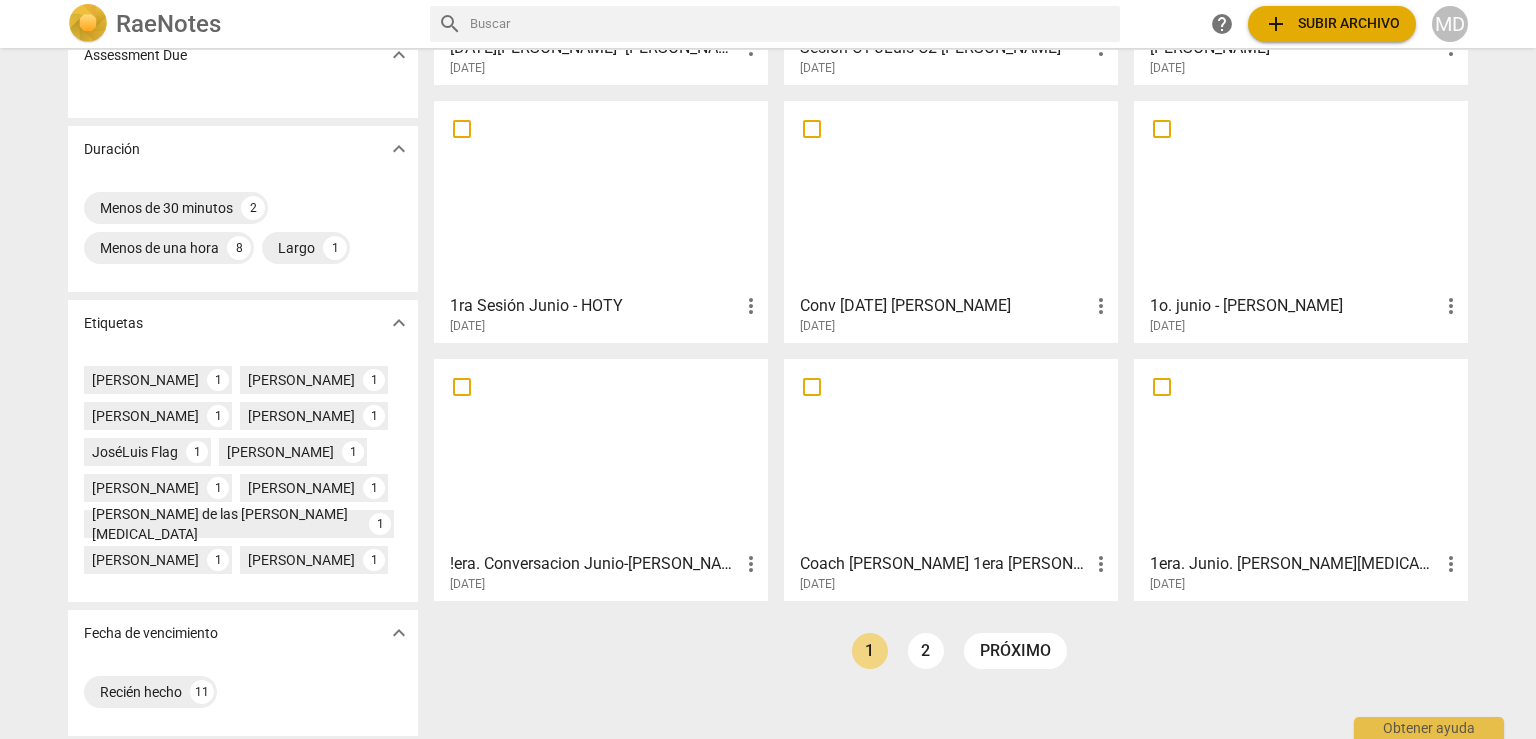 click at bounding box center (1301, 454) 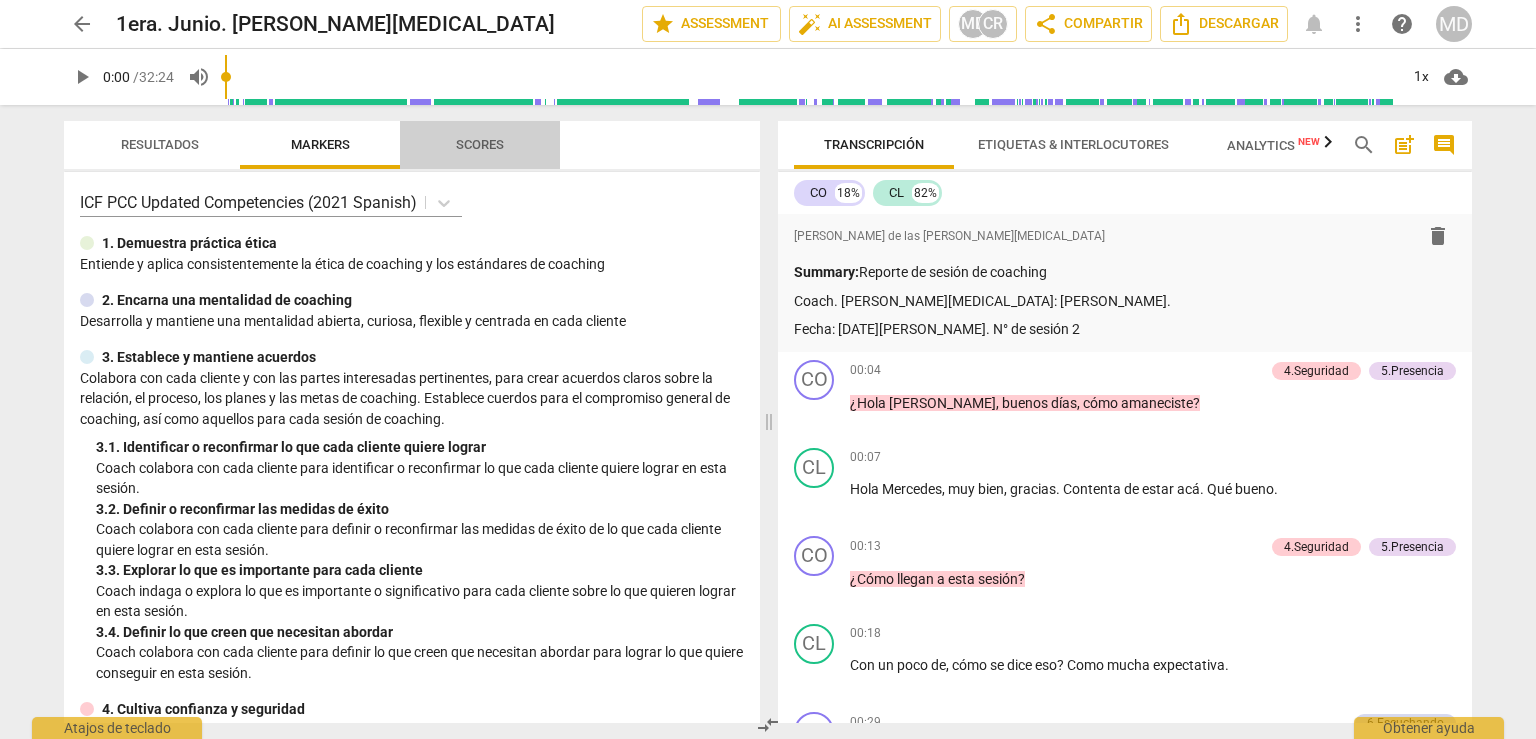 click on "Scores" at bounding box center (480, 144) 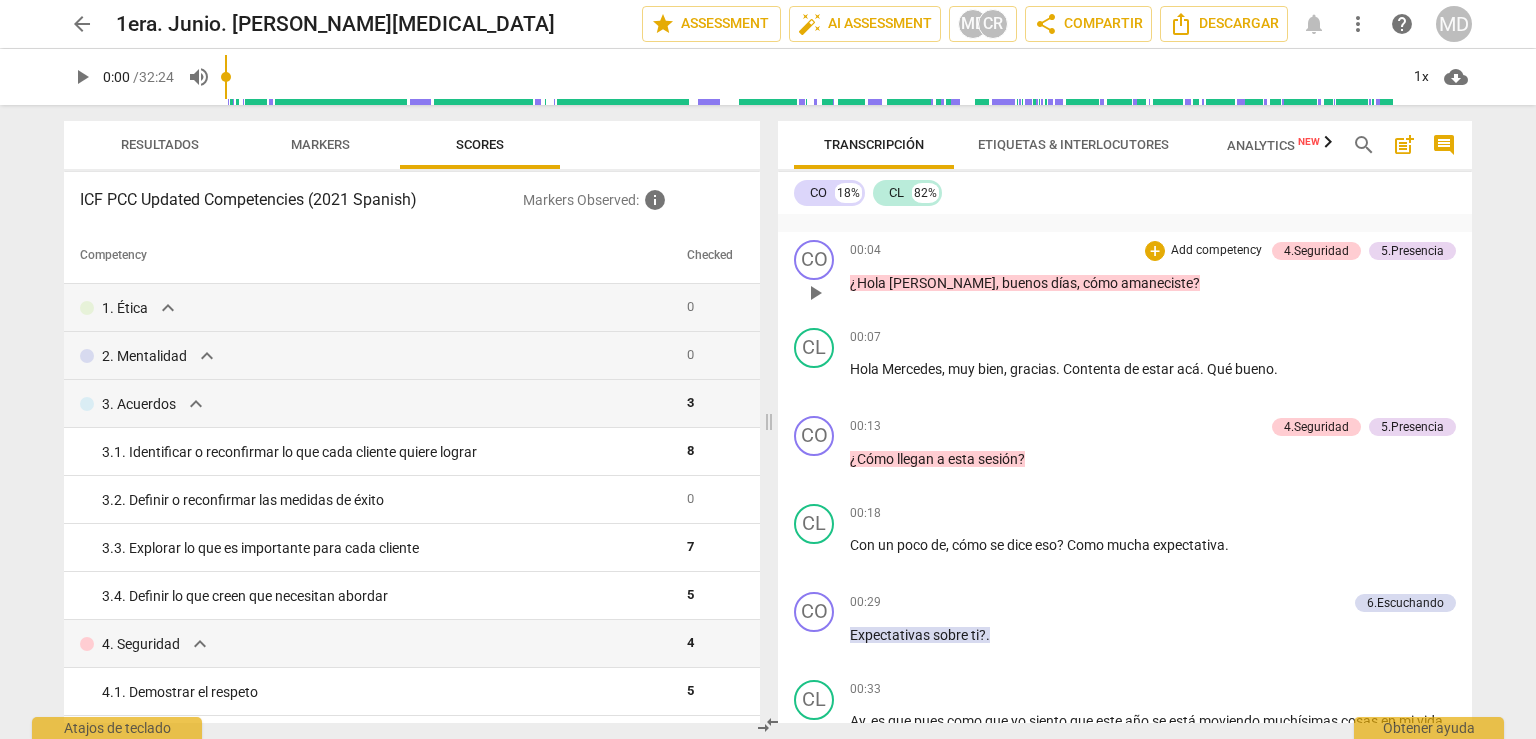 scroll, scrollTop: 0, scrollLeft: 0, axis: both 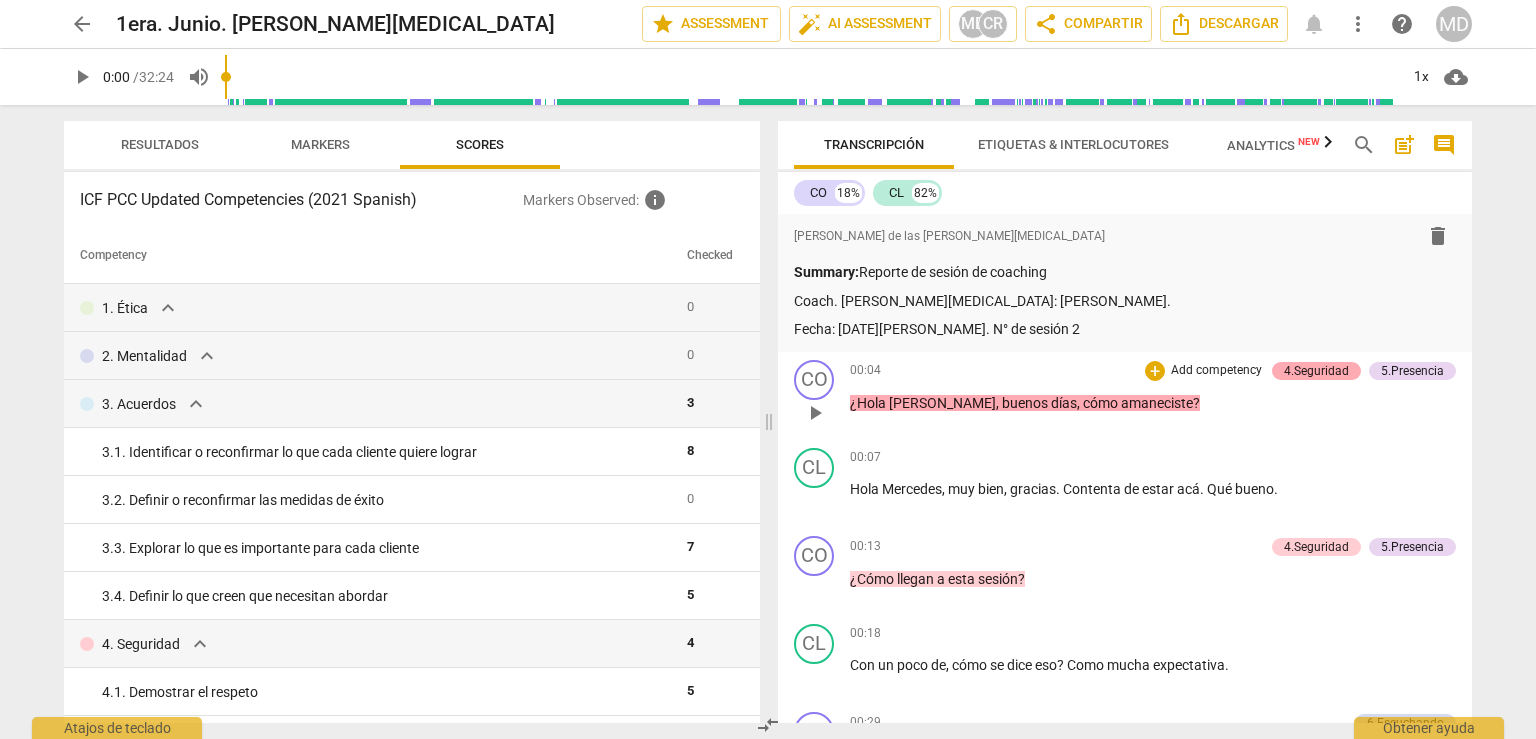 click on "4.Seguridad" at bounding box center (1316, 371) 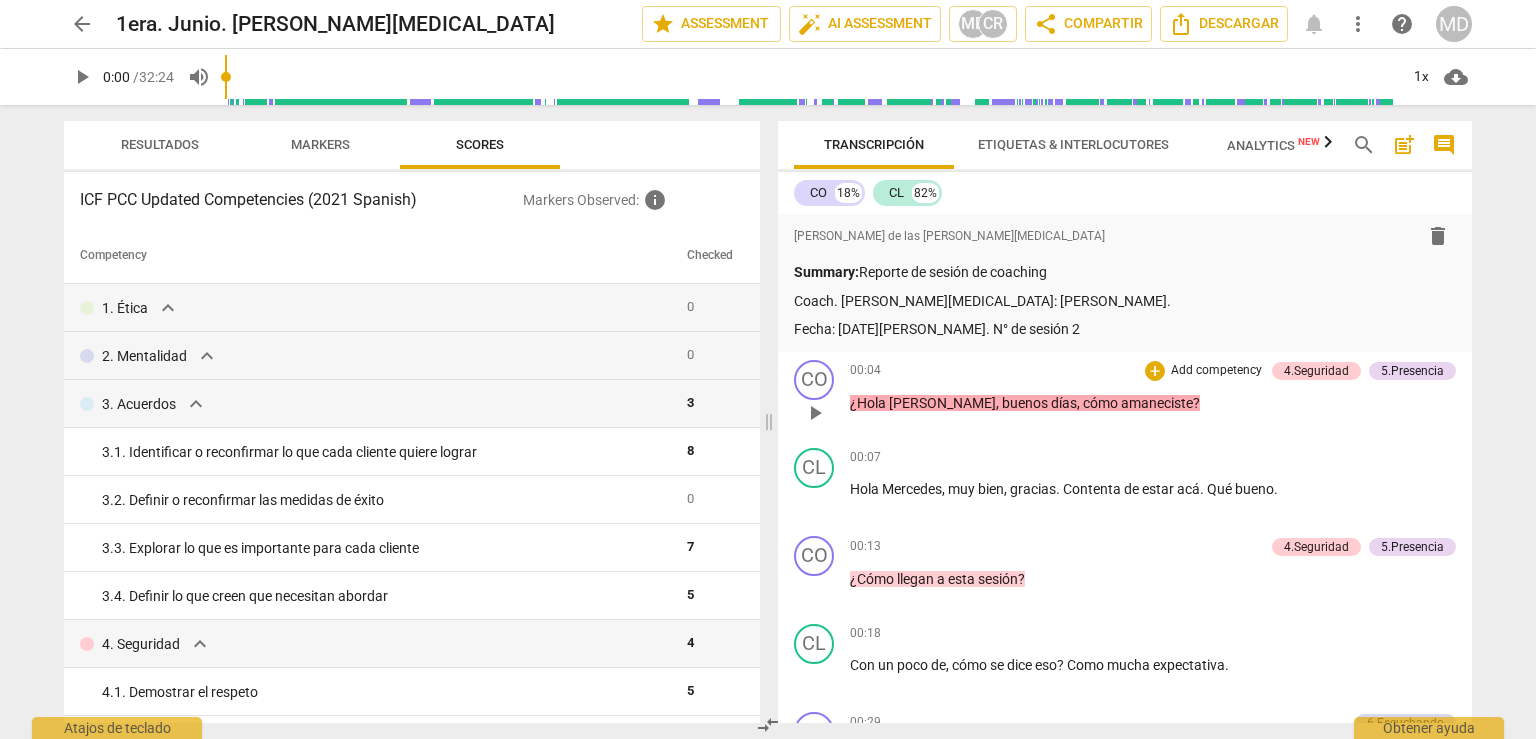 click on "CO play_arrow pause 00:04 + Add competency 4.Seguridad 5.Presencia keyboard_arrow_right ¿Hola   [PERSON_NAME] ,   buenos   días ,   cómo   amaneciste ? 4.Seguridad [PERSON_NAME] 13:01 [DATE] 1. Demostrar el respeto 2. Mostrar apoyo, empatía o preocupación 5.Presencia [PERSON_NAME] de las [PERSON_NAME][MEDICAL_DATA] 14:18 [DATE] 5. Crear o dejar espacio para el silencio" at bounding box center (1125, 396) 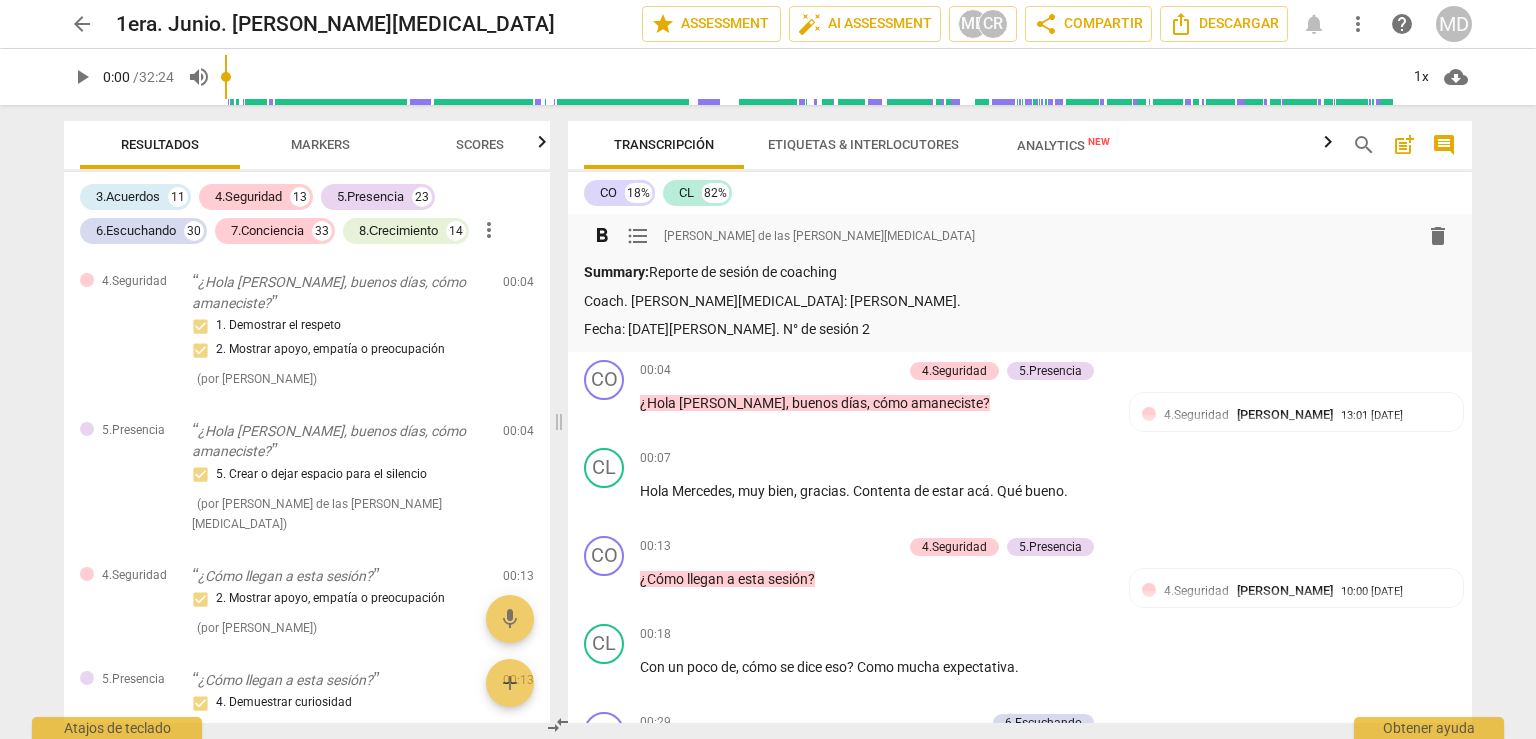 click on "Summary:   Reporte de sesión de coaching" at bounding box center (1020, 272) 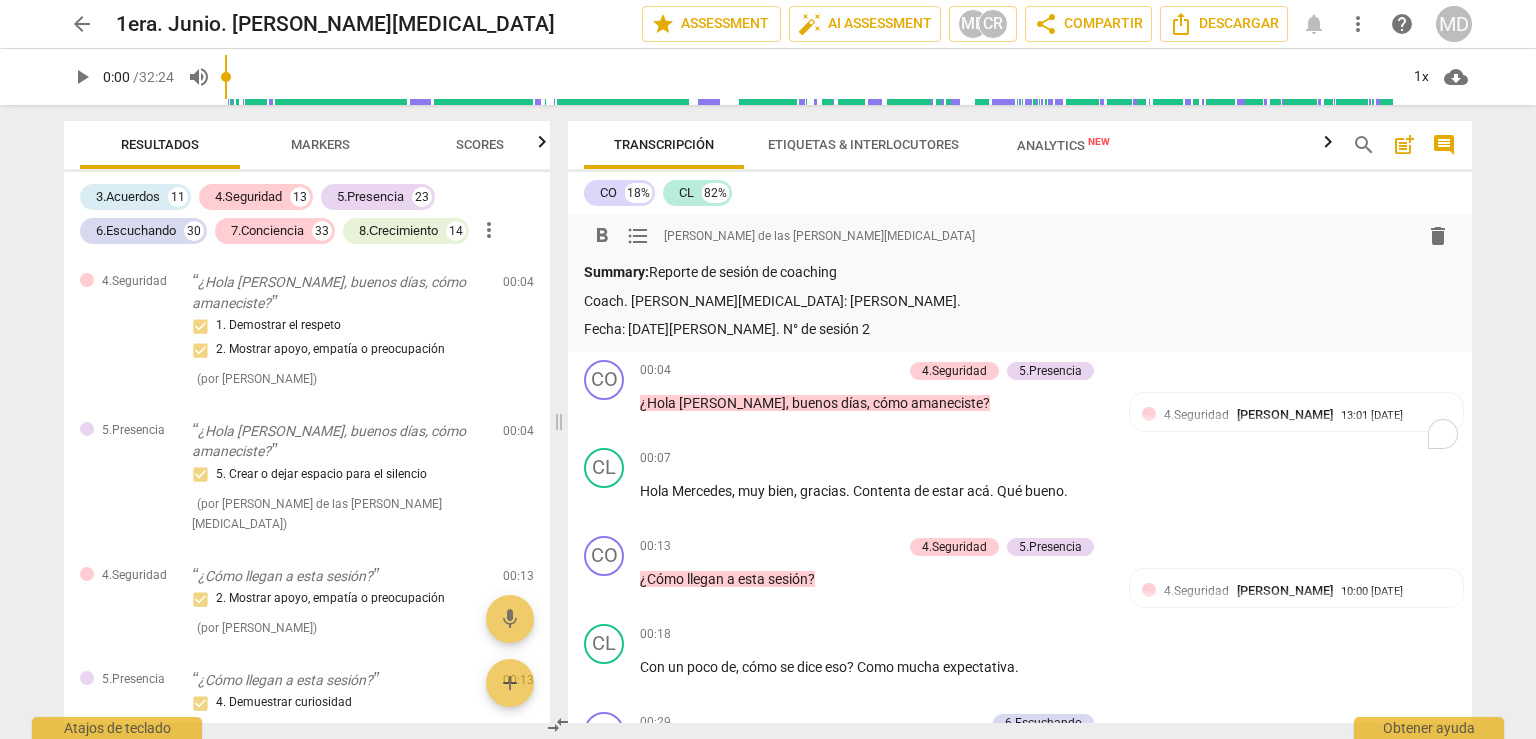 click on "Scores" at bounding box center [480, 144] 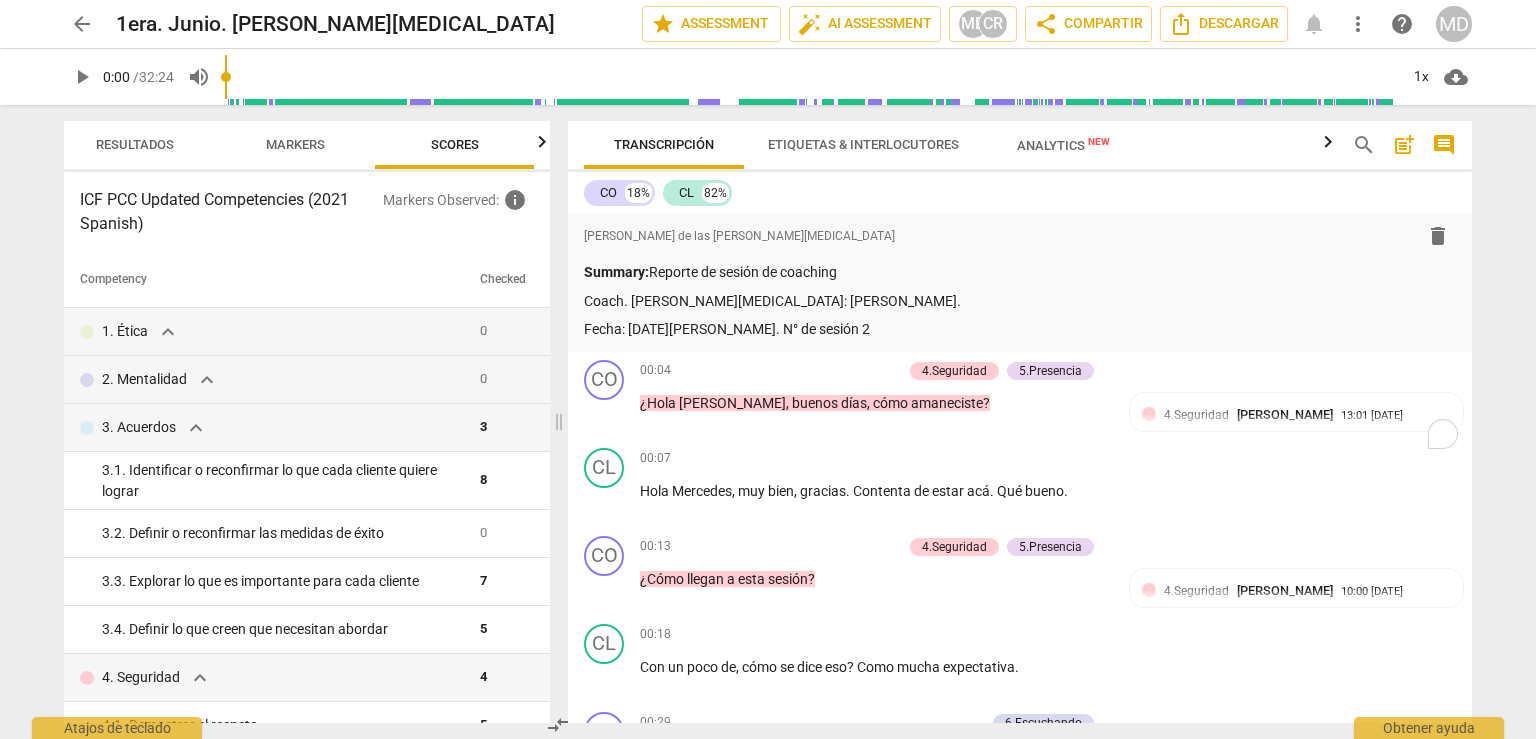 scroll, scrollTop: 0, scrollLeft: 25, axis: horizontal 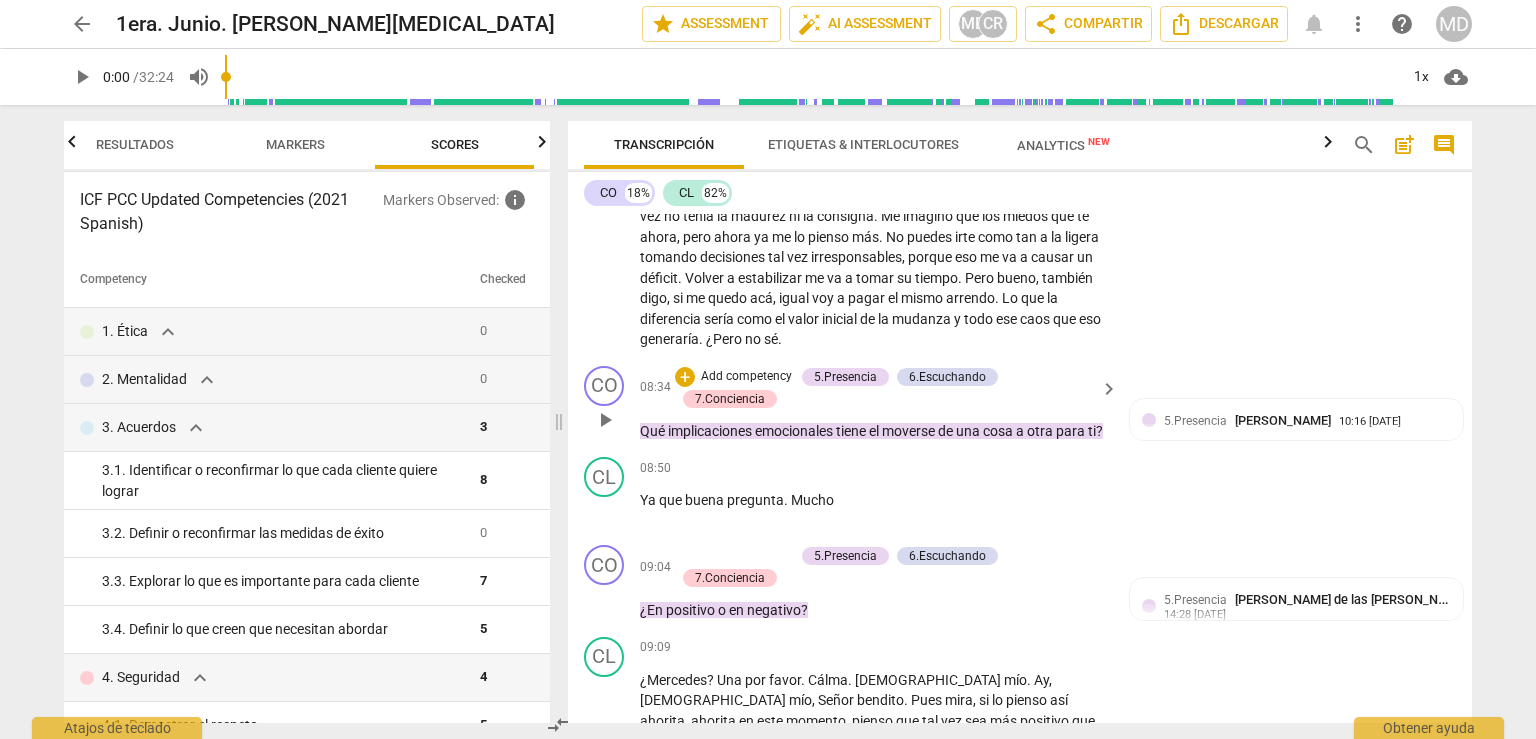 click on "cosa" at bounding box center (999, 431) 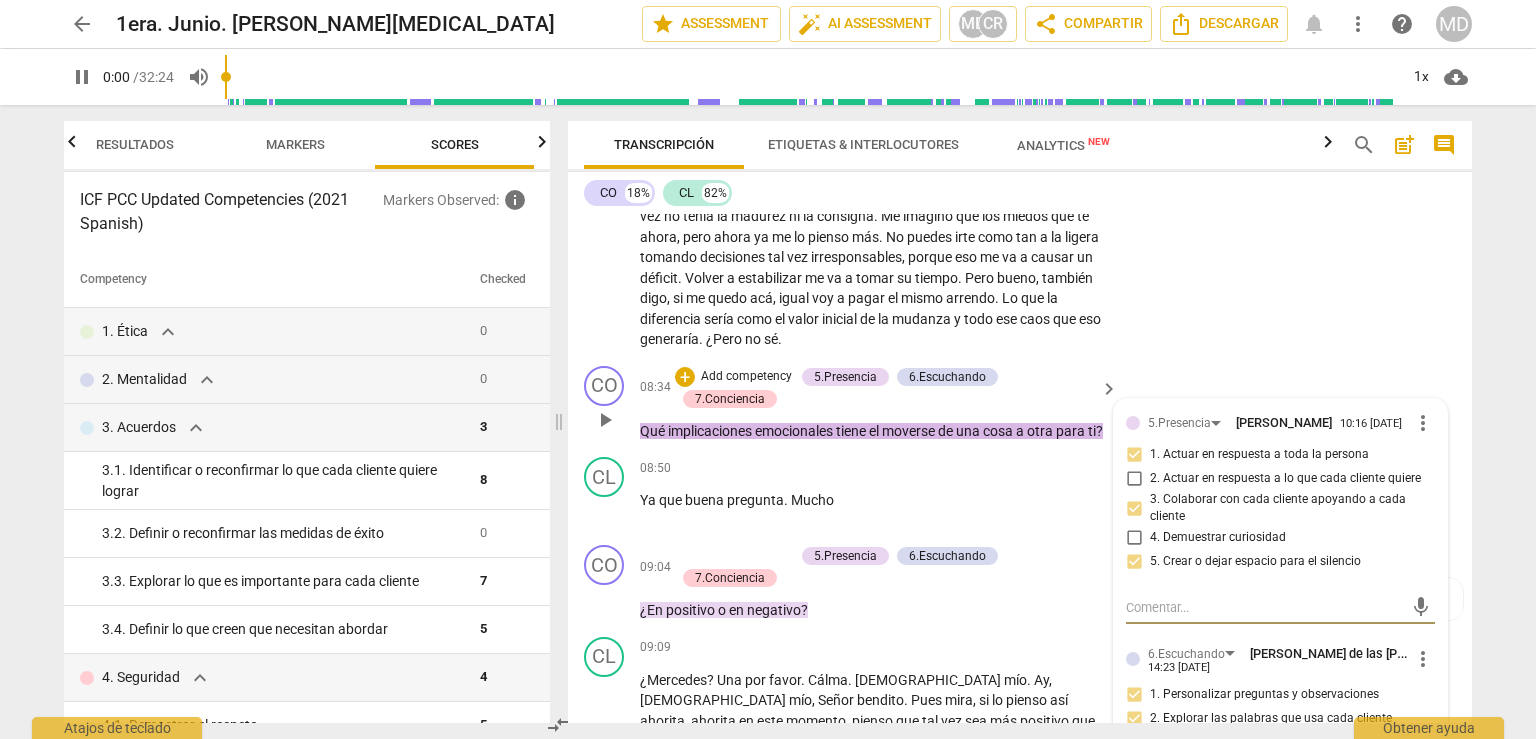 click on "cosa" at bounding box center [999, 431] 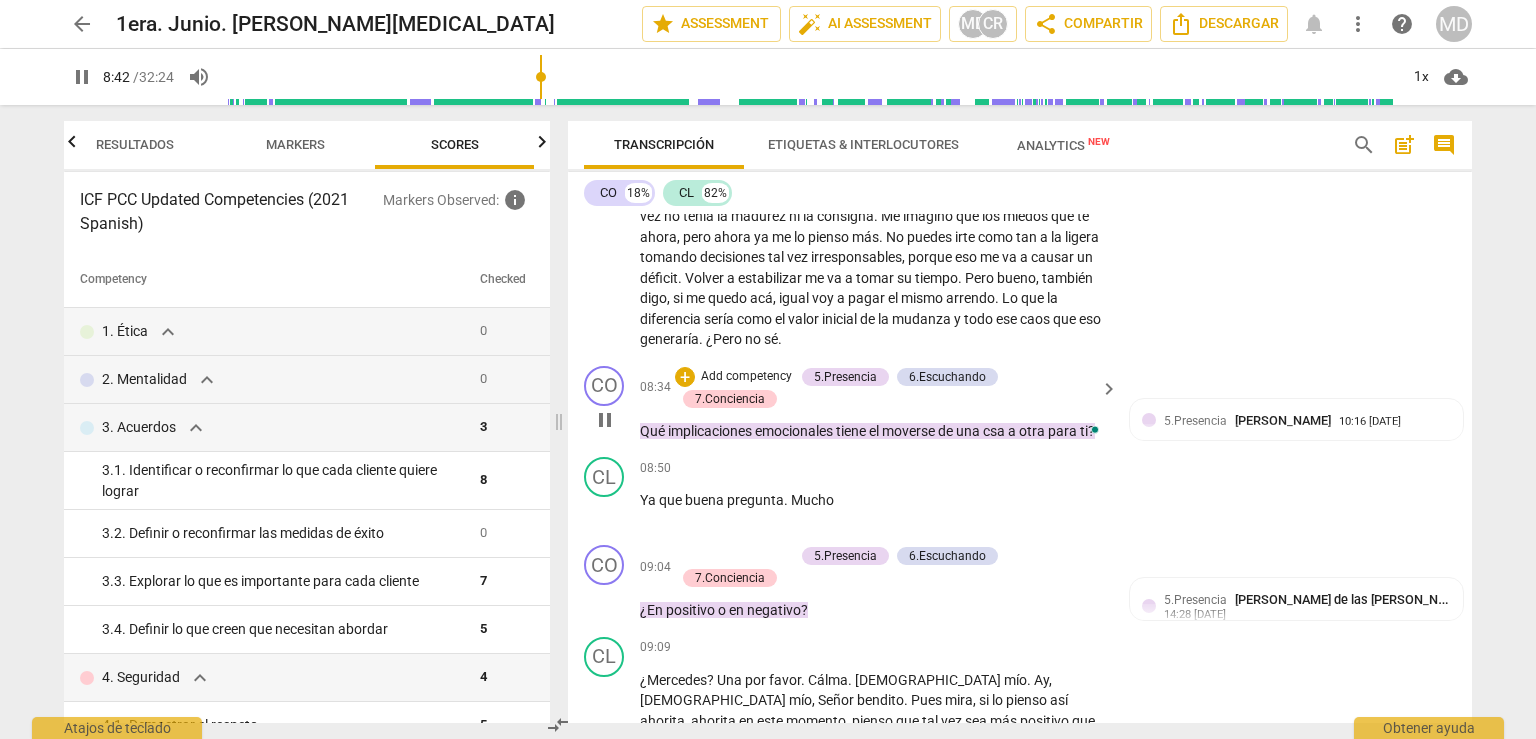 type on "522" 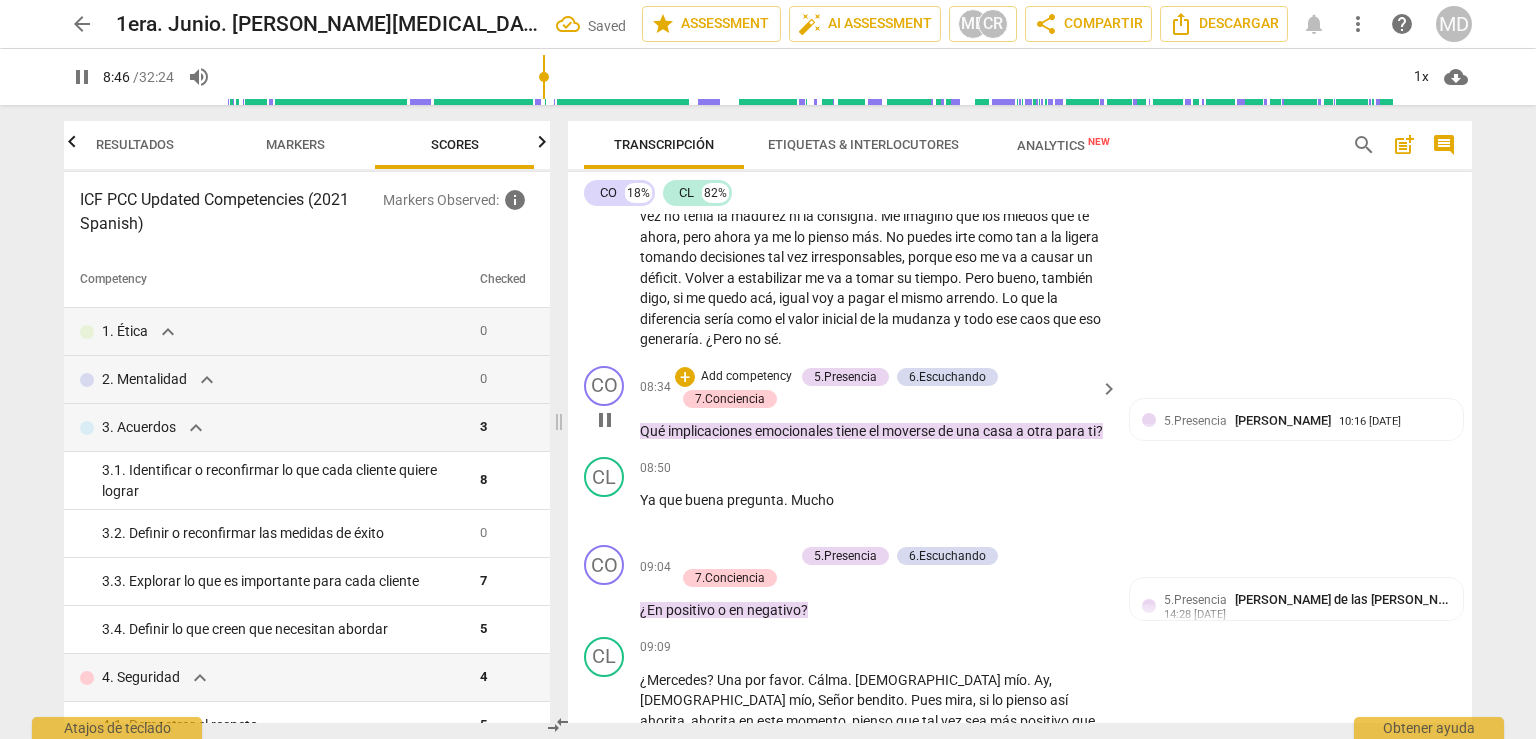 click on "CO play_arrow pause 08:34 + Add competency 5.Presencia 6.Escuchando 7.Conciencia keyboard_arrow_right Qué   implicaciones   emocionales   tiene   el   moverse   de   una   casa   a   otra   para   ti ? 5.Presencia [PERSON_NAME] 10:16 [DATE] 1. Actuar en respuesta a toda la persona  3. Colaborar con cada cliente apoyando a cada cliente 5. Crear o dejar espacio para el silencio 6.Escuchando [PERSON_NAME] de las [PERSON_NAME][MEDICAL_DATA] 14:23 [DATE] 1. Personalizar preguntas y observaciones  2. Explorar las palabras que usa cada cliente 3. Explorar las emociones de cada cliente 6.Escuchando [PERSON_NAME] 10:17 [DATE] 3. Explorar las emociones de cada cliente 7.Conciencia [PERSON_NAME] de las [PERSON_NAME][MEDICAL_DATA] 14:26 [DATE] 2. [PERSON_NAME] preguntas que ayudan a explorar más acerca de sí mismo/a  3. [PERSON_NAME] preguntas que ayudan a explorar más acerca de su situación 4. [PERSON_NAME] preguntas que ayudan a explorar más hacia el resultado que desea 6. Hacer preguntas que le permita a cada cliente reflexionar 7.Conciencia" at bounding box center [1020, 404] 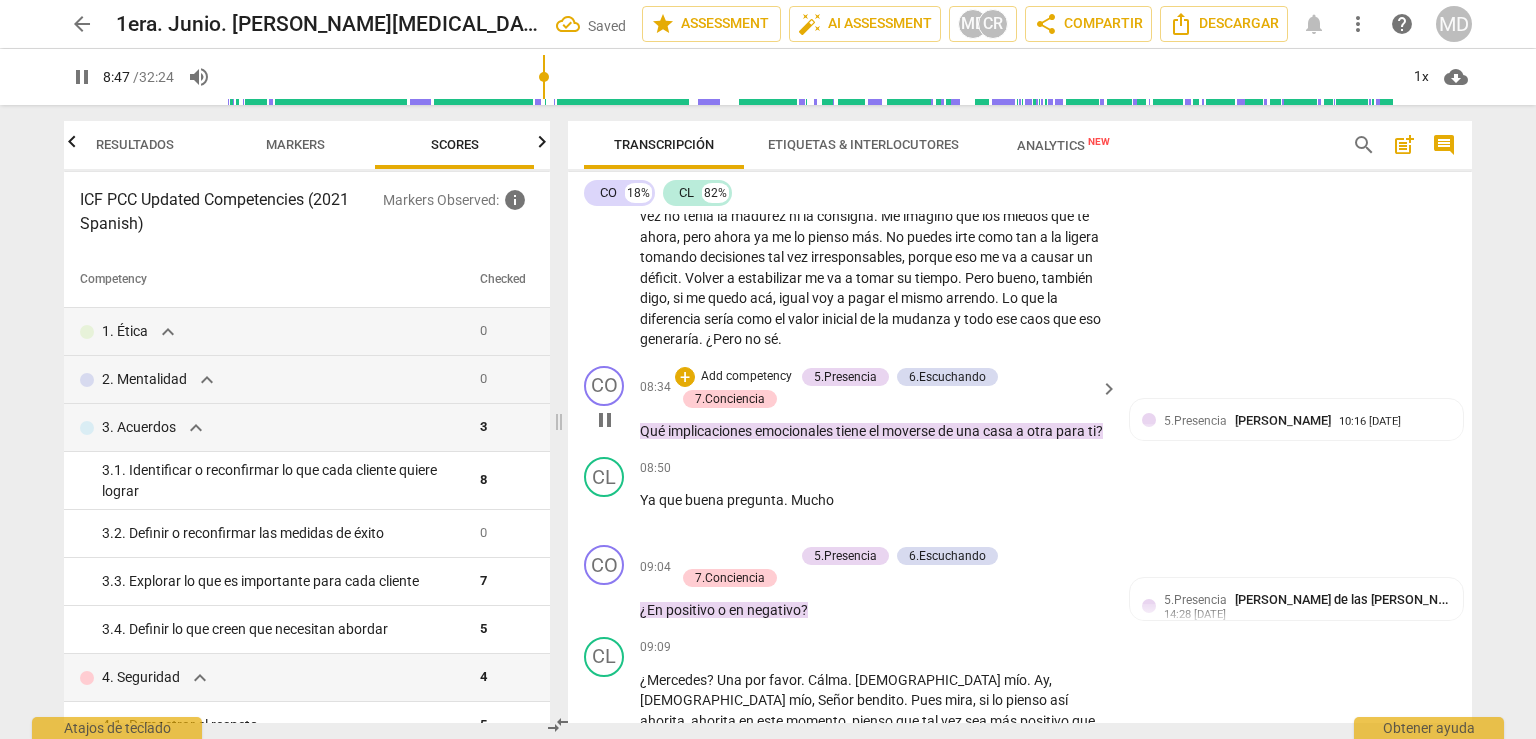 click on "Add competency" at bounding box center [746, 377] 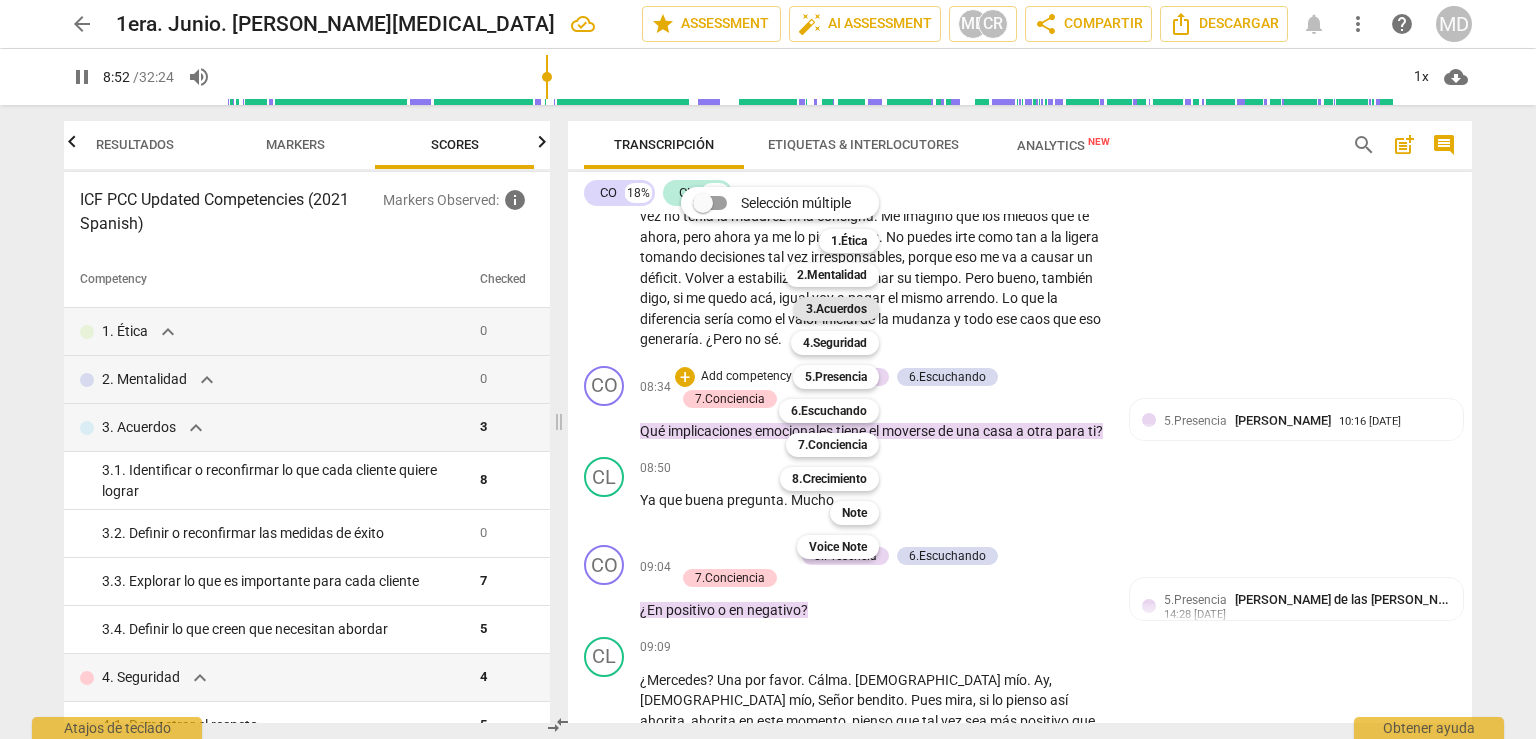 click on "3.Acuerdos" at bounding box center [836, 309] 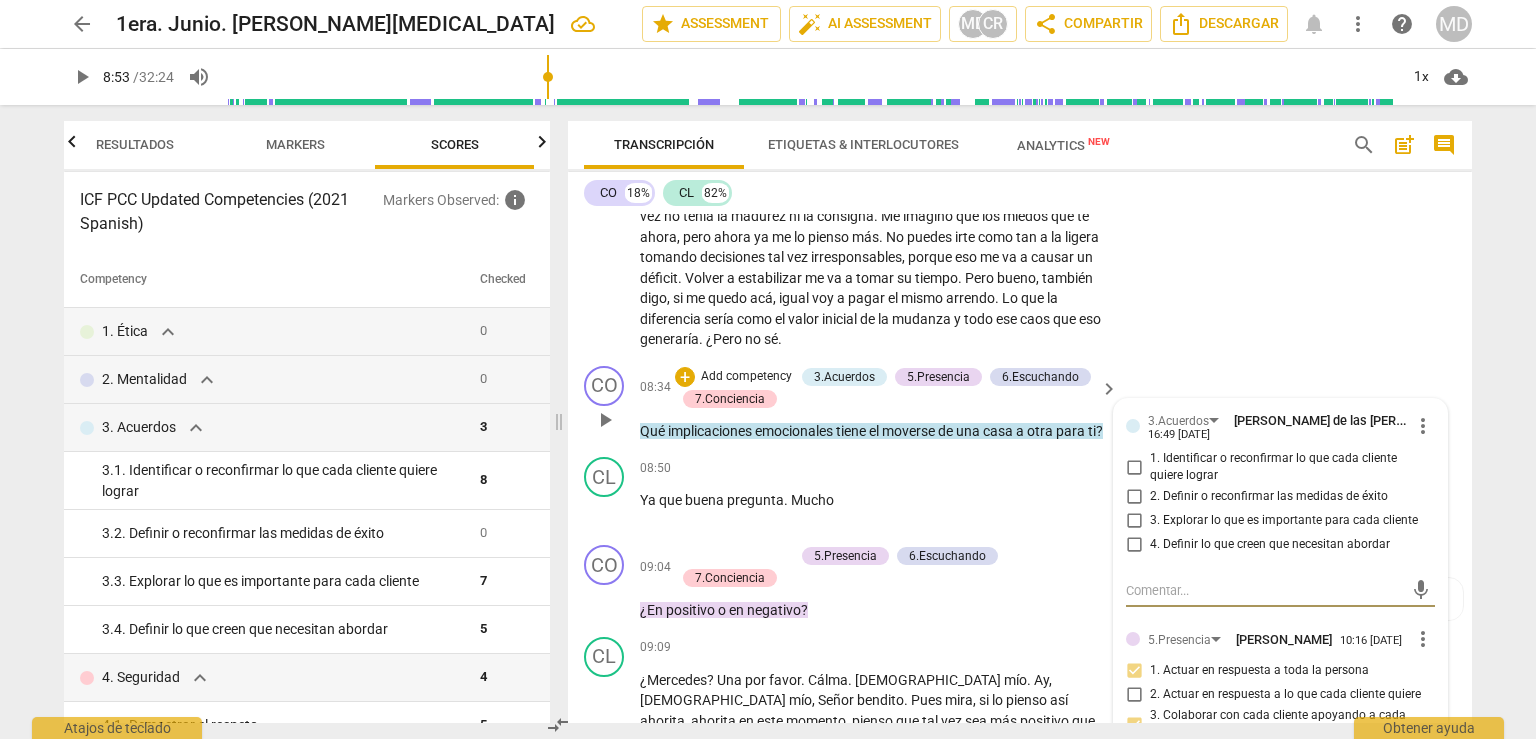 click on "3. Explorar lo que es importante para cada cliente" at bounding box center [1134, 521] 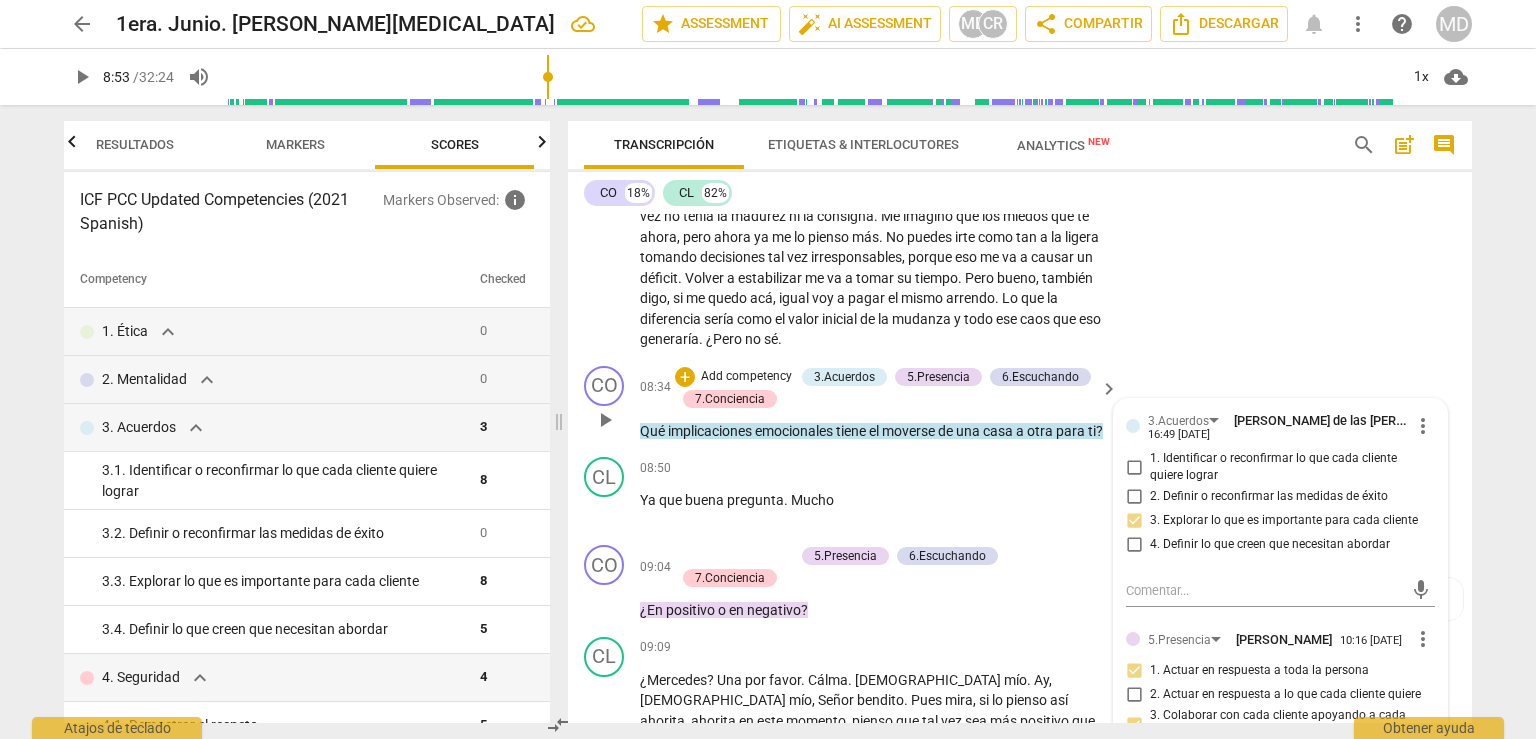 click on "4. Definir lo que creen que necesitan abordar" at bounding box center (1134, 545) 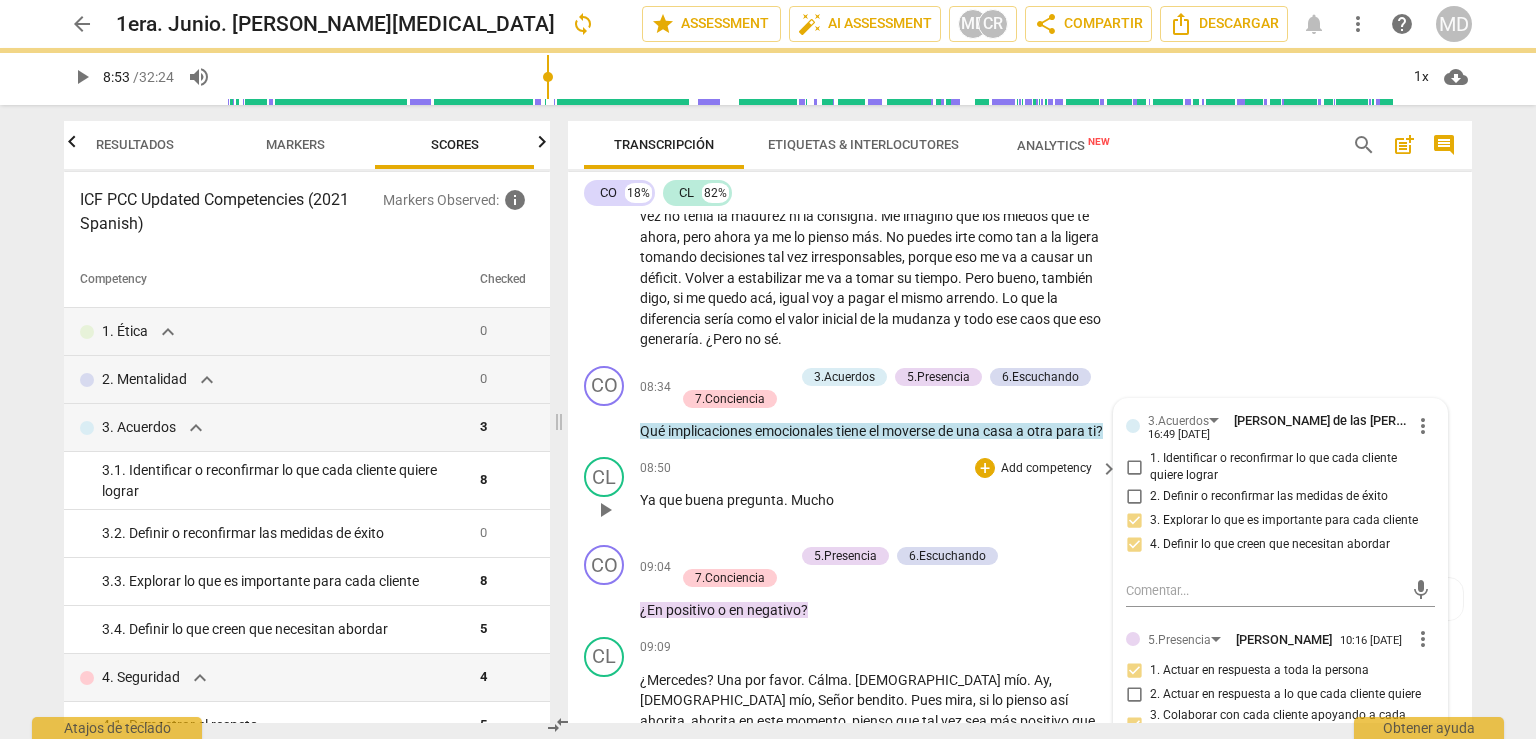 click on "08:50 + Add competency keyboard_arrow_right" at bounding box center [880, 468] 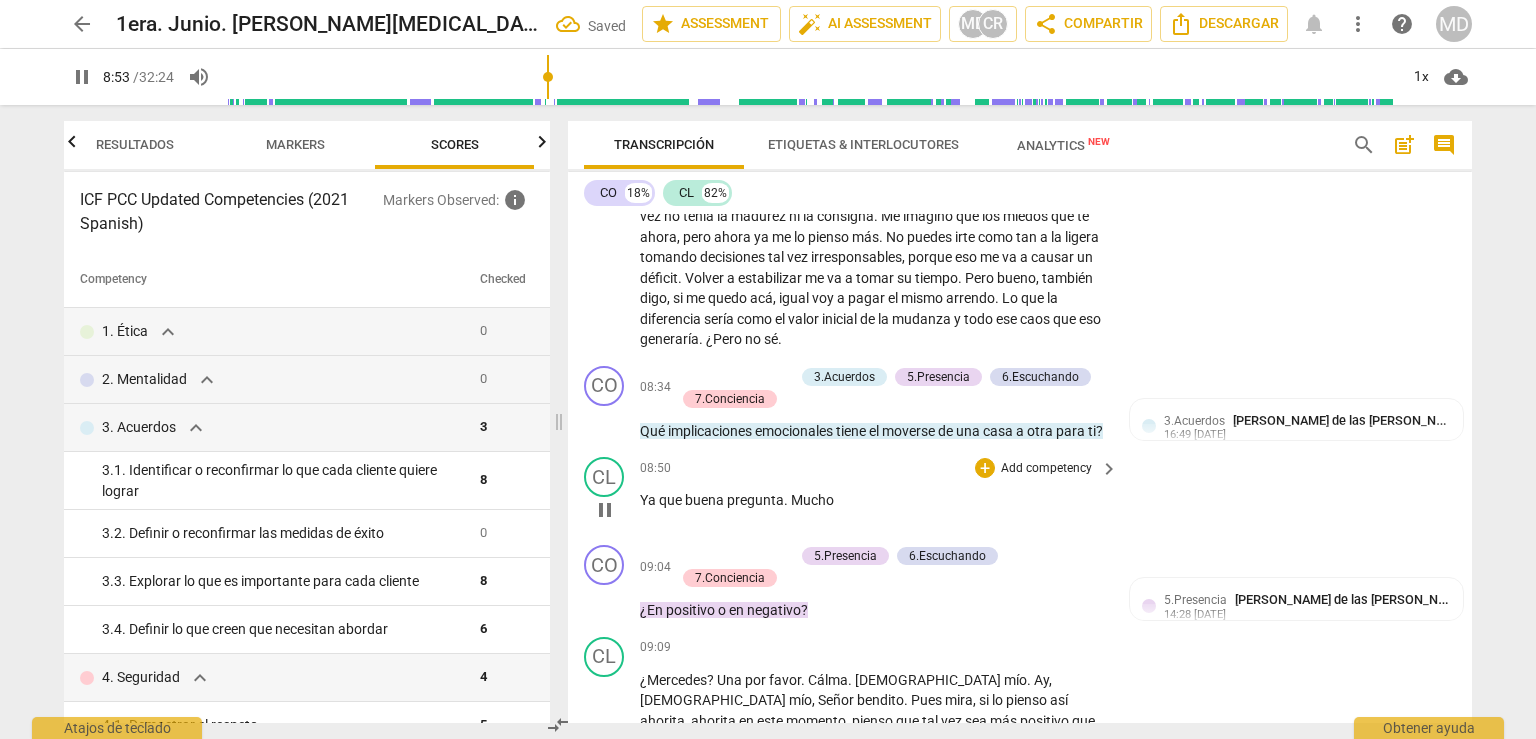 scroll, scrollTop: 2370, scrollLeft: 0, axis: vertical 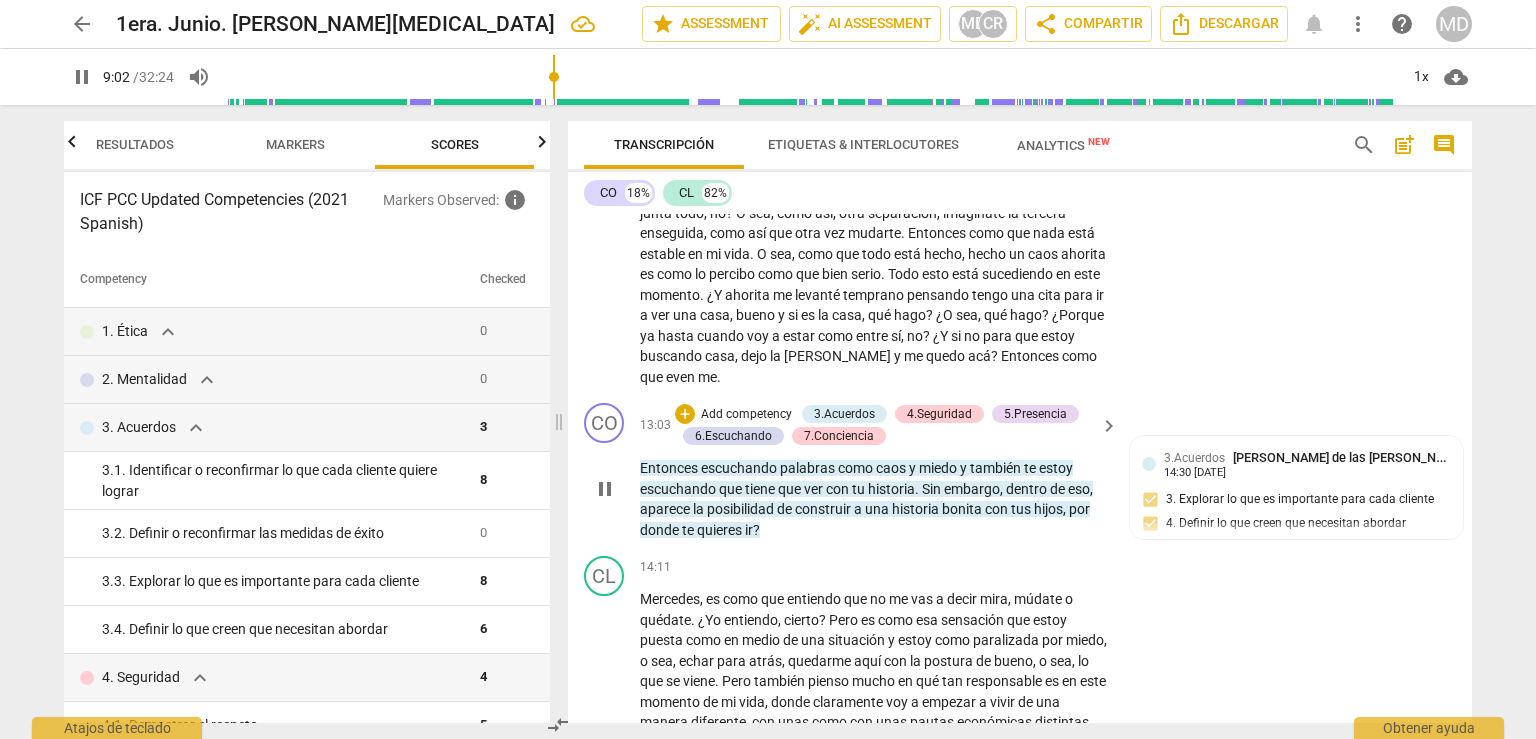 click on "pause" at bounding box center (605, 489) 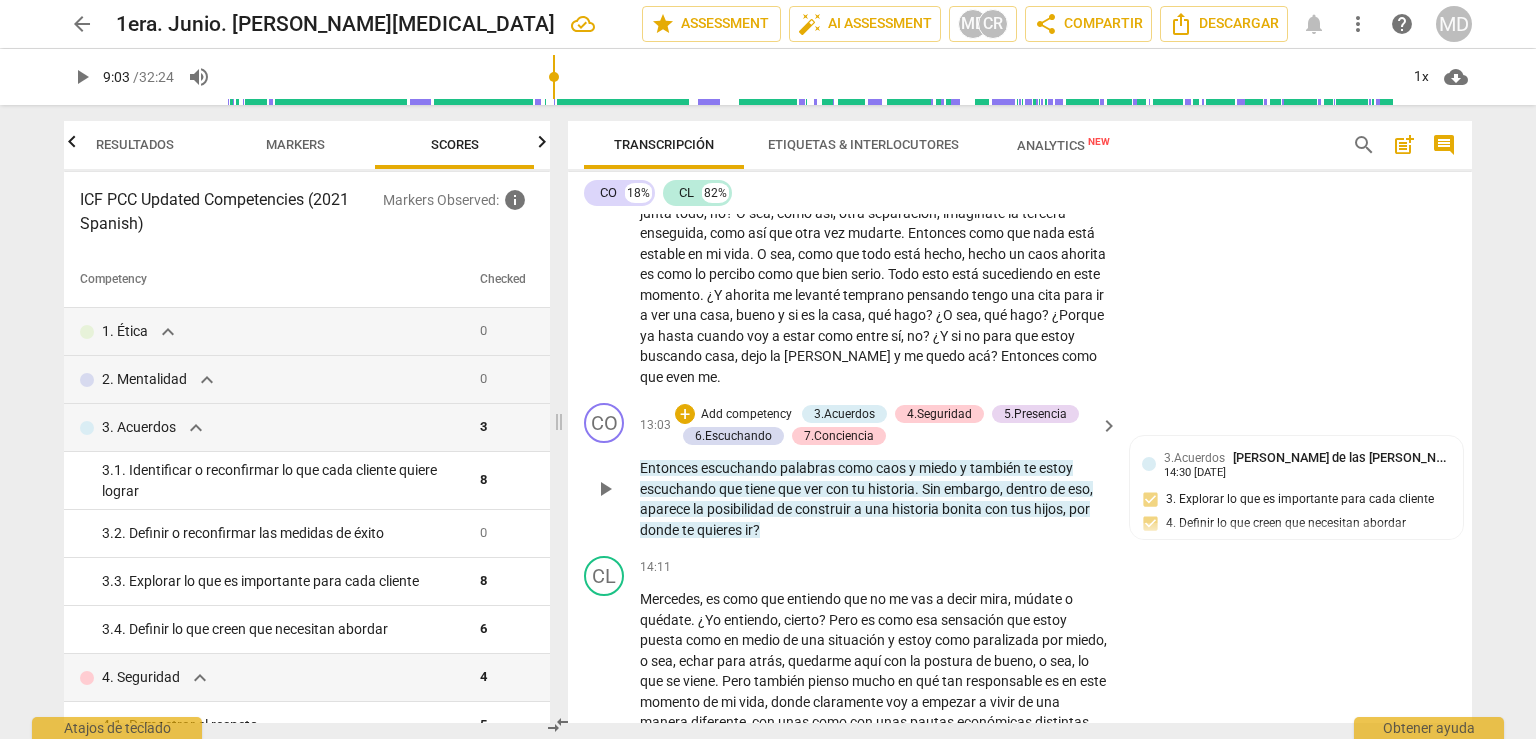 type on "543" 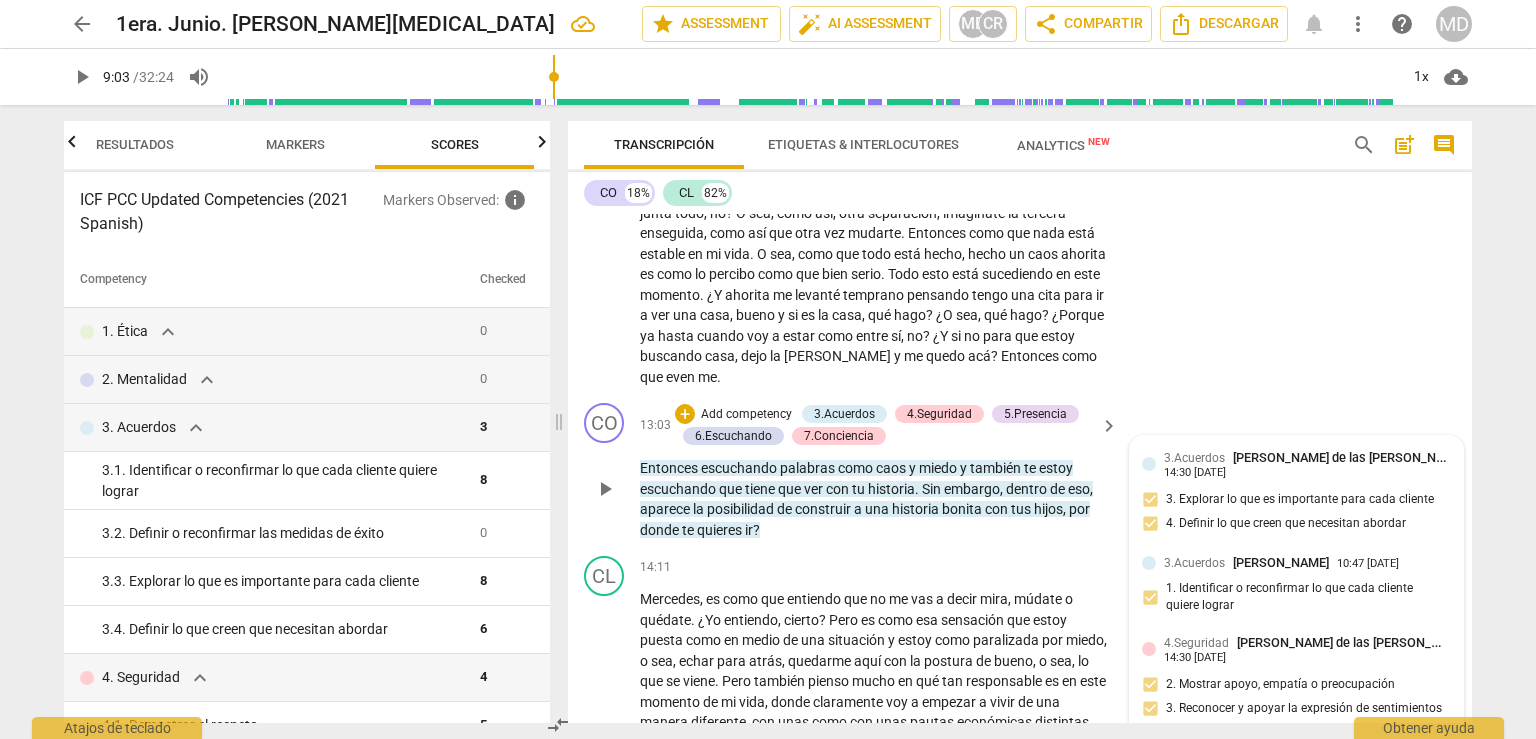 click on "3.Acuerdos" at bounding box center [1194, 458] 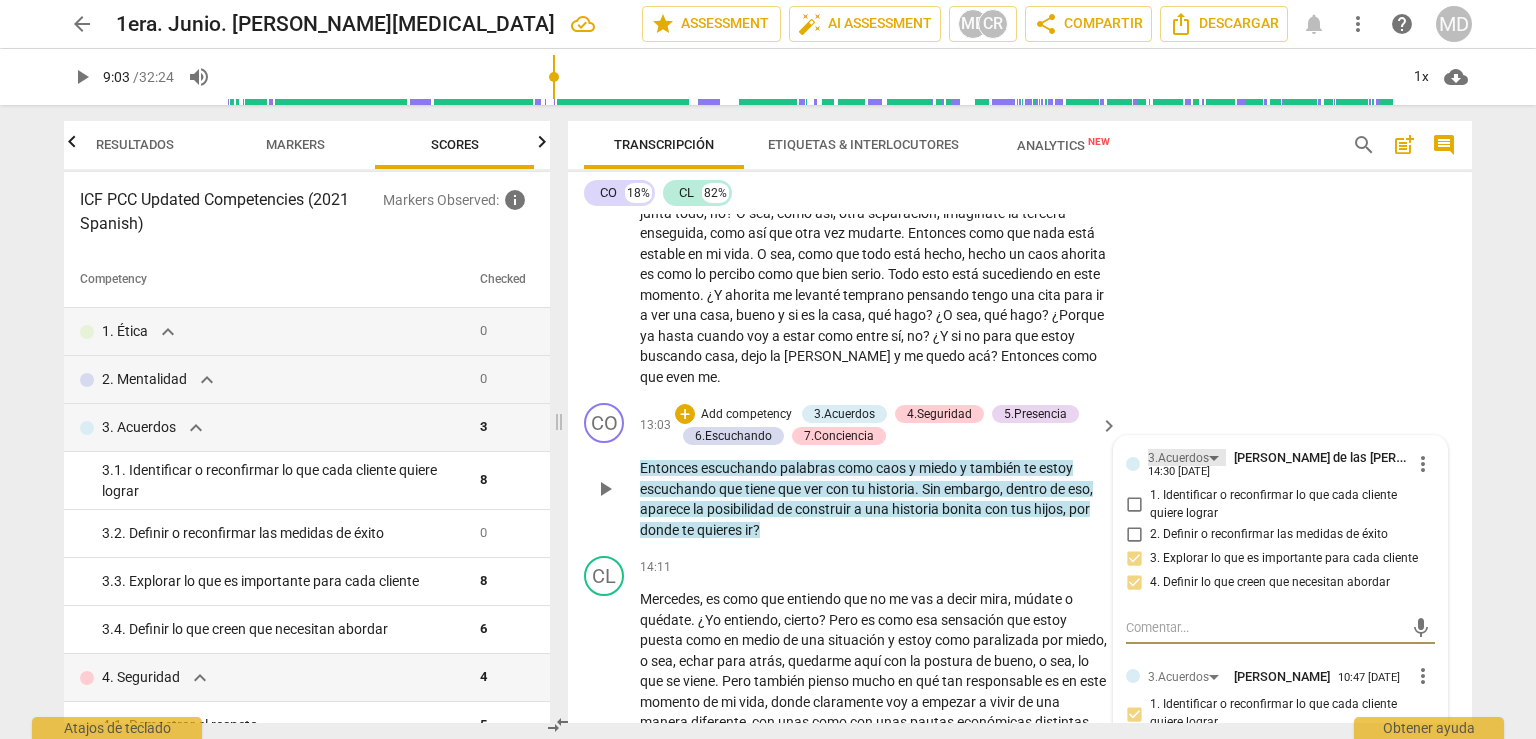 click on "3.Acuerdos" at bounding box center (1178, 458) 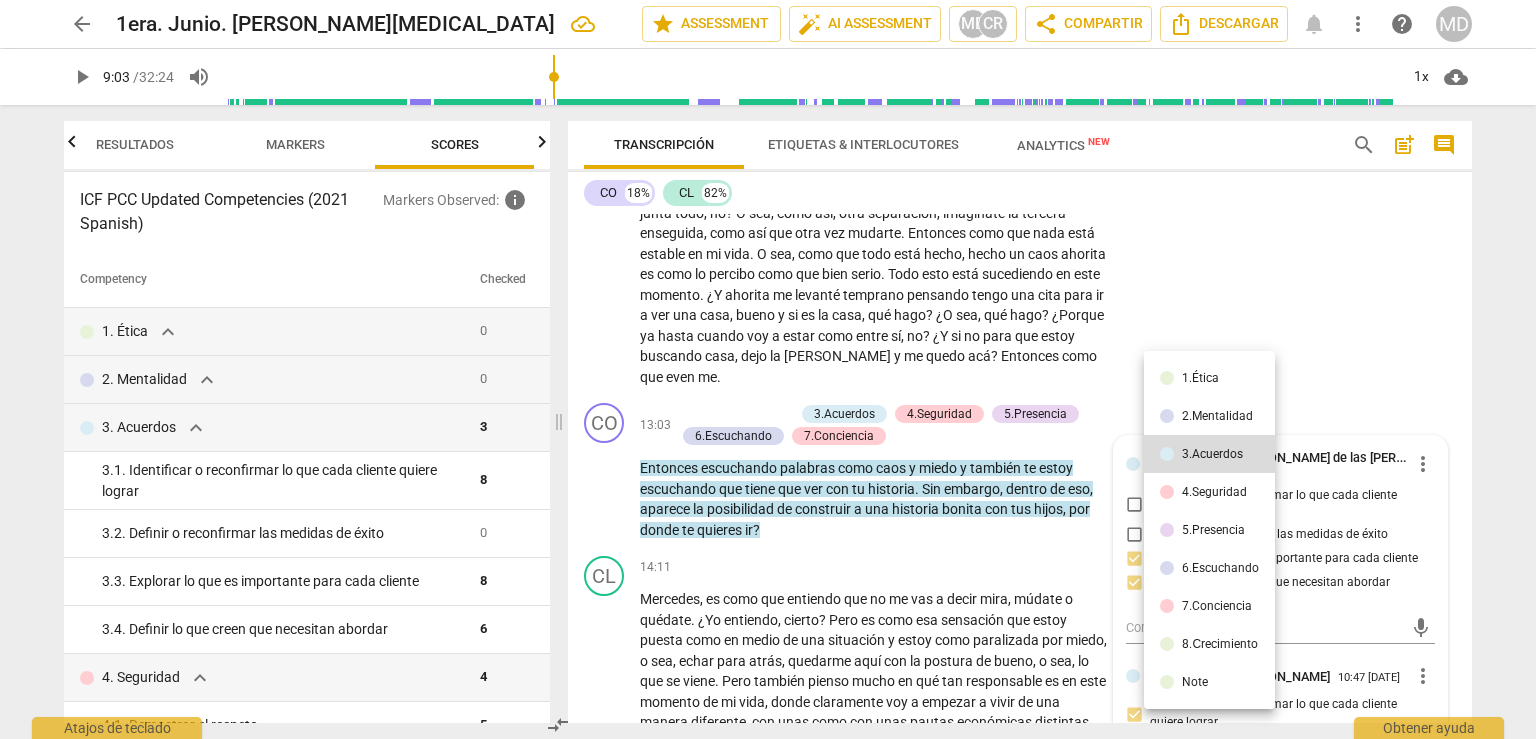 click at bounding box center [768, 369] 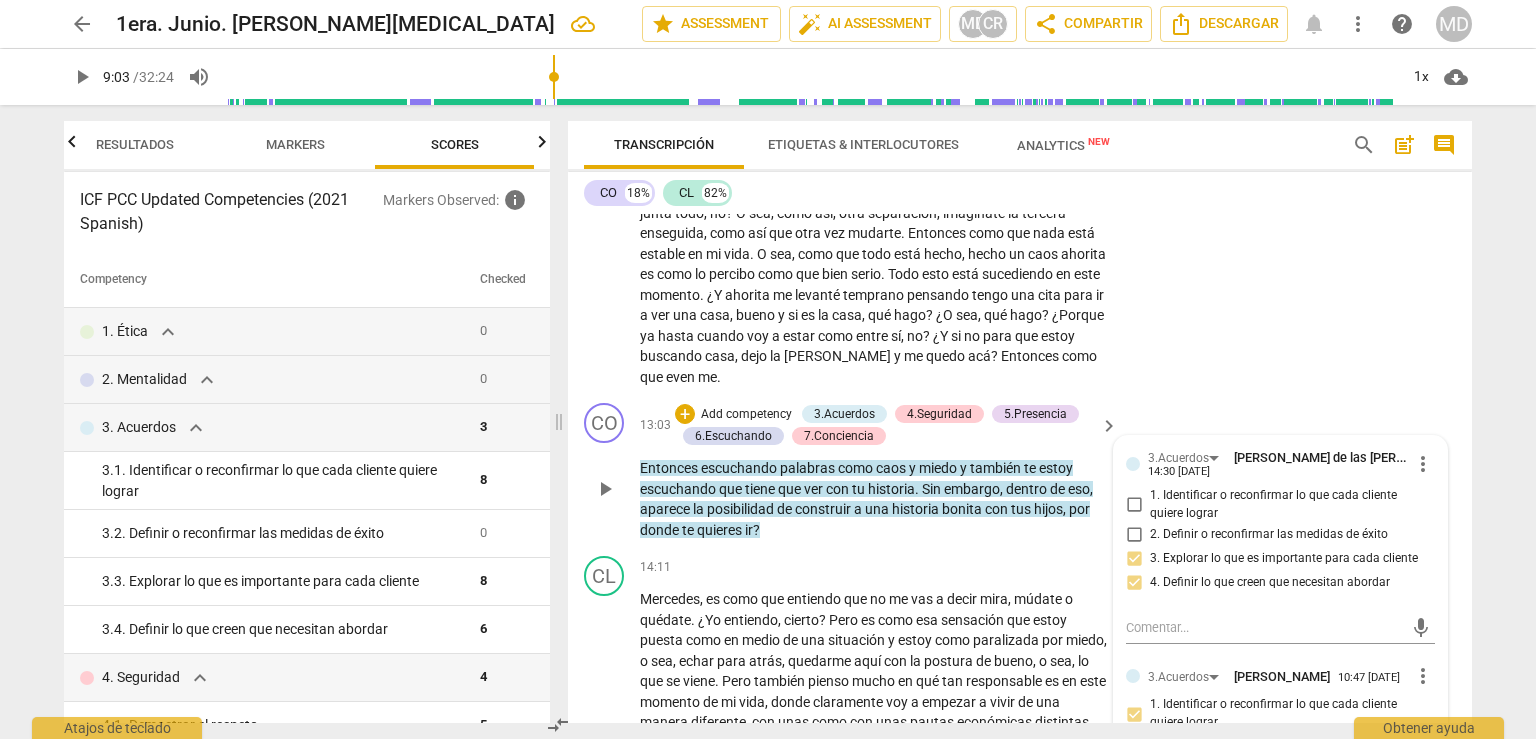 click on "1. Identificar o reconfirmar lo que cada cliente quiere lograr" at bounding box center (1134, 505) 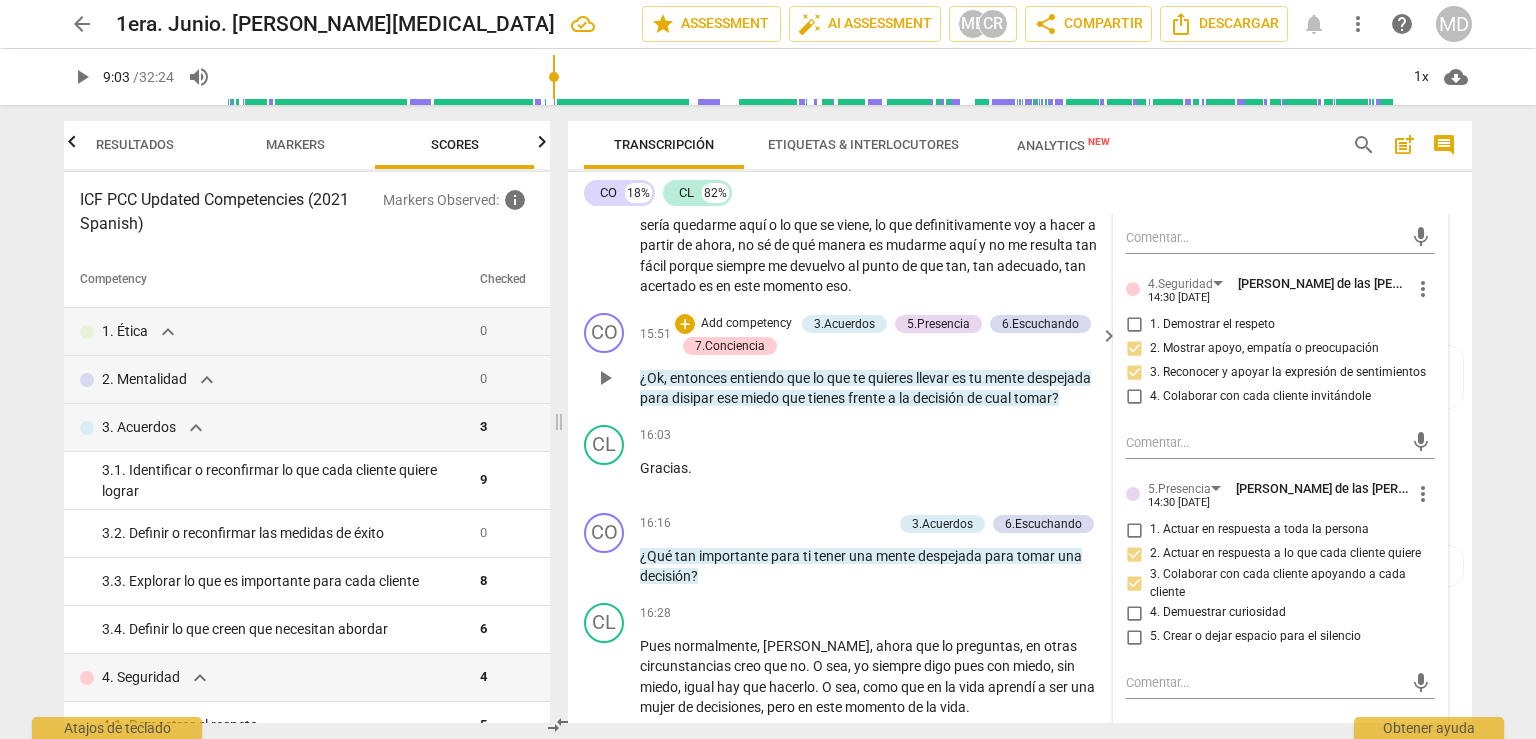 click on "Add competency" at bounding box center (746, 324) 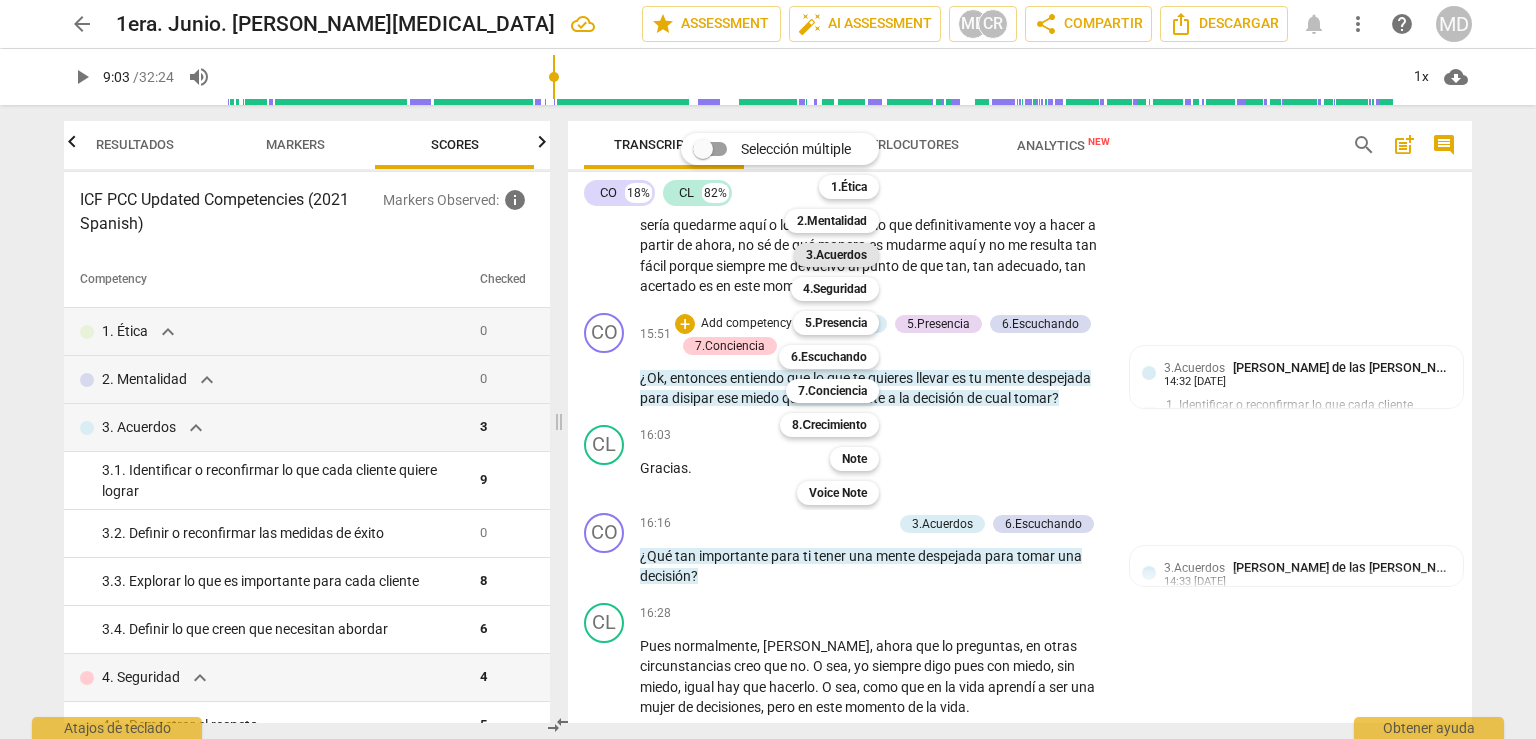 click on "3.Acuerdos" at bounding box center [836, 255] 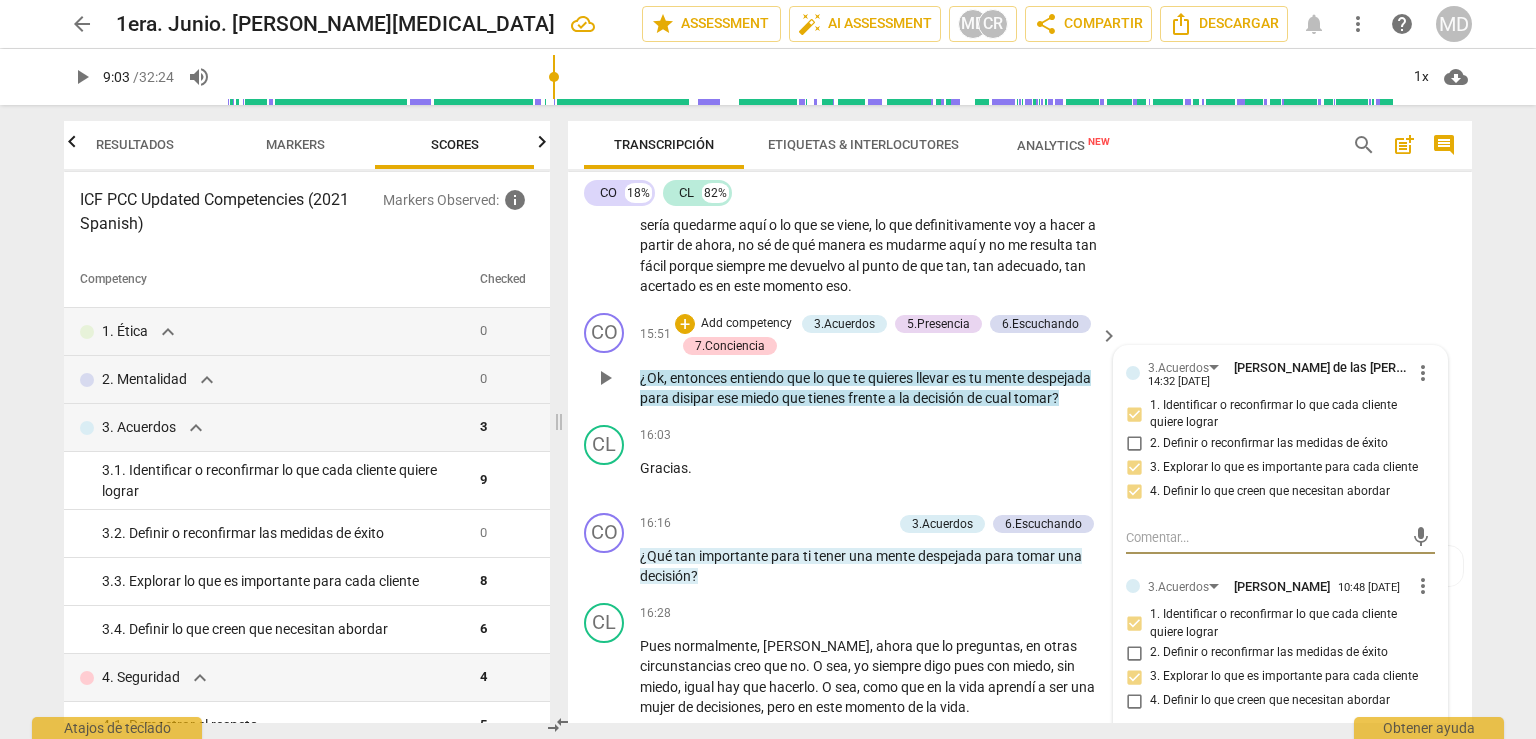 scroll, scrollTop: 4119, scrollLeft: 0, axis: vertical 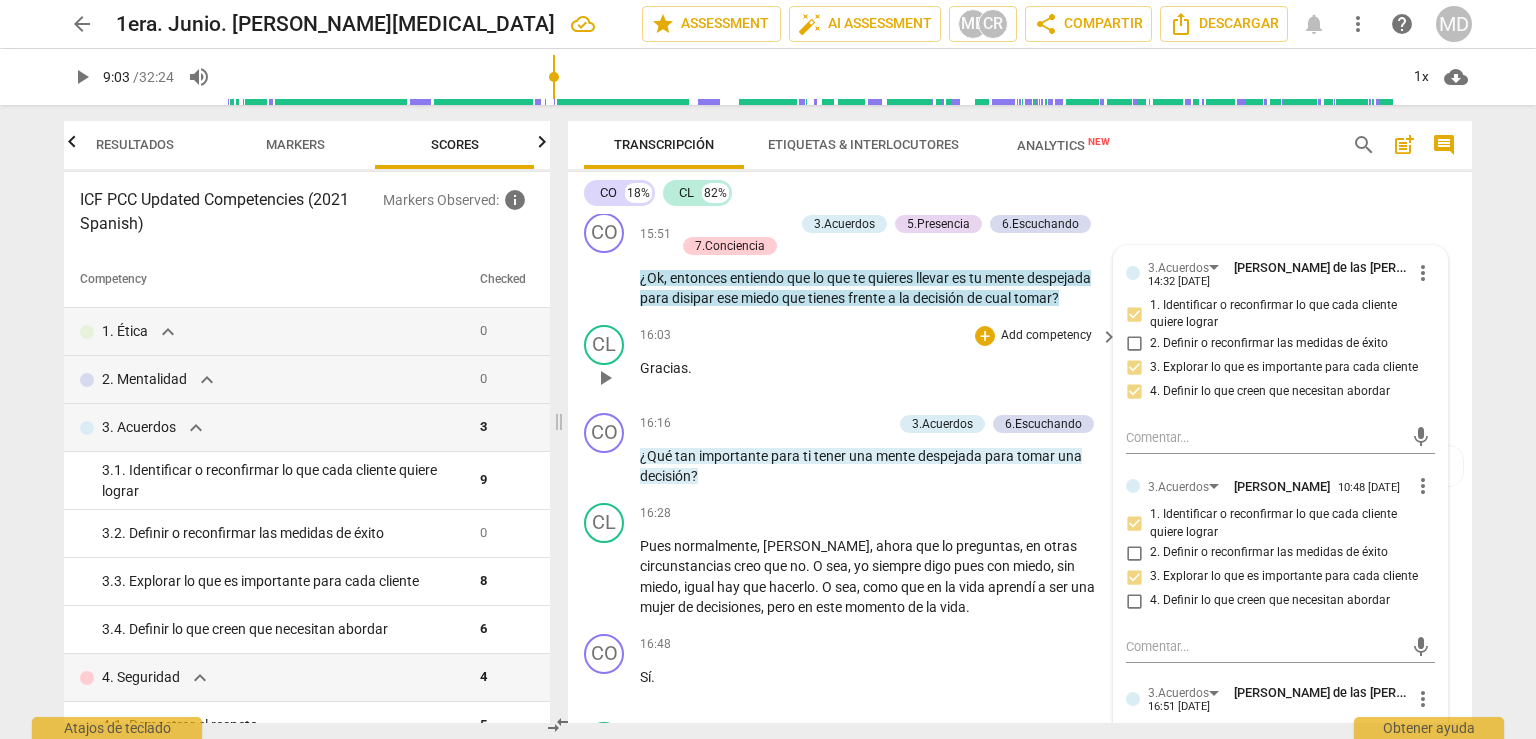 click on "16:03 + Add competency keyboard_arrow_right Gracias ." at bounding box center [880, 361] 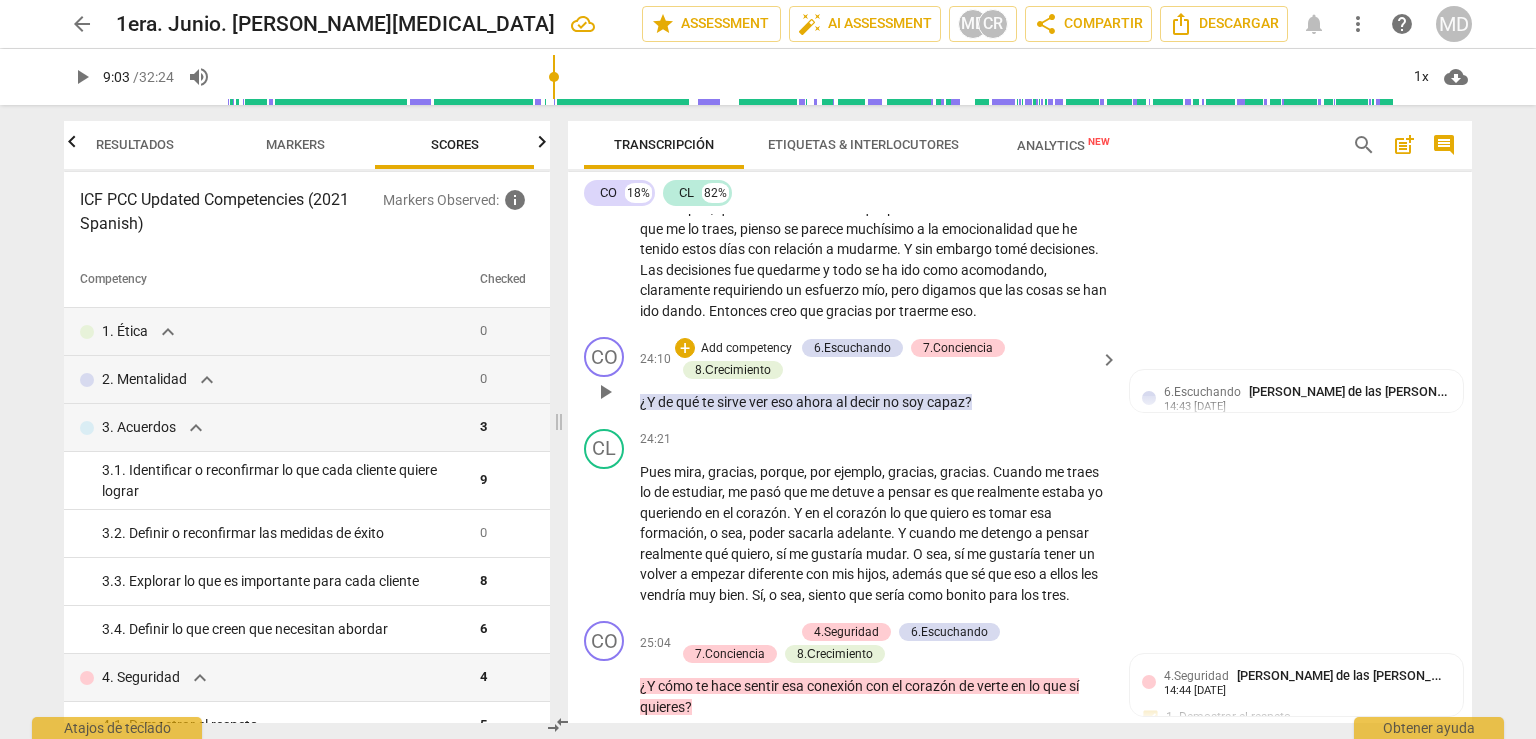 click on "play_arrow" at bounding box center (605, 392) 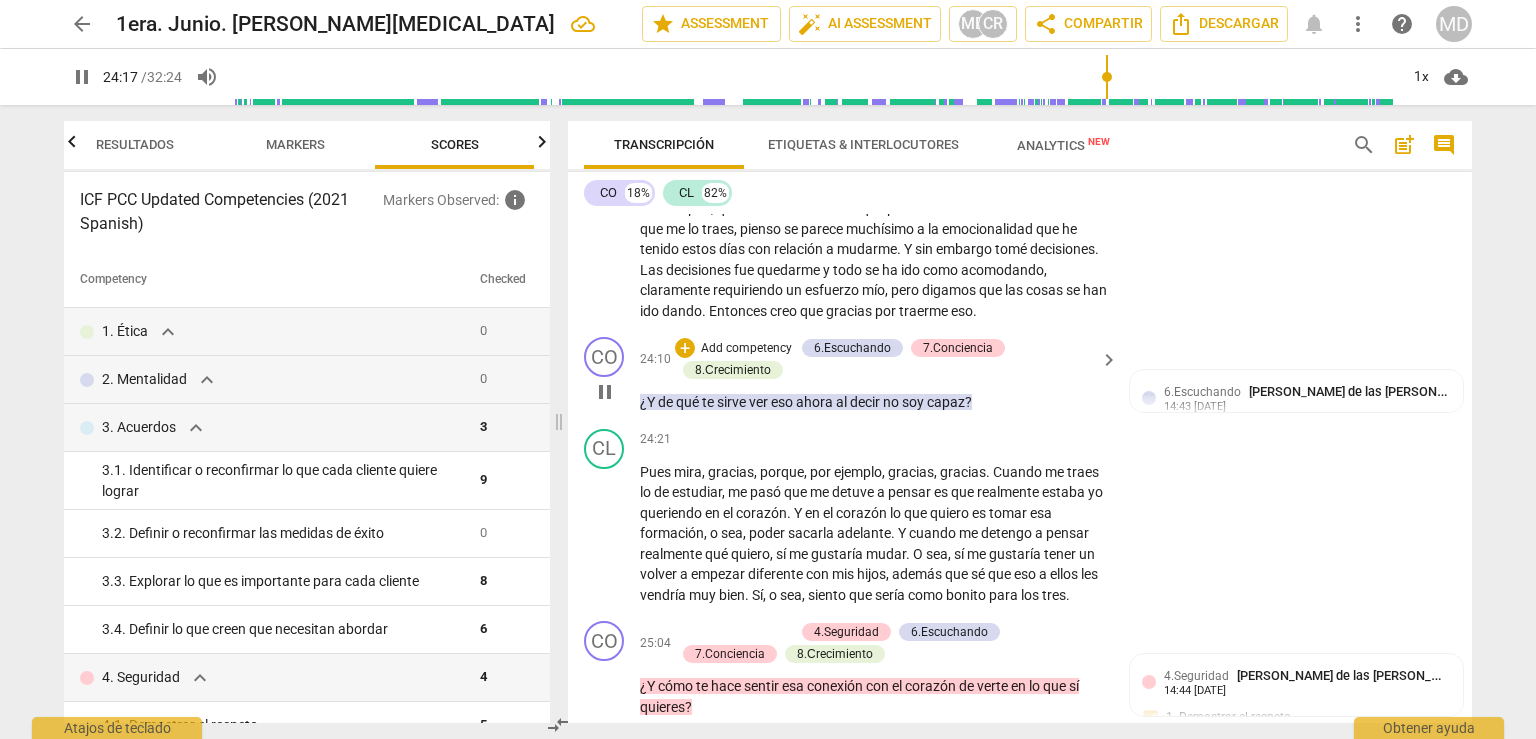 click on "pause" at bounding box center [605, 392] 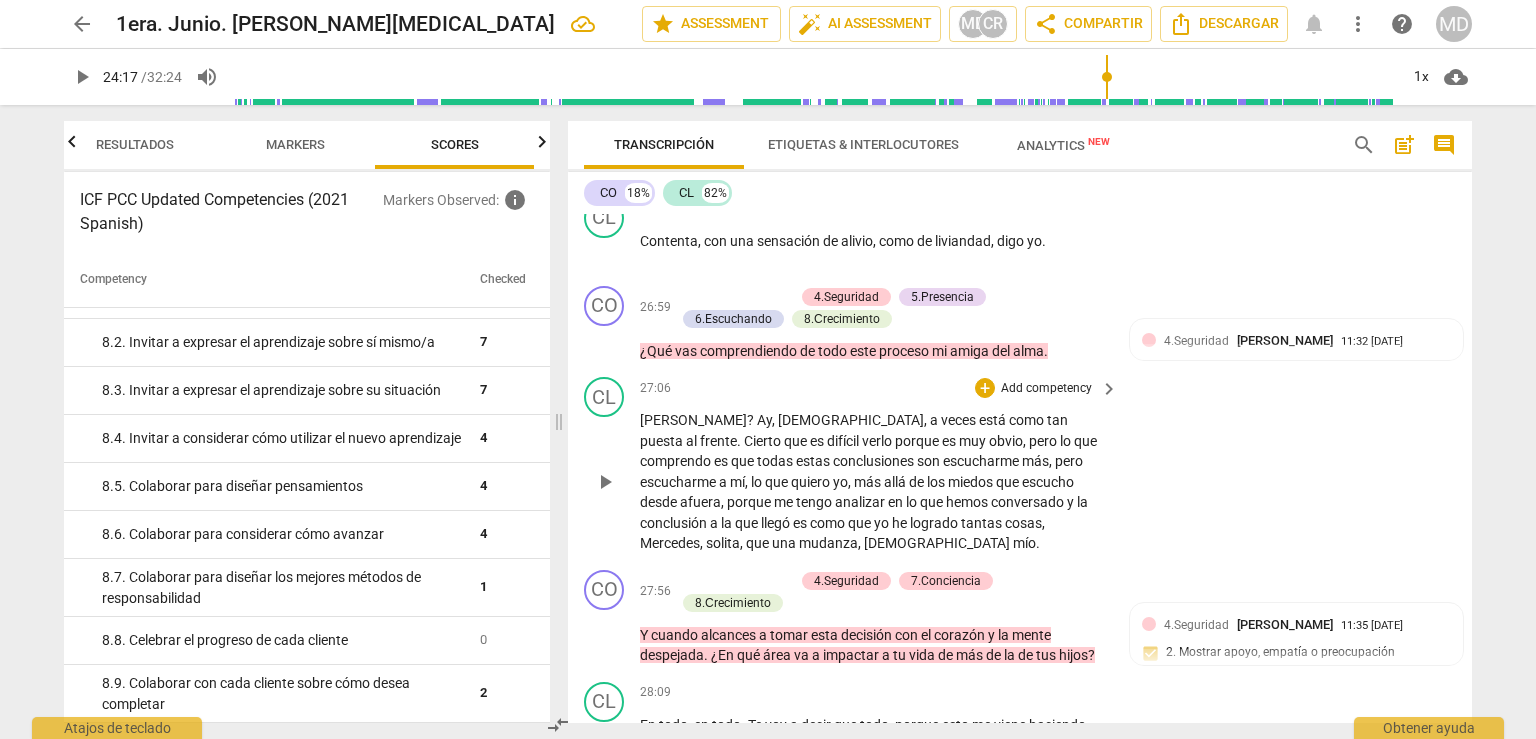 scroll, scrollTop: 8400, scrollLeft: 0, axis: vertical 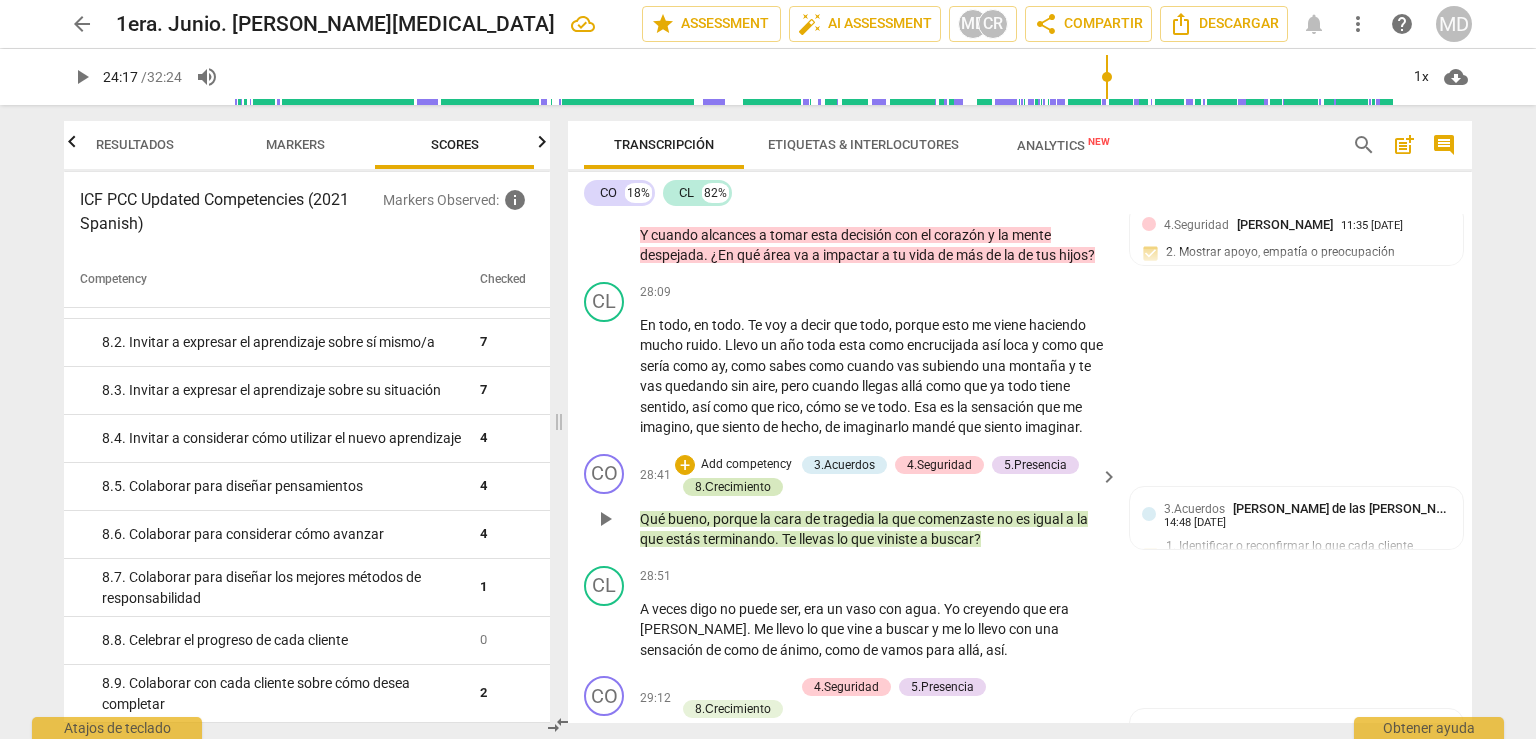 click on "8.Сrecimiento" at bounding box center [733, 487] 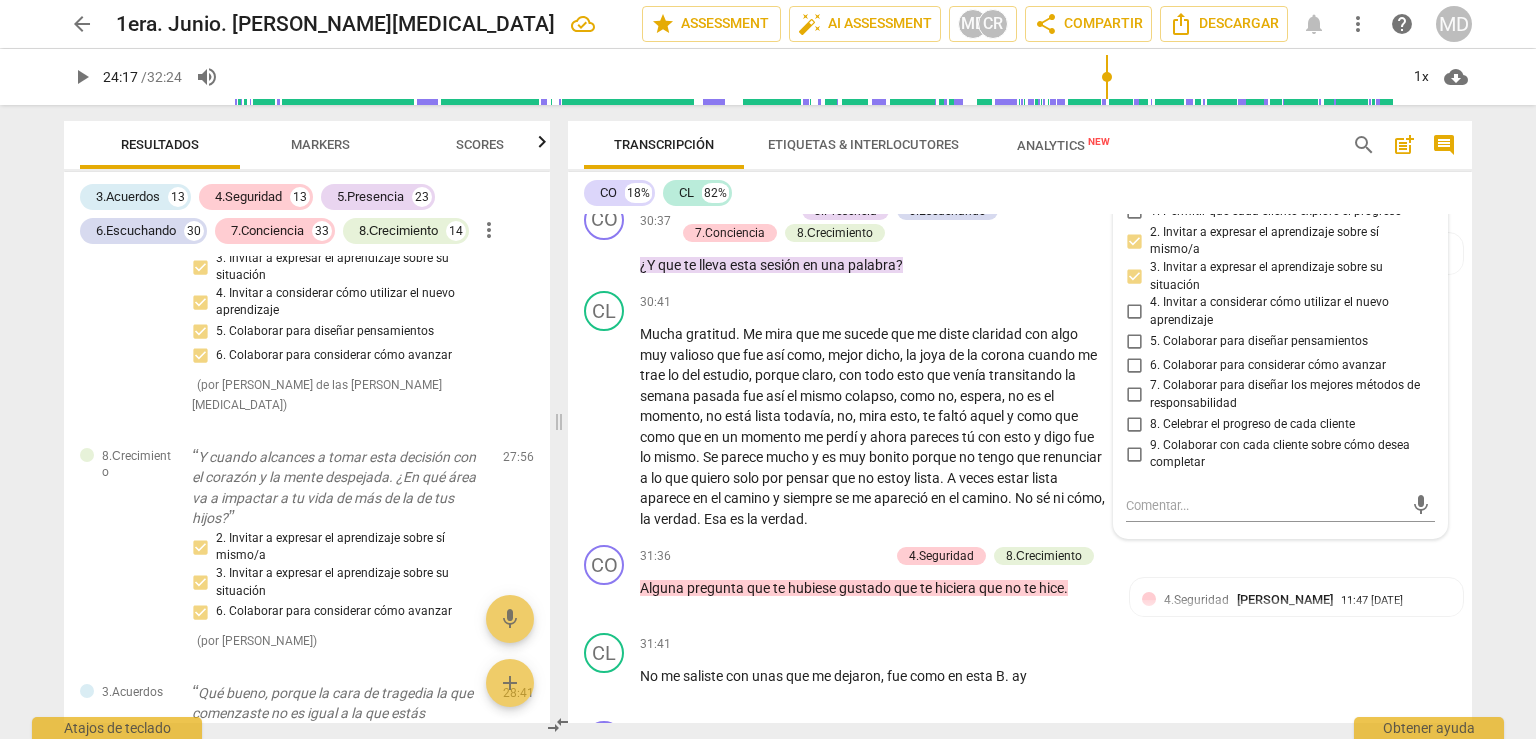 click on "8. Celebrar el progreso de cada cliente" at bounding box center (1134, 425) 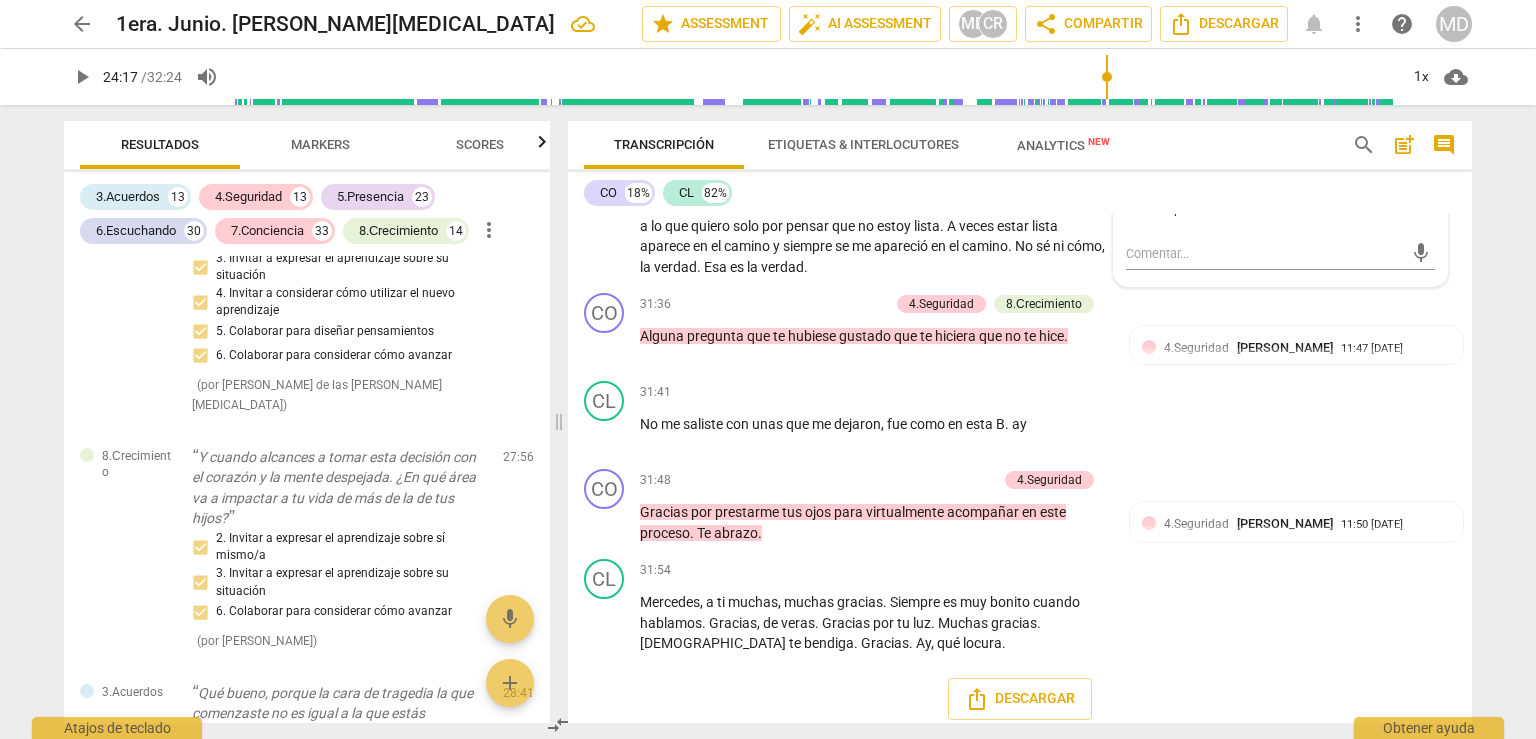 click on "Scores" at bounding box center [480, 144] 